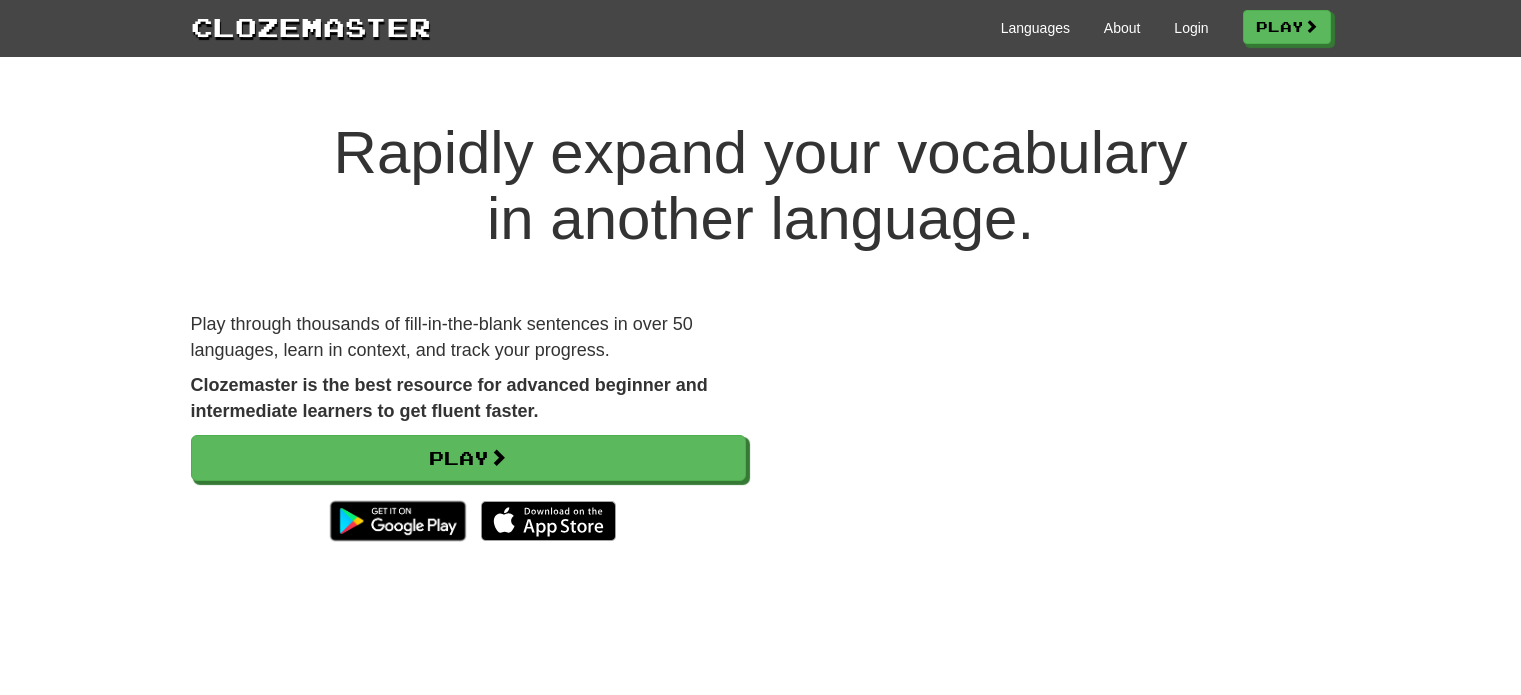 scroll, scrollTop: 0, scrollLeft: 0, axis: both 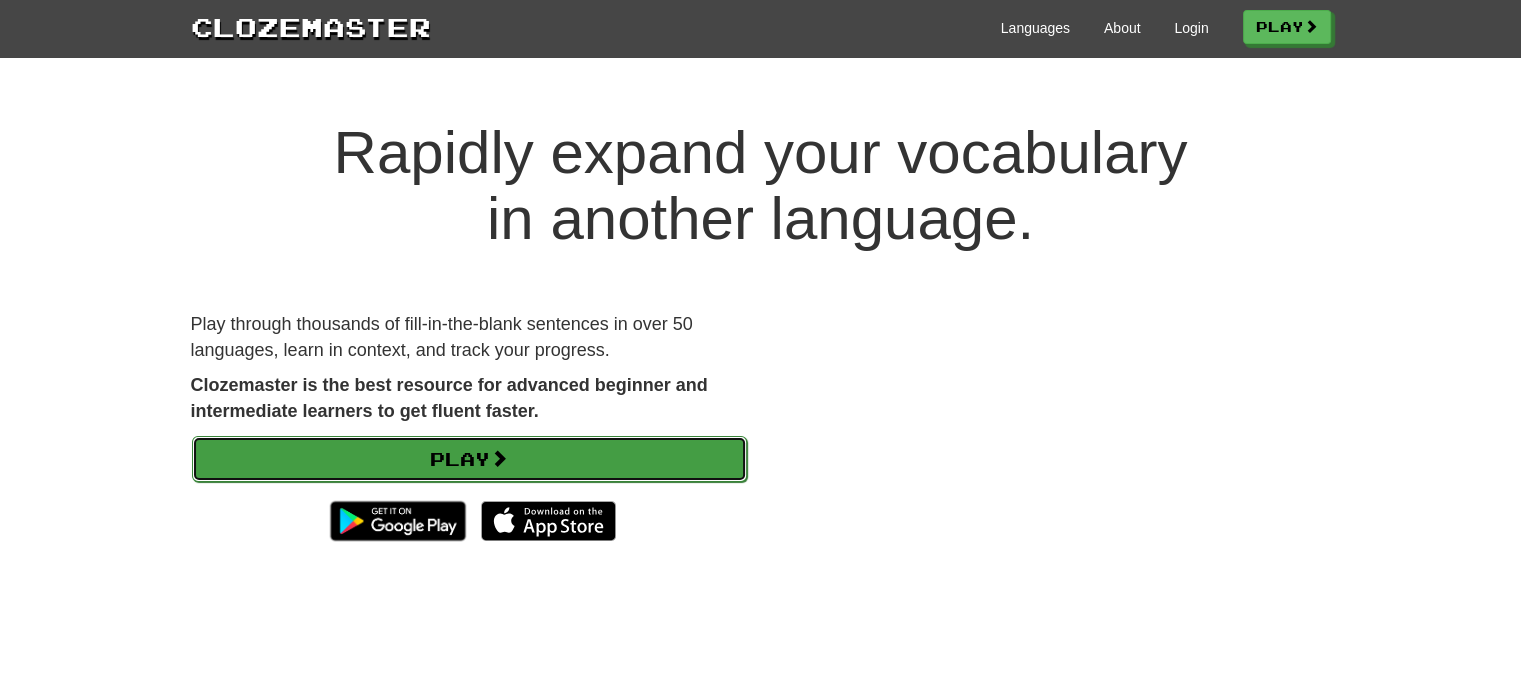 click on "Play" at bounding box center (469, 459) 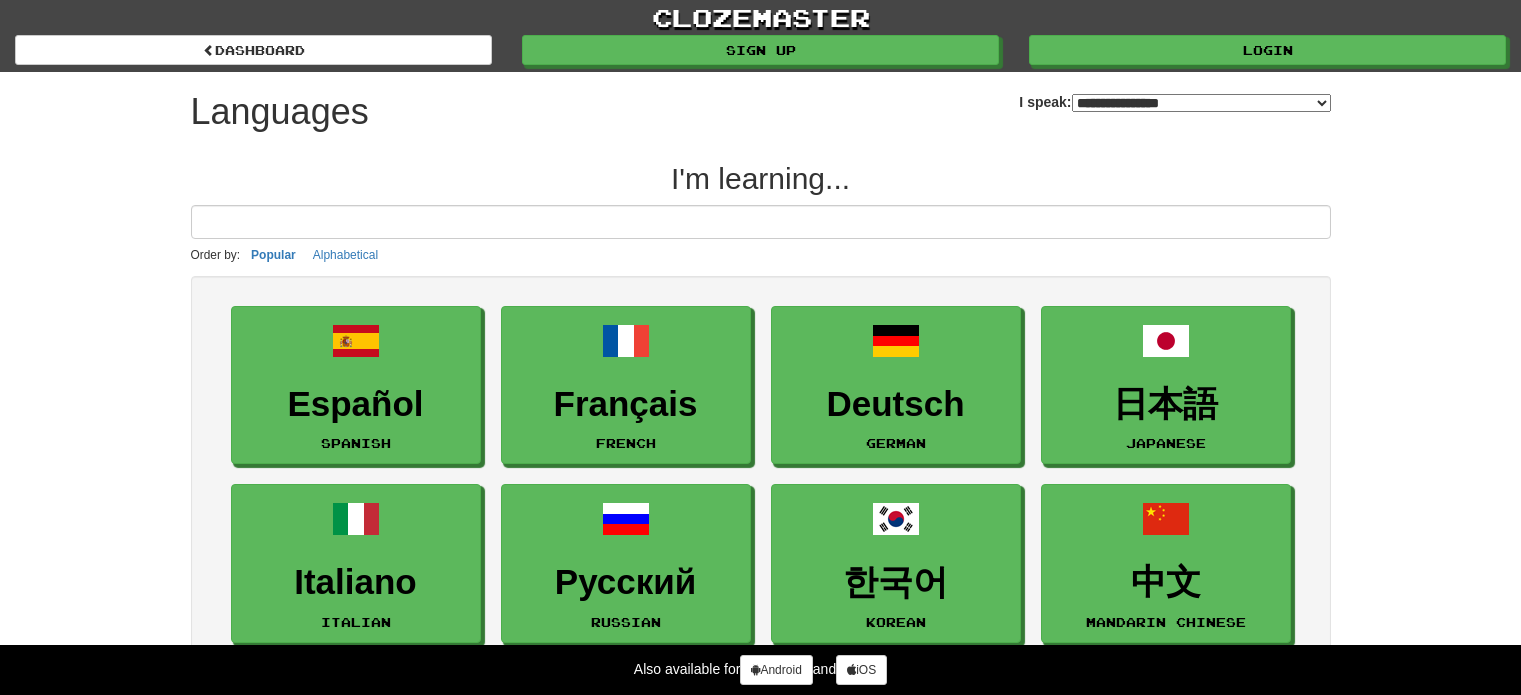 select on "*******" 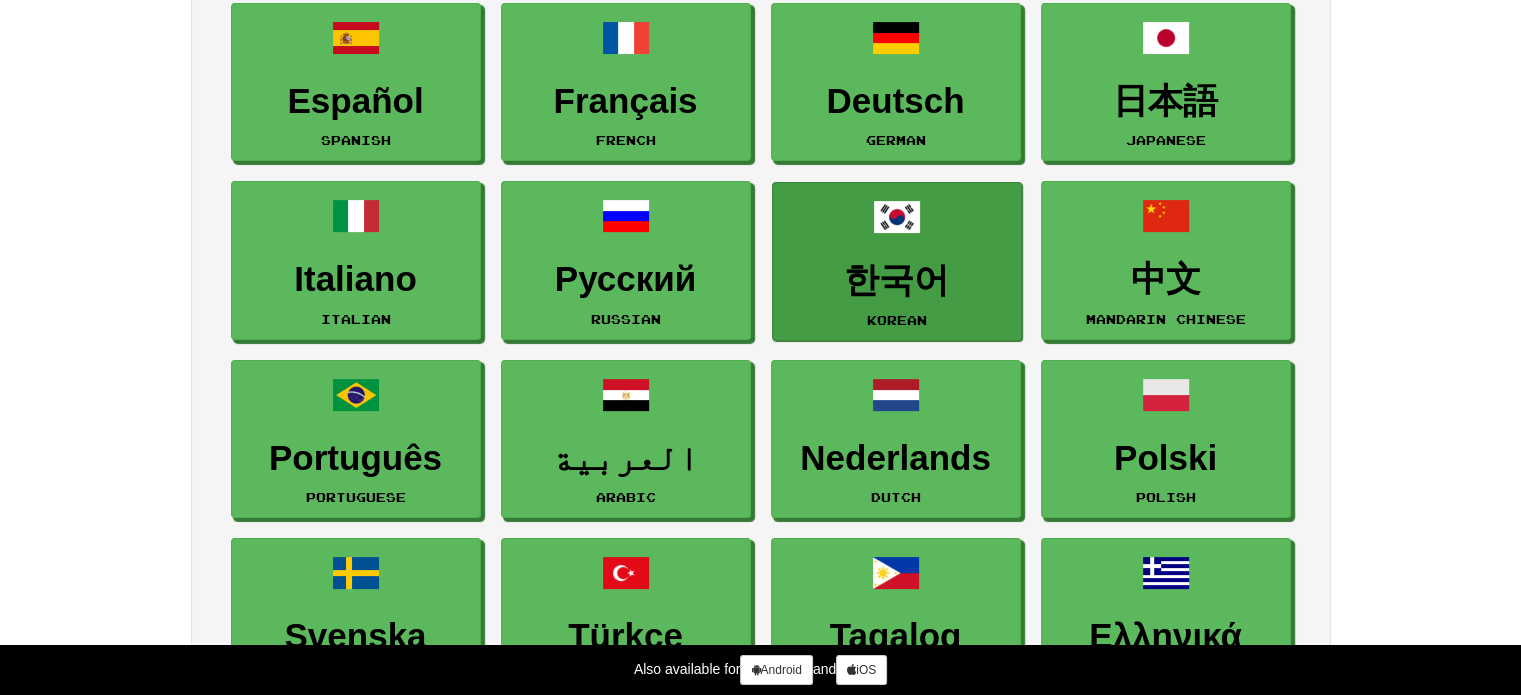 scroll, scrollTop: 100, scrollLeft: 0, axis: vertical 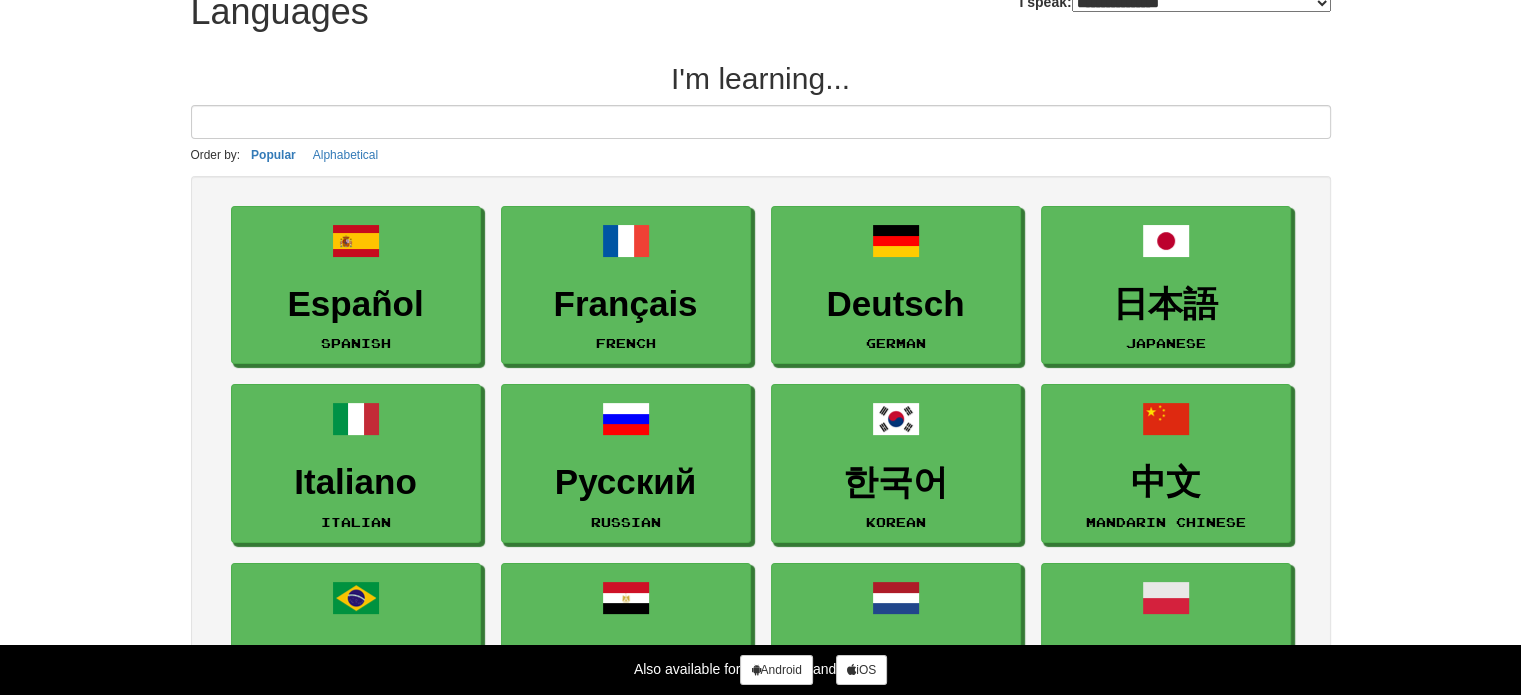 click at bounding box center [761, 122] 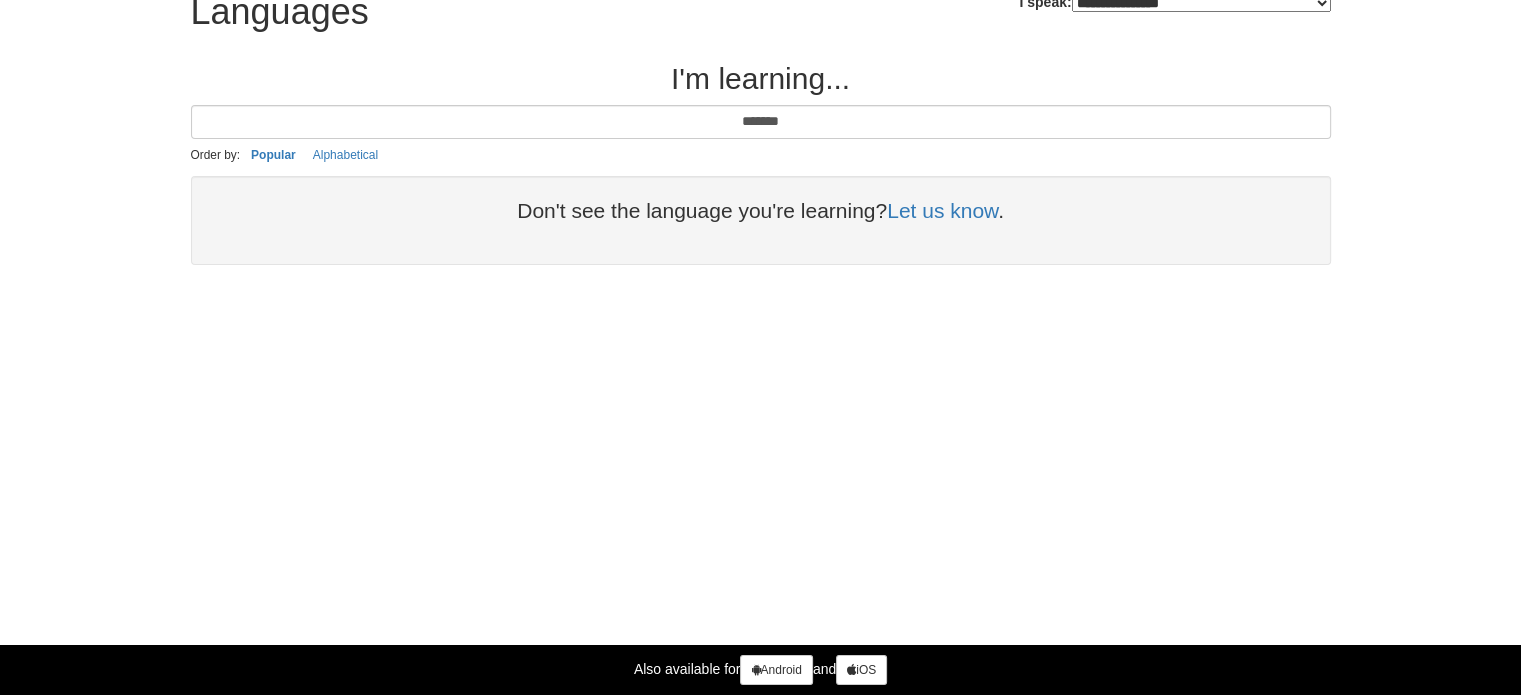 type on "*******" 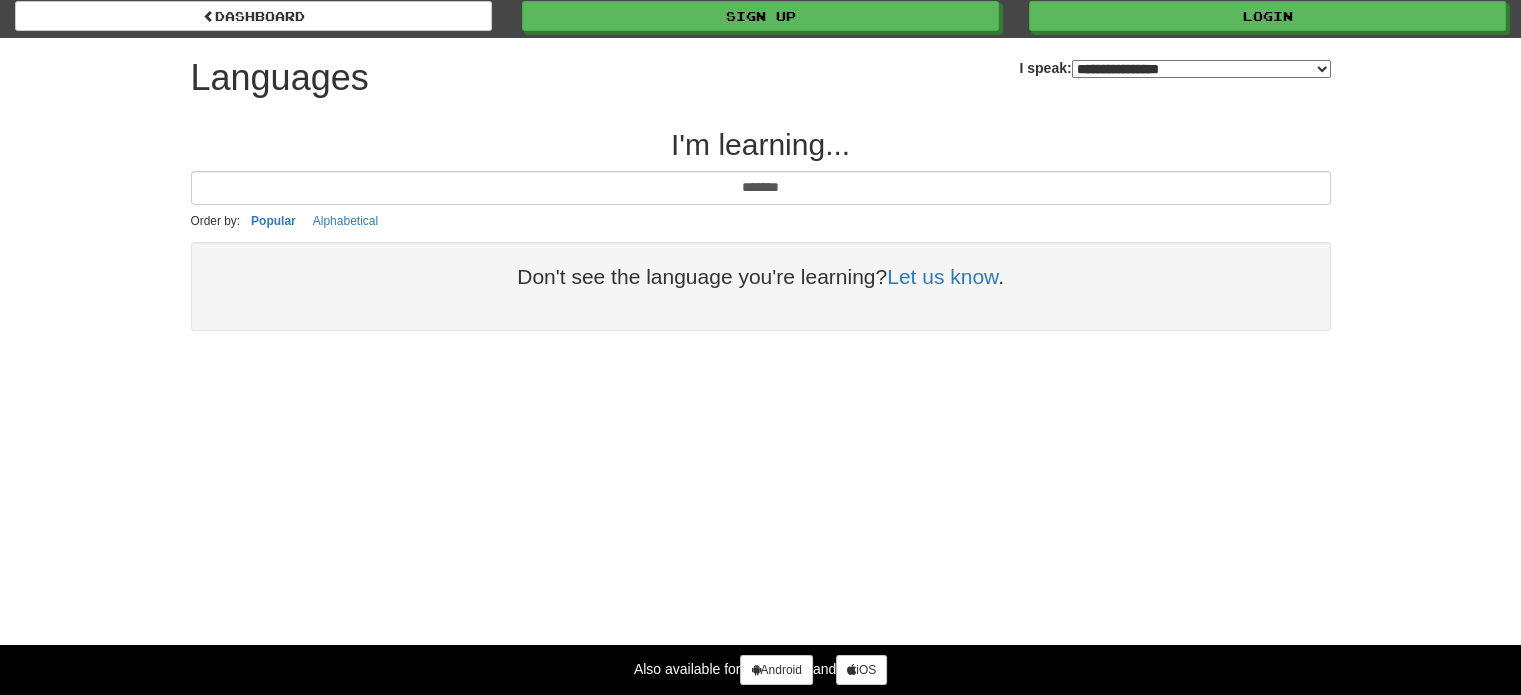 scroll, scrollTop: 0, scrollLeft: 0, axis: both 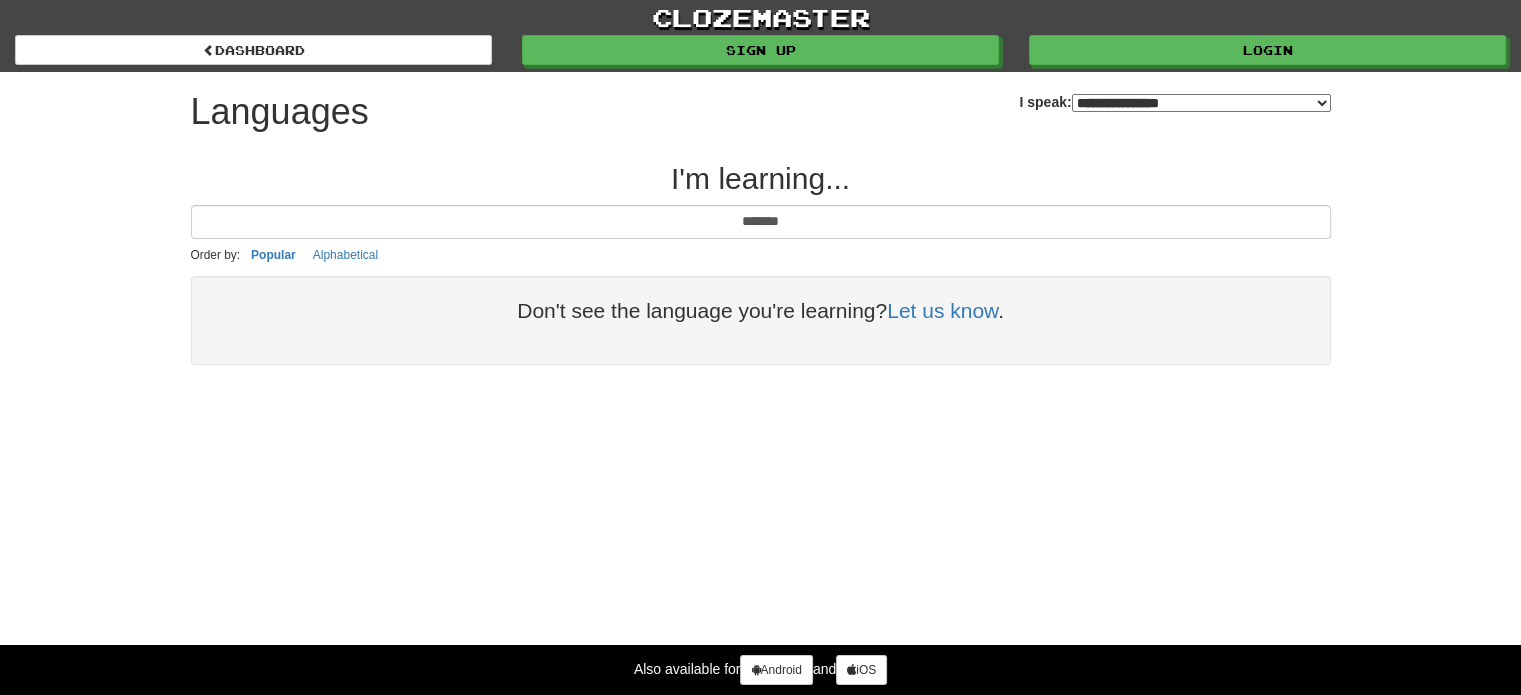 click on "**********" at bounding box center [1201, 103] 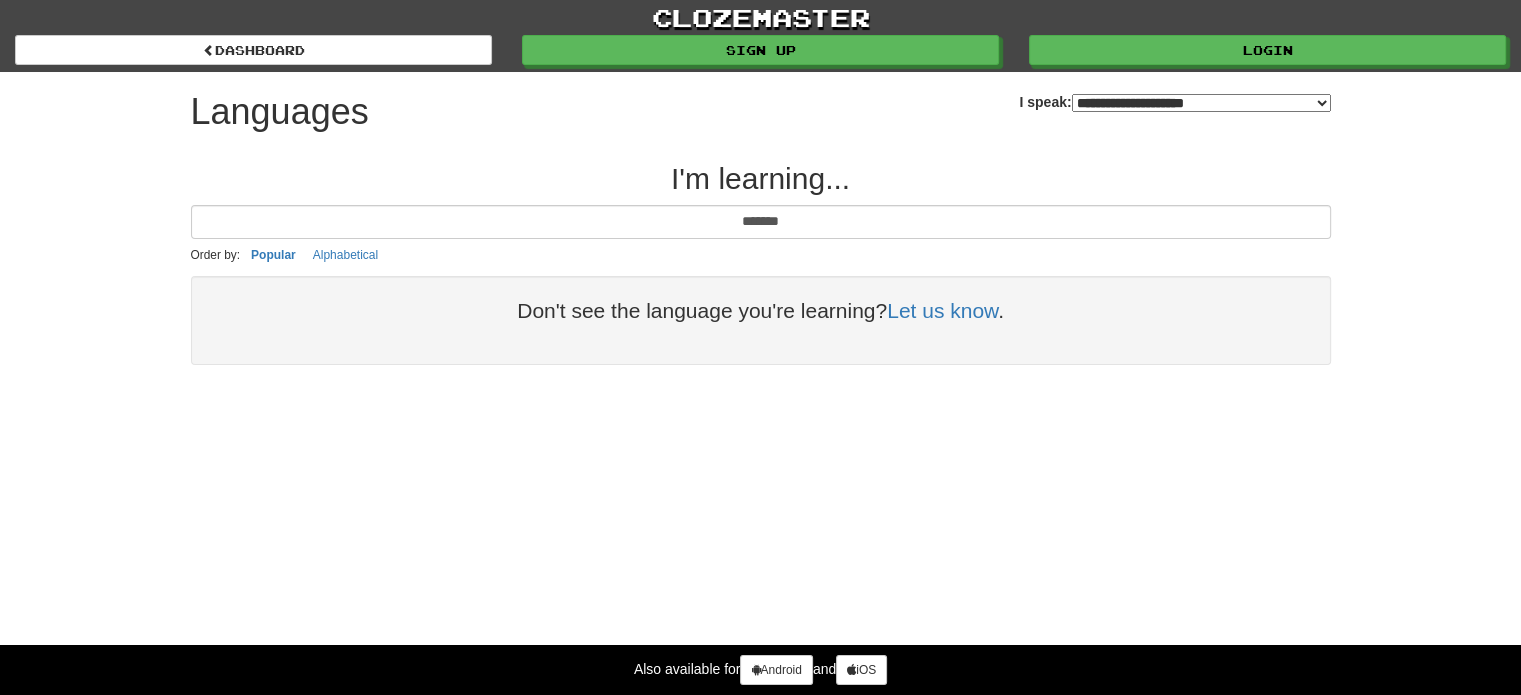click on "**********" at bounding box center [1201, 103] 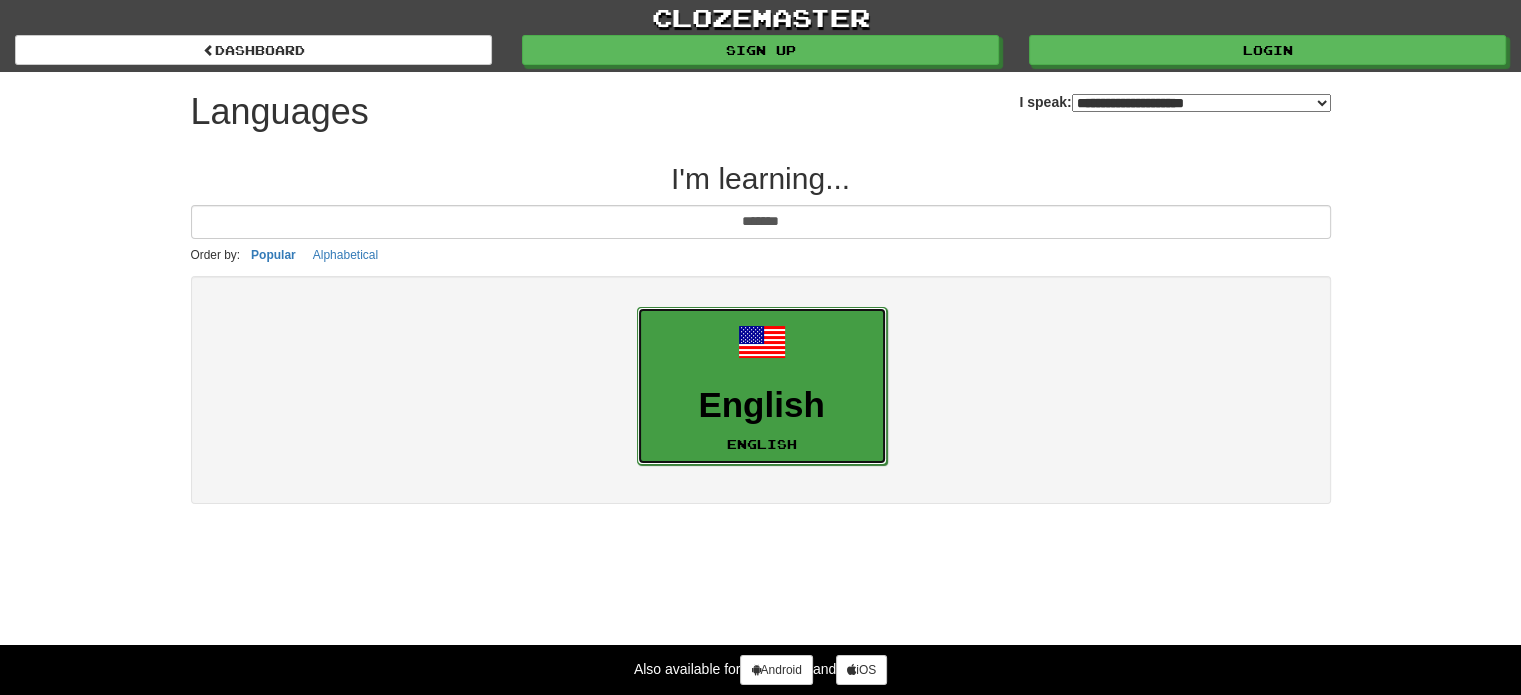 click on "English" at bounding box center (762, 405) 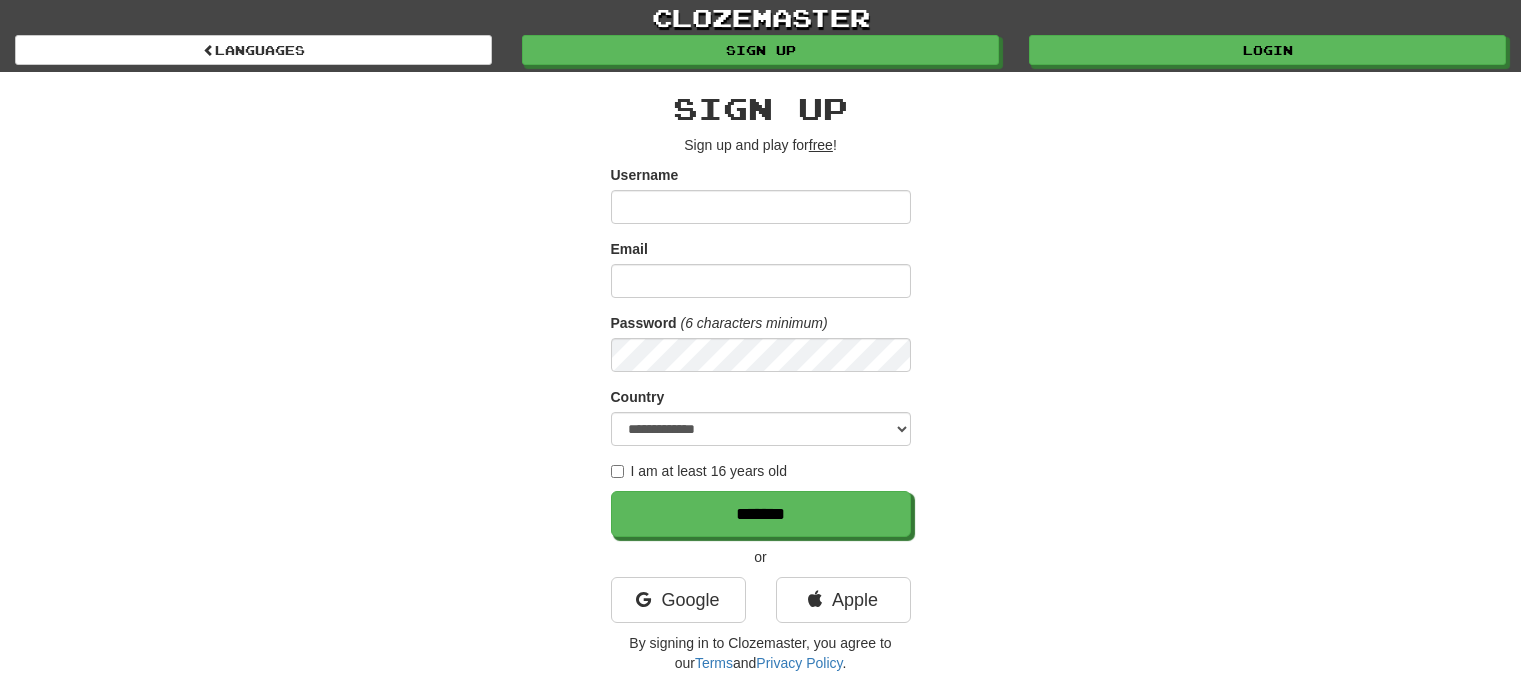 scroll, scrollTop: 0, scrollLeft: 0, axis: both 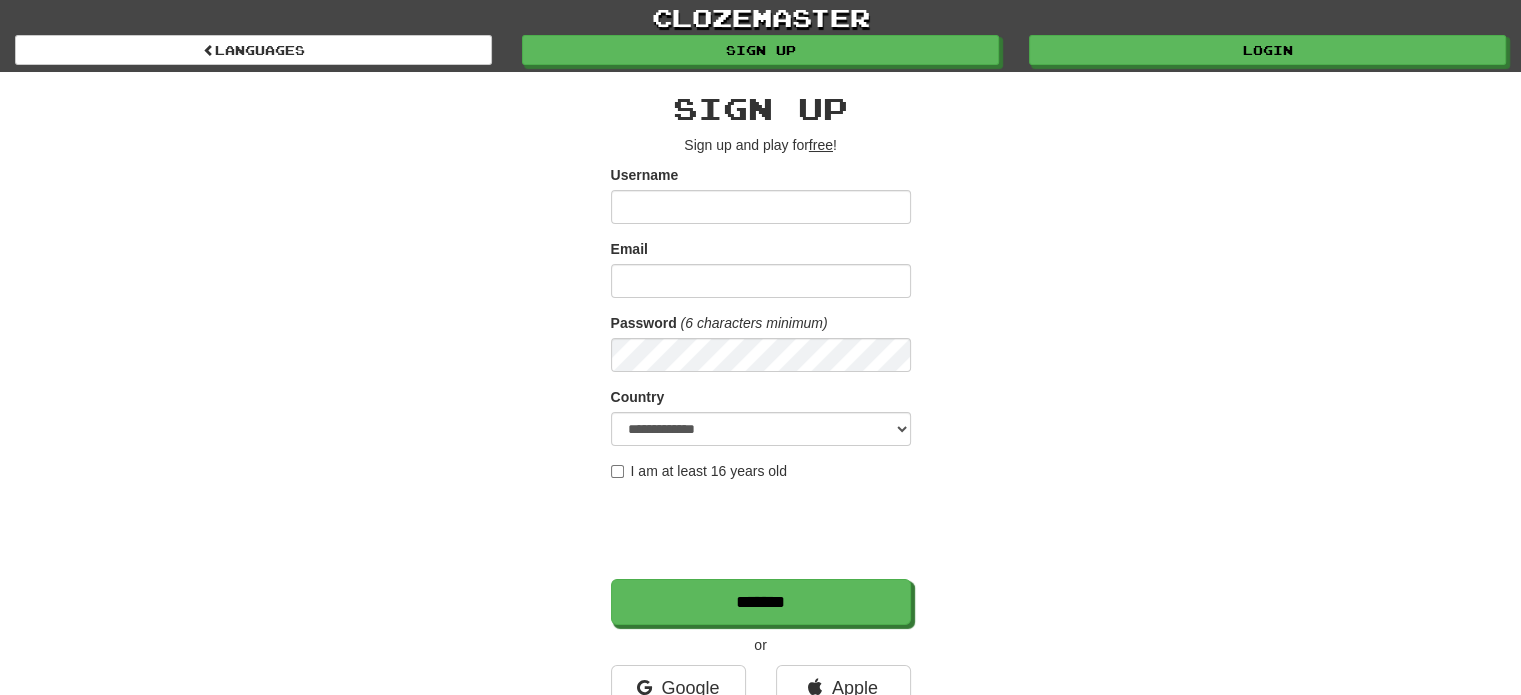 click on "Username" at bounding box center [761, 207] 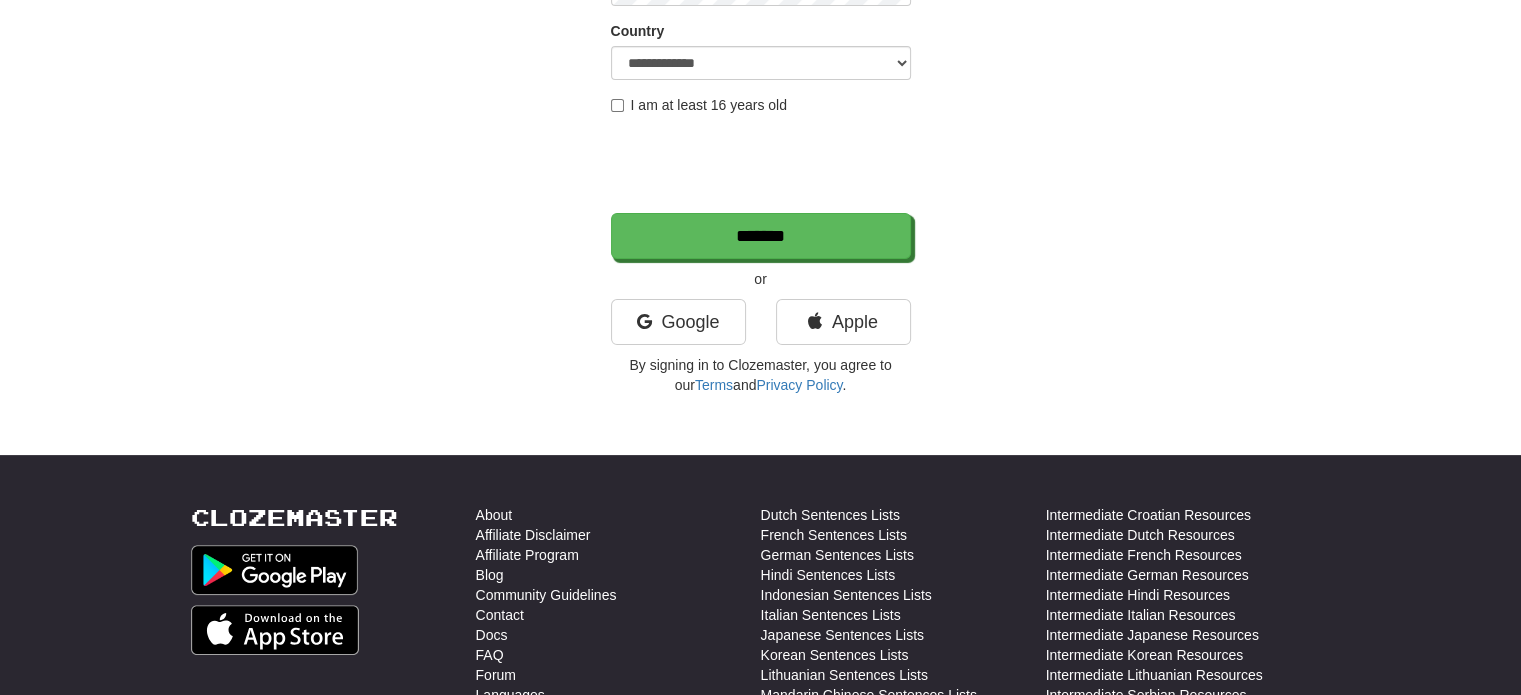 scroll, scrollTop: 400, scrollLeft: 0, axis: vertical 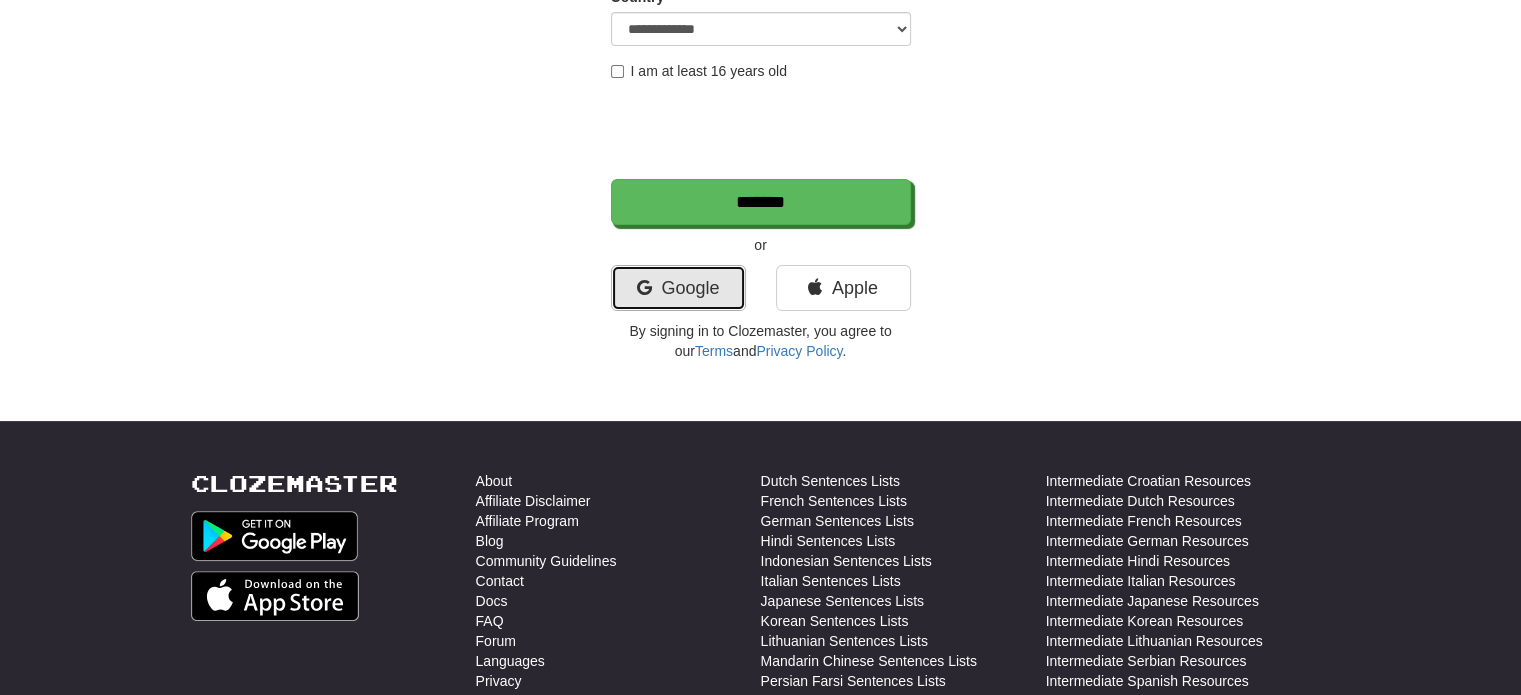 click on "Google" at bounding box center [678, 288] 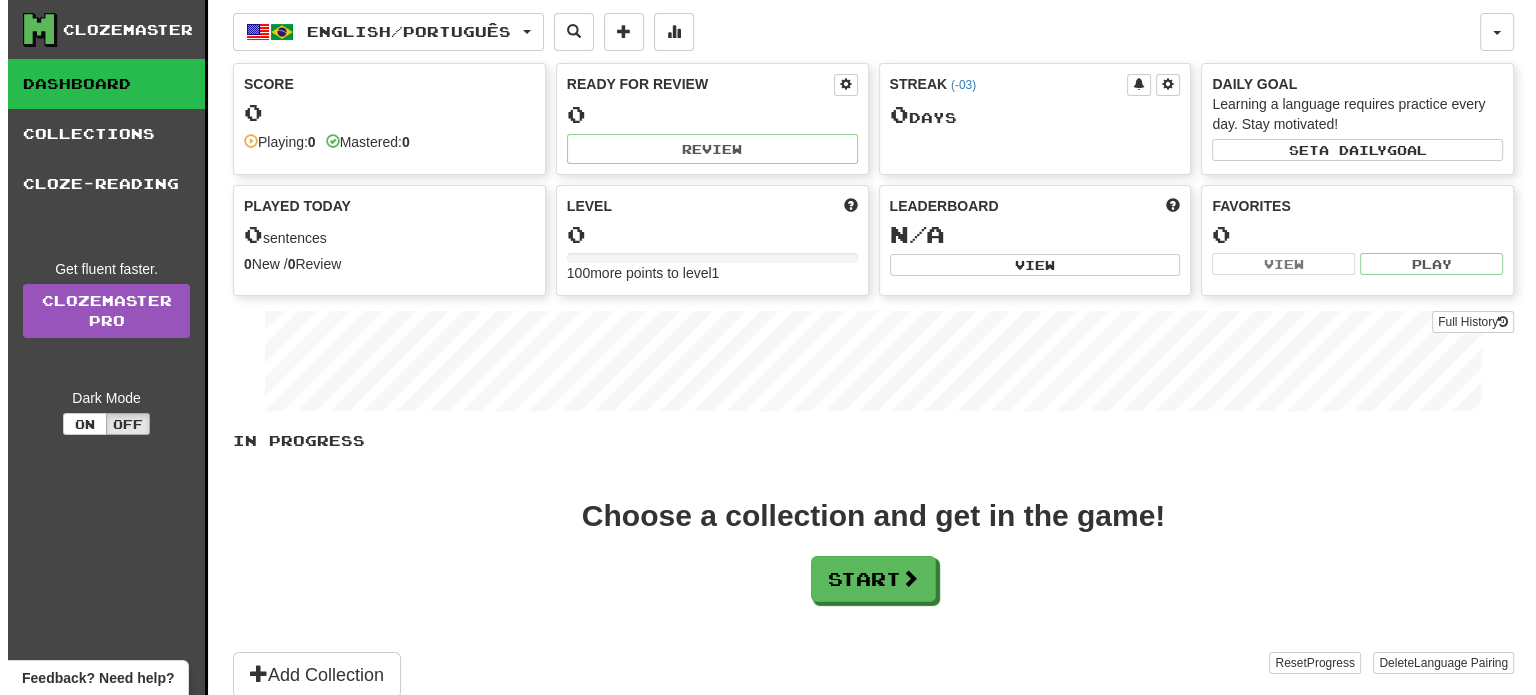 scroll, scrollTop: 0, scrollLeft: 0, axis: both 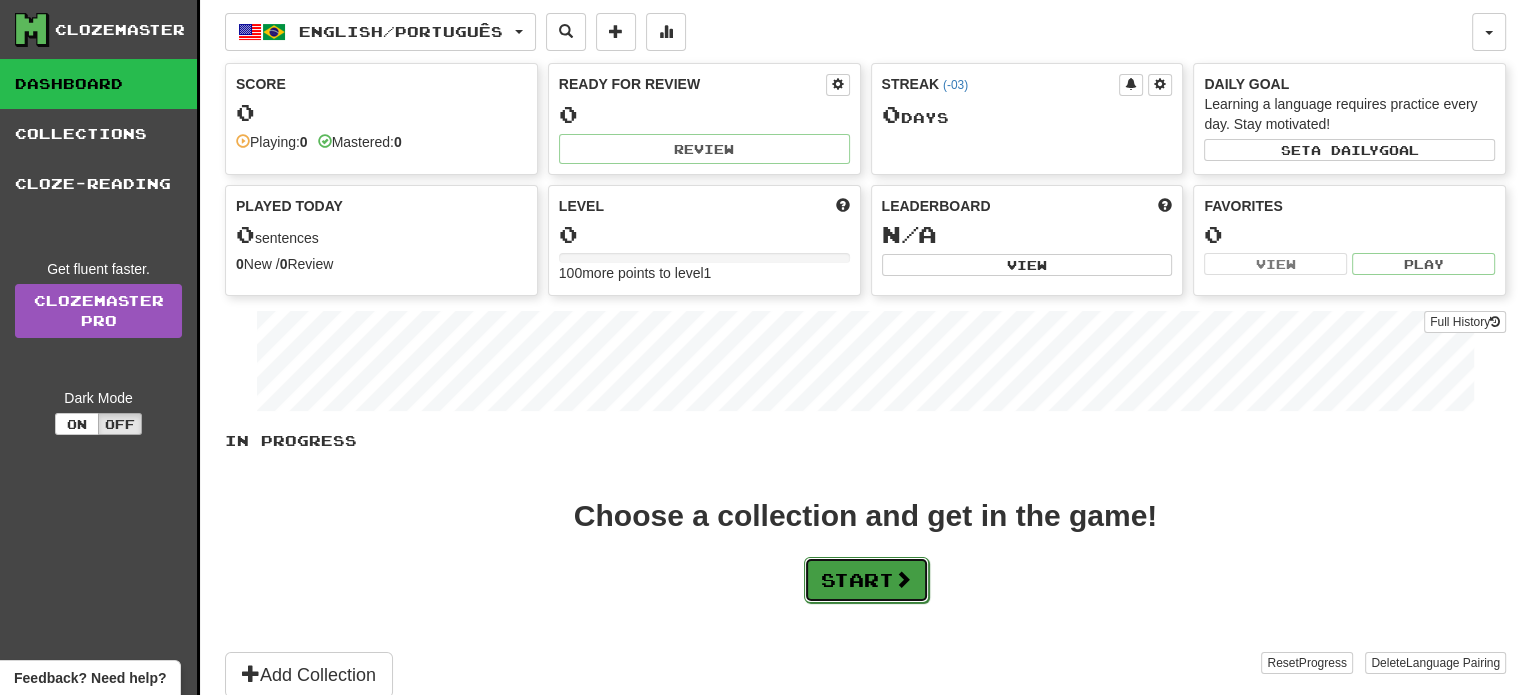 click on "Start" at bounding box center [866, 580] 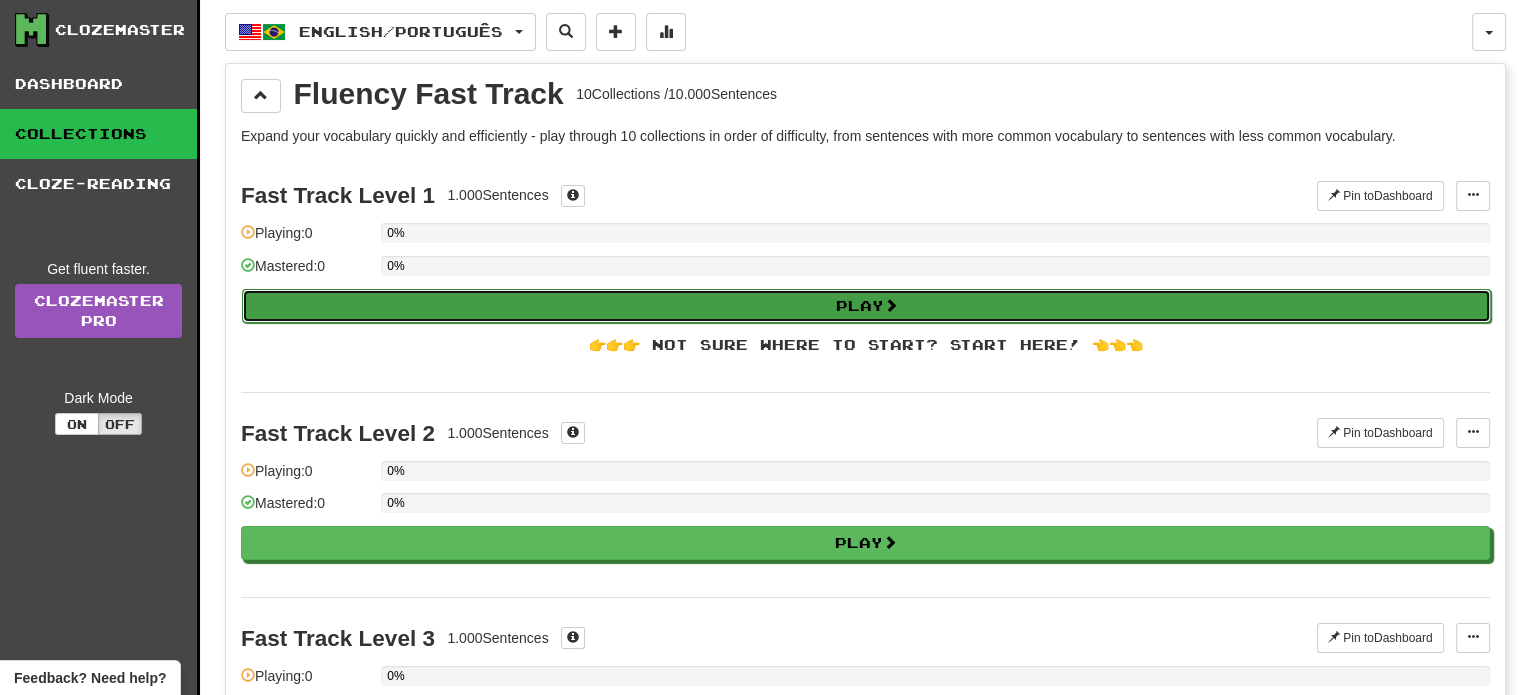 click on "Play" at bounding box center [866, 306] 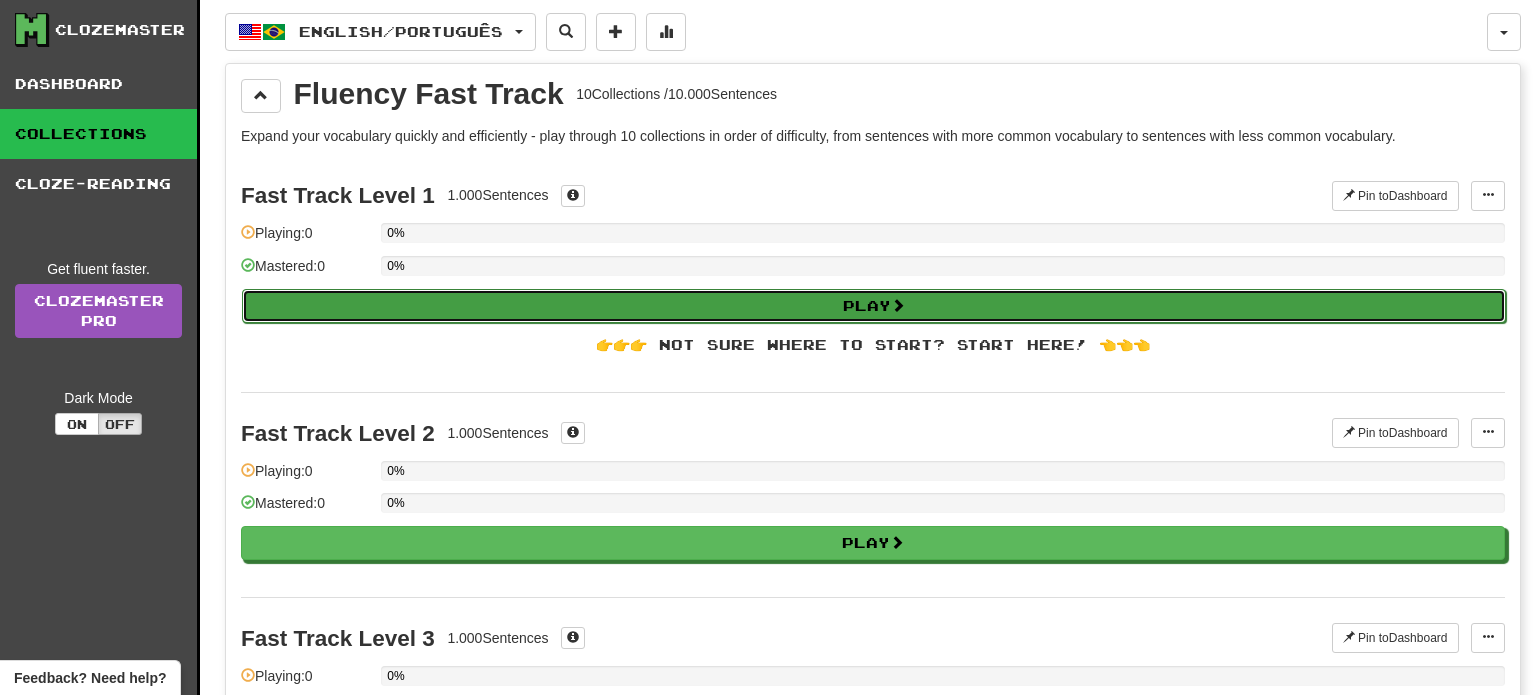 select on "**" 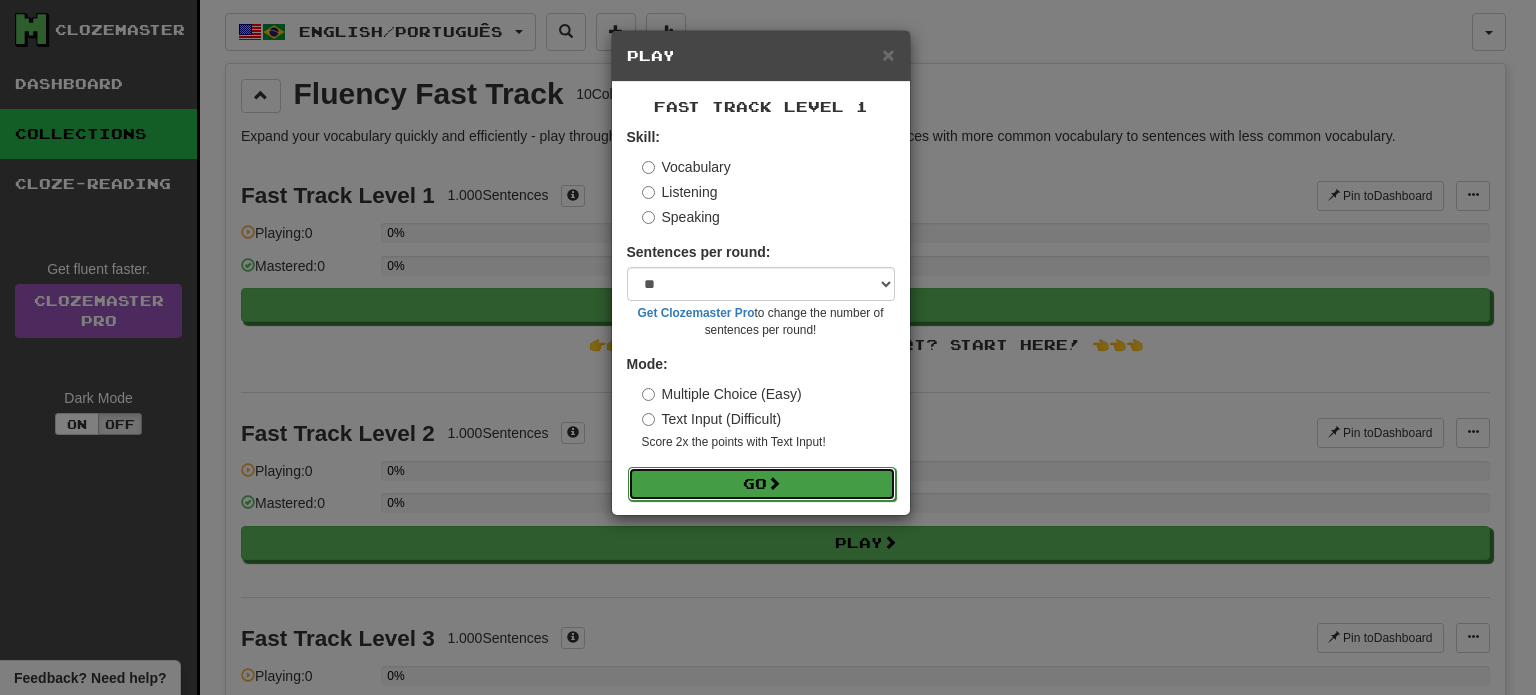 click at bounding box center (774, 483) 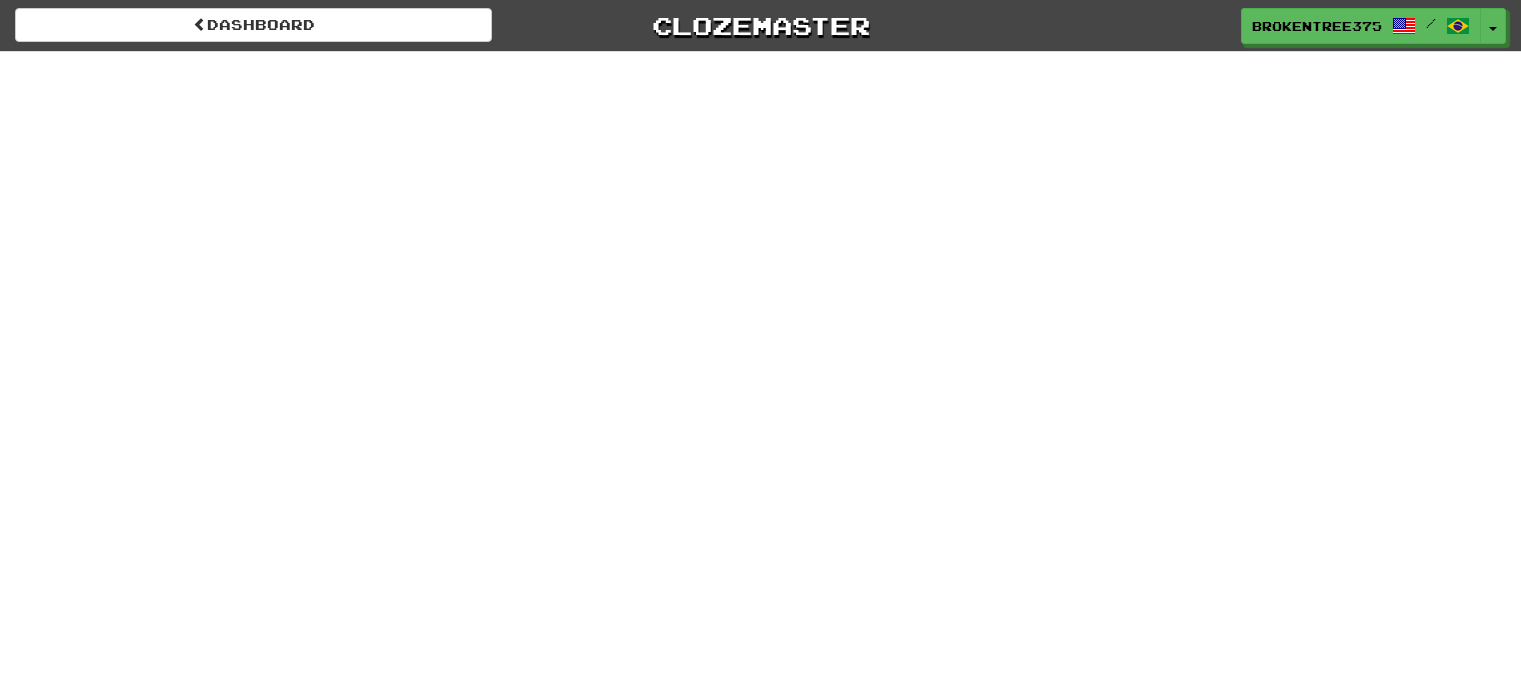 scroll, scrollTop: 0, scrollLeft: 0, axis: both 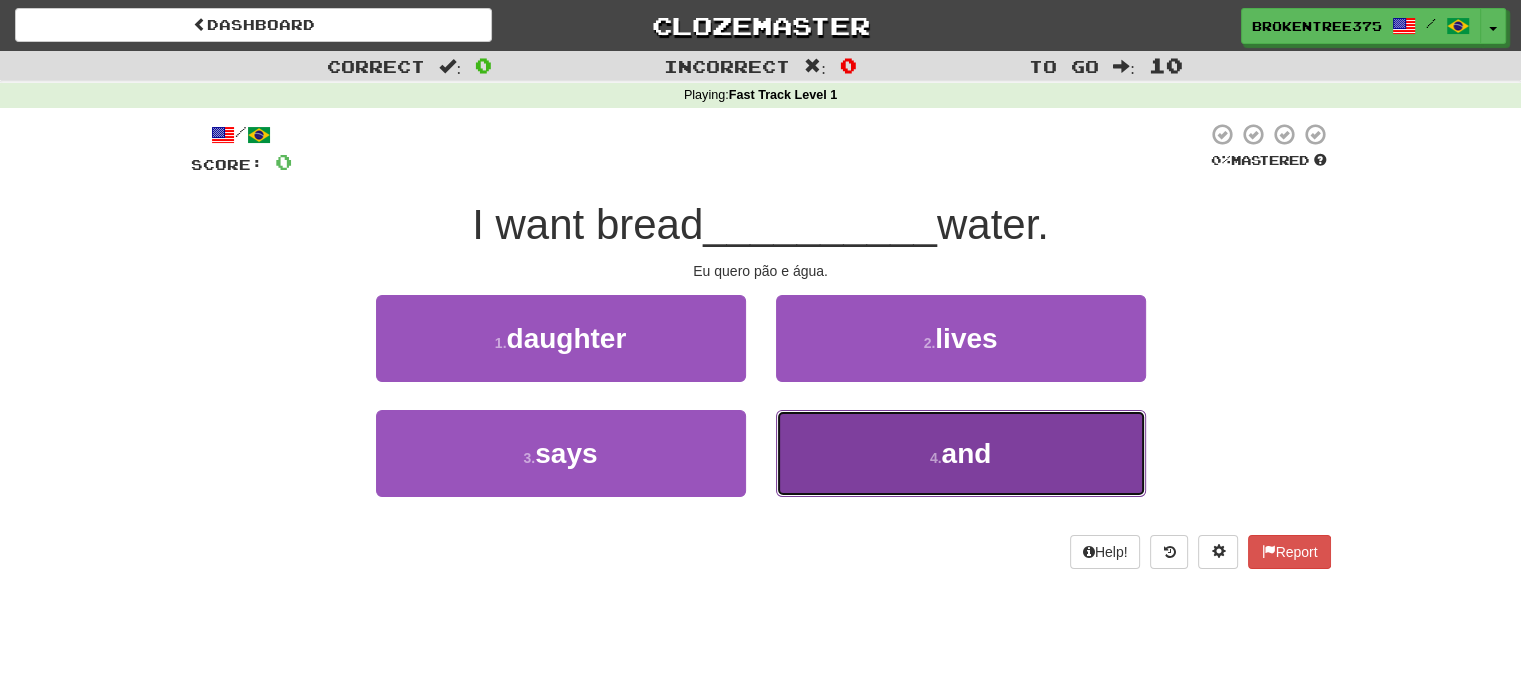 click on "and" at bounding box center [966, 453] 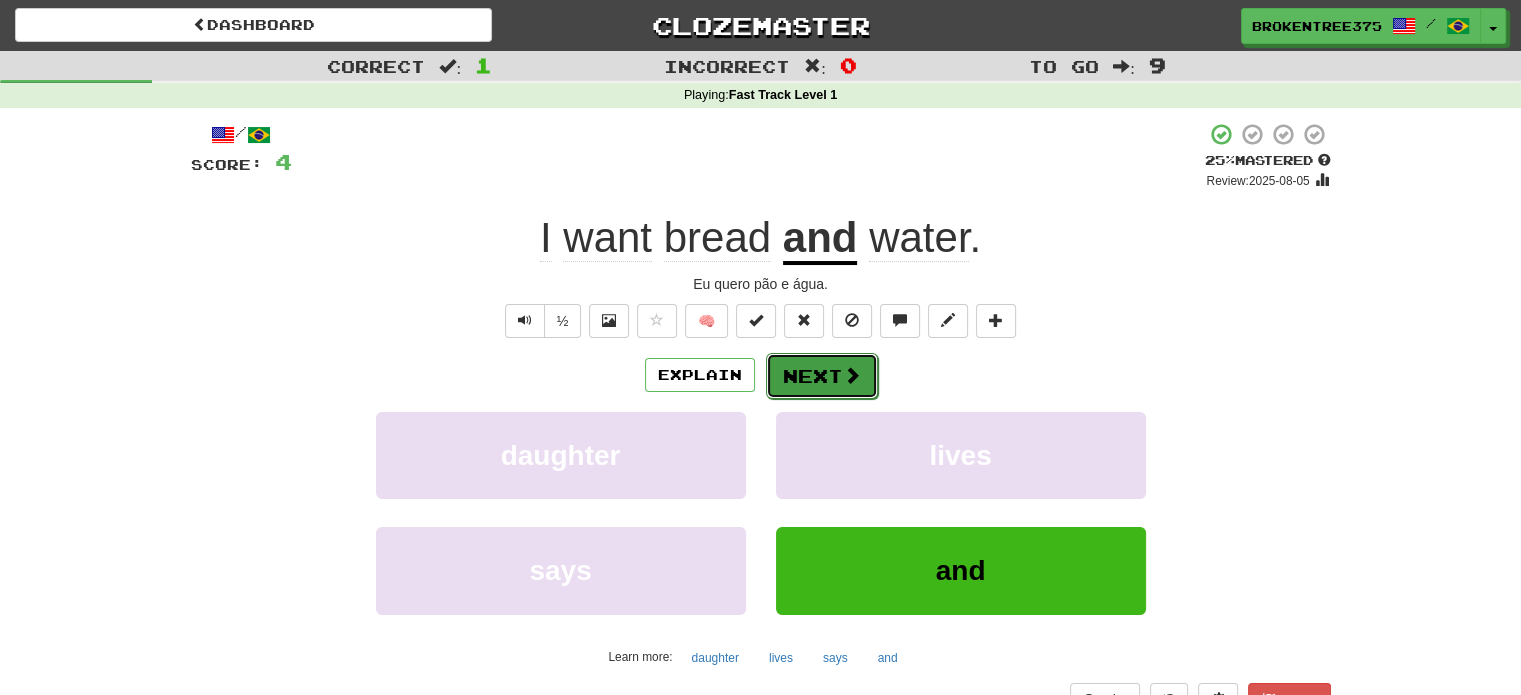 click on "Next" at bounding box center (822, 376) 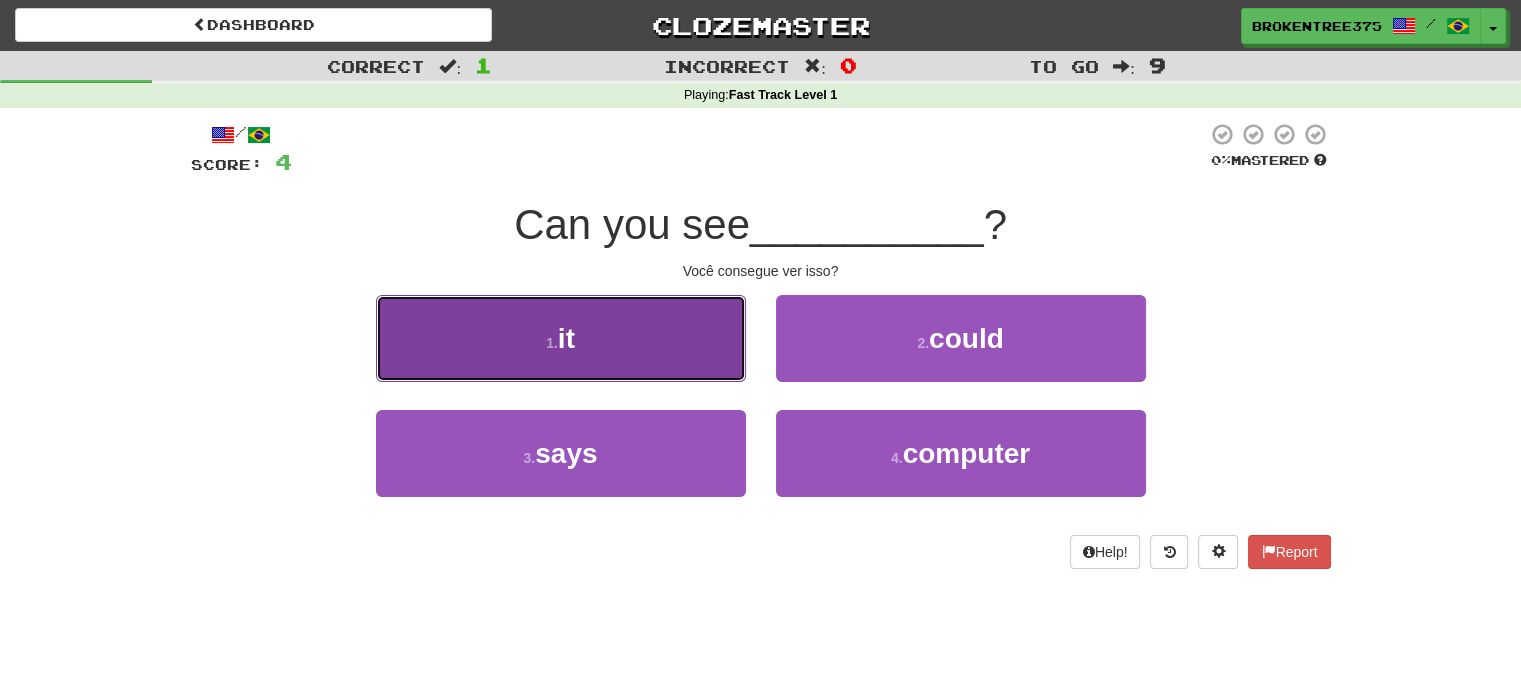 click on "1 .  it" at bounding box center [561, 338] 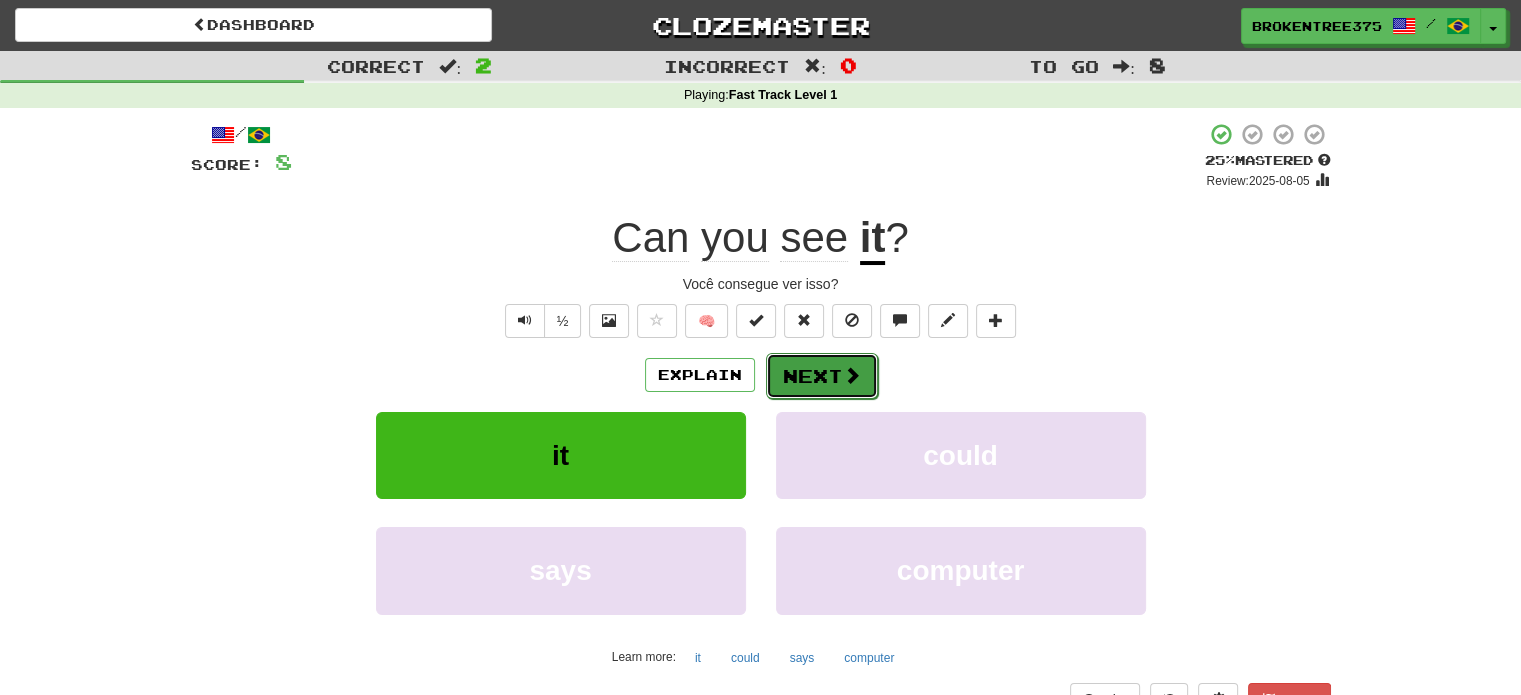 click on "Next" at bounding box center [822, 376] 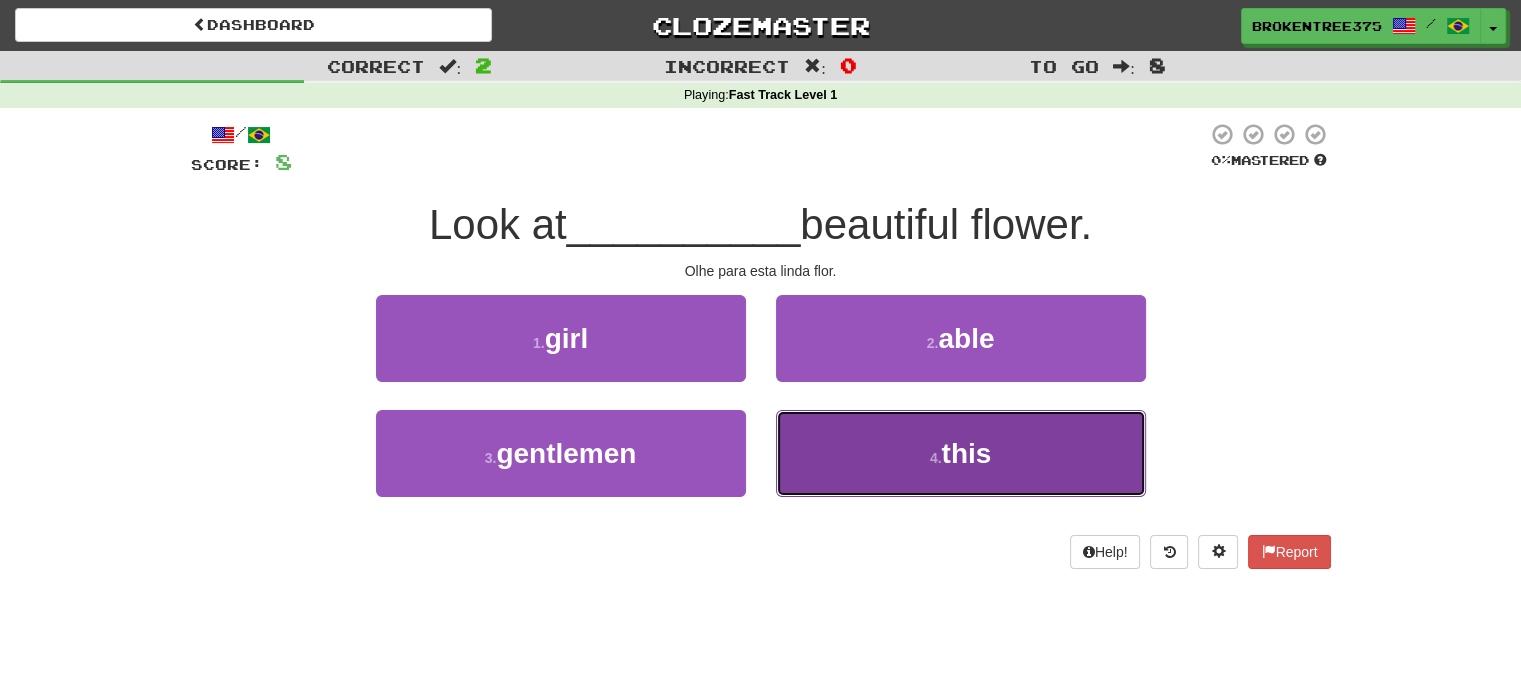 click on "4 .  this" at bounding box center (961, 453) 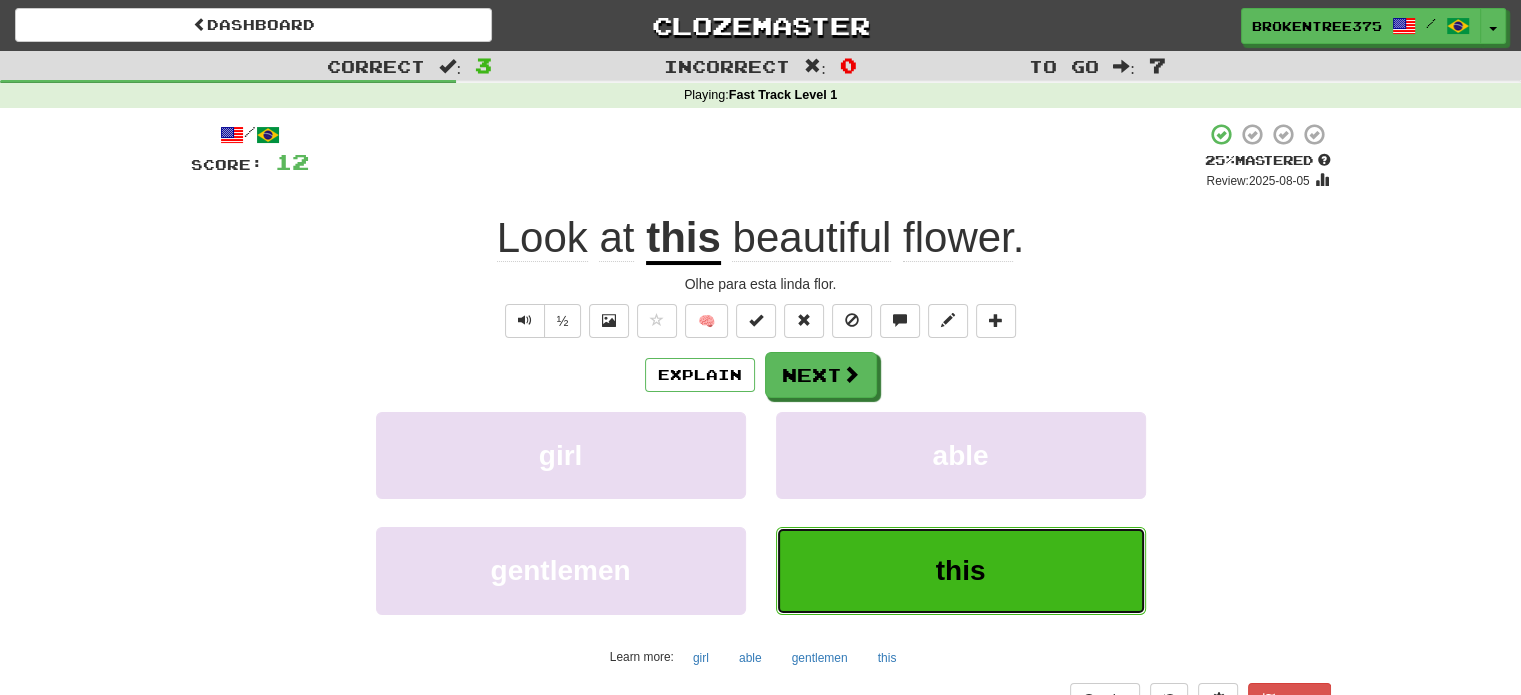 click on "this" at bounding box center (961, 570) 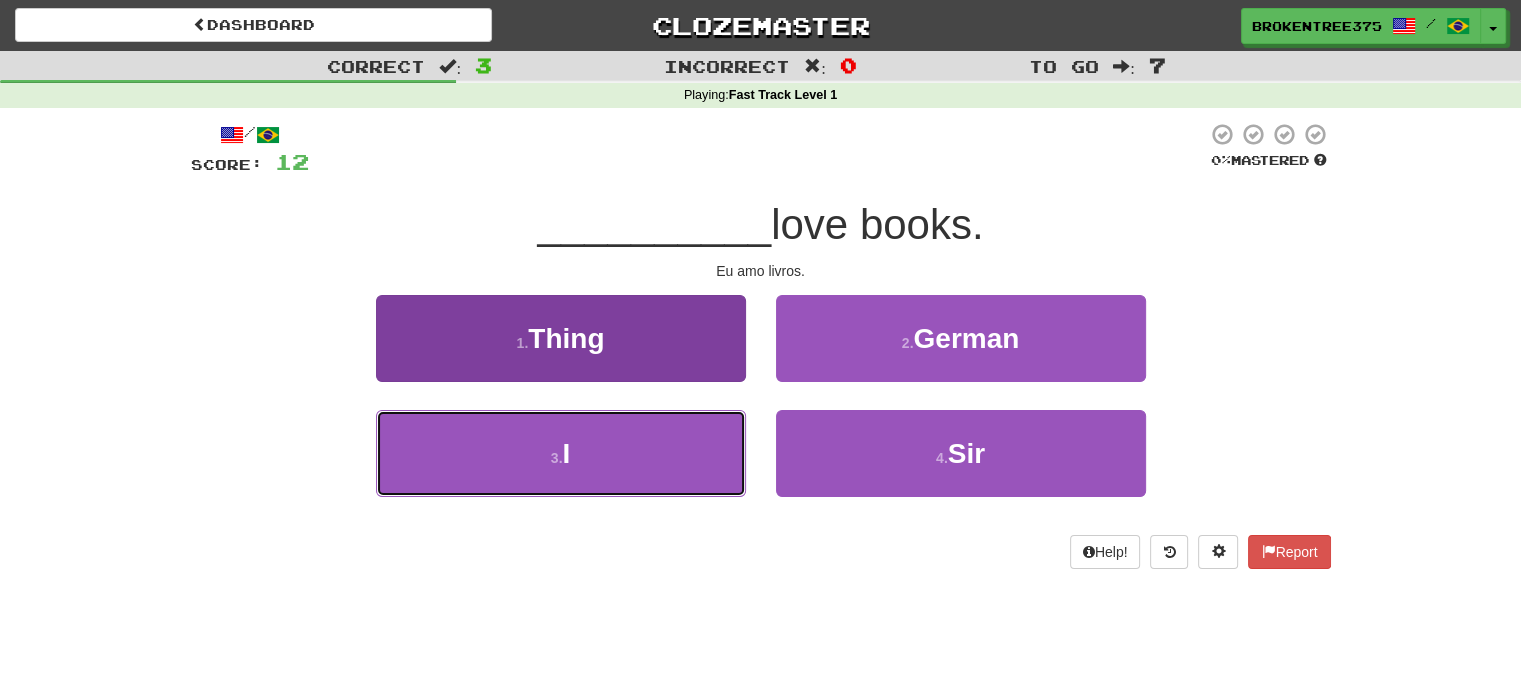 drag, startPoint x: 634, startPoint y: 460, endPoint x: 657, endPoint y: 447, distance: 26.41969 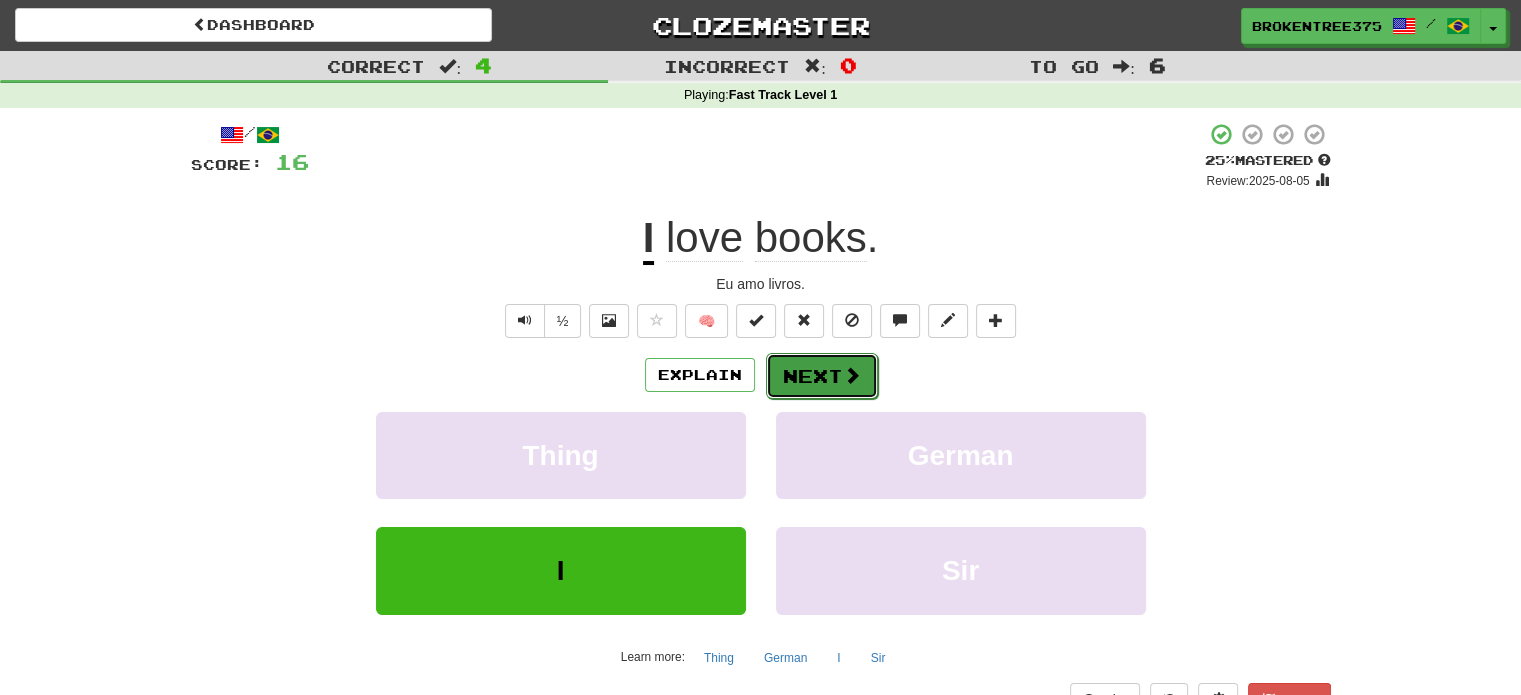 click at bounding box center (852, 375) 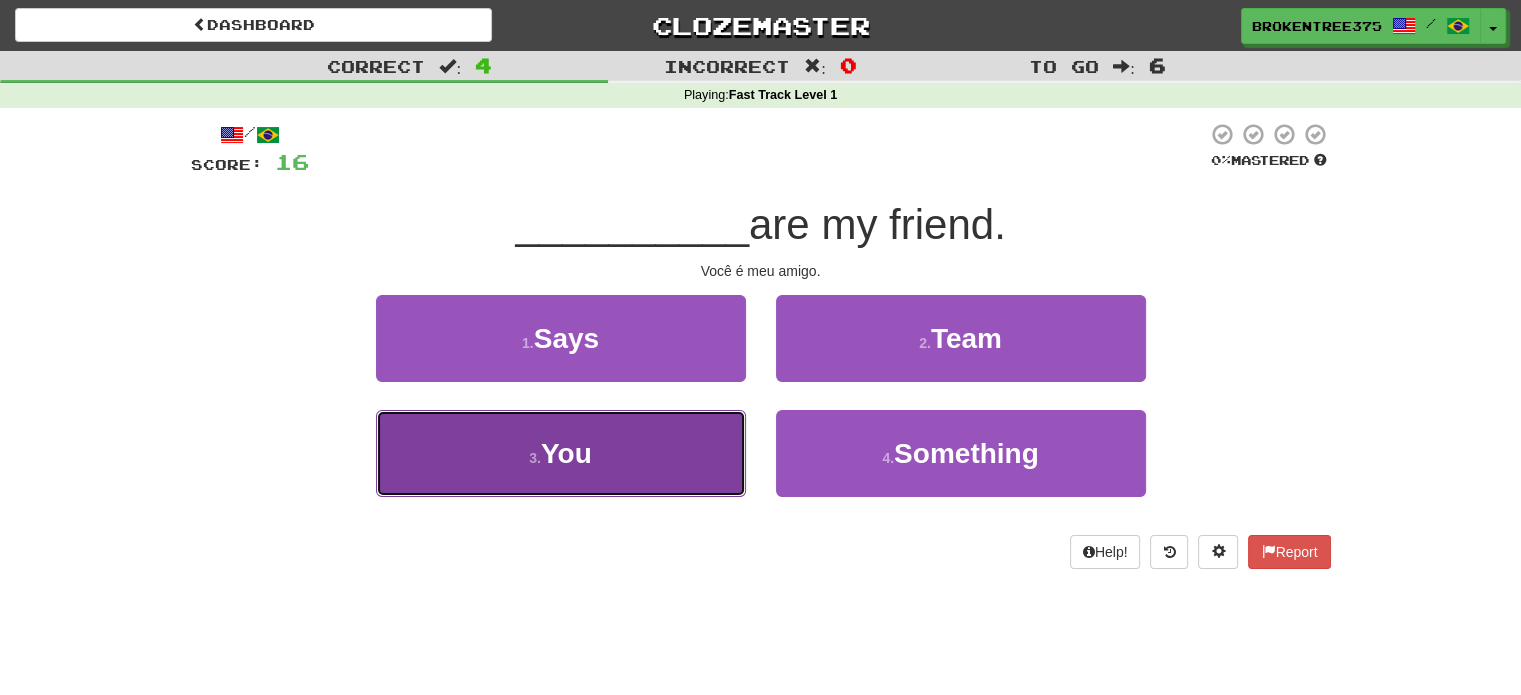 click on "3 .  You" at bounding box center (561, 453) 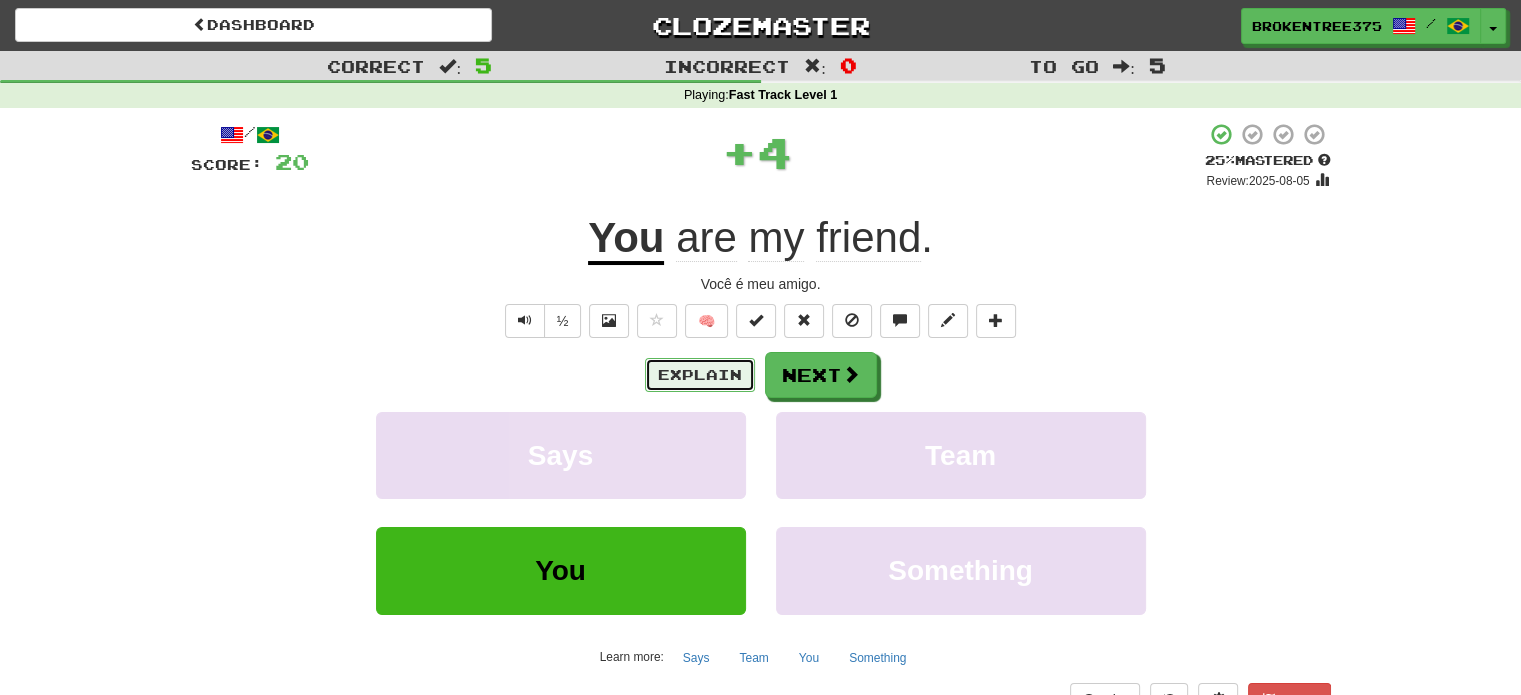 click on "Explain" at bounding box center (700, 375) 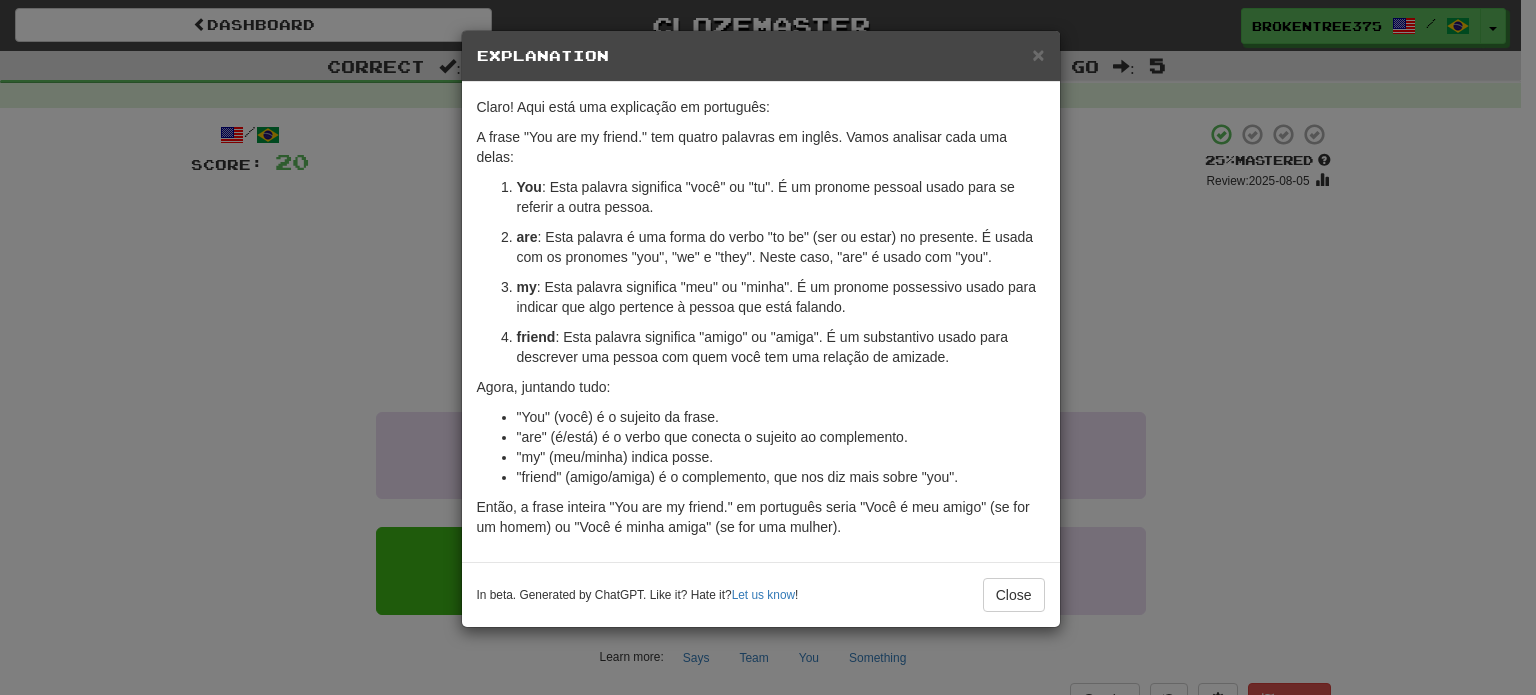 click on "In beta. Generated by ChatGPT. Like it? Hate it?  Let us know ! Close" at bounding box center [761, 594] 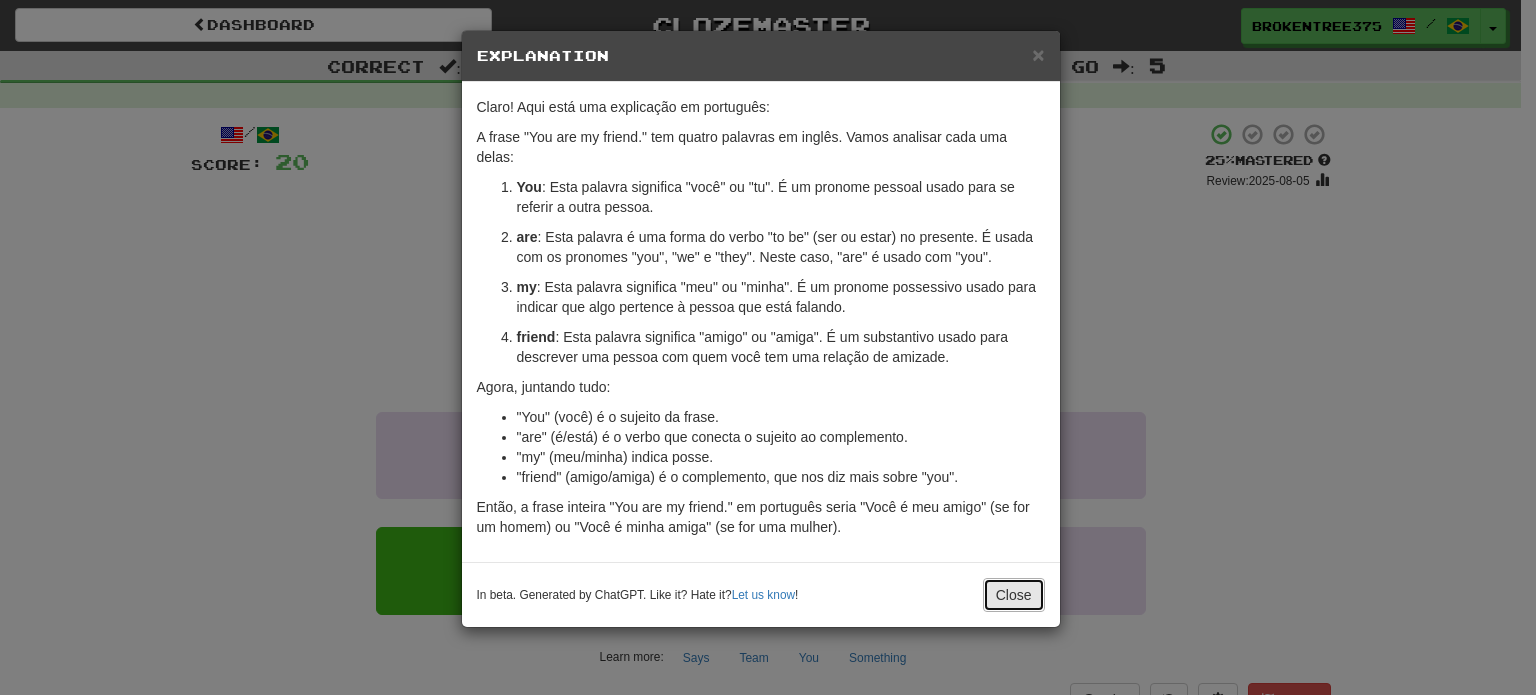 click on "Close" at bounding box center (1014, 595) 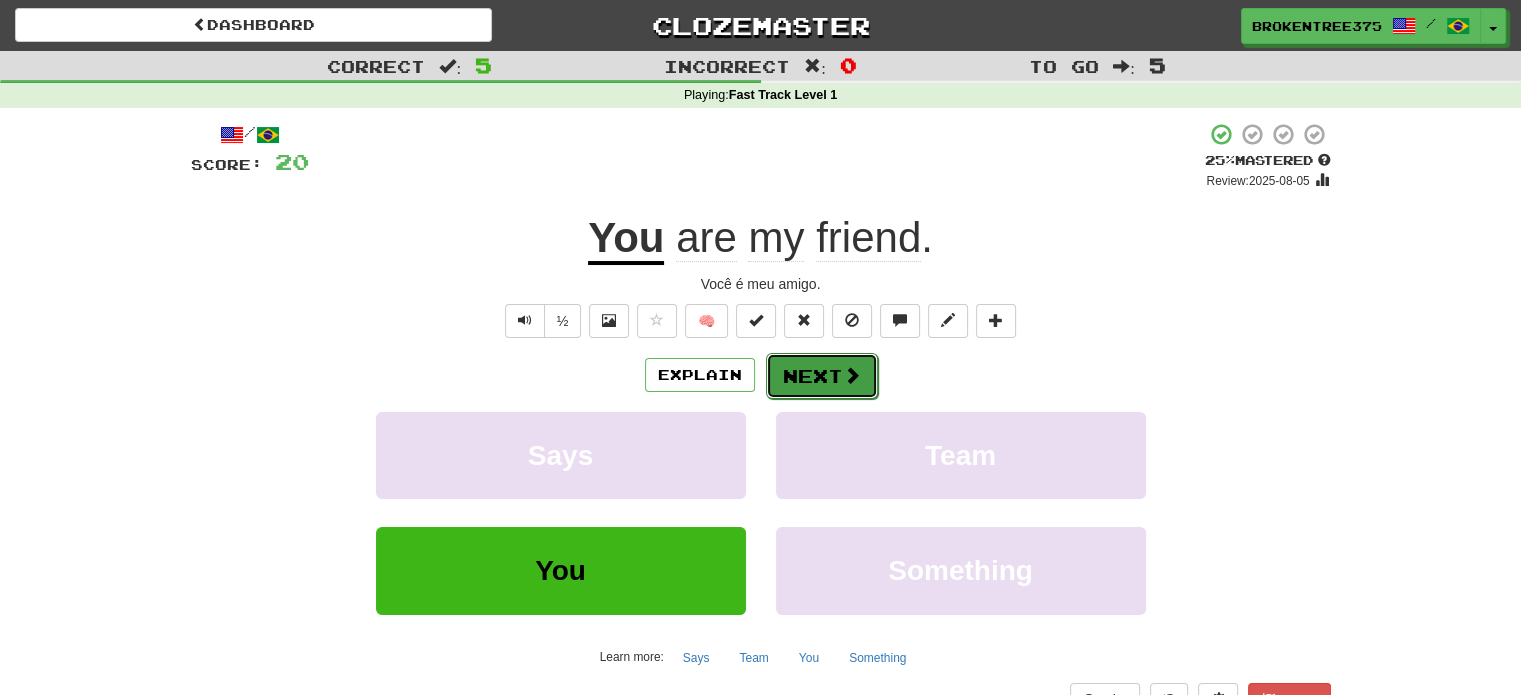 click on "Next" at bounding box center [822, 376] 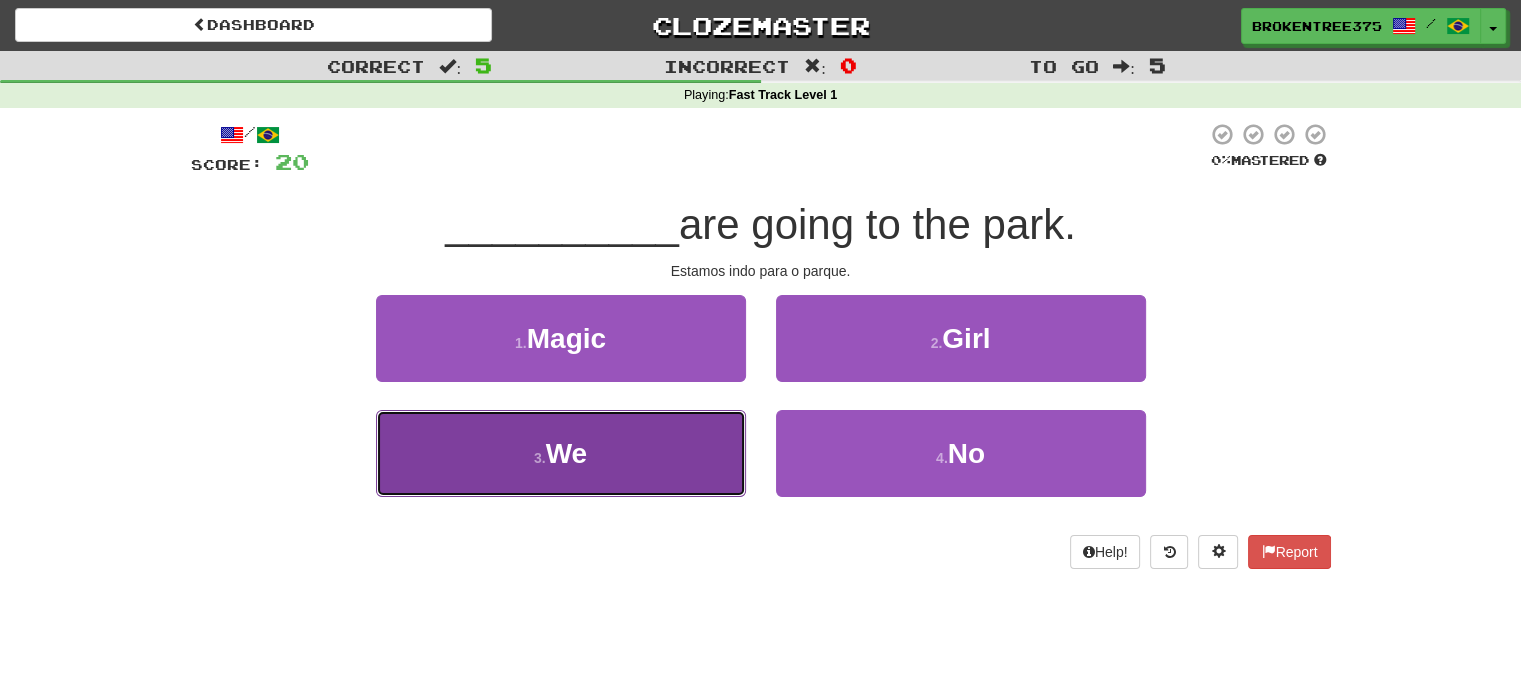 click on "3 .  We" at bounding box center [561, 453] 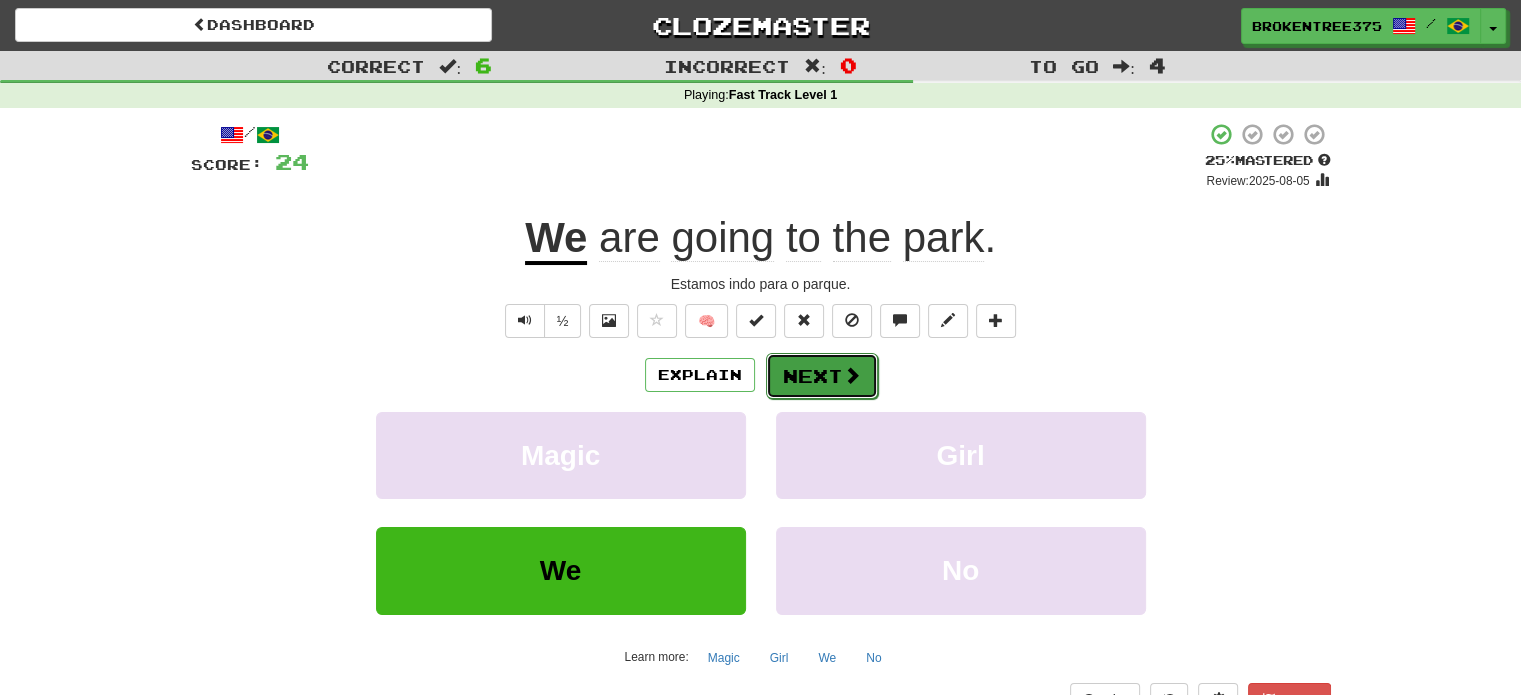 click on "Next" at bounding box center [822, 376] 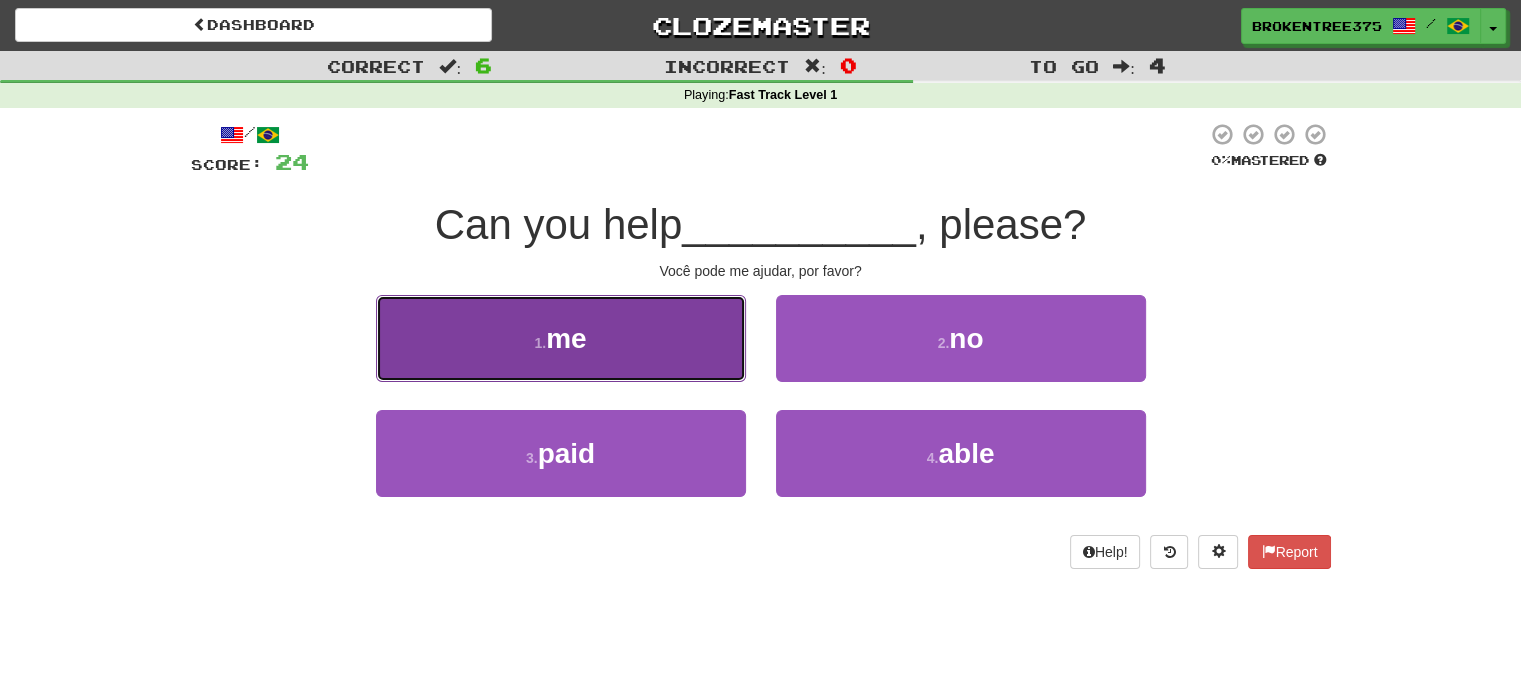 click on "1 .  me" at bounding box center [561, 338] 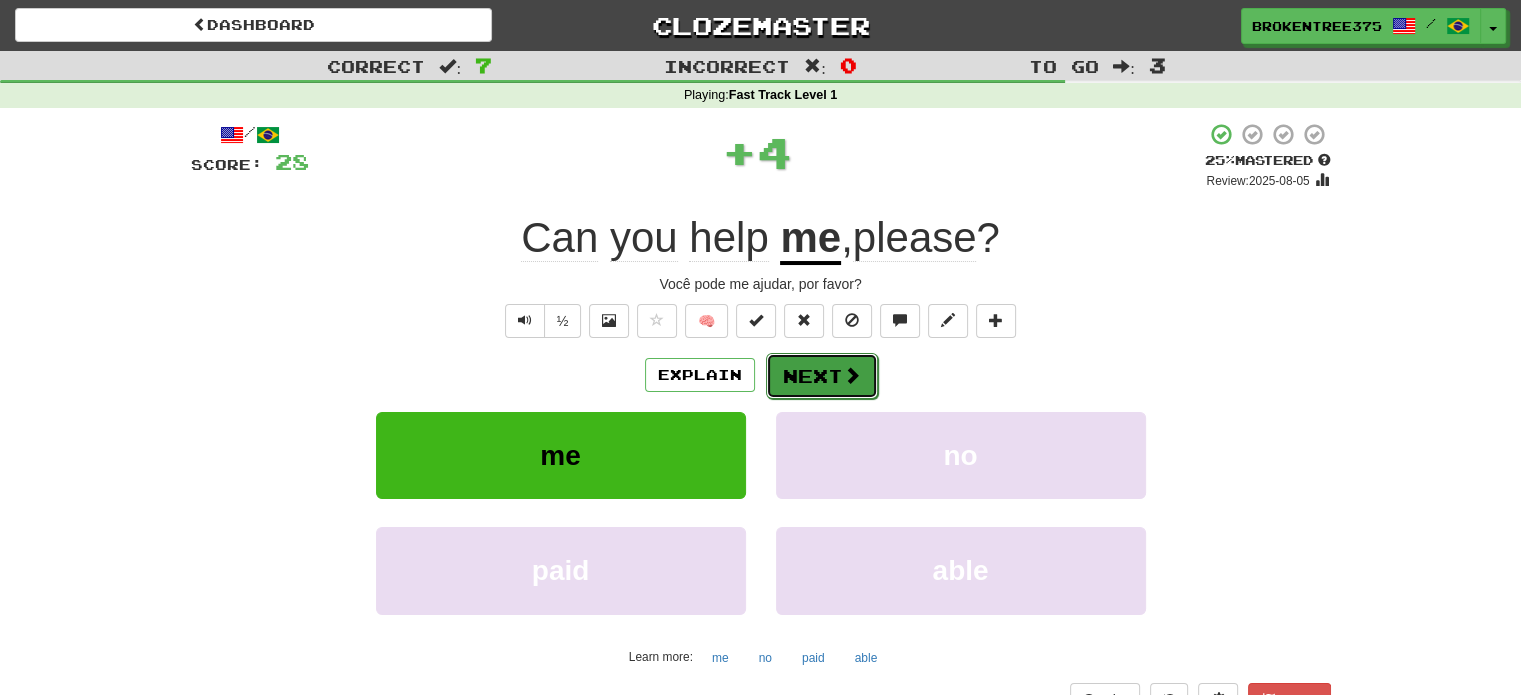 click on "Next" at bounding box center [822, 376] 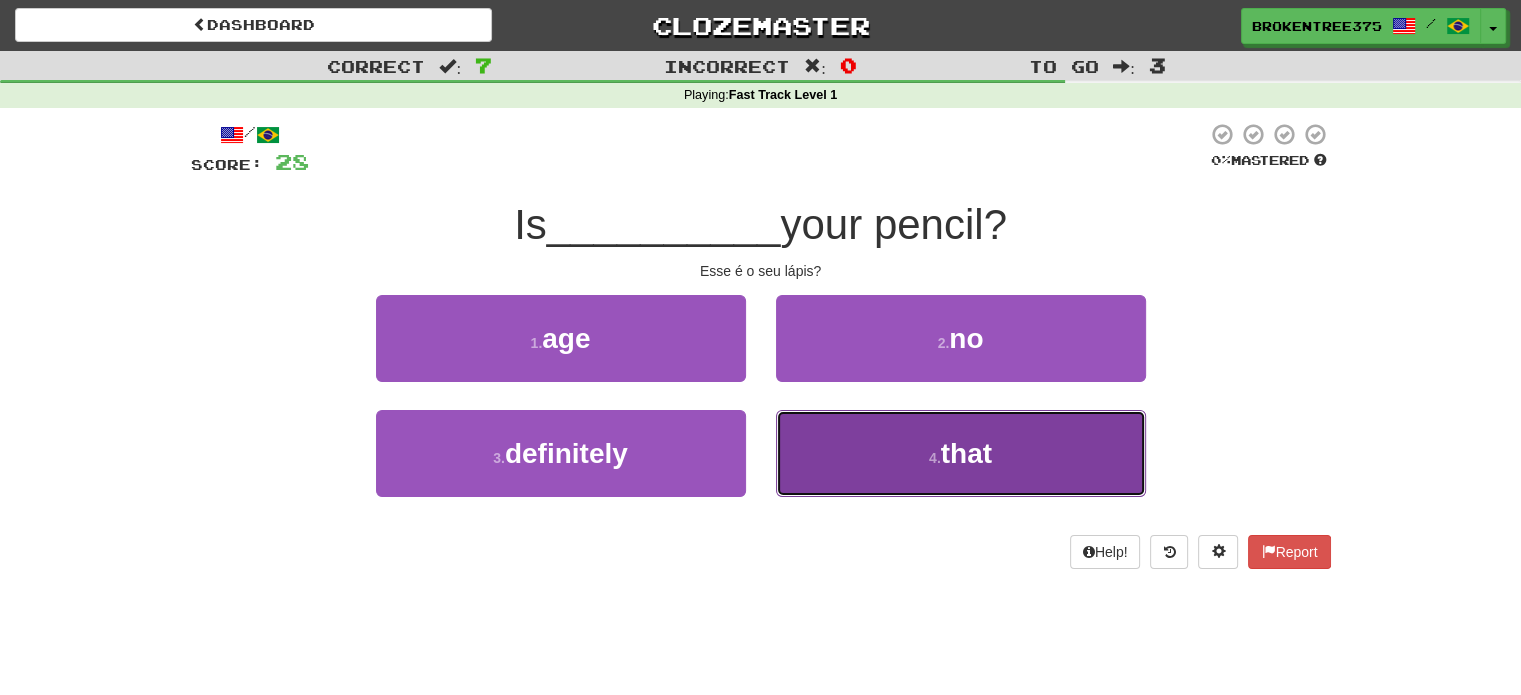 click on "that" at bounding box center (966, 453) 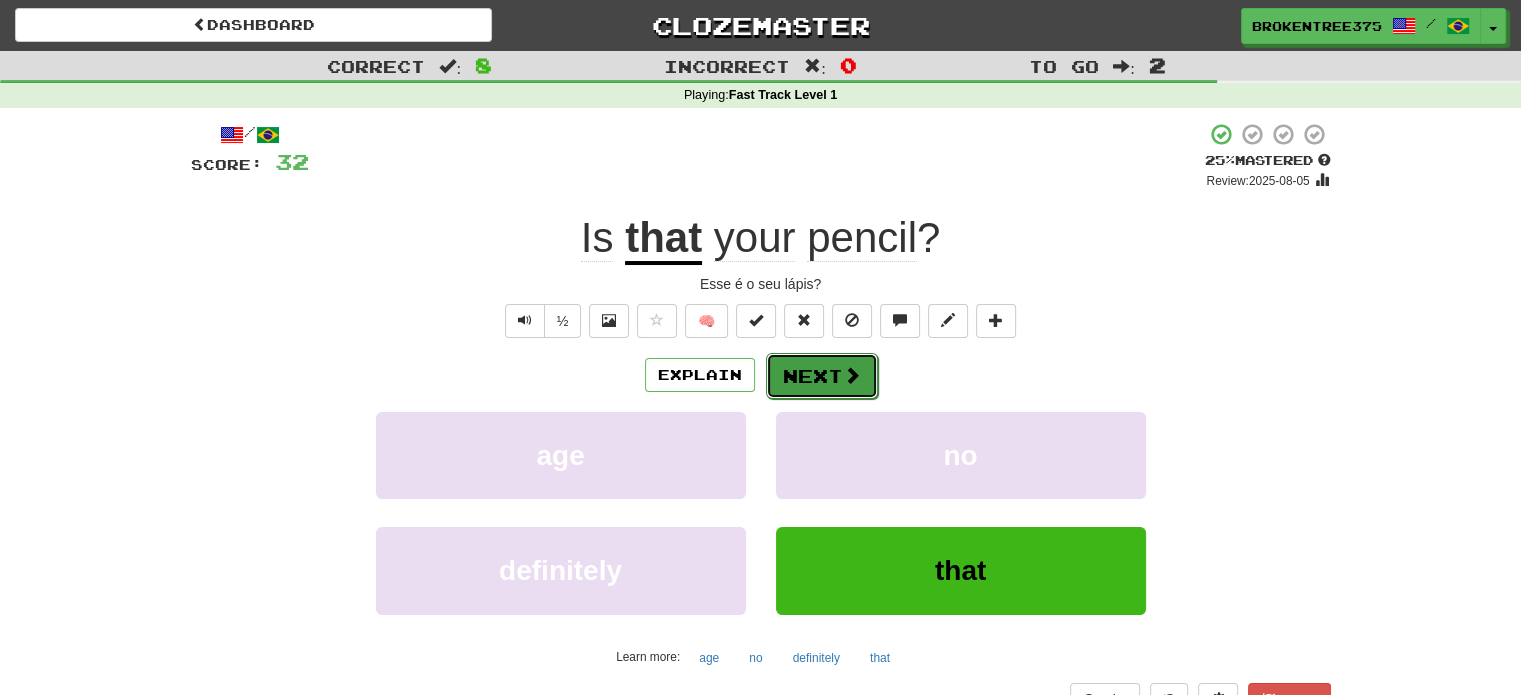 click on "Next" at bounding box center [822, 376] 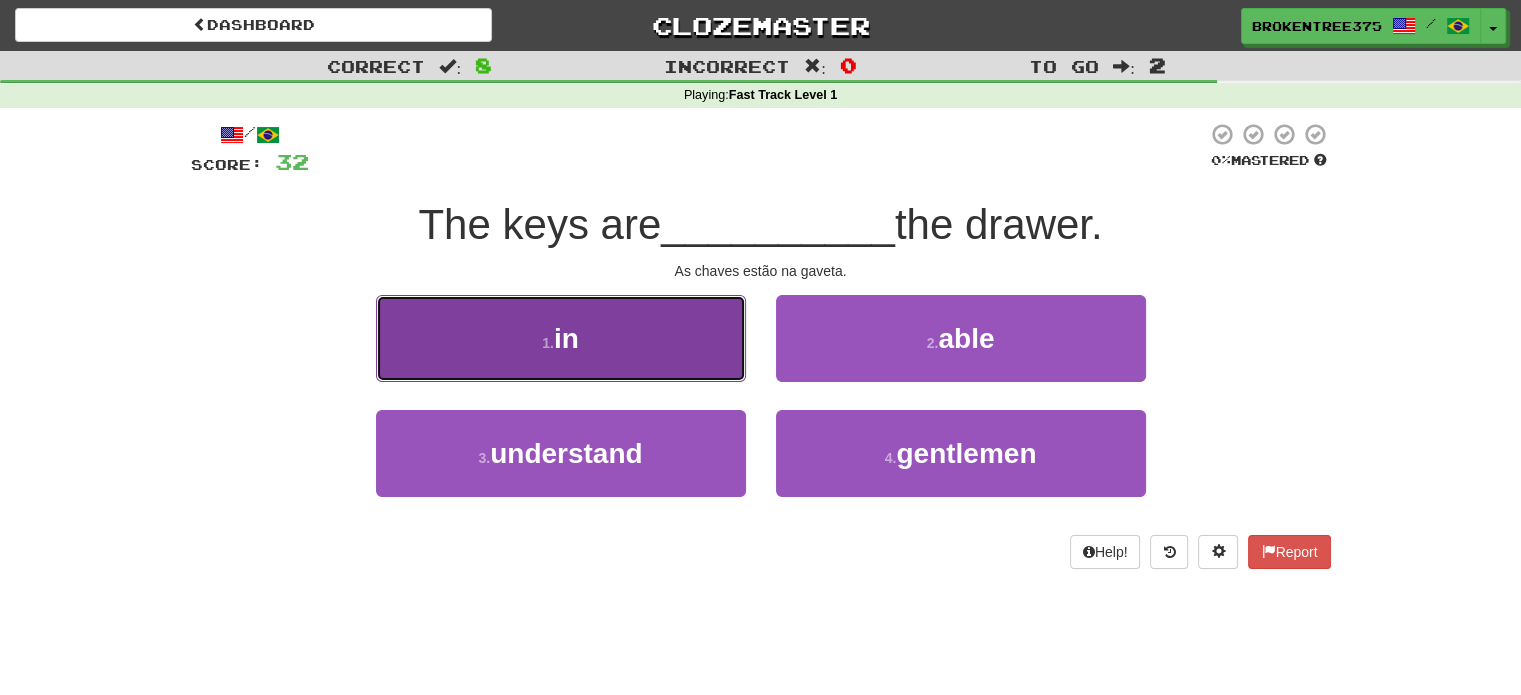 click on "1 .  in" at bounding box center (561, 338) 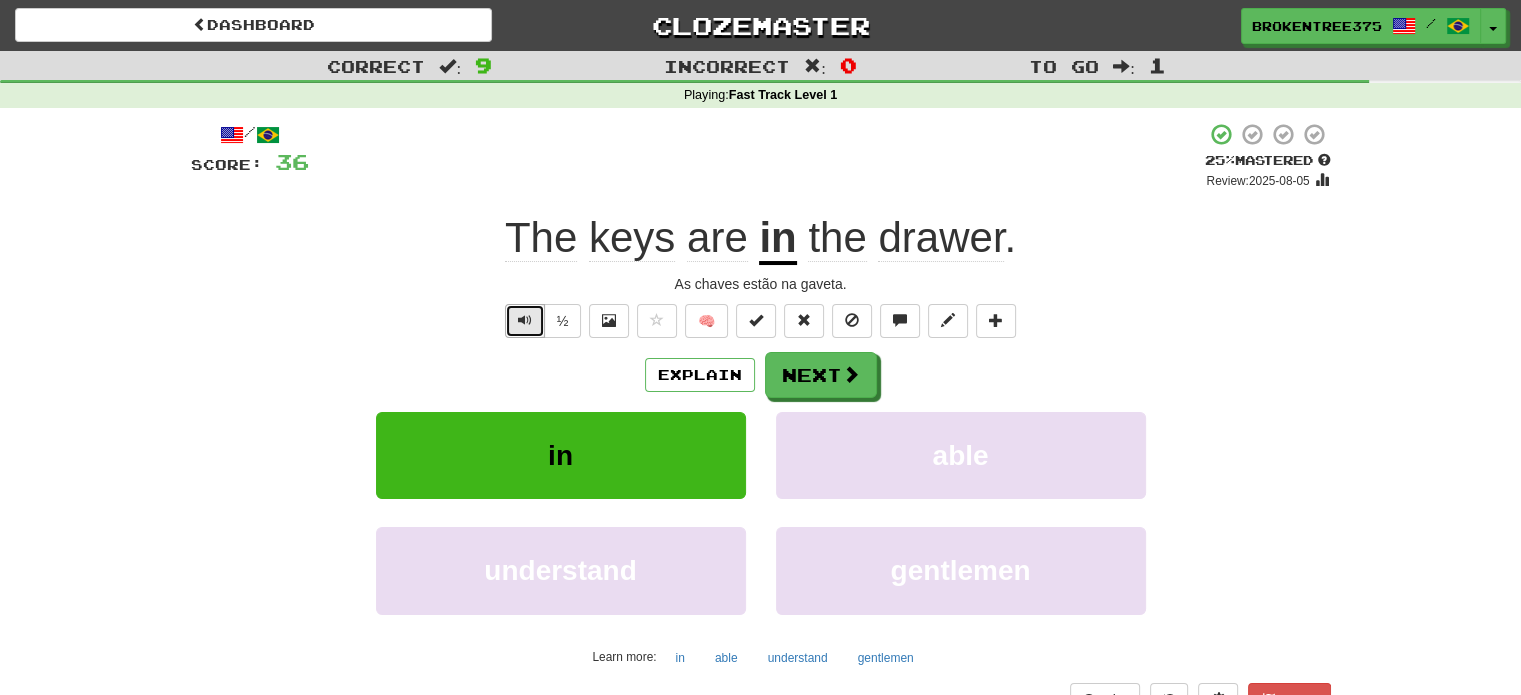 click at bounding box center [525, 320] 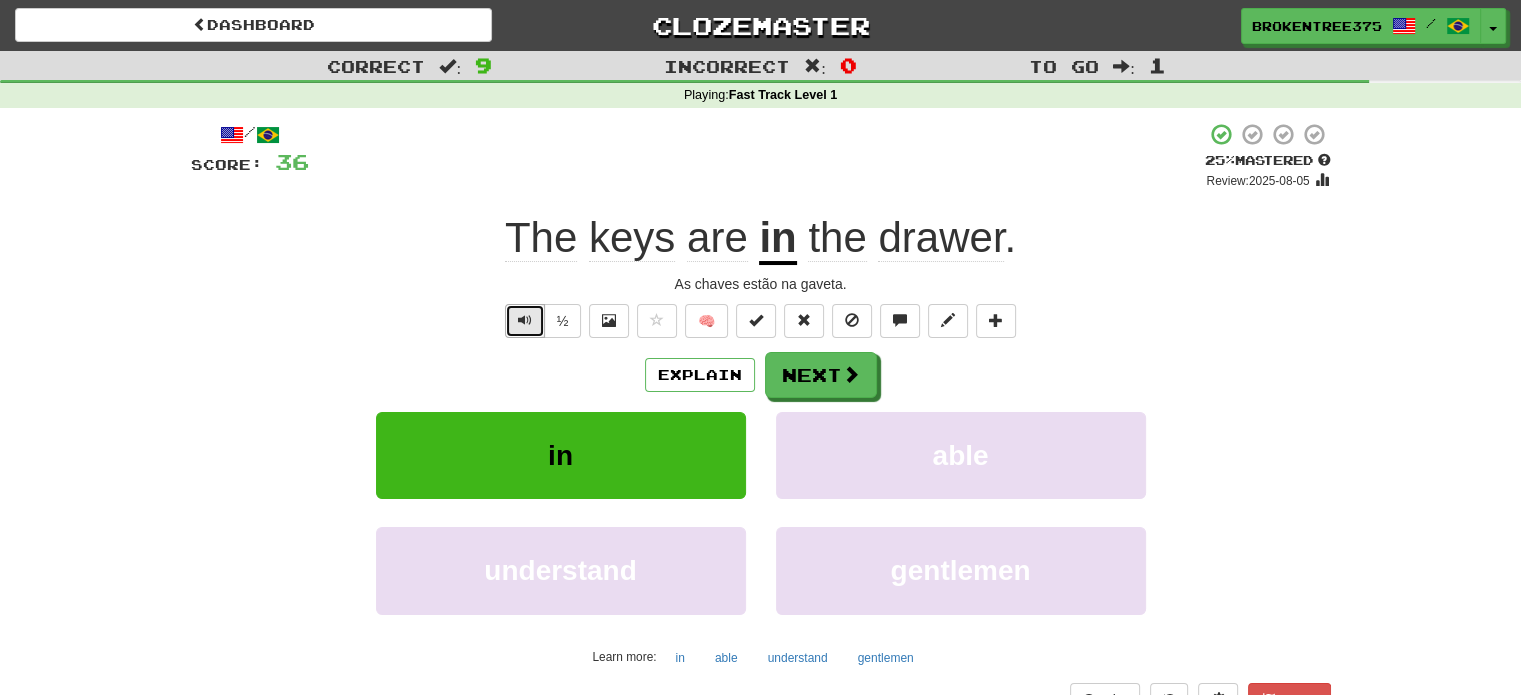 click at bounding box center (525, 321) 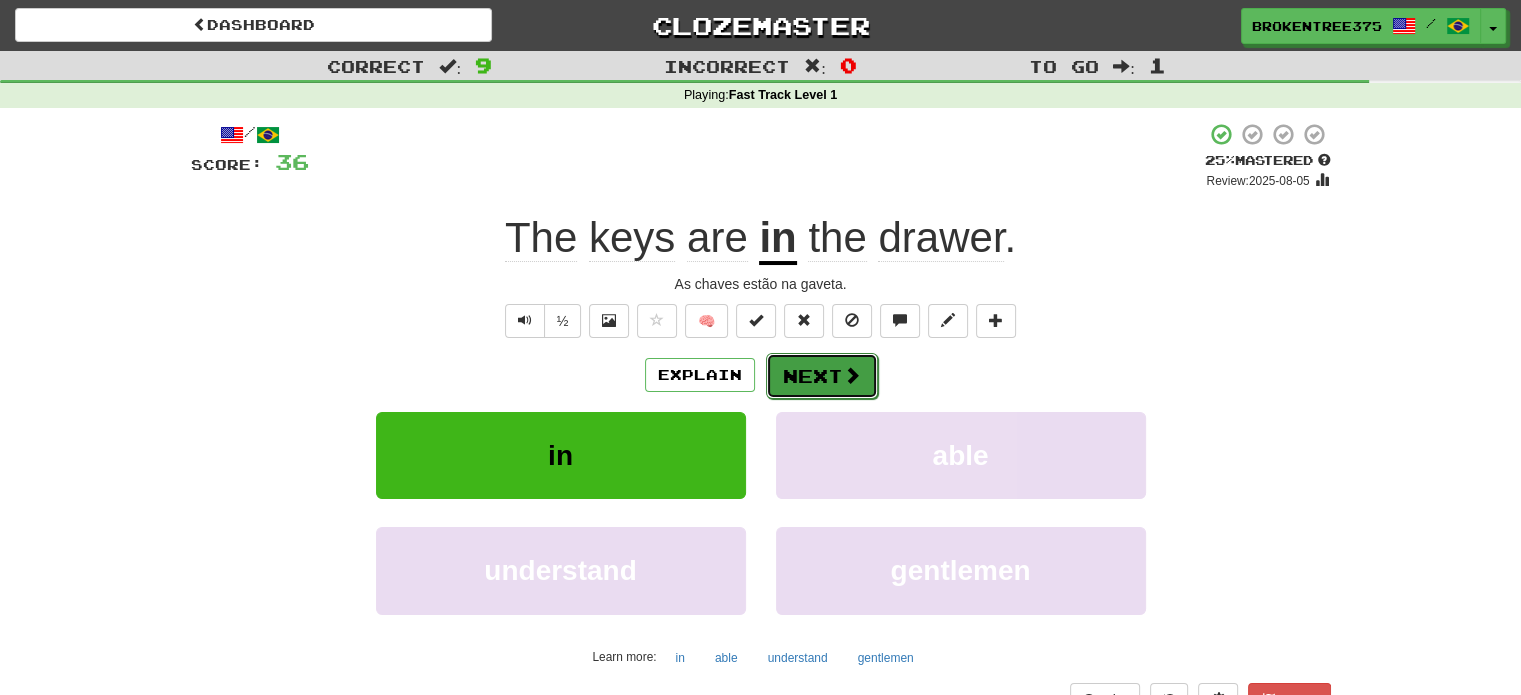 click on "Next" at bounding box center [822, 376] 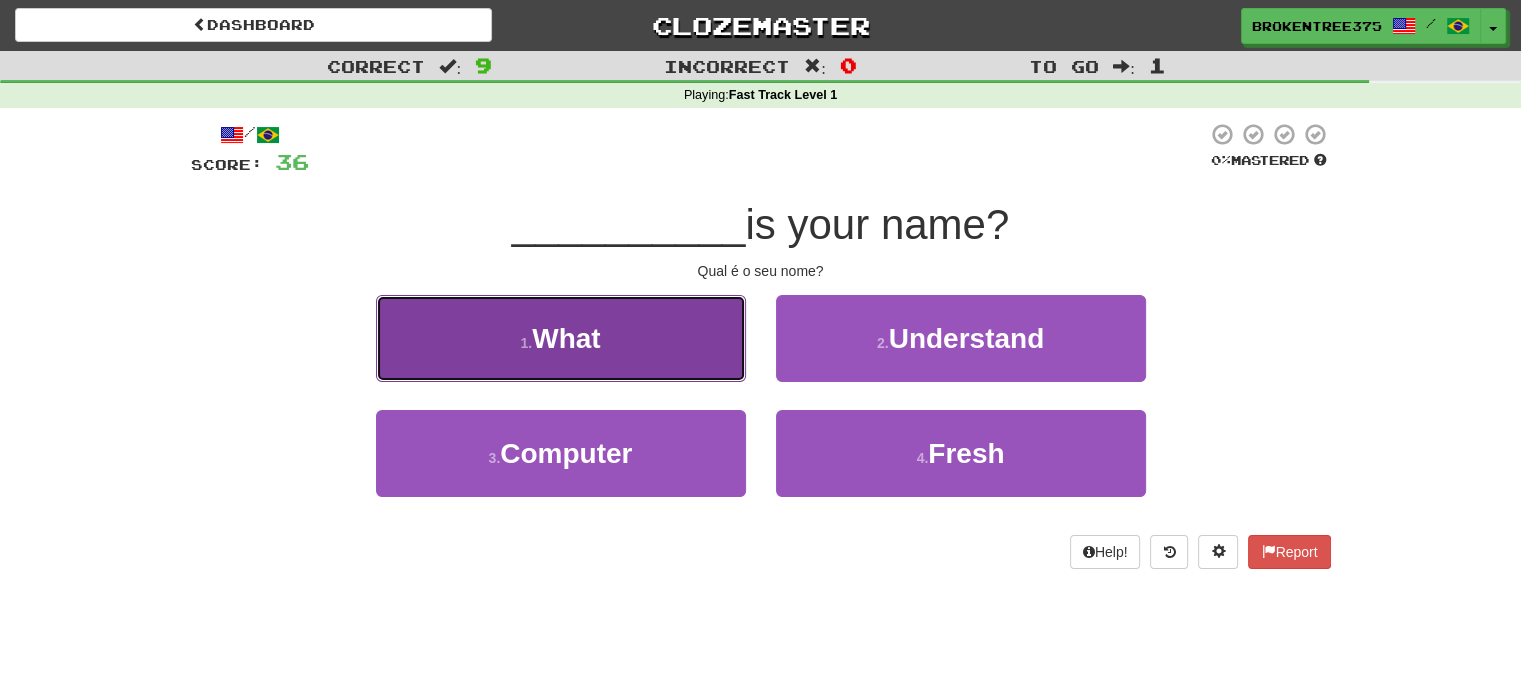 click on "What" at bounding box center [566, 338] 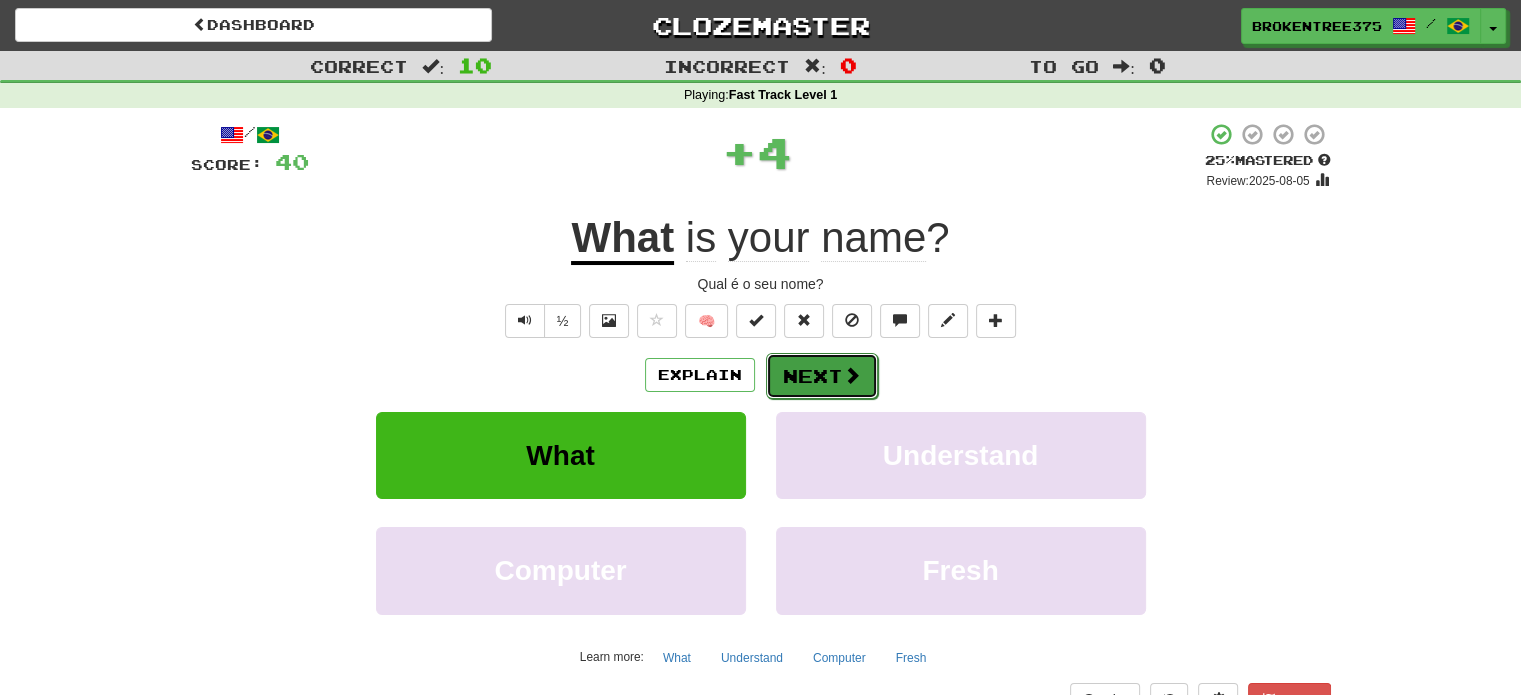 click on "Next" at bounding box center (822, 376) 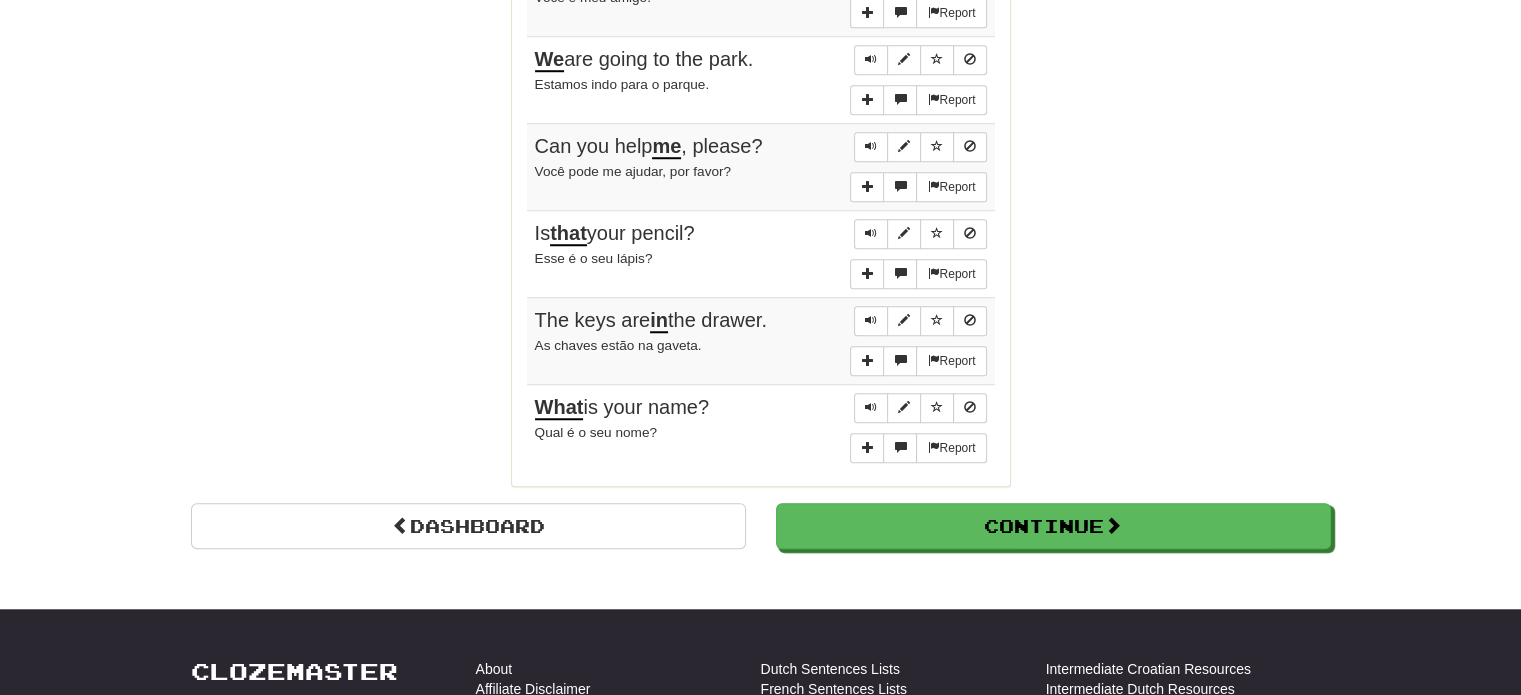 scroll, scrollTop: 1600, scrollLeft: 0, axis: vertical 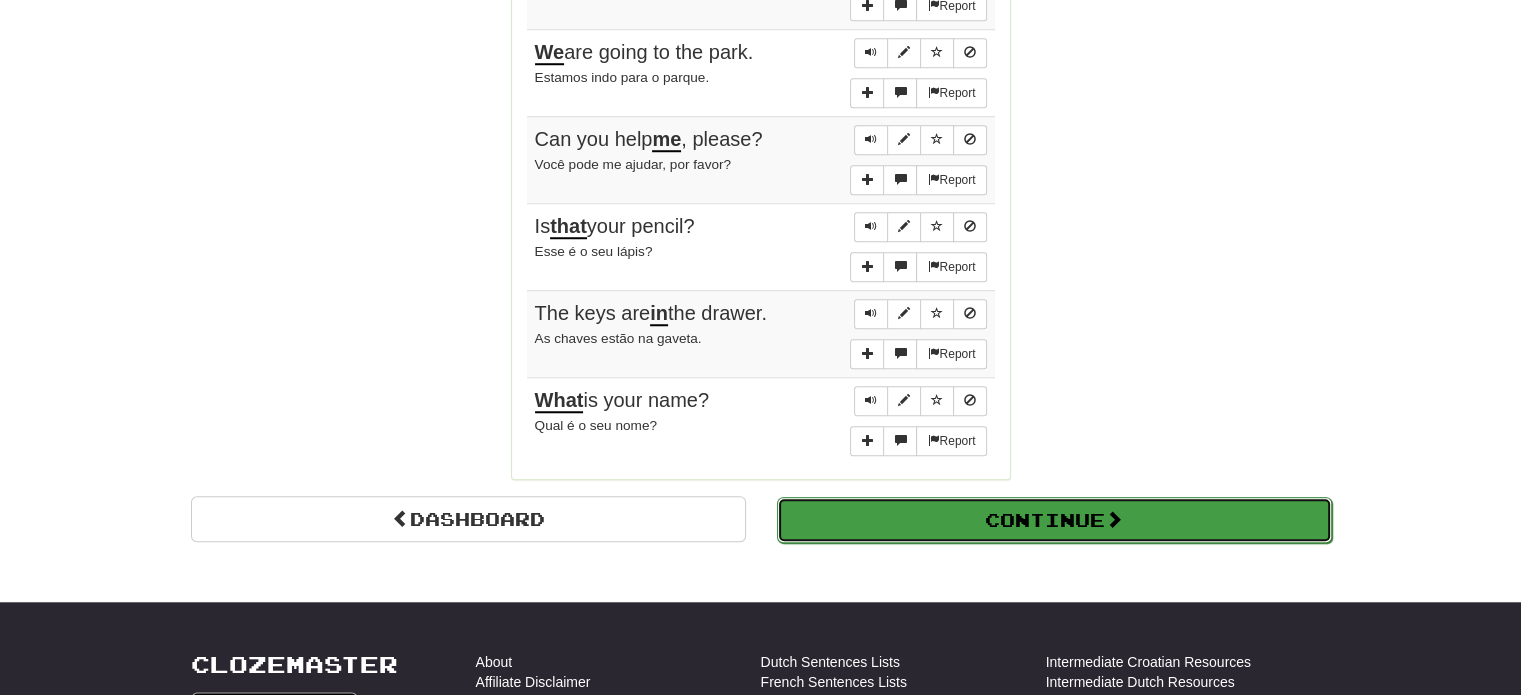 click on "Continue" at bounding box center (1054, 520) 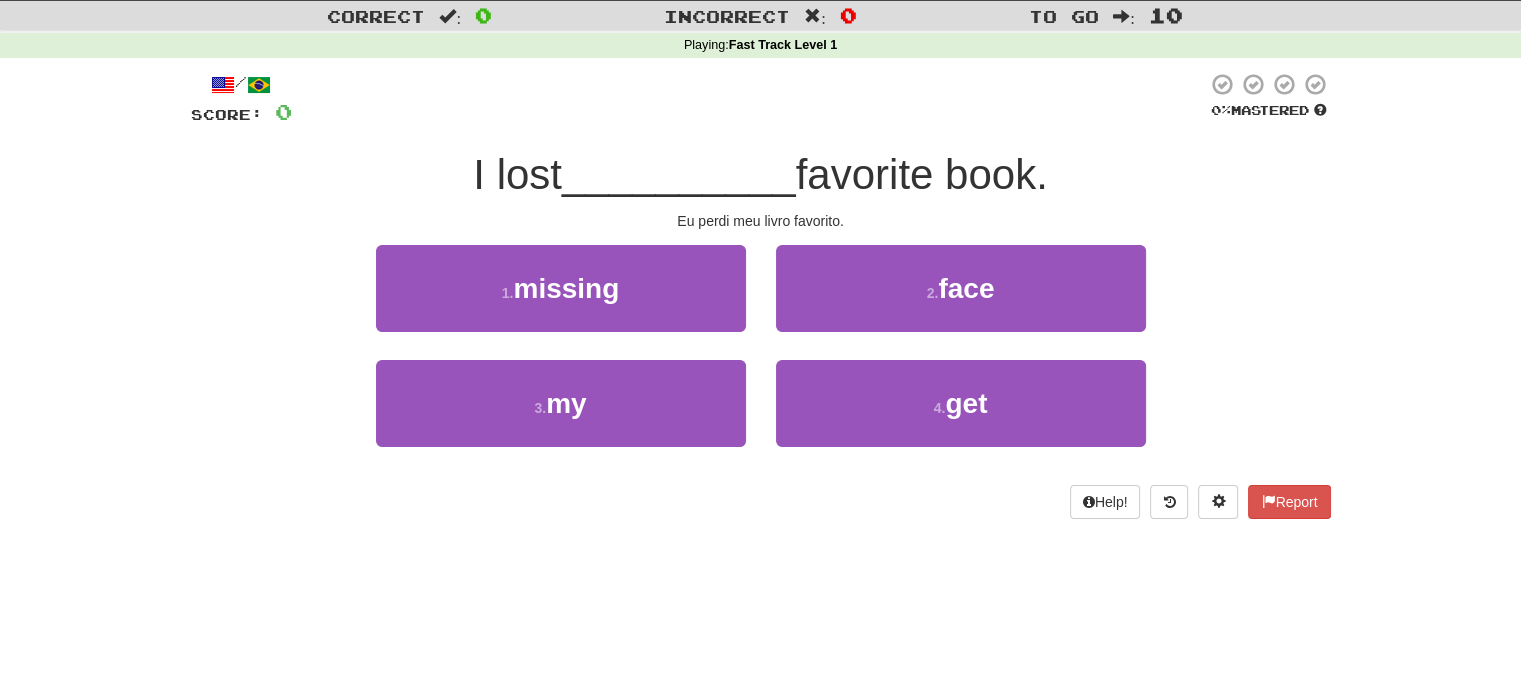scroll, scrollTop: 0, scrollLeft: 0, axis: both 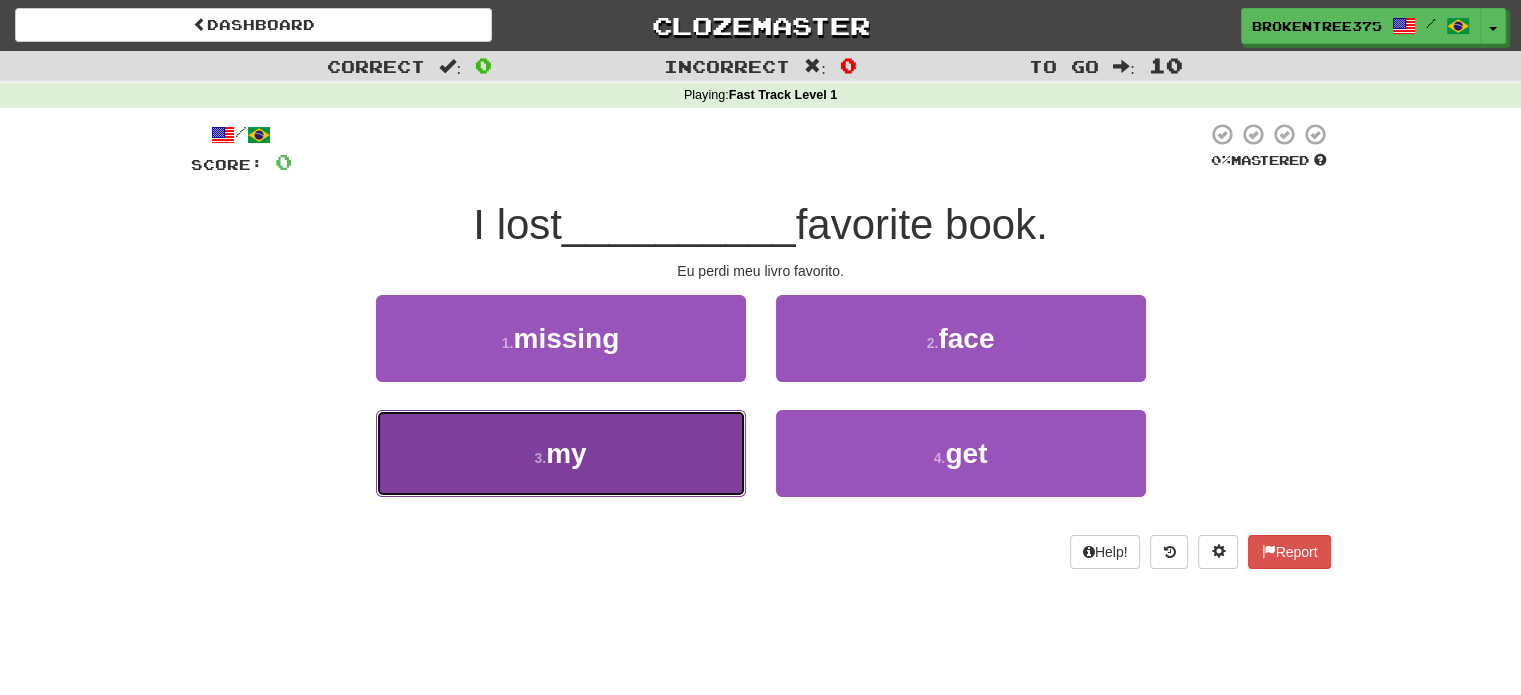 click on "3 .  my" at bounding box center [561, 453] 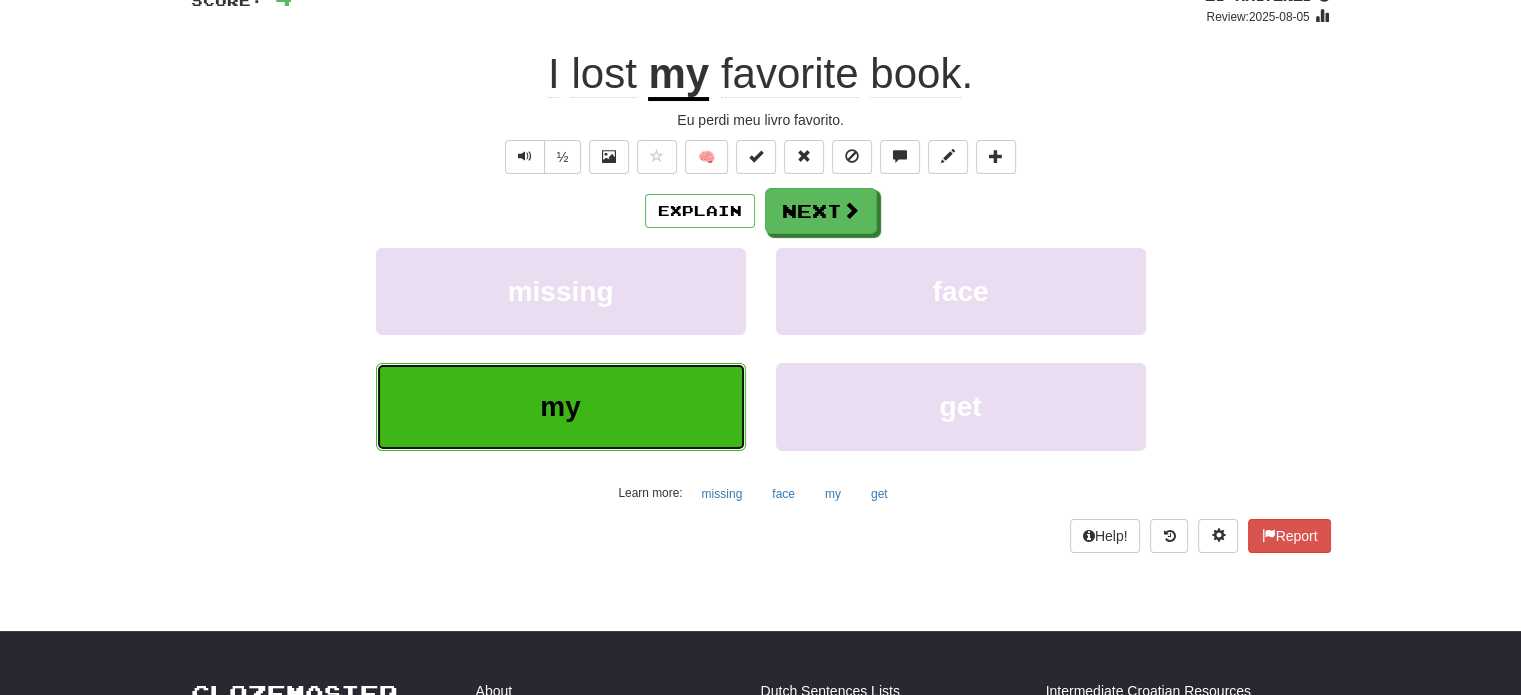 scroll, scrollTop: 200, scrollLeft: 0, axis: vertical 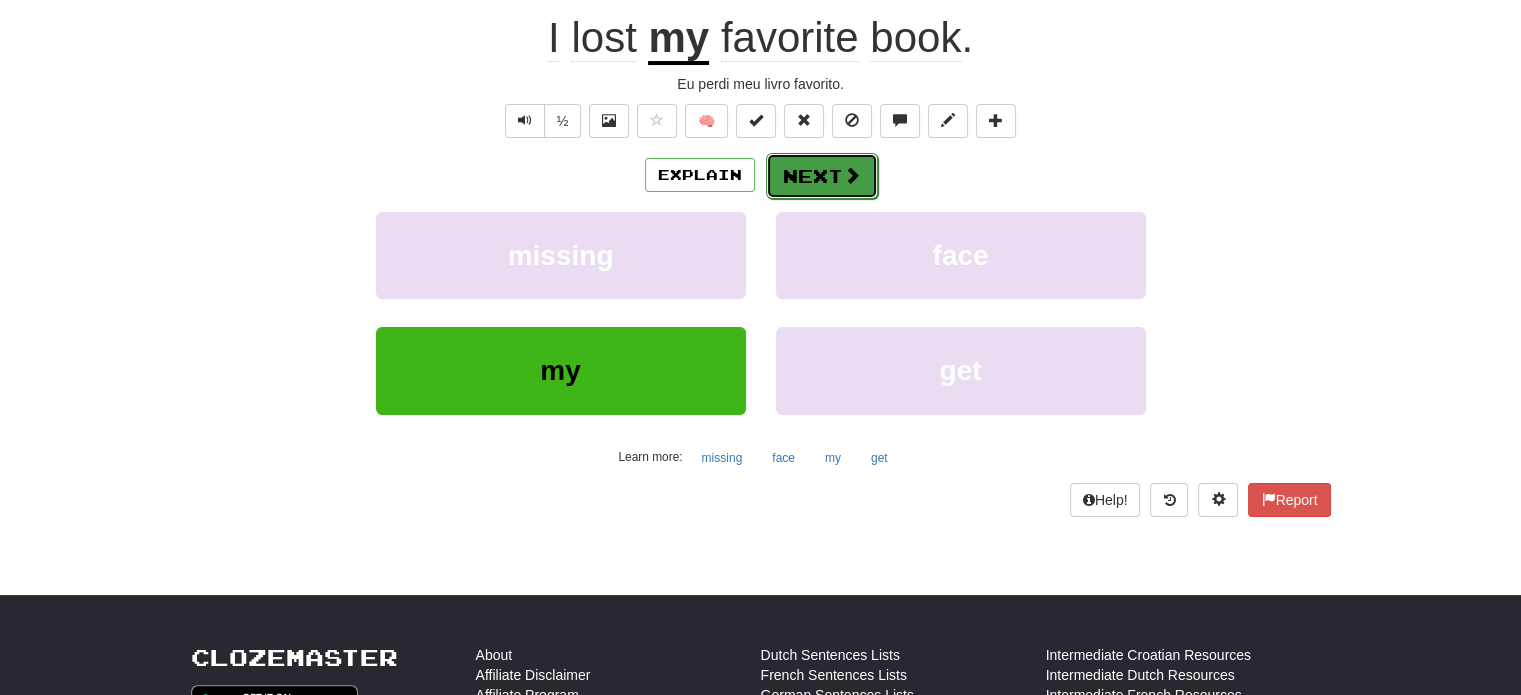 click on "Next" at bounding box center (822, 176) 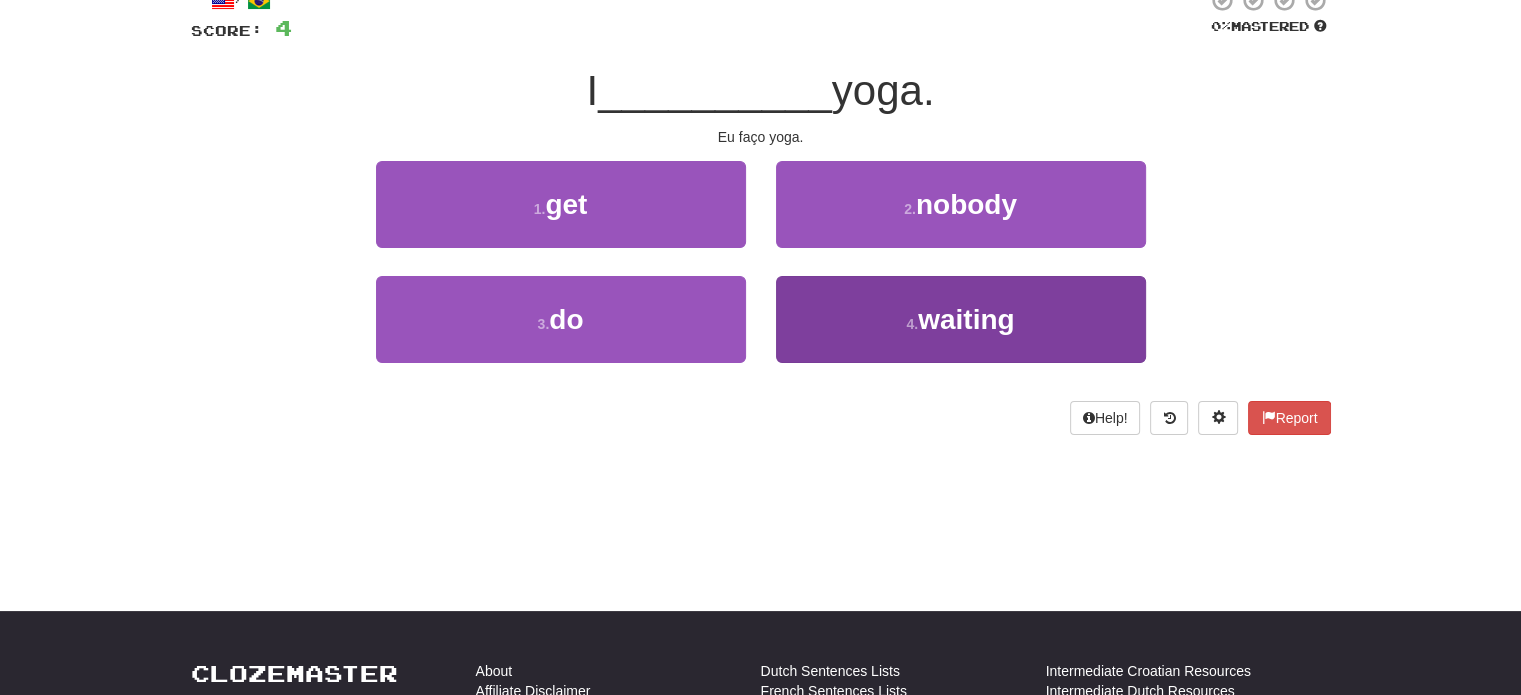 scroll, scrollTop: 87, scrollLeft: 0, axis: vertical 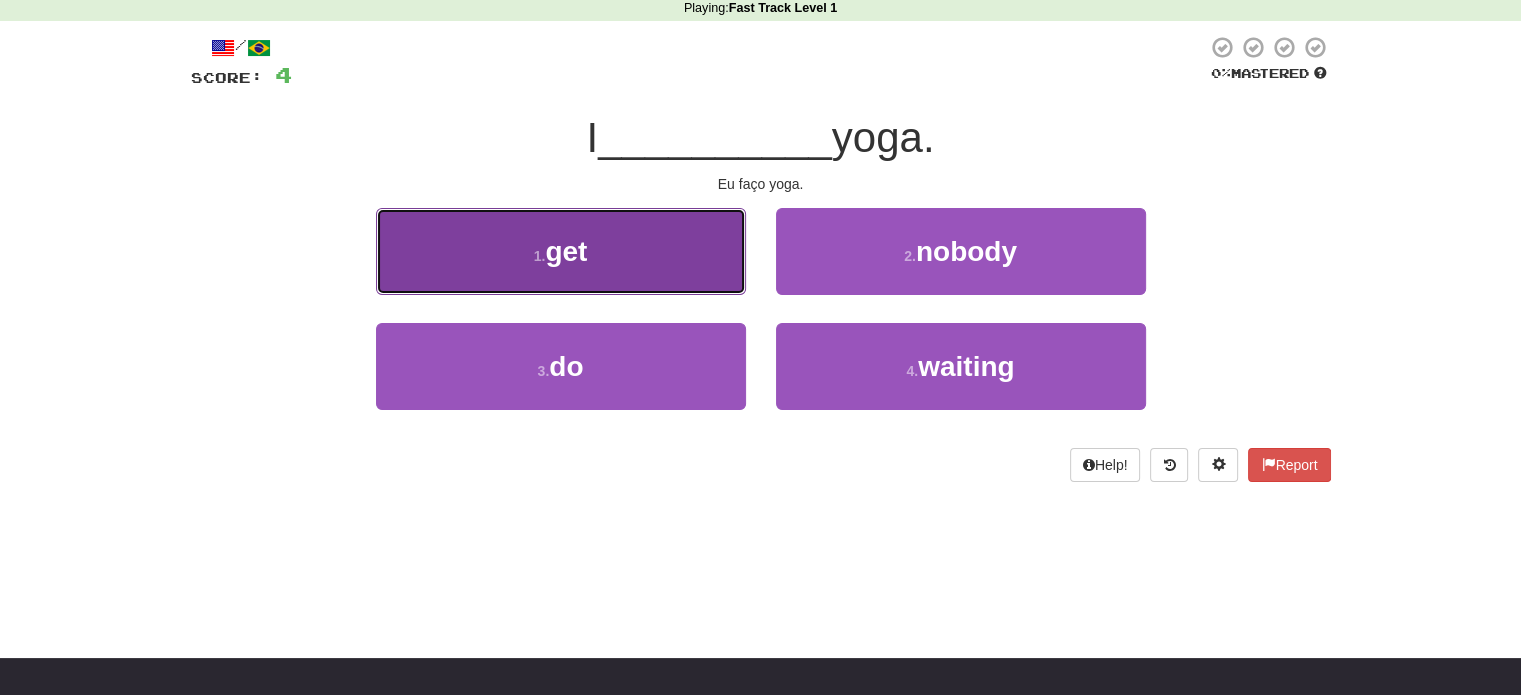 click on "1 .  get" at bounding box center [561, 251] 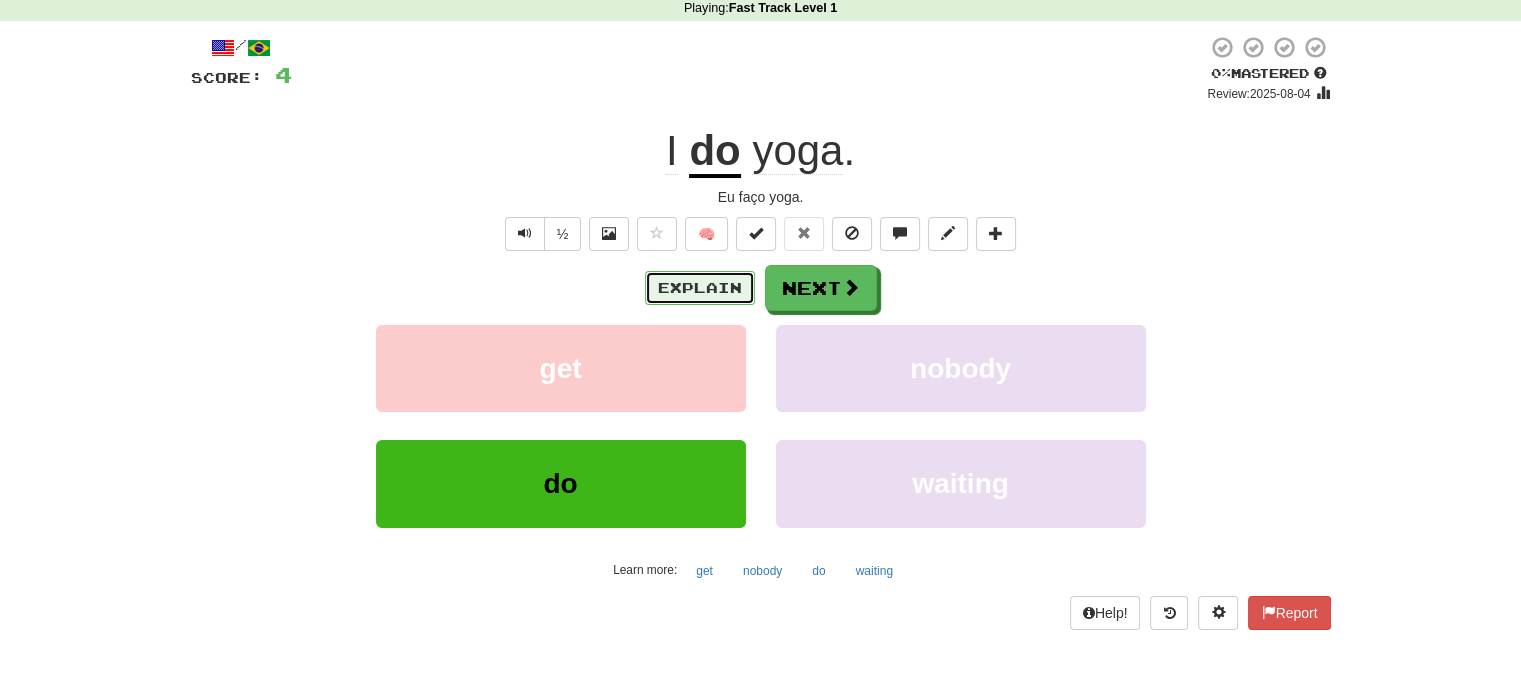 click on "Explain" at bounding box center [700, 288] 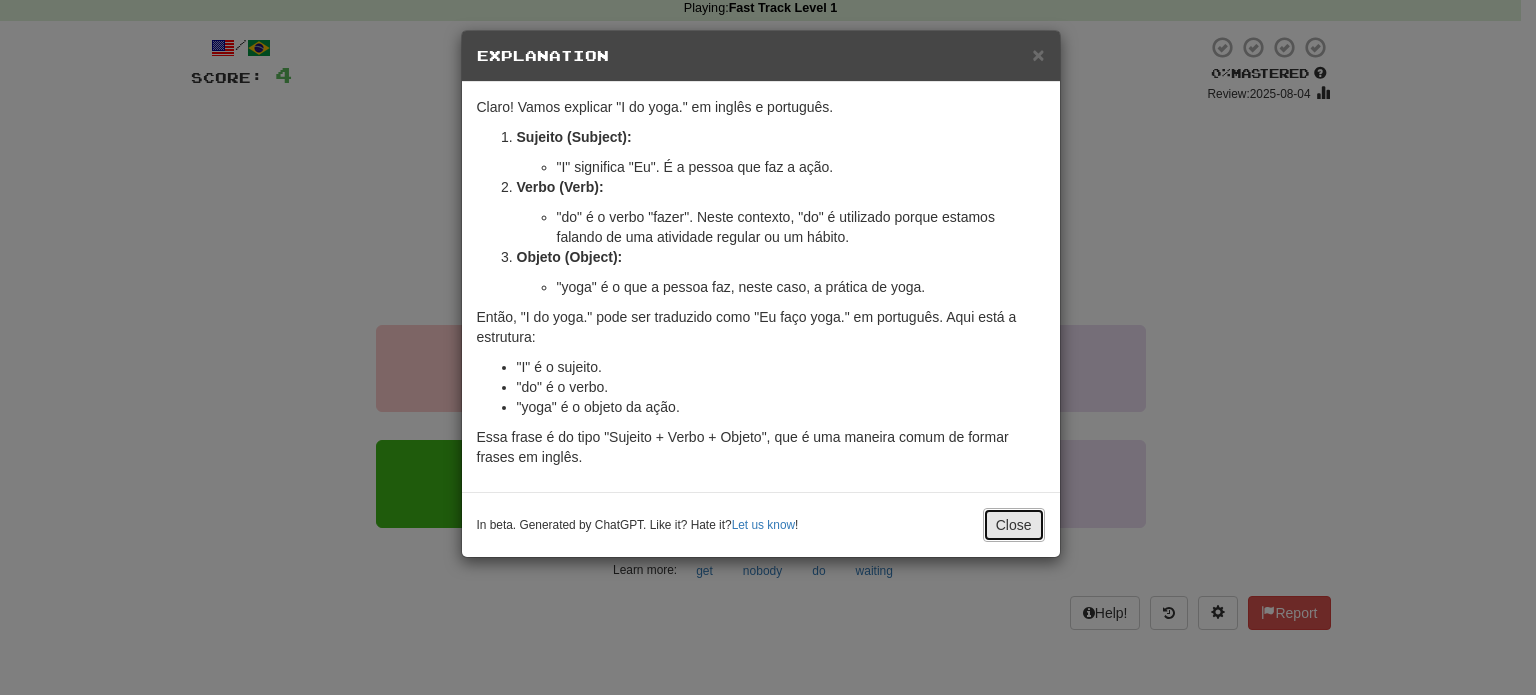 click on "Close" at bounding box center (1014, 525) 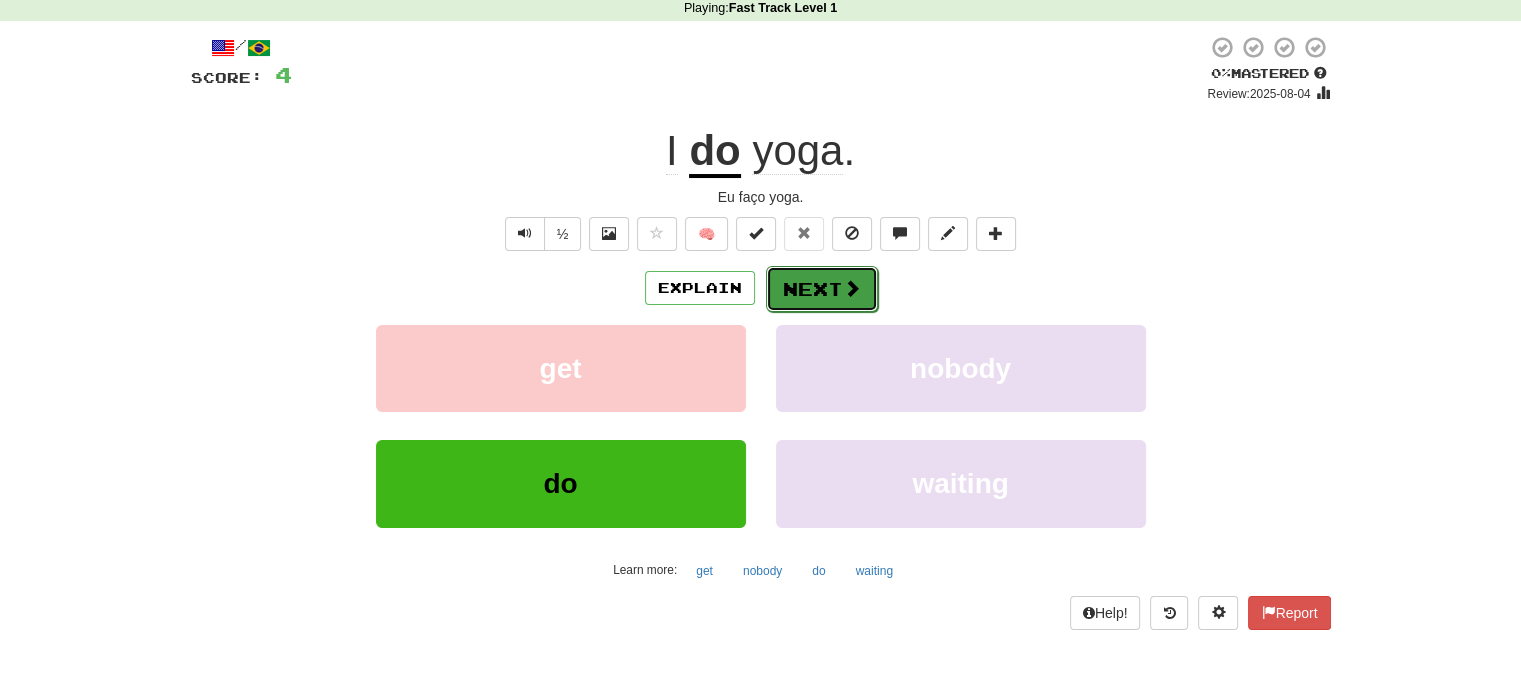 click at bounding box center [852, 288] 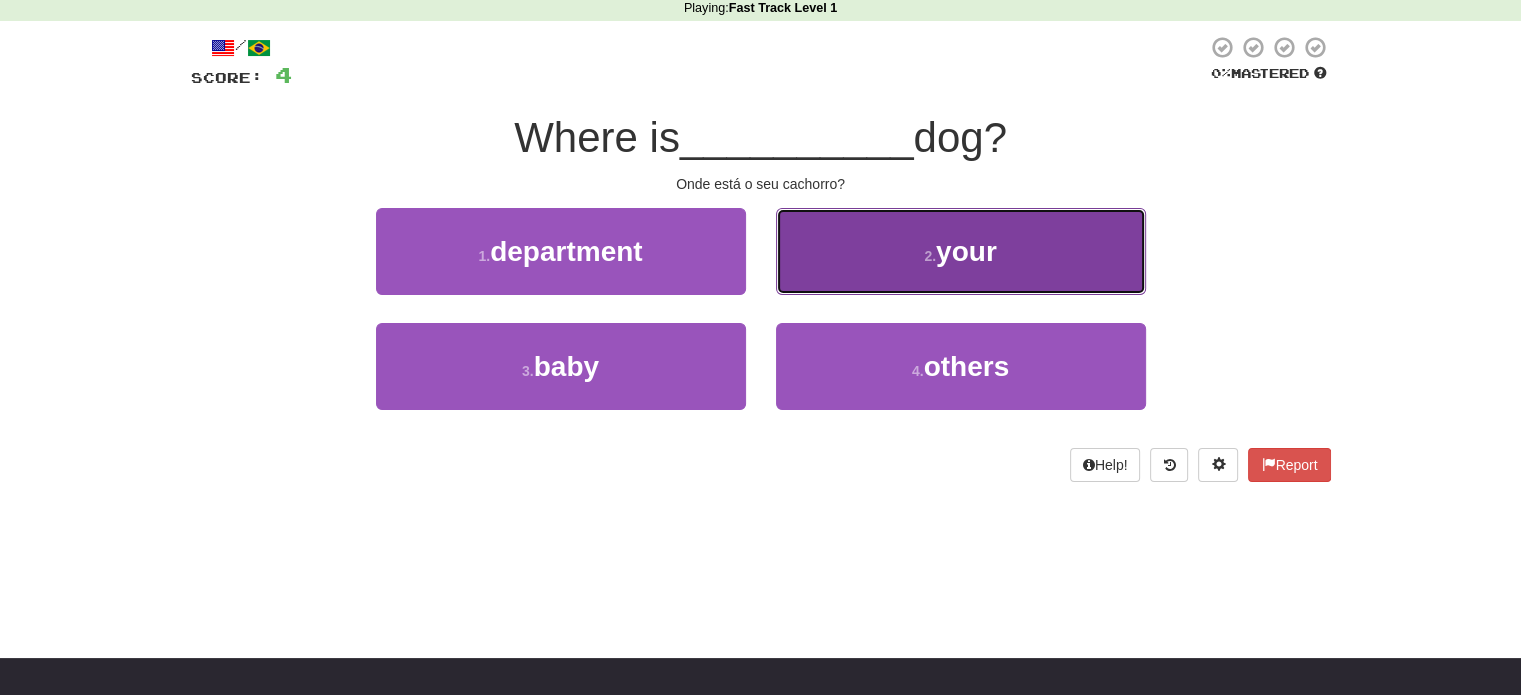 click on "2 .  your" at bounding box center (961, 251) 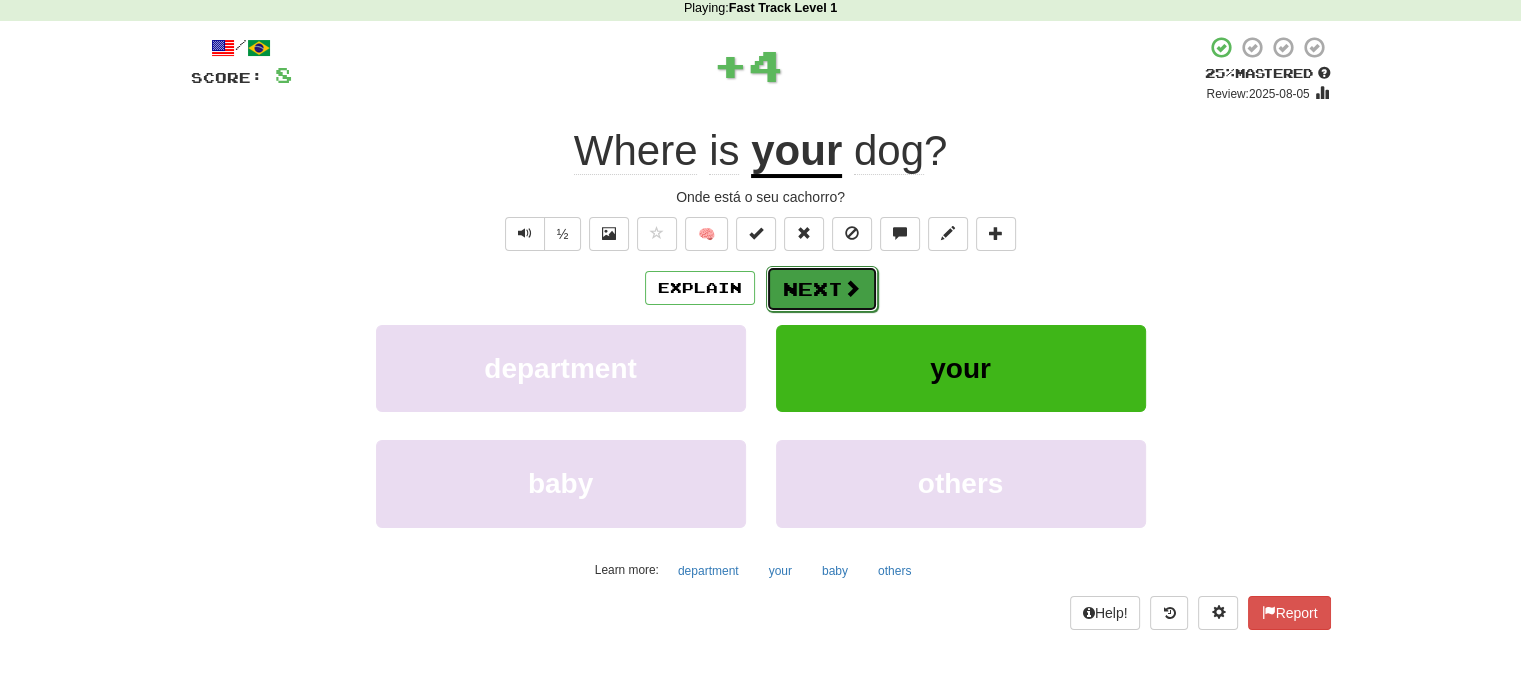click at bounding box center [852, 288] 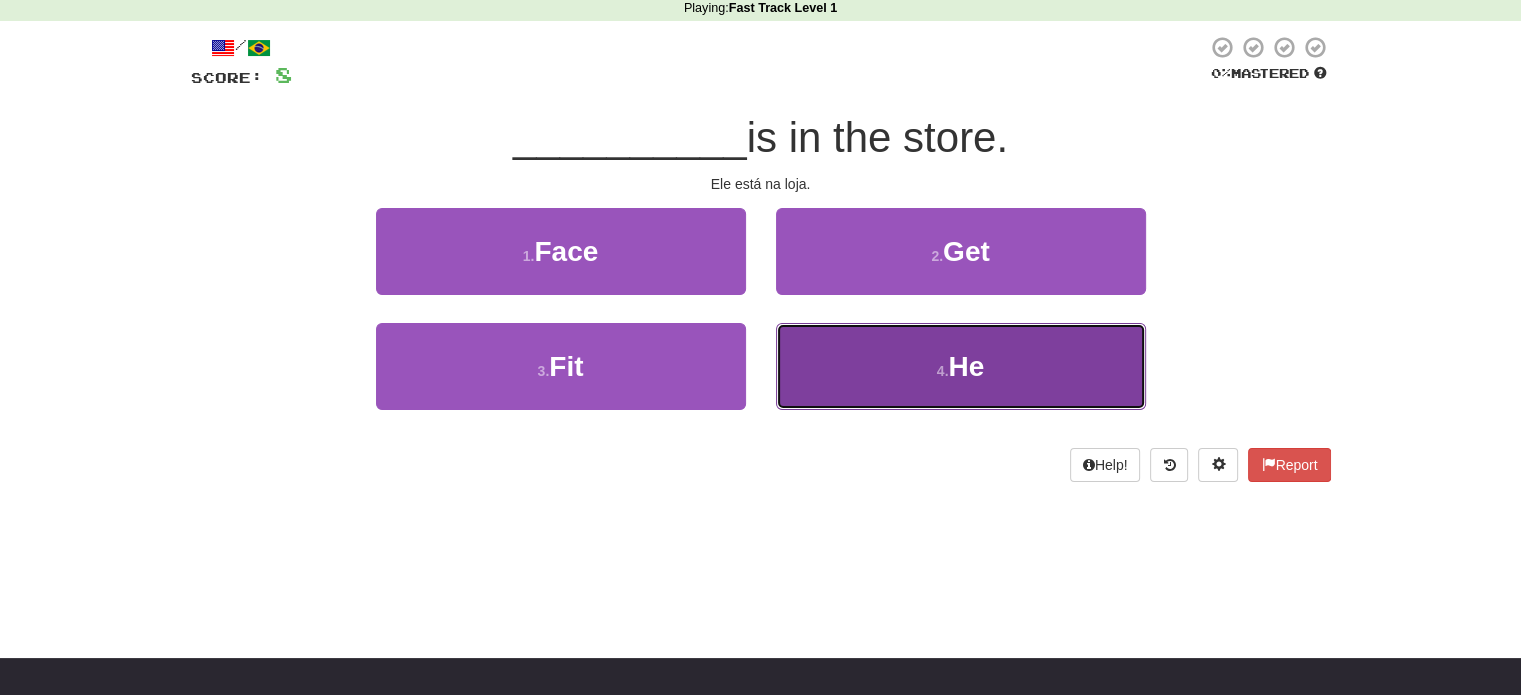 click on "4 .  He" at bounding box center (961, 366) 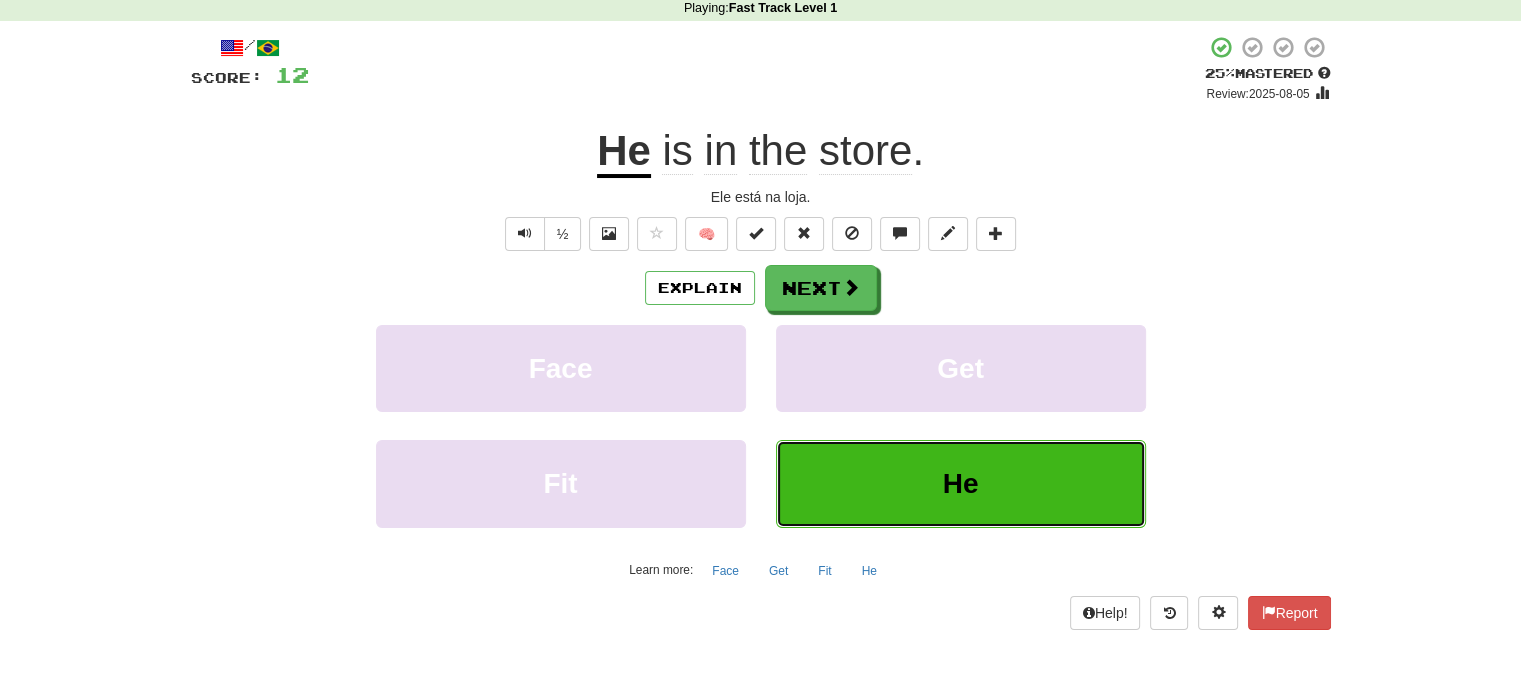 click on "He" at bounding box center (961, 483) 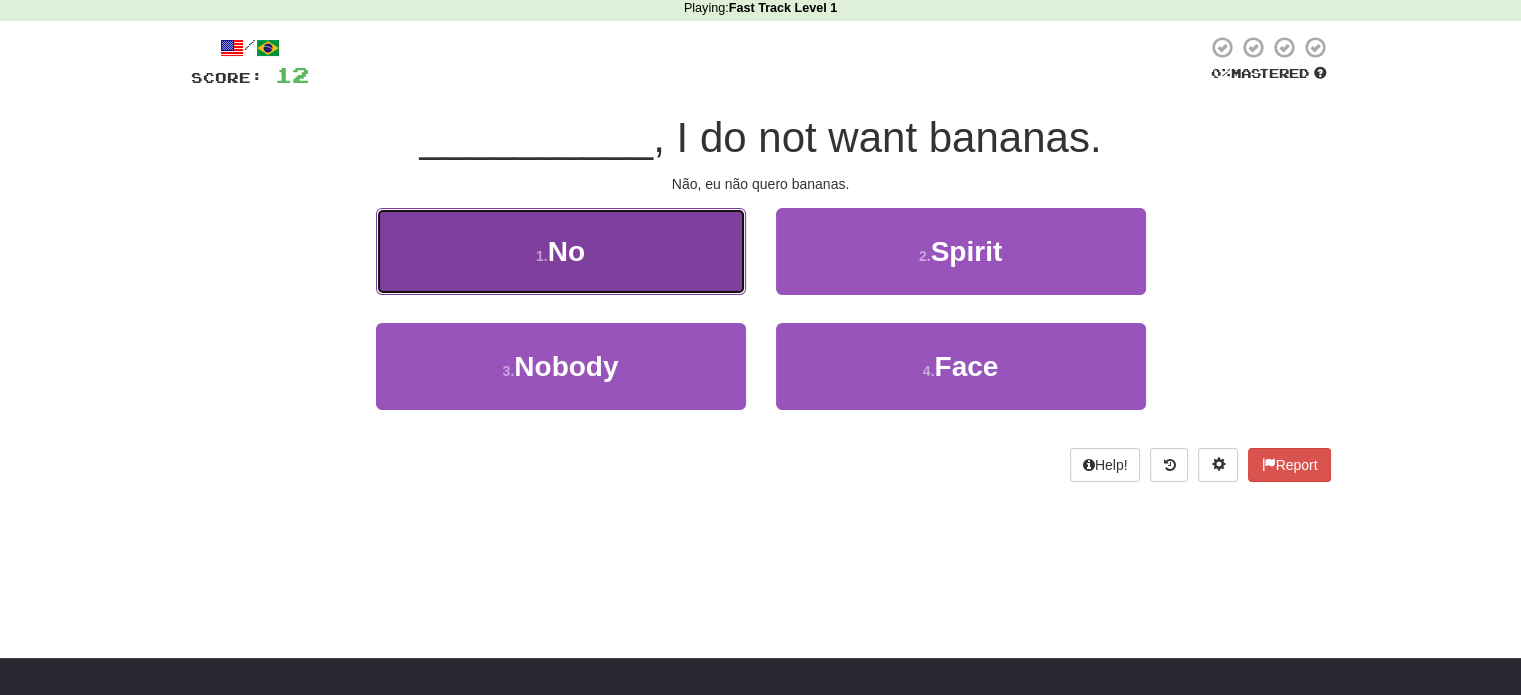 click on "1 .  No" at bounding box center (561, 251) 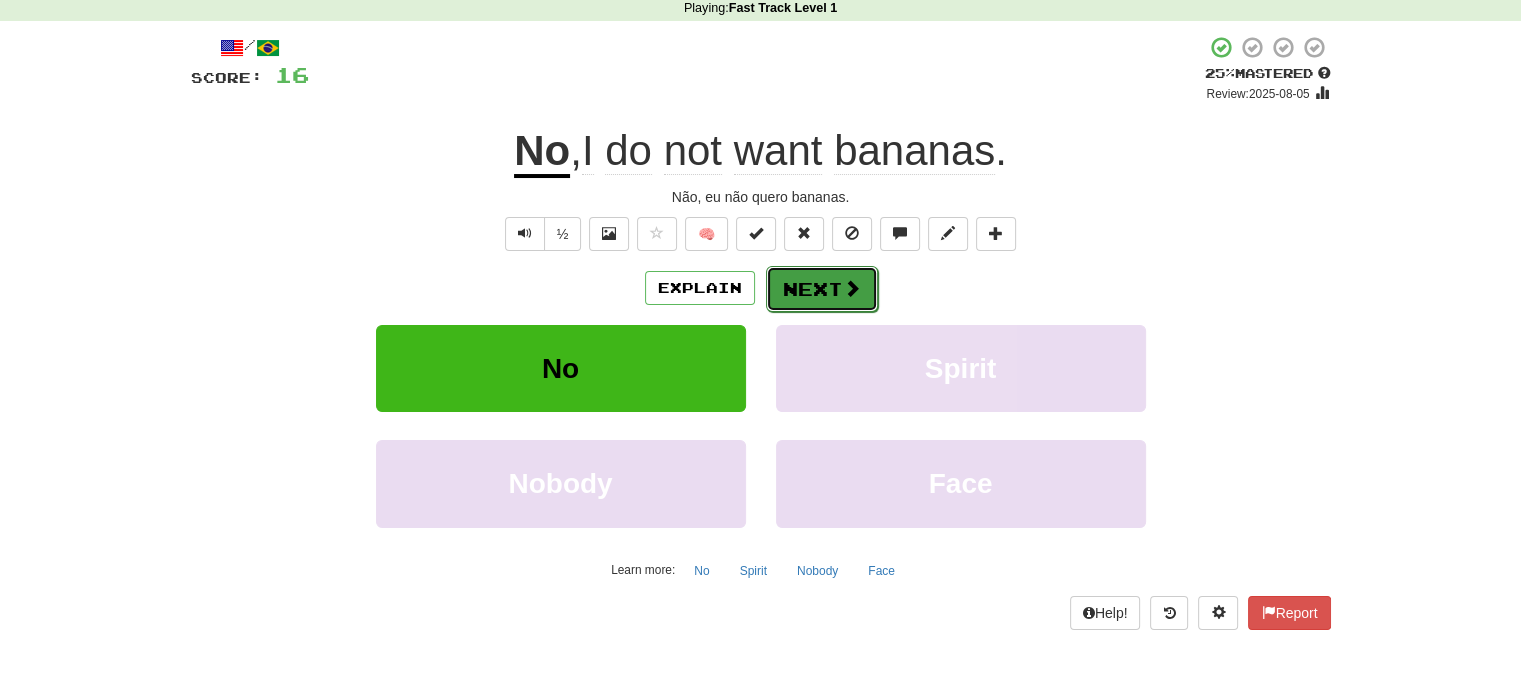 click at bounding box center [852, 288] 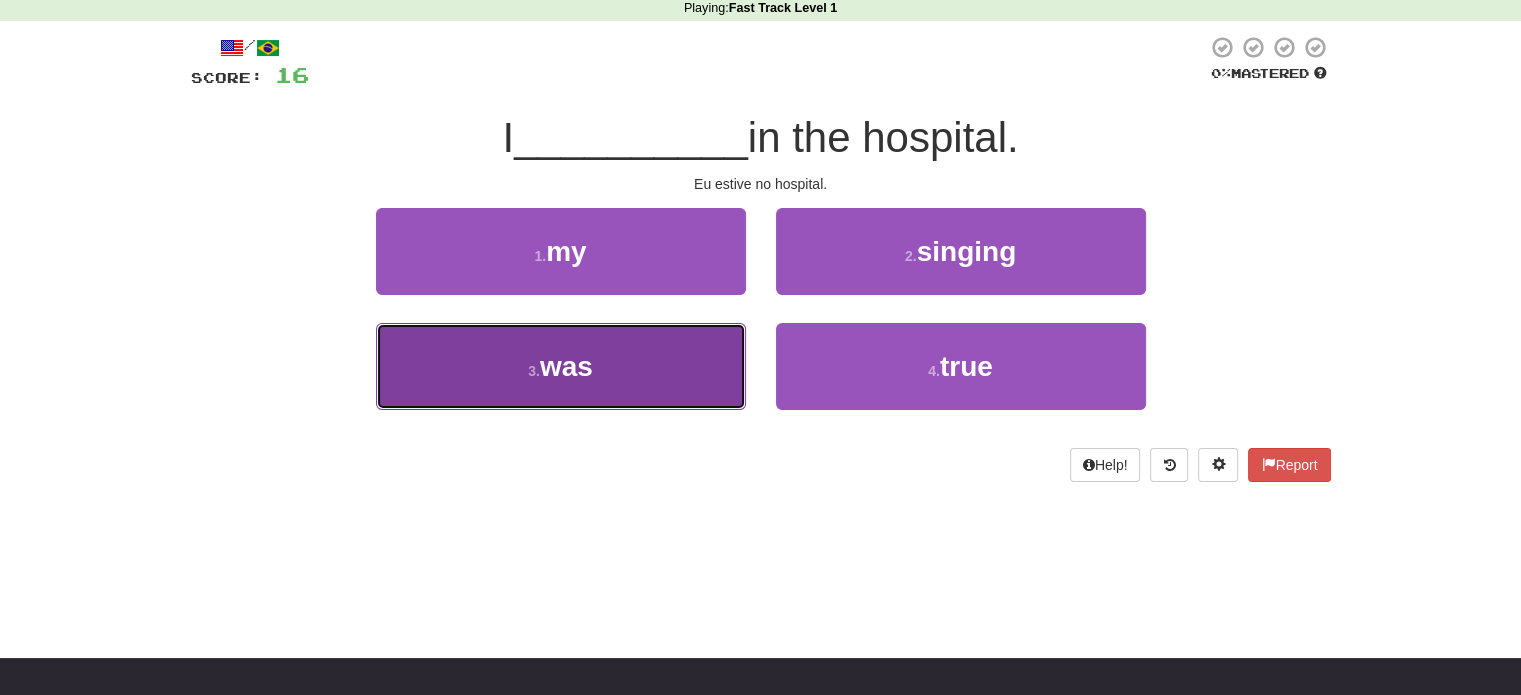 click on "3 .  was" at bounding box center (561, 366) 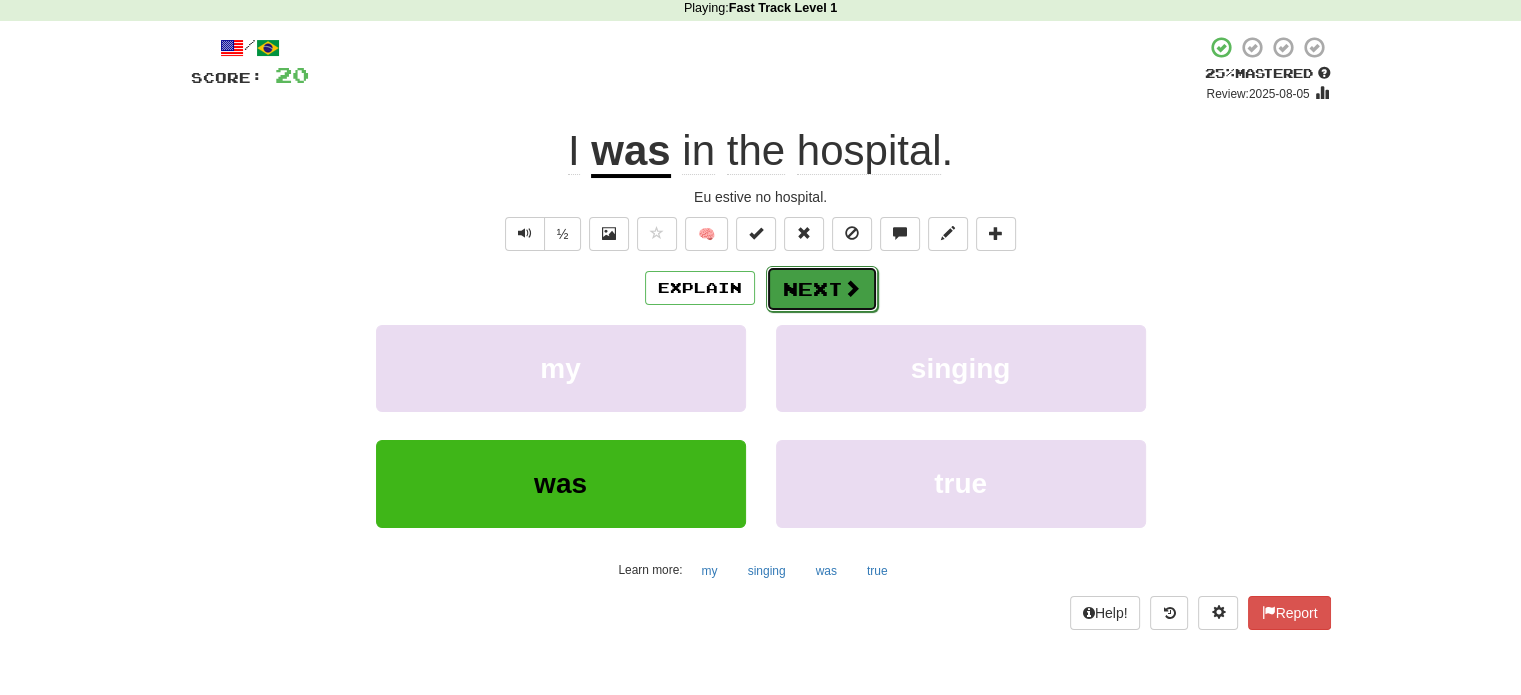 click on "Next" at bounding box center [822, 289] 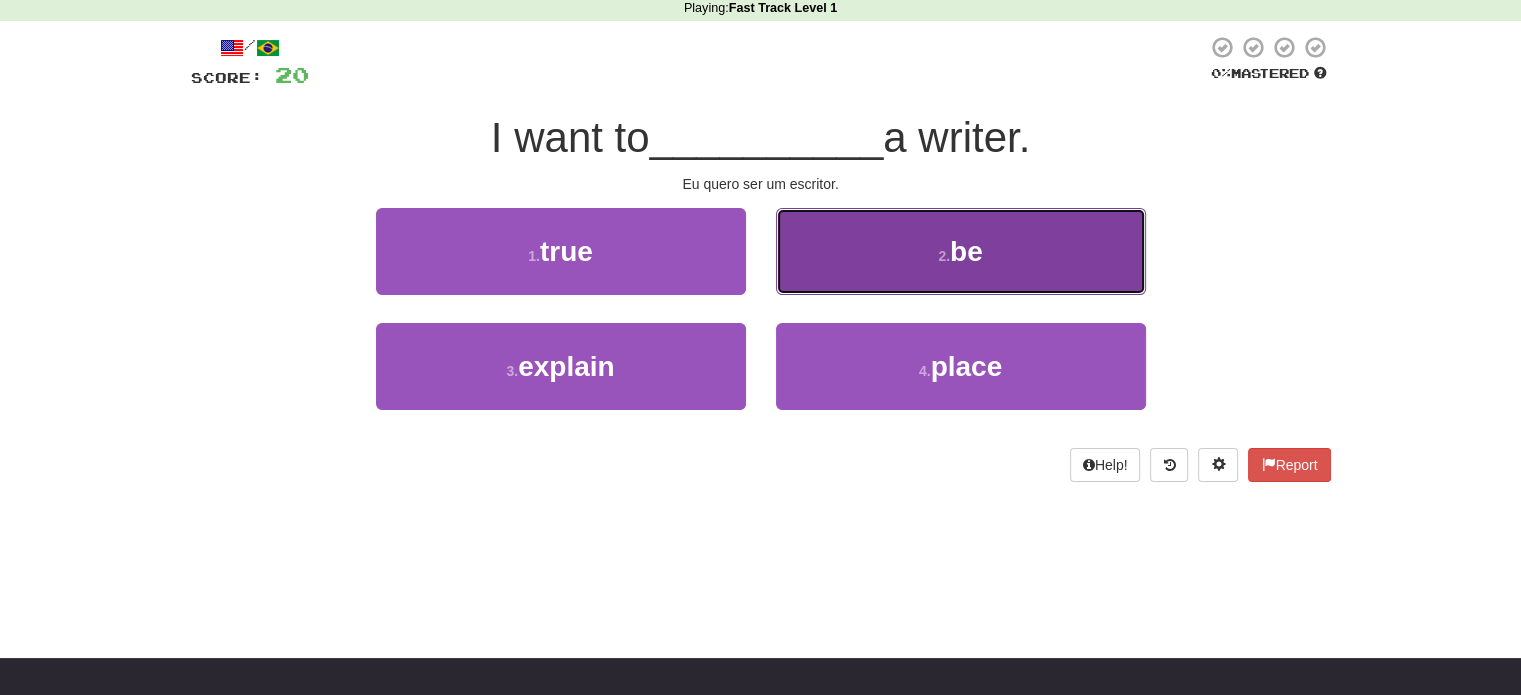 click on "2 .  be" at bounding box center (961, 251) 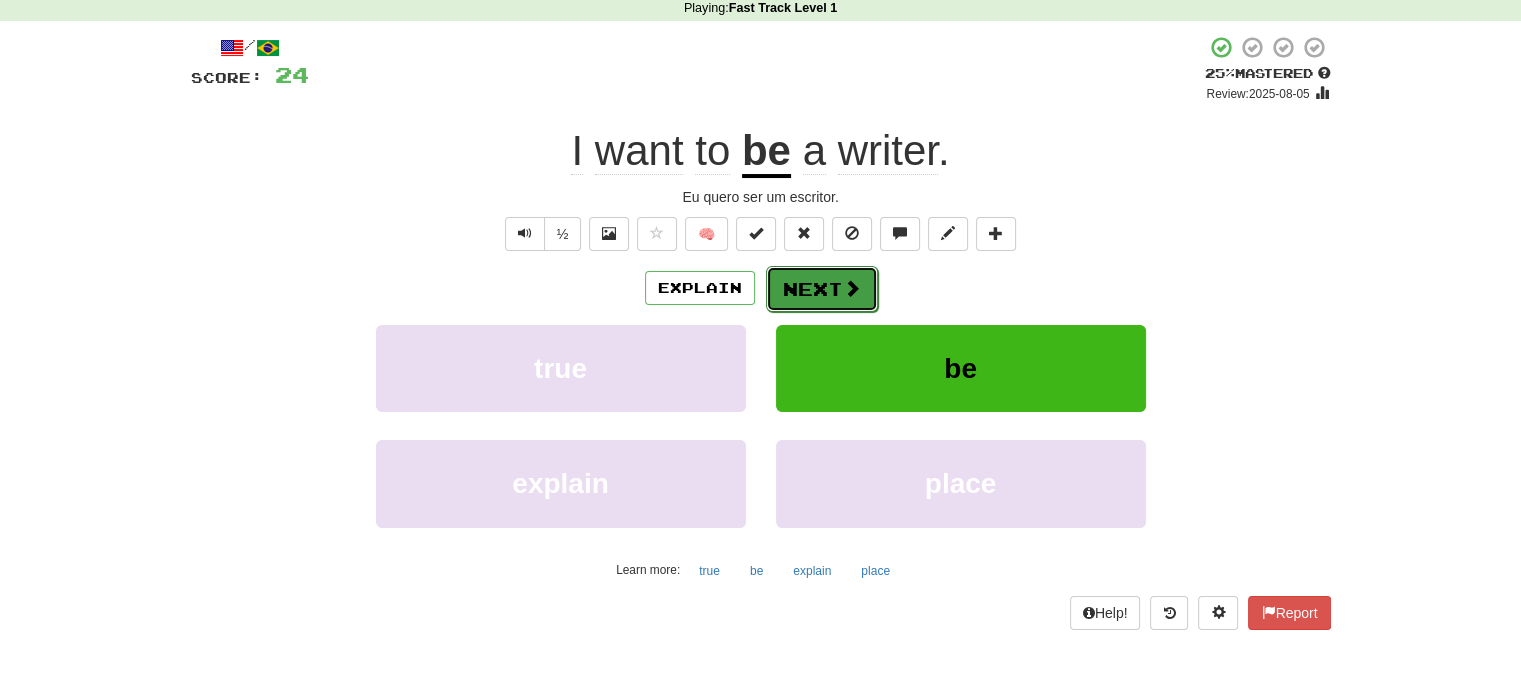 click on "Next" at bounding box center (822, 289) 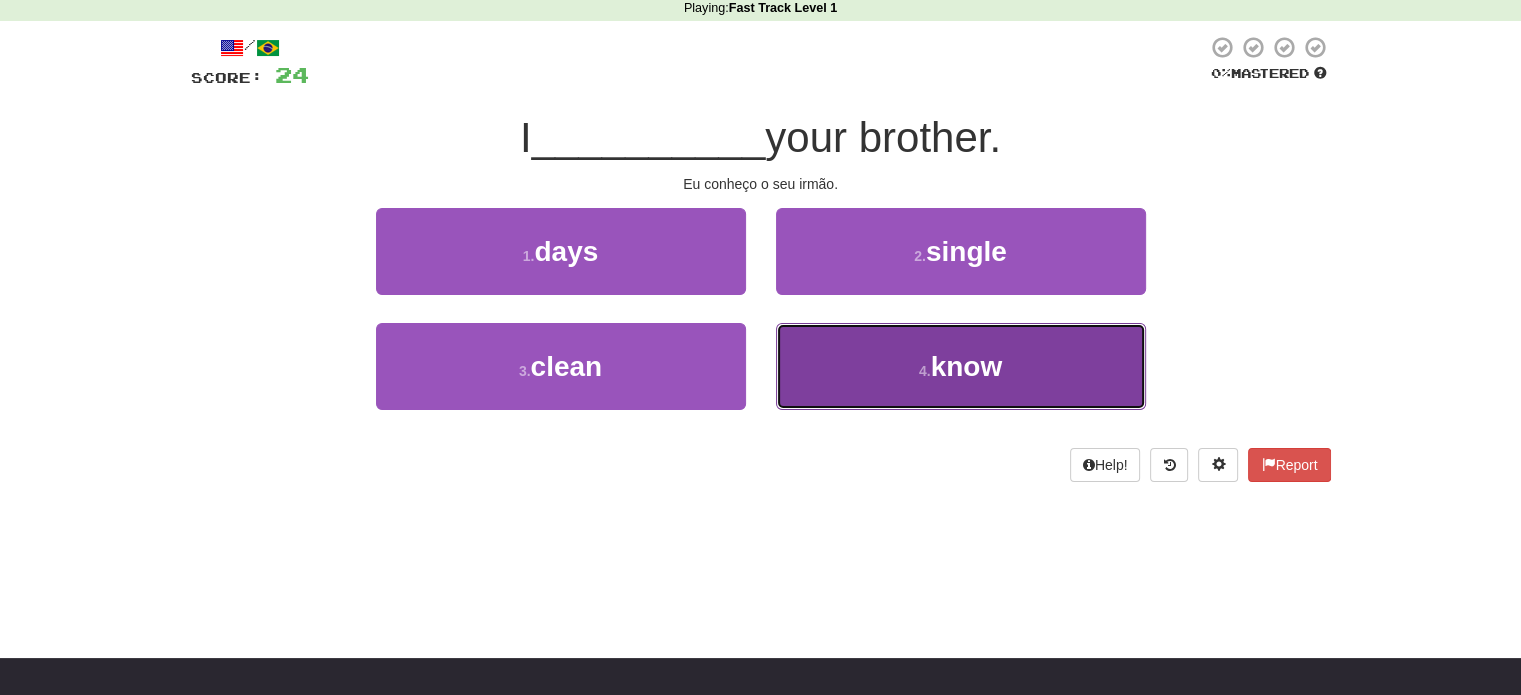 click on "4 .  know" at bounding box center [961, 366] 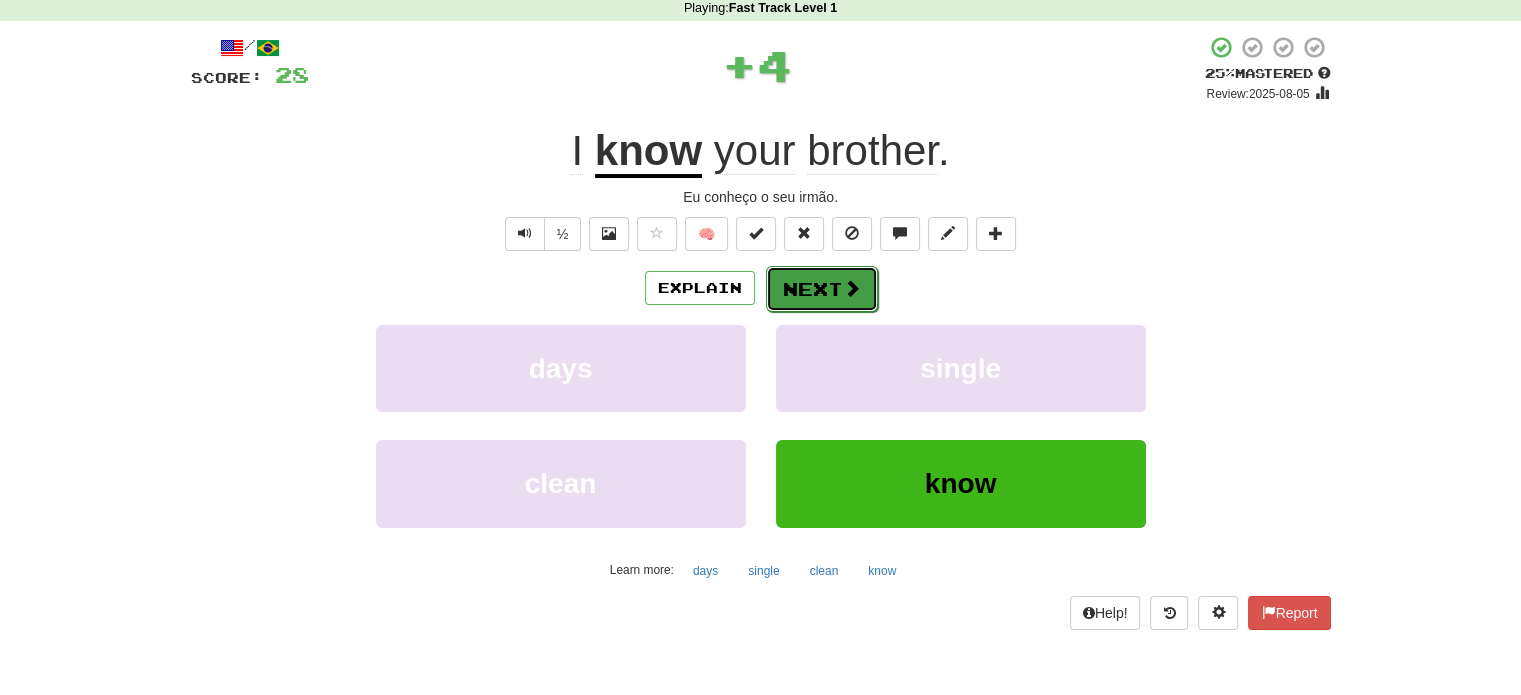 click at bounding box center [852, 288] 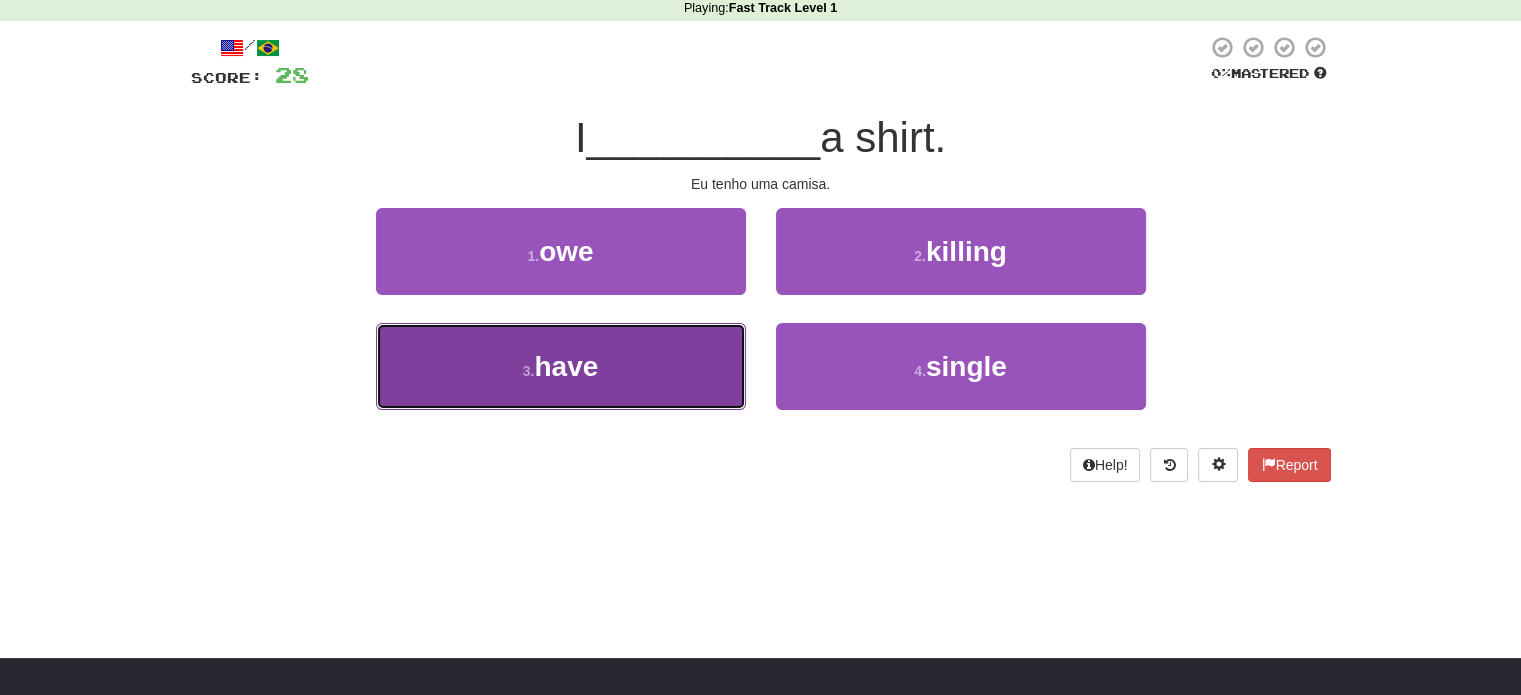 click on "have" at bounding box center (566, 366) 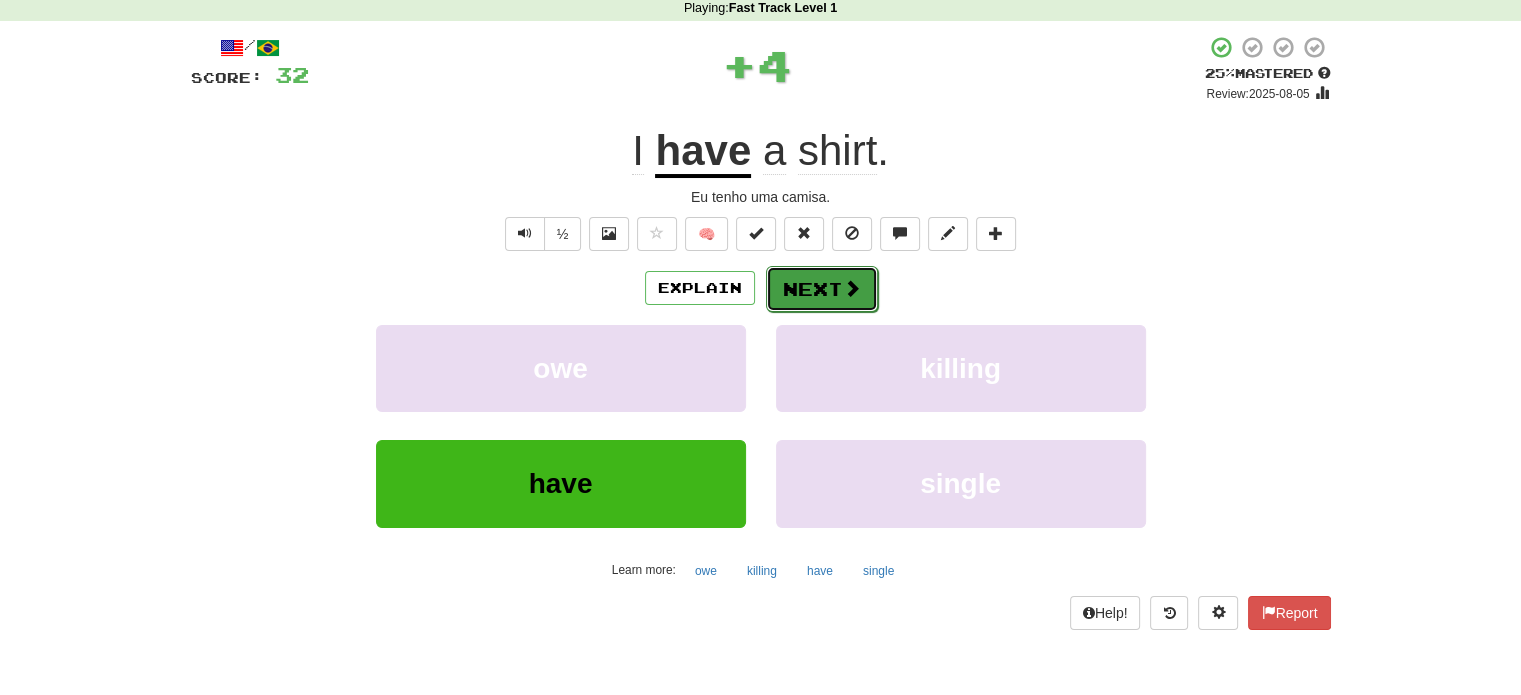 click on "Next" at bounding box center [822, 289] 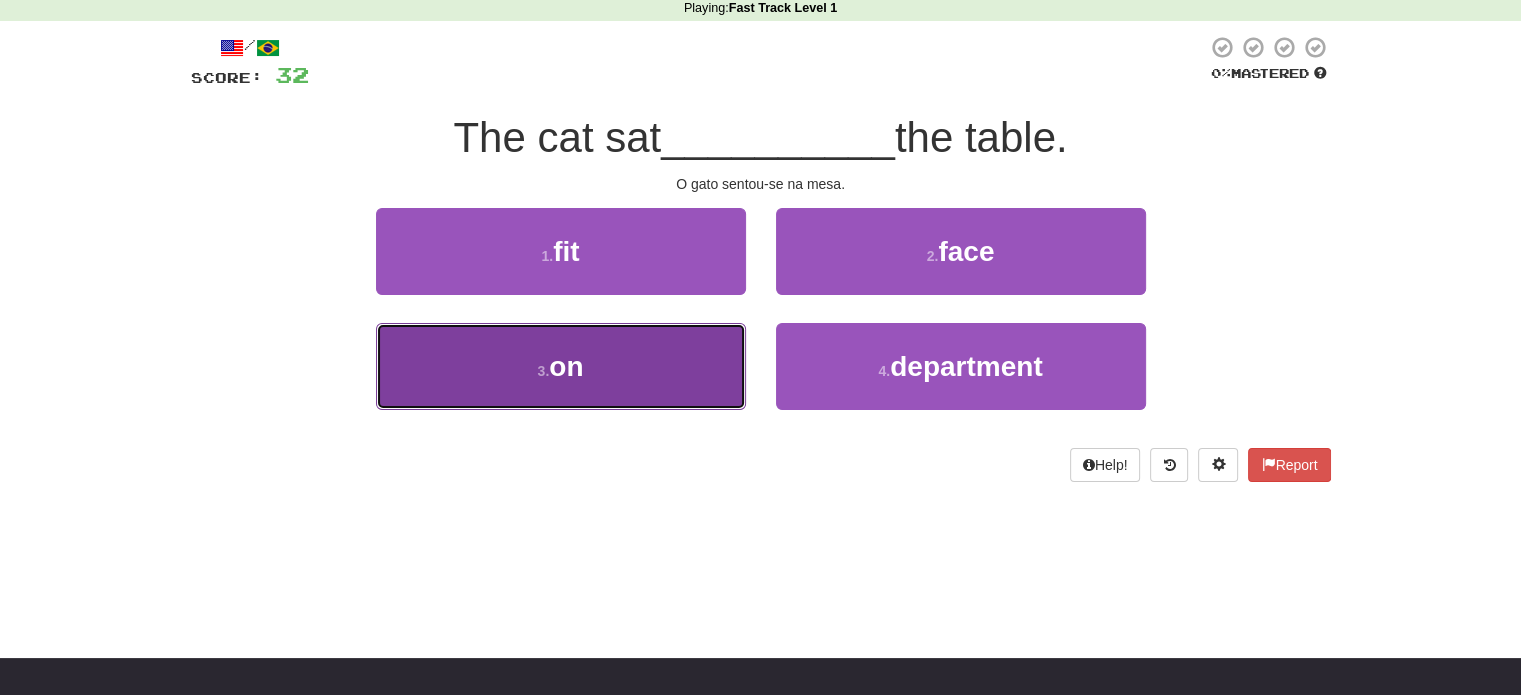 click on "3 .  on" at bounding box center (561, 366) 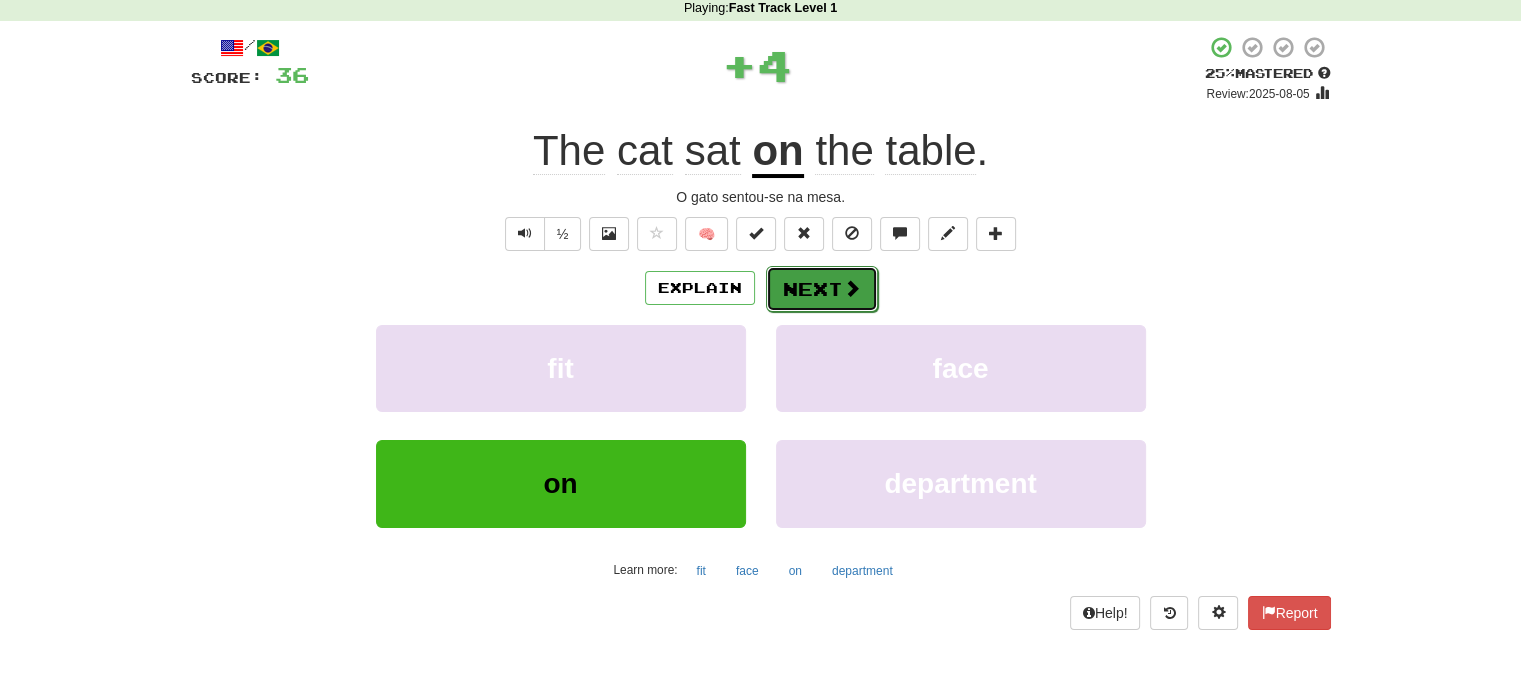 click on "Next" at bounding box center (822, 289) 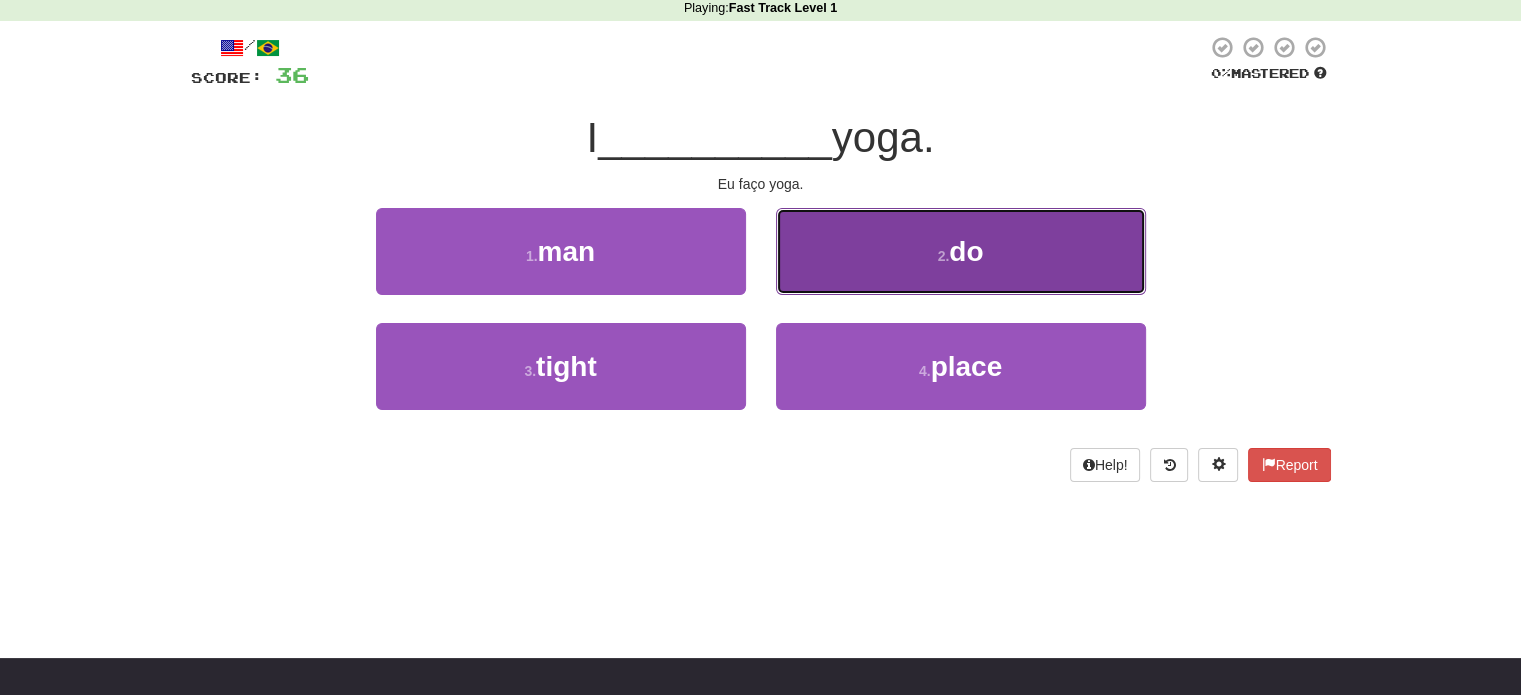 click on "2 .  do" at bounding box center (961, 251) 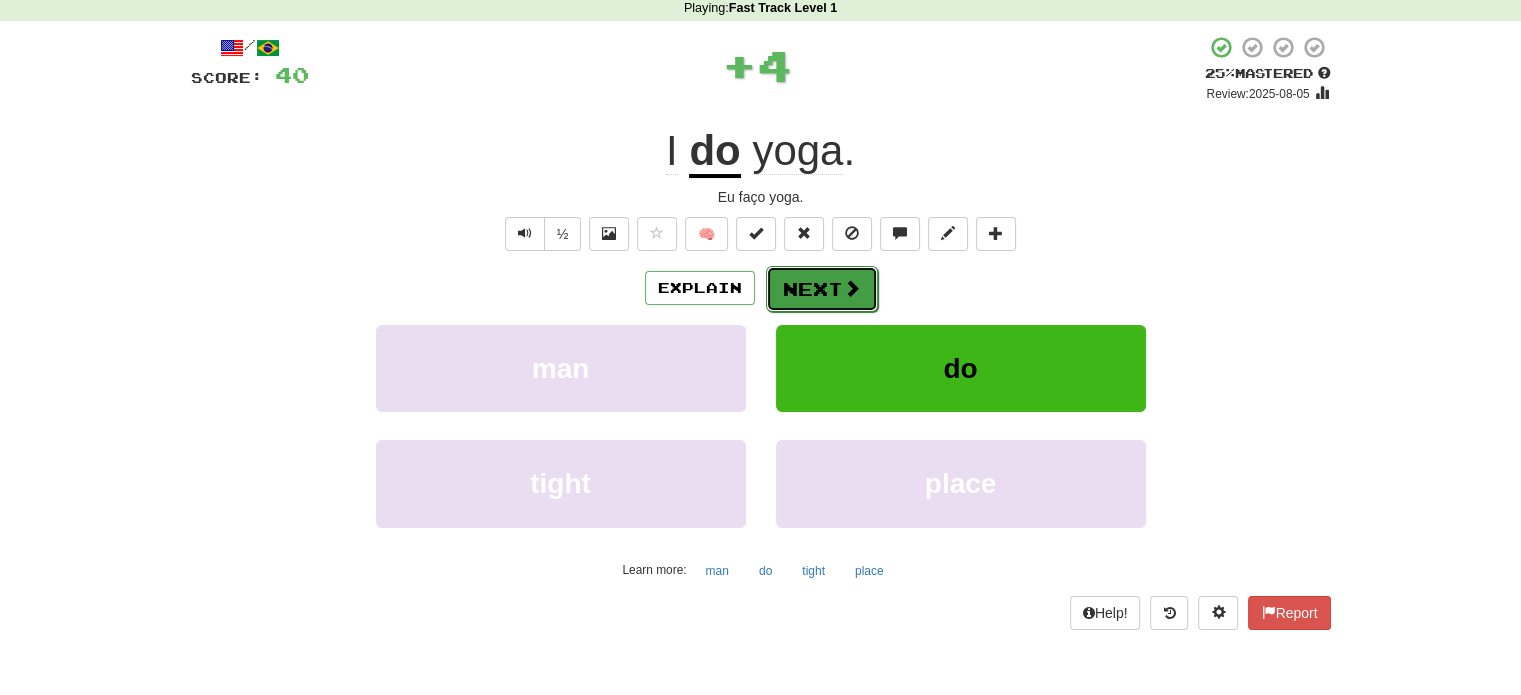 click on "Next" at bounding box center [822, 289] 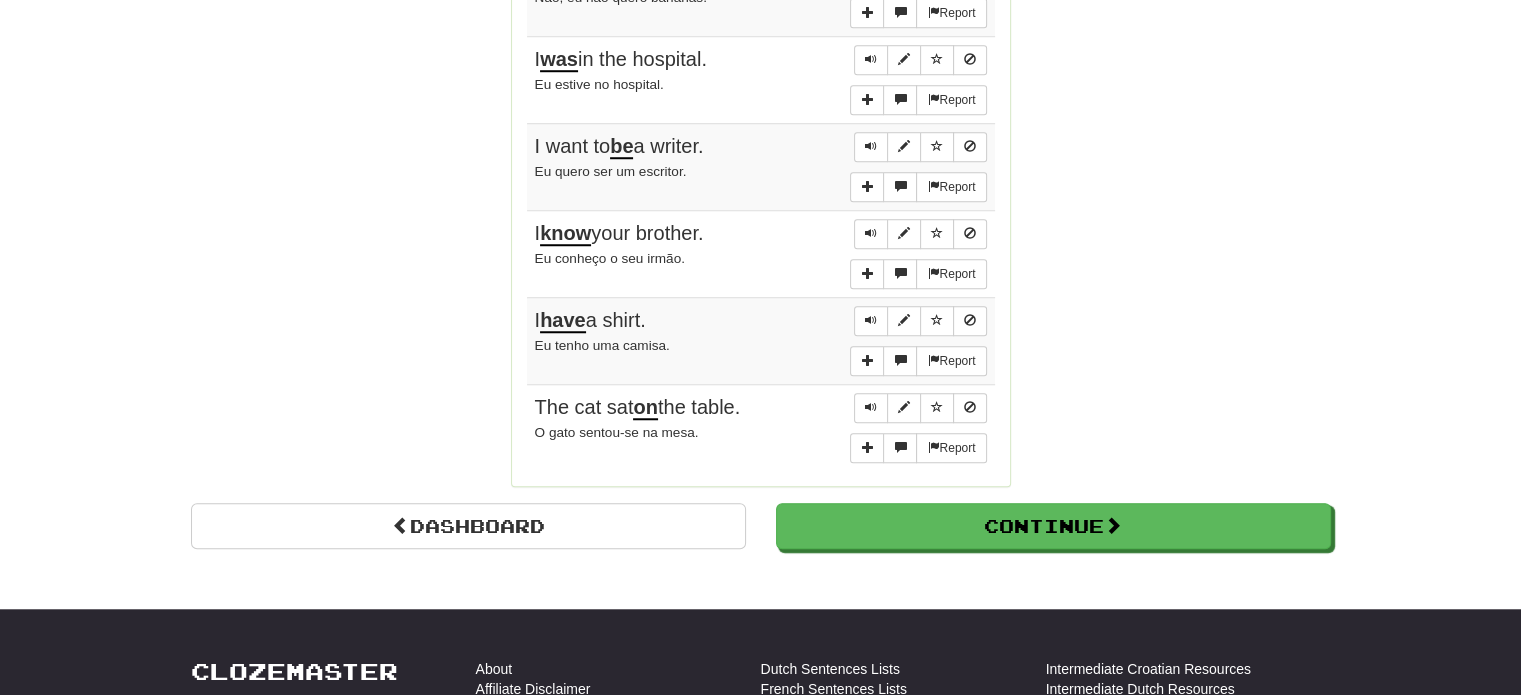 scroll, scrollTop: 1687, scrollLeft: 0, axis: vertical 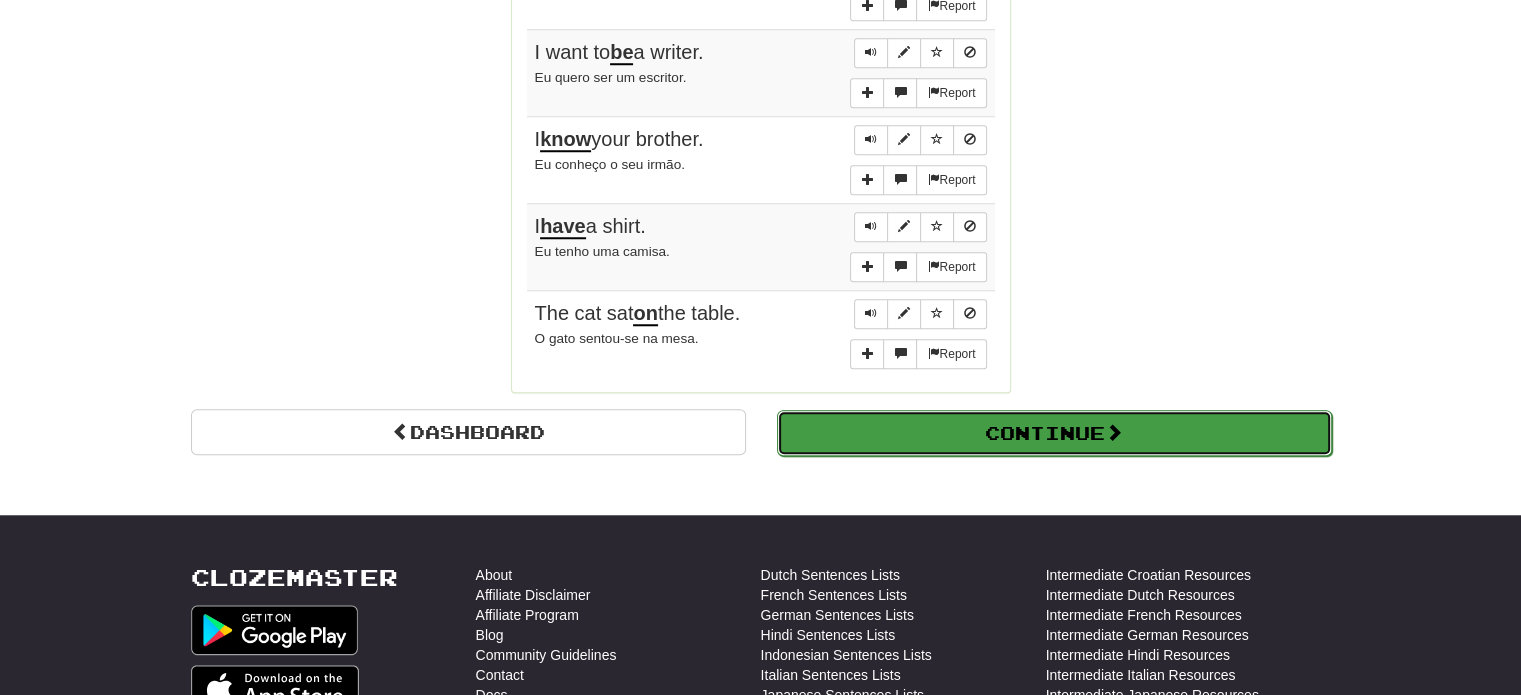 click on "Continue" at bounding box center [1054, 433] 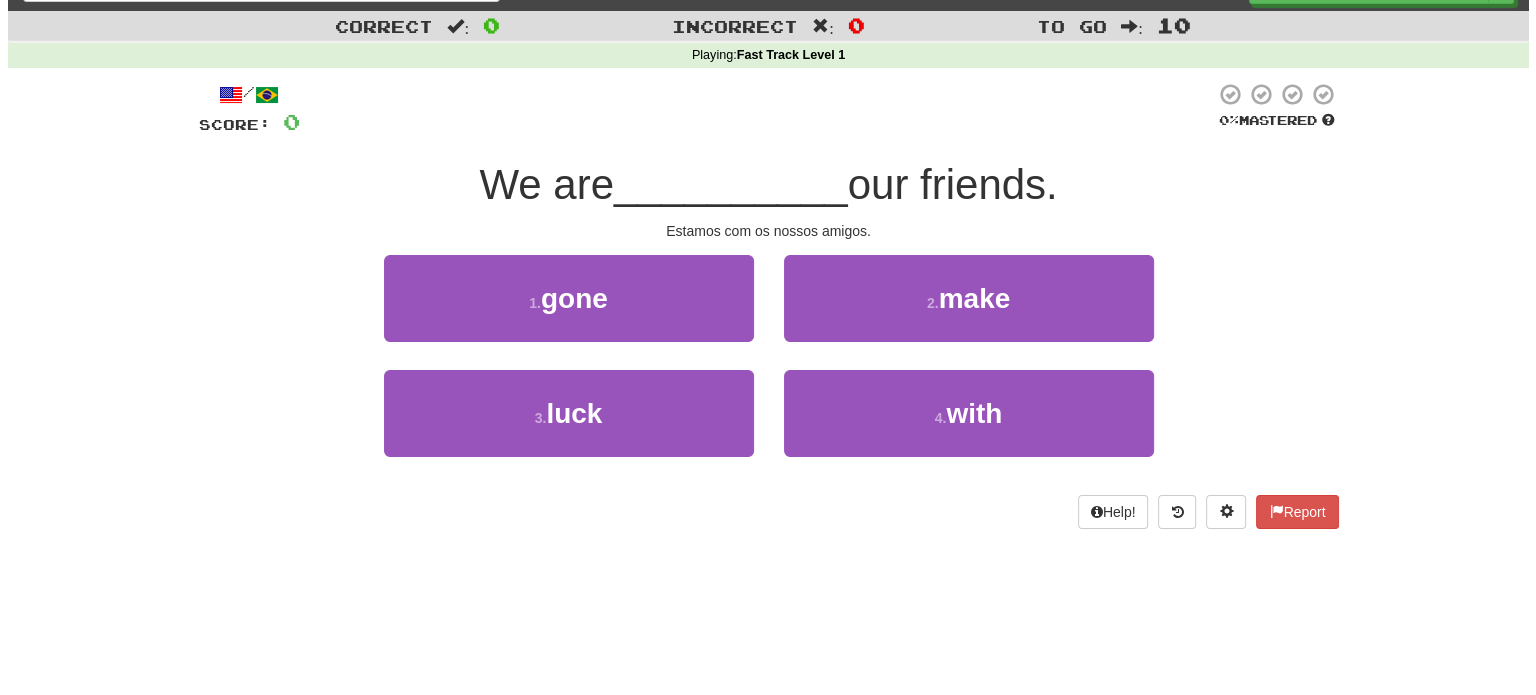 scroll, scrollTop: 10, scrollLeft: 0, axis: vertical 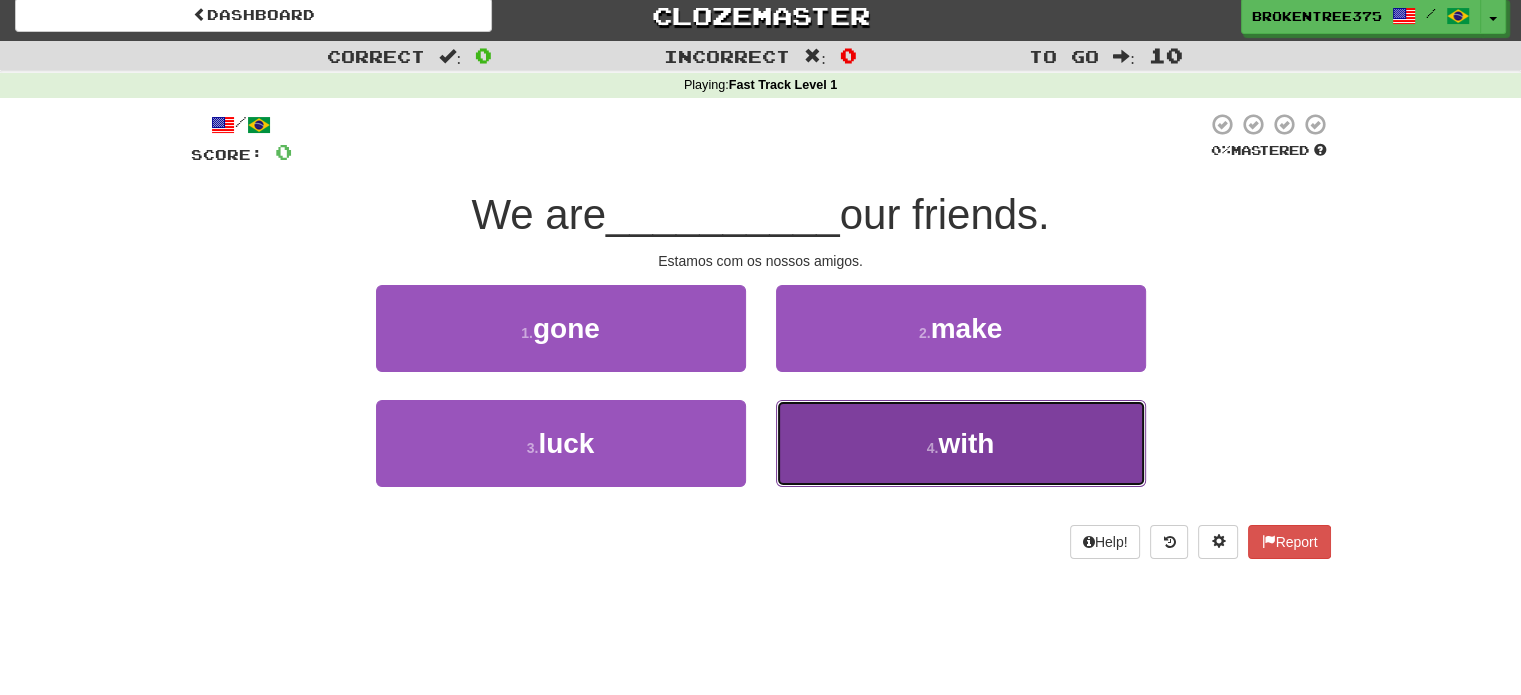 click on "with" at bounding box center (966, 443) 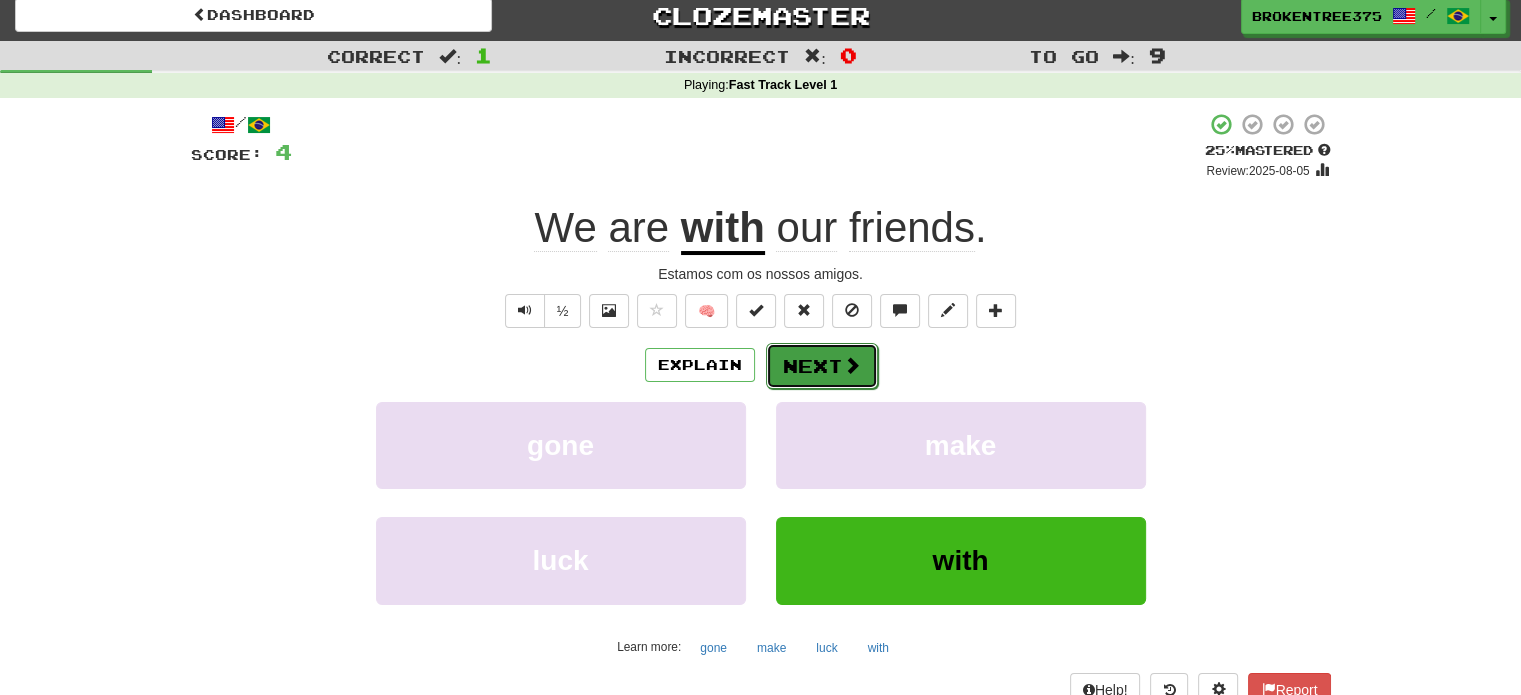 click on "Next" at bounding box center [822, 366] 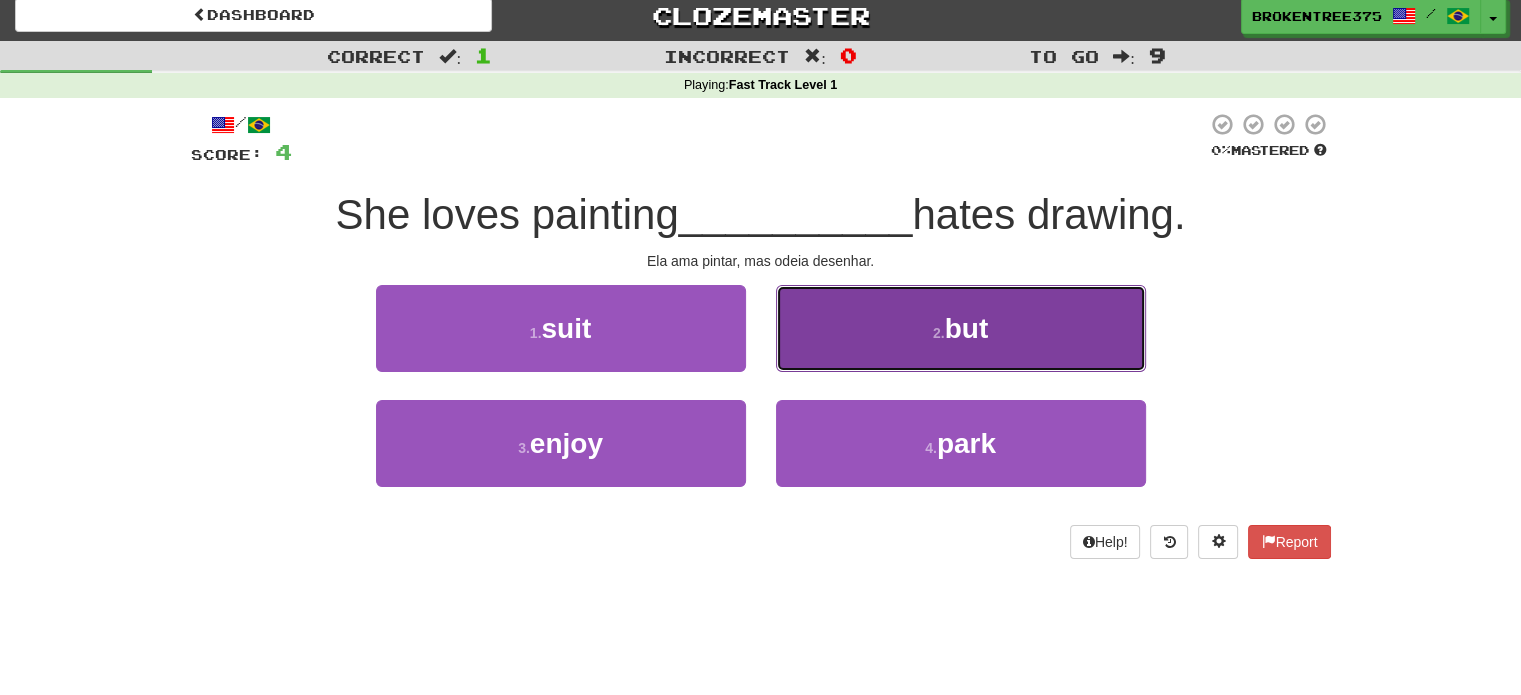 click on "2 .  but" at bounding box center (961, 328) 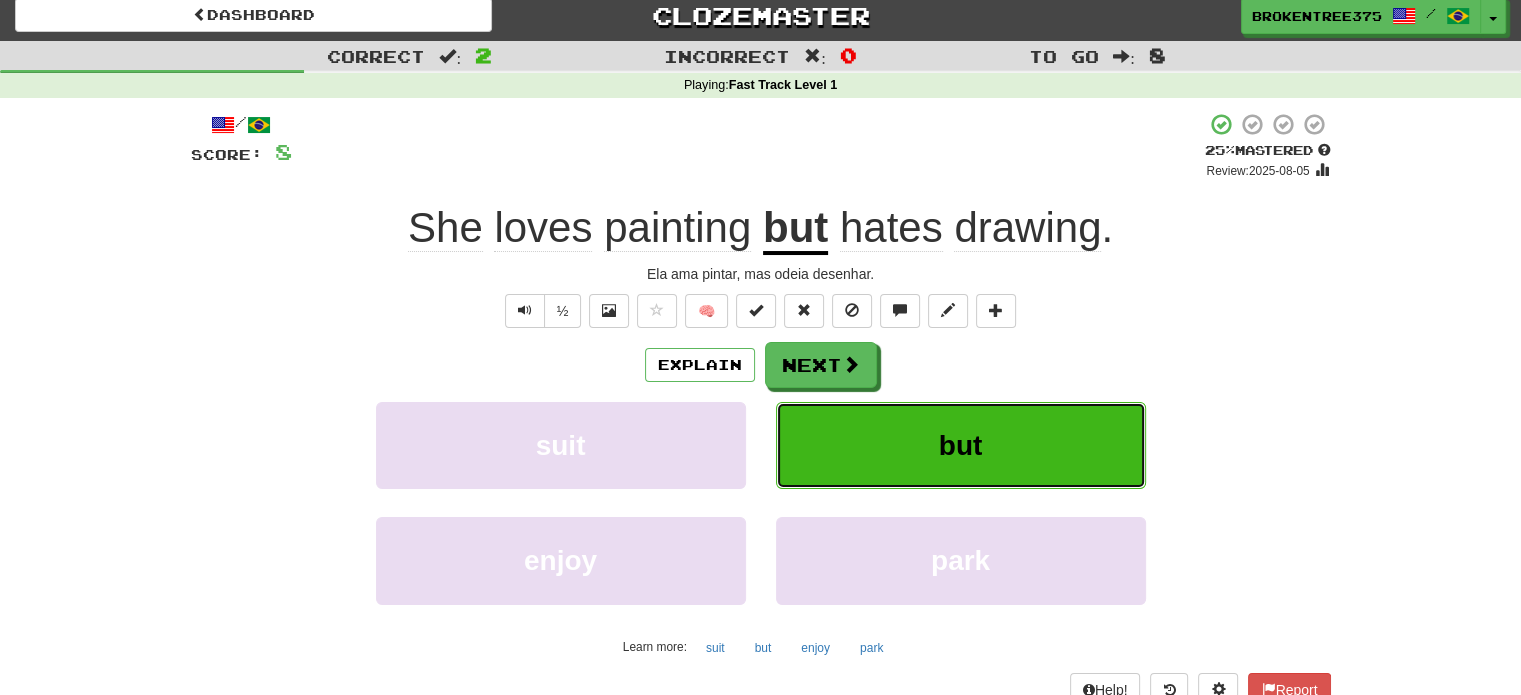 click on "but" at bounding box center [961, 445] 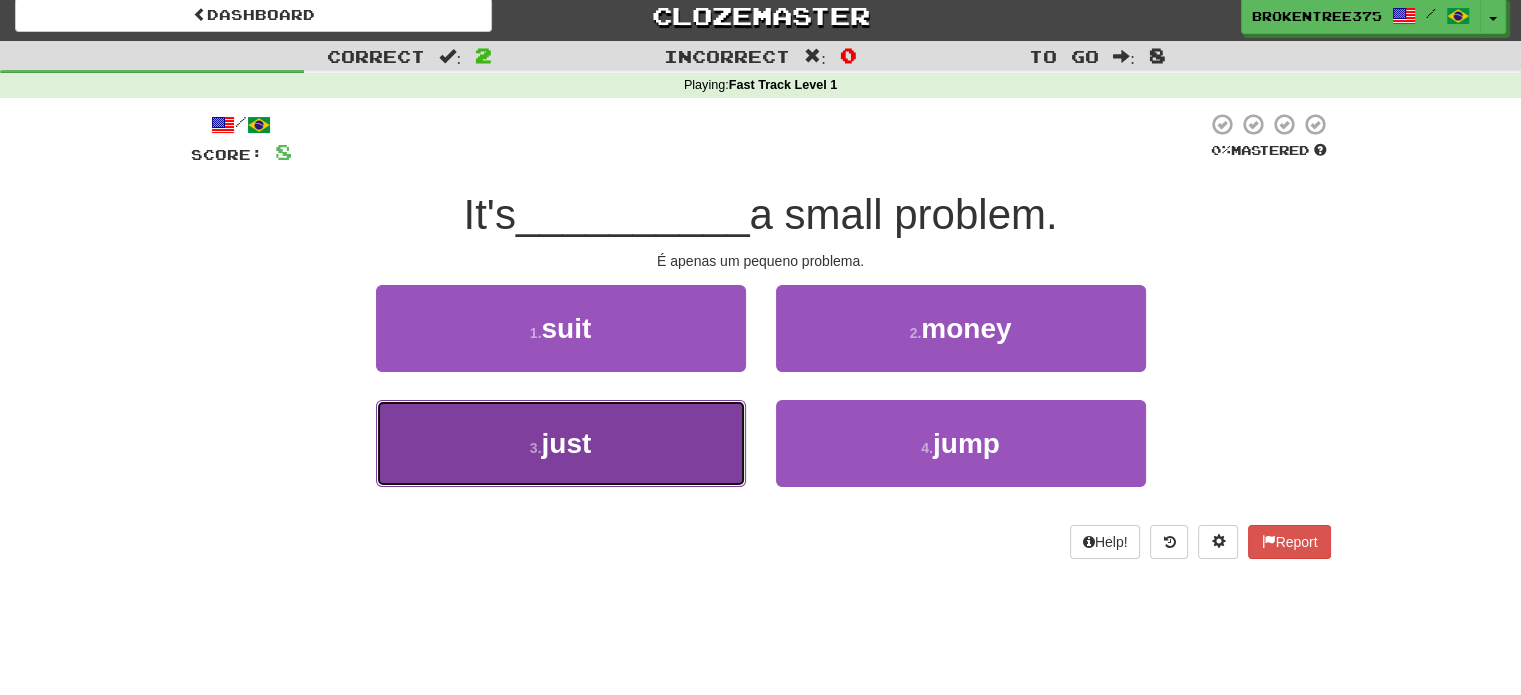 click on "3 .  just" at bounding box center [561, 443] 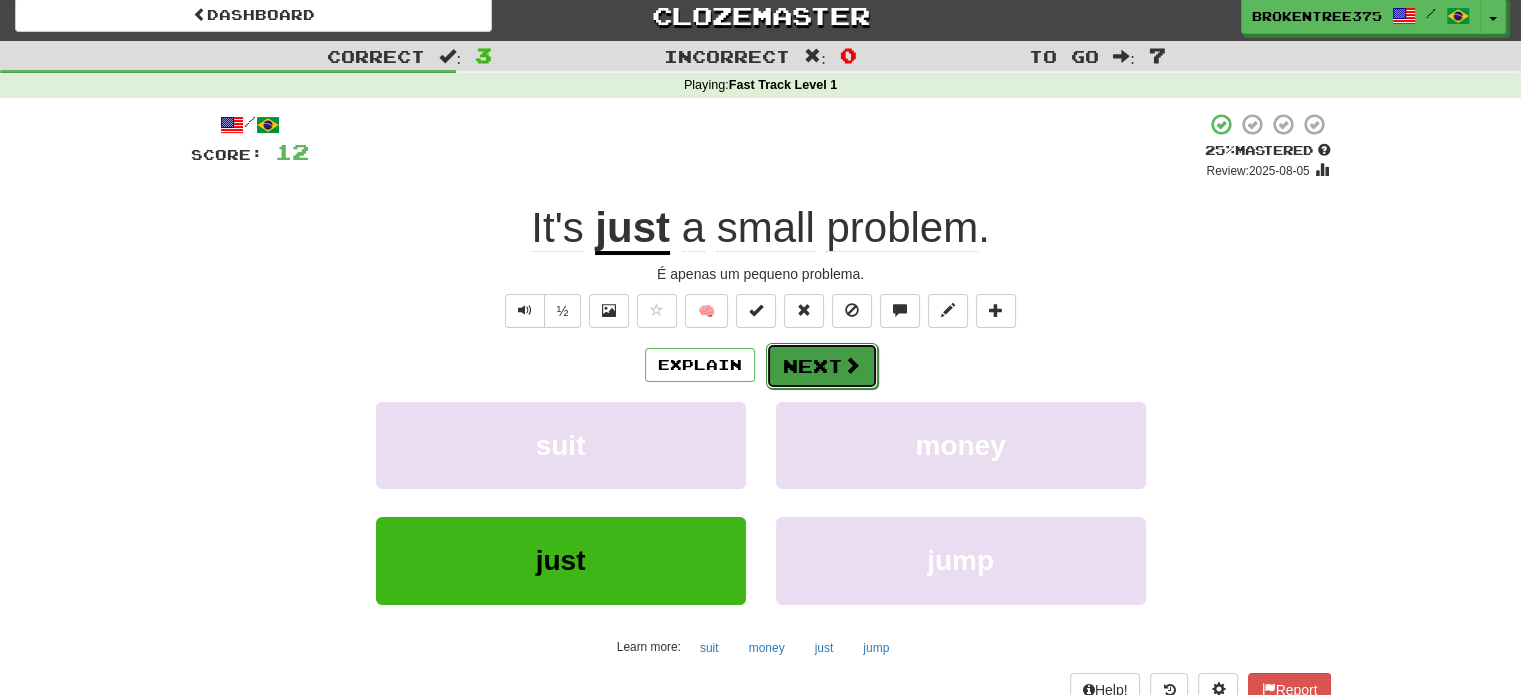 click on "Next" at bounding box center (822, 366) 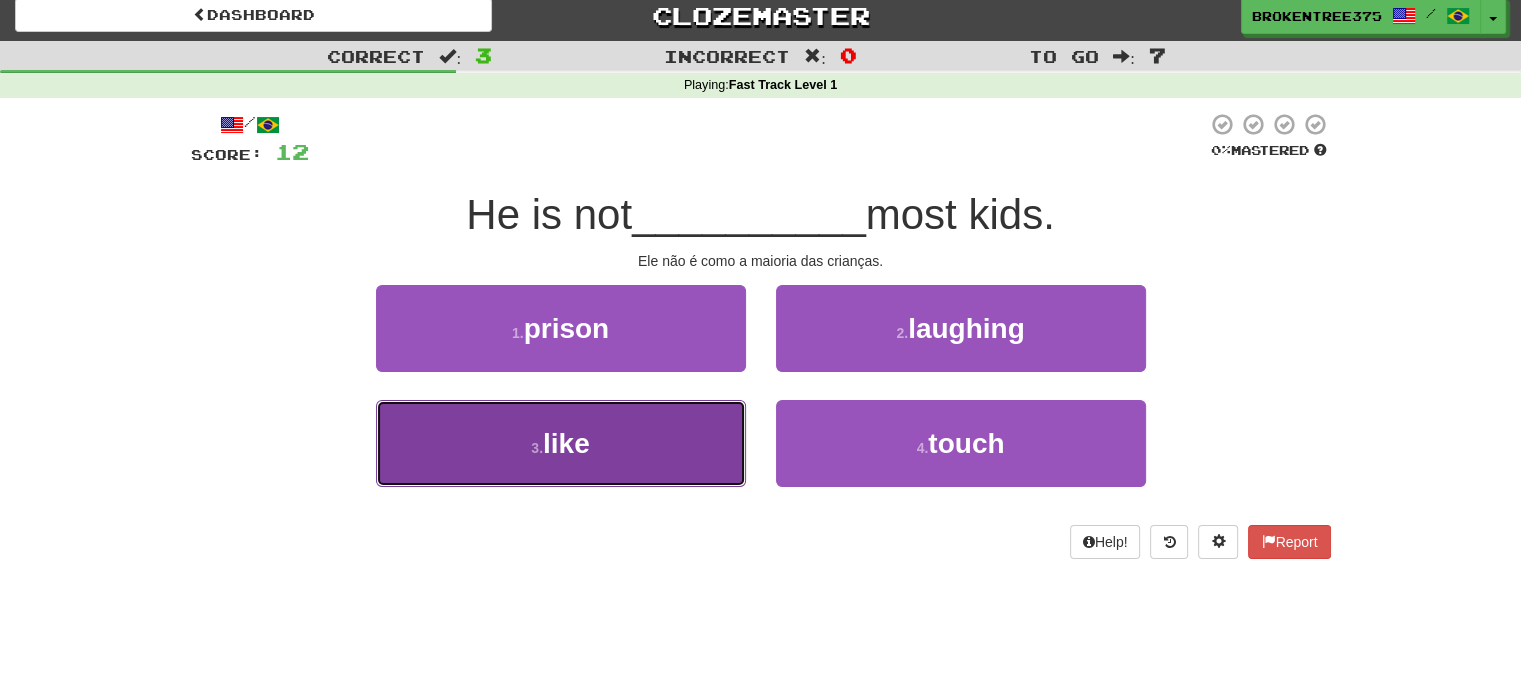 click on "3 .  like" at bounding box center (561, 443) 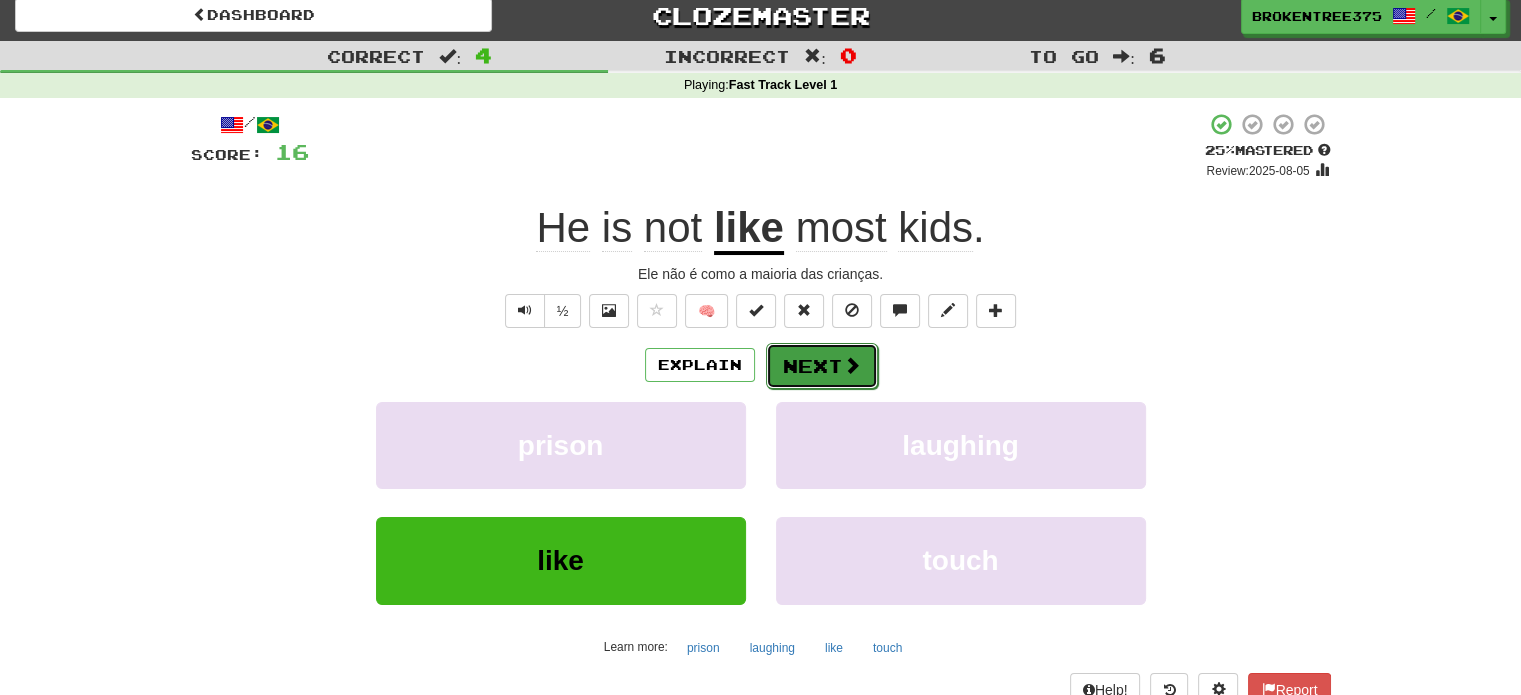 click on "Next" at bounding box center (822, 366) 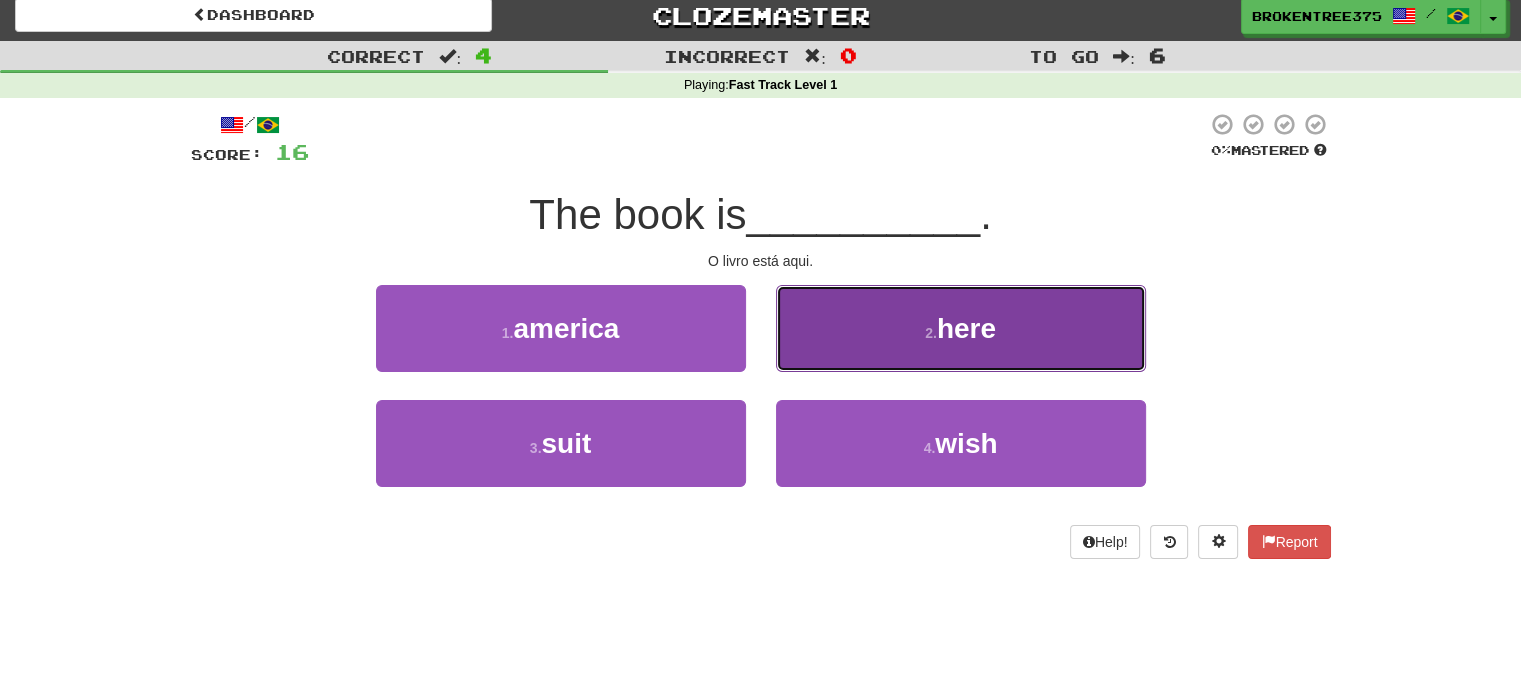 click on "2 .  here" at bounding box center [961, 328] 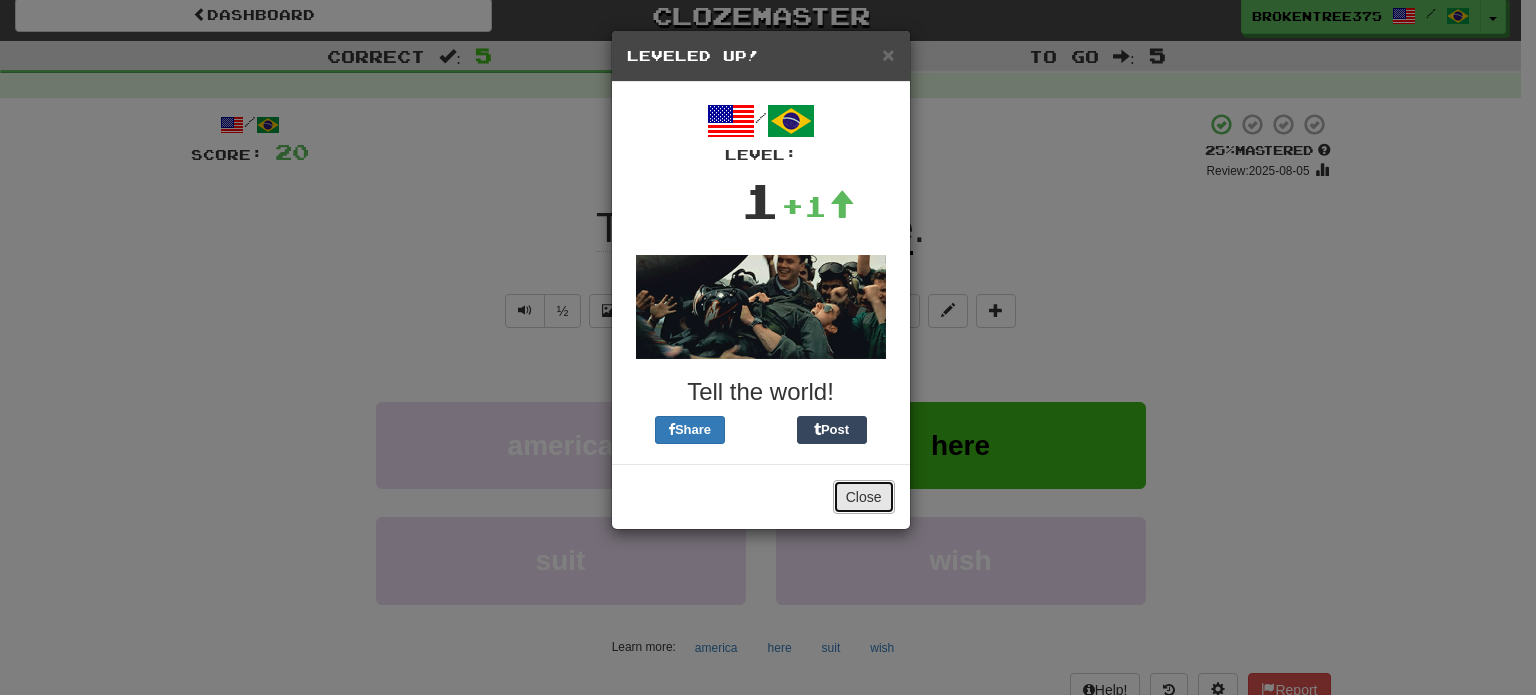 click on "Close" at bounding box center (864, 497) 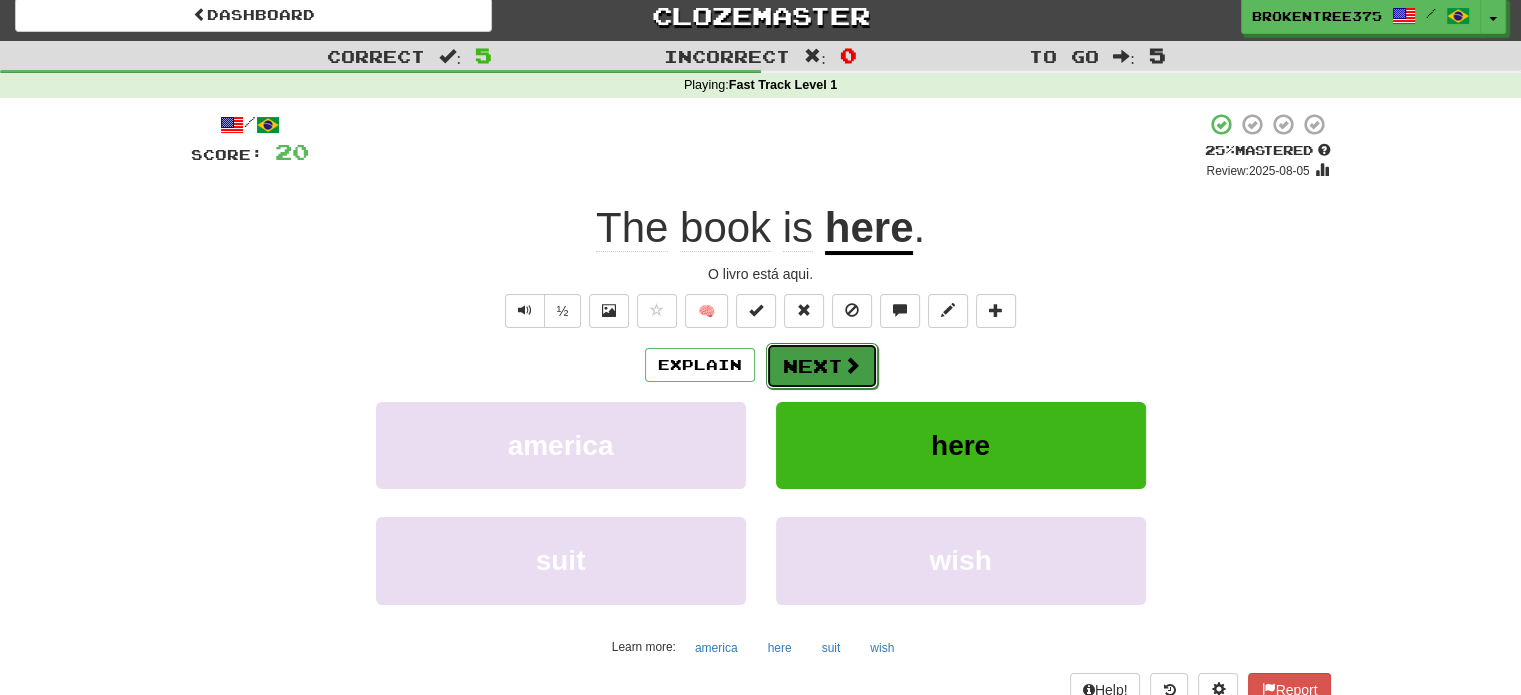 click at bounding box center (852, 365) 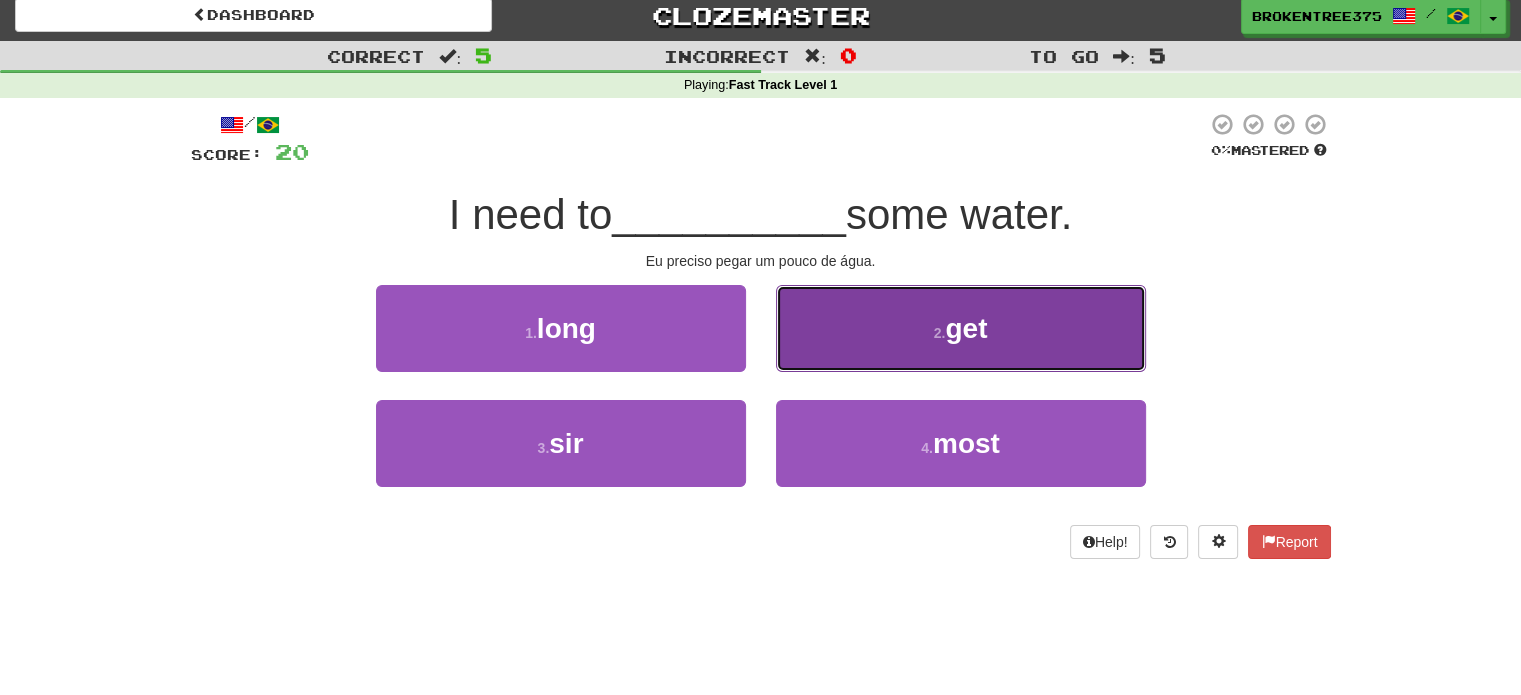 click on "2 .  get" at bounding box center [961, 328] 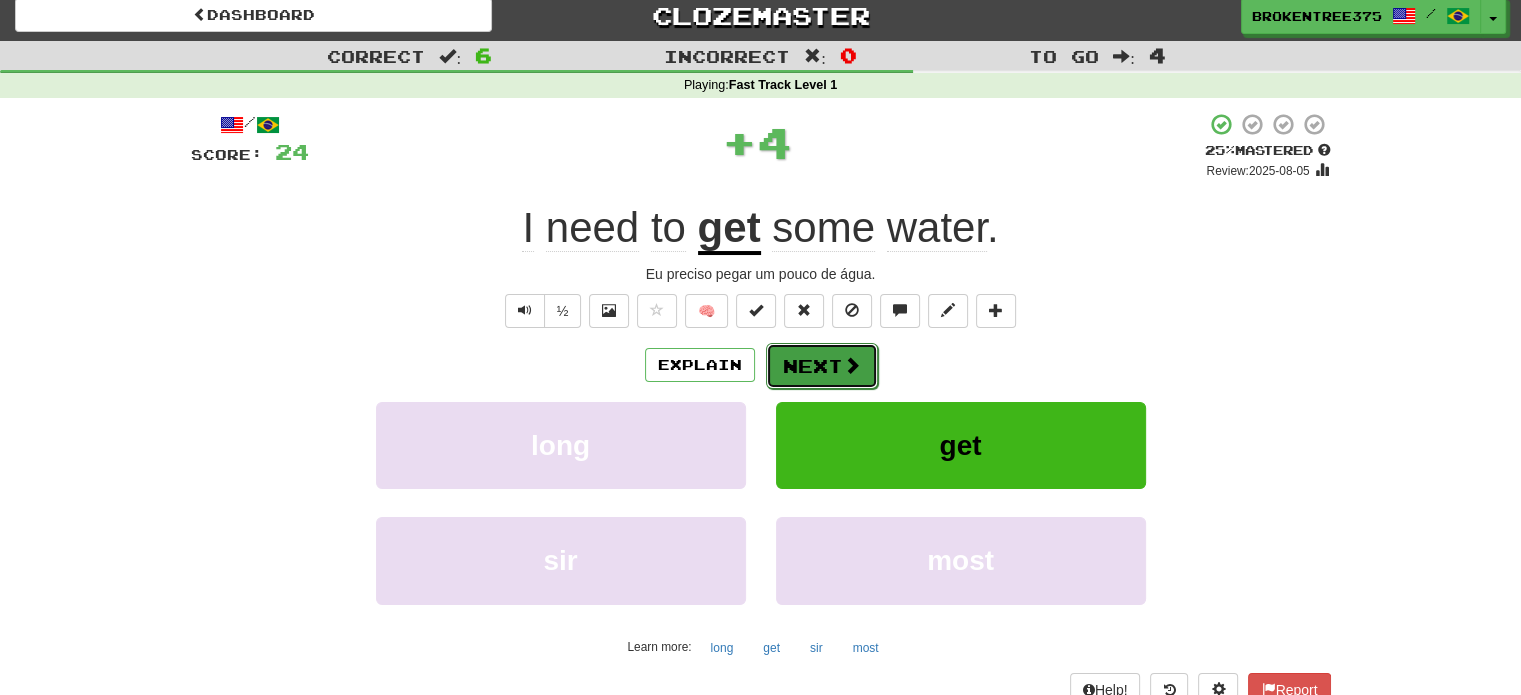 click at bounding box center [852, 365] 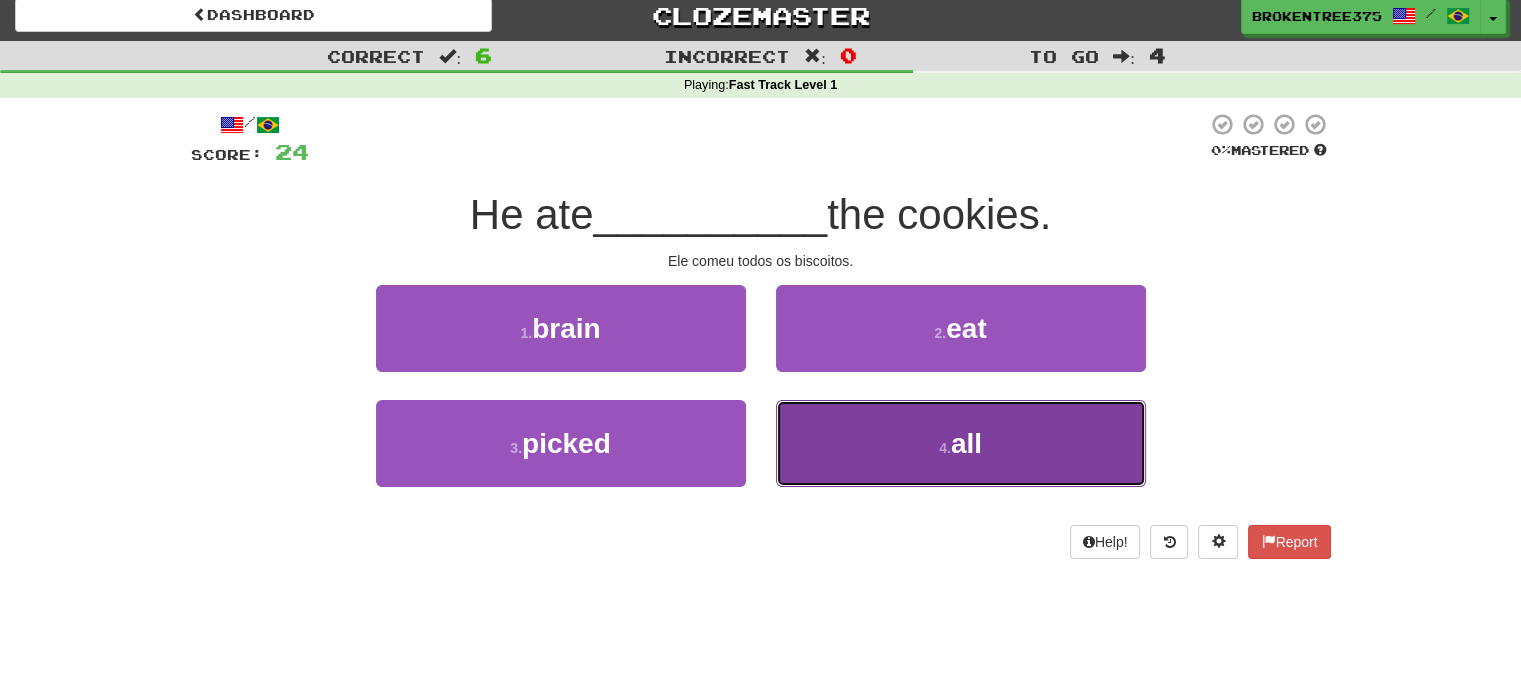 click on "4 .  all" at bounding box center (961, 443) 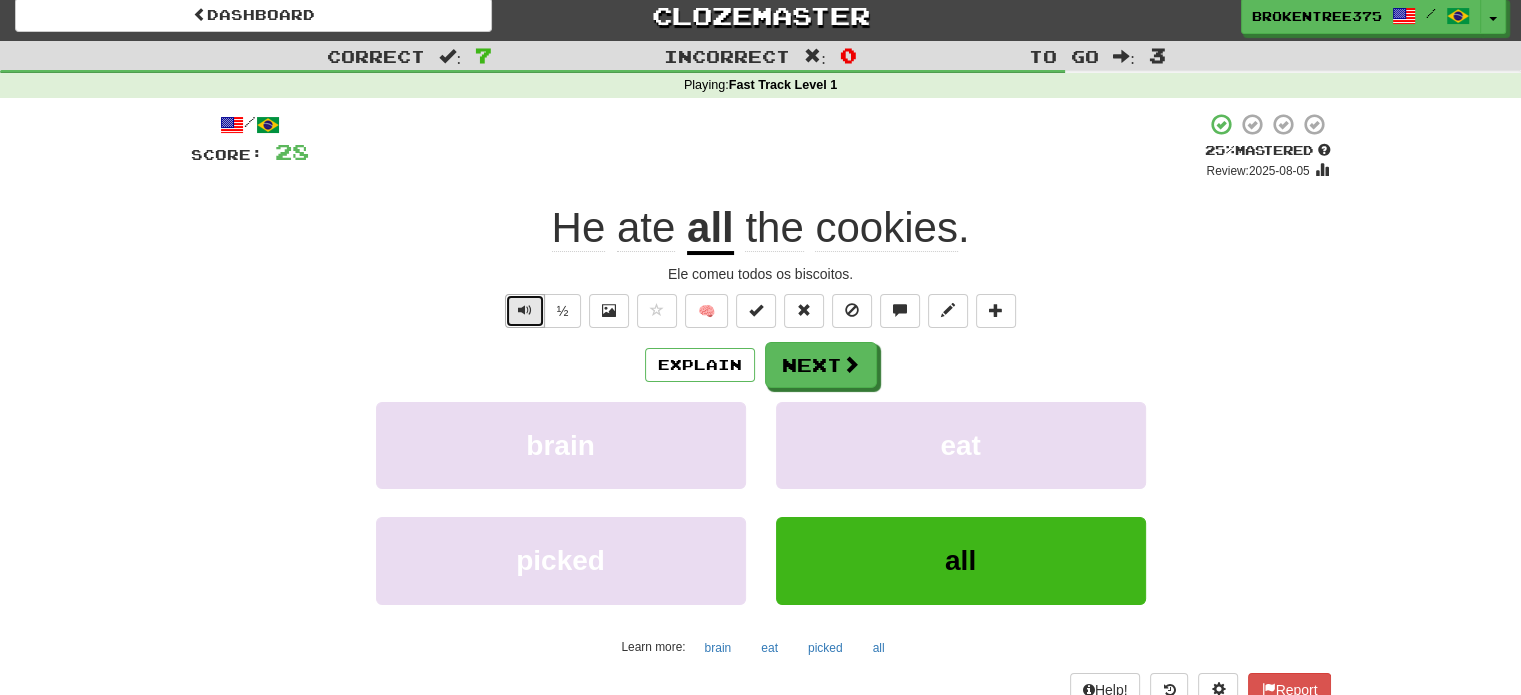 click at bounding box center (525, 310) 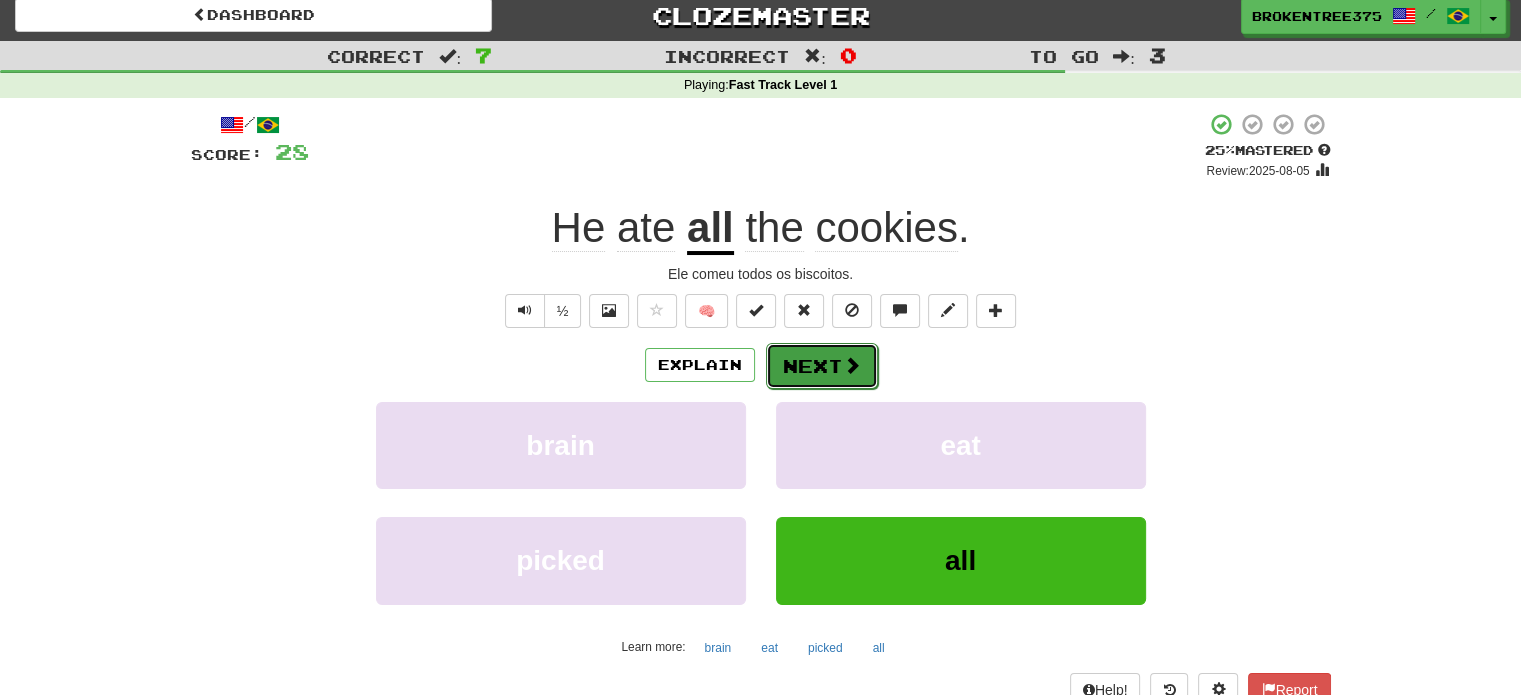 click at bounding box center [852, 365] 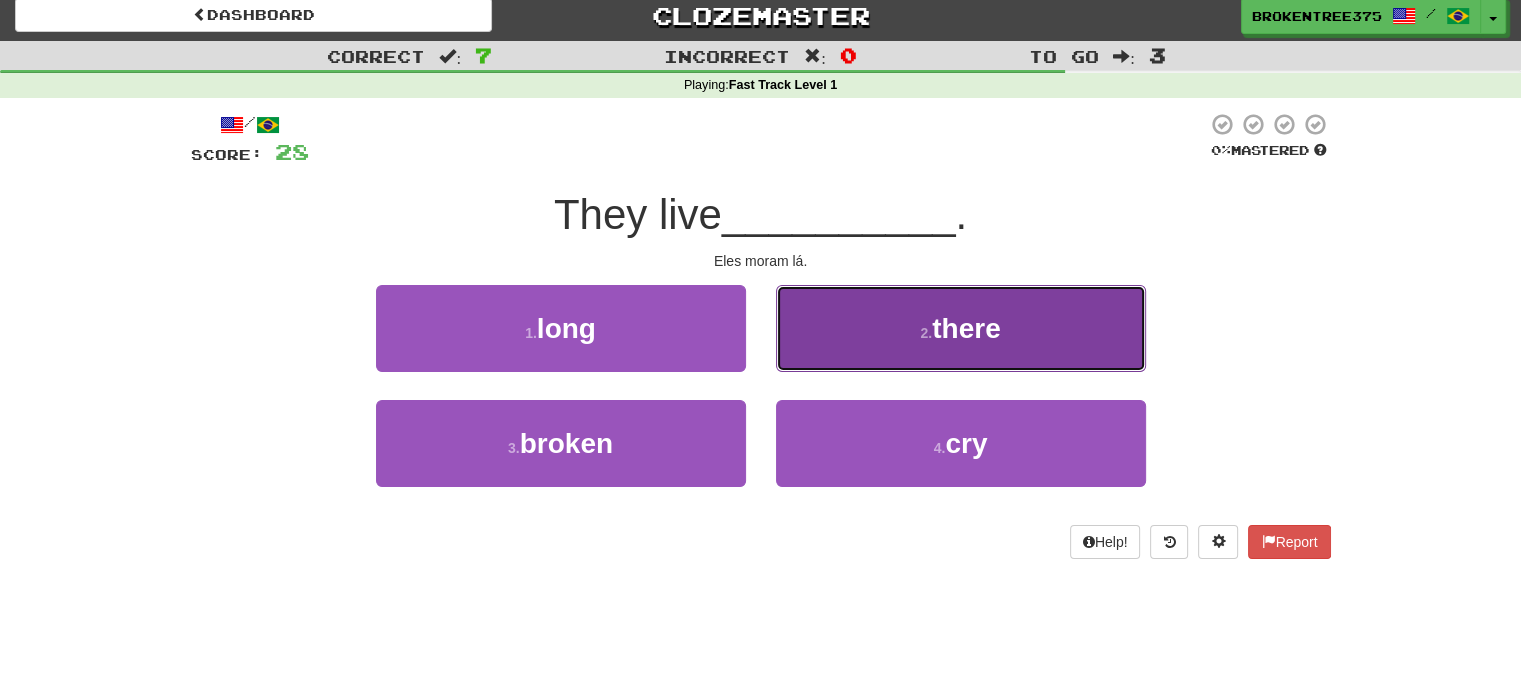 click on "2 .  there" at bounding box center [961, 328] 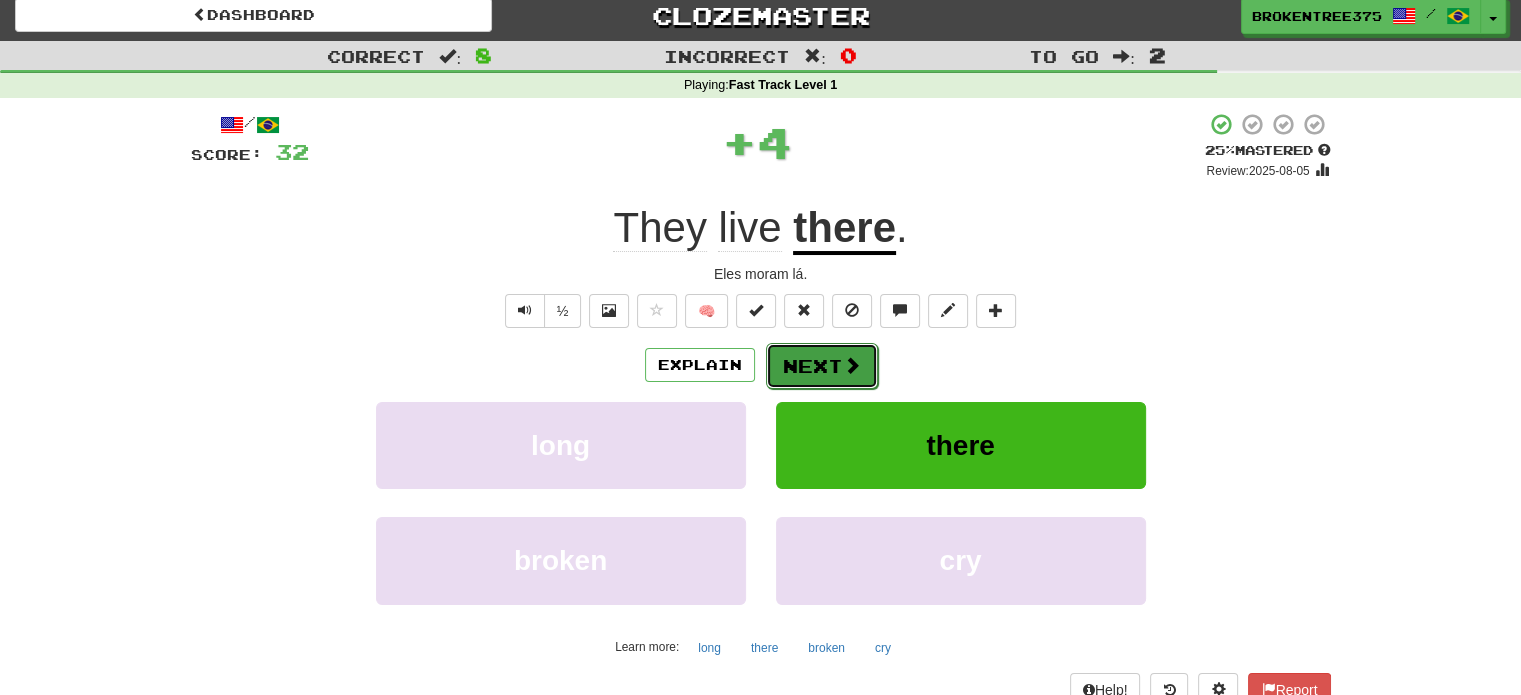 click on "Next" at bounding box center (822, 366) 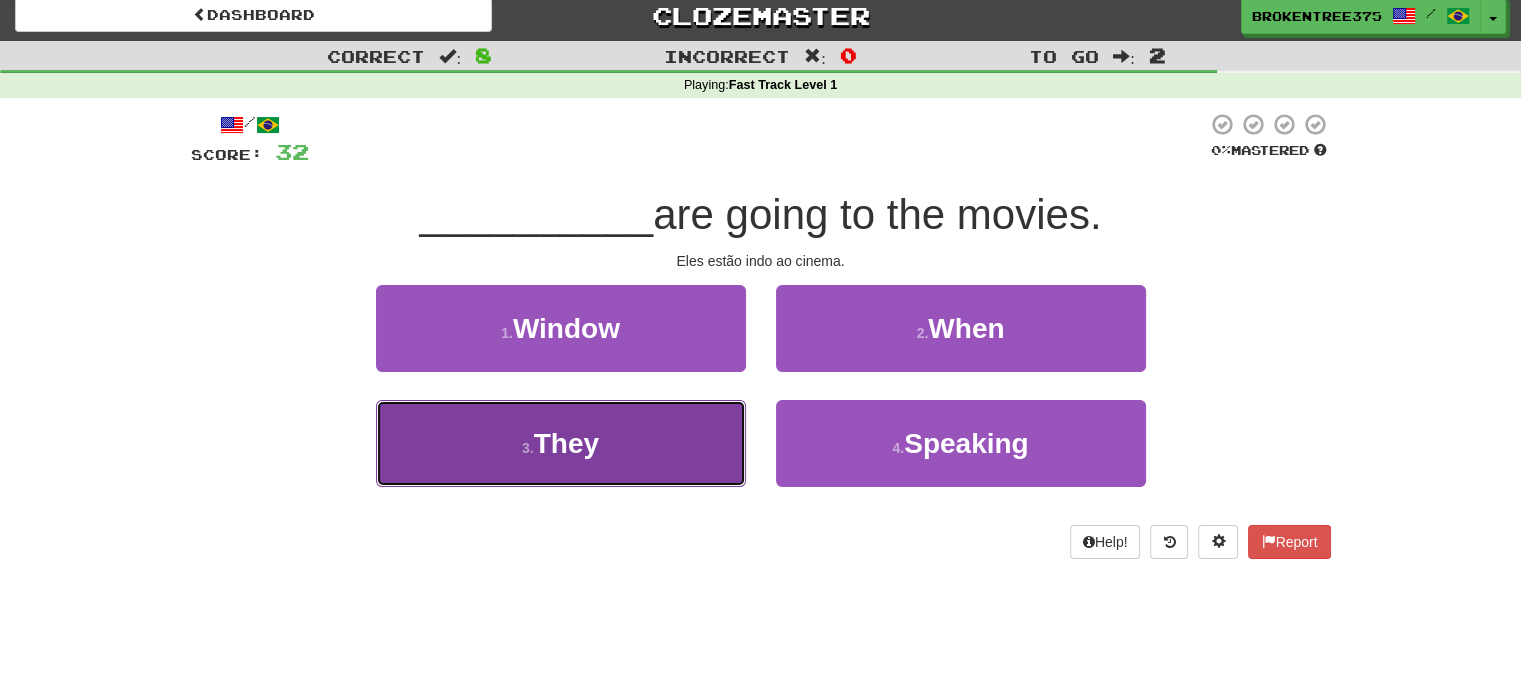 click on "They" at bounding box center [566, 443] 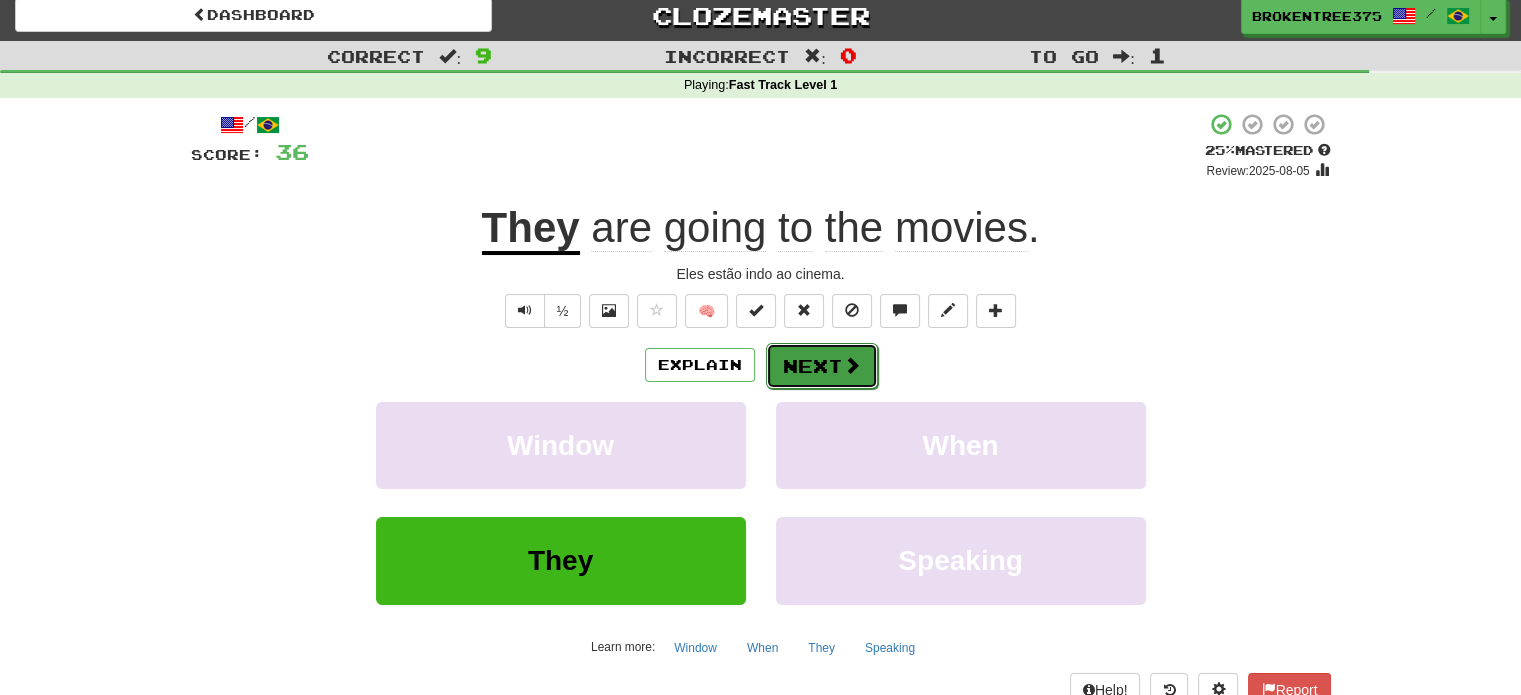 click at bounding box center [852, 365] 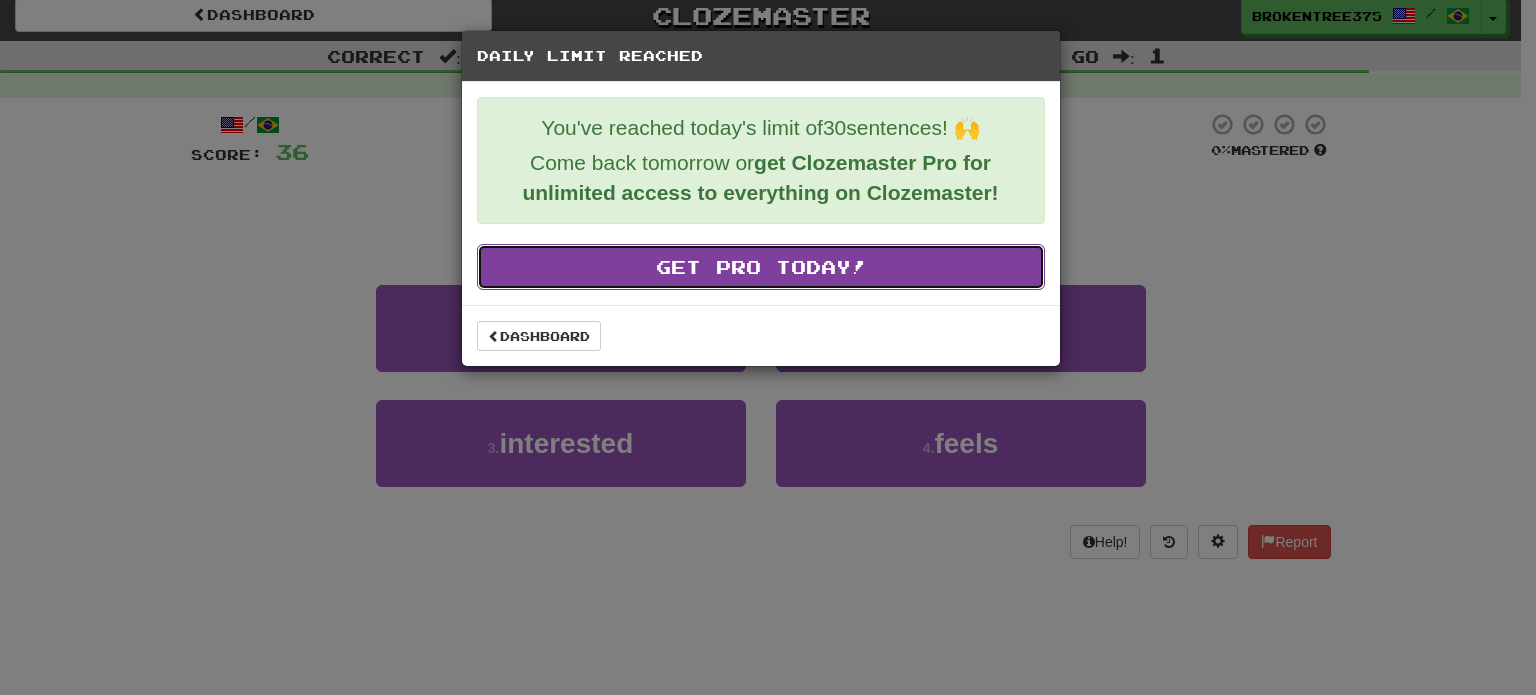 click on "Get Pro Today!" at bounding box center (761, 267) 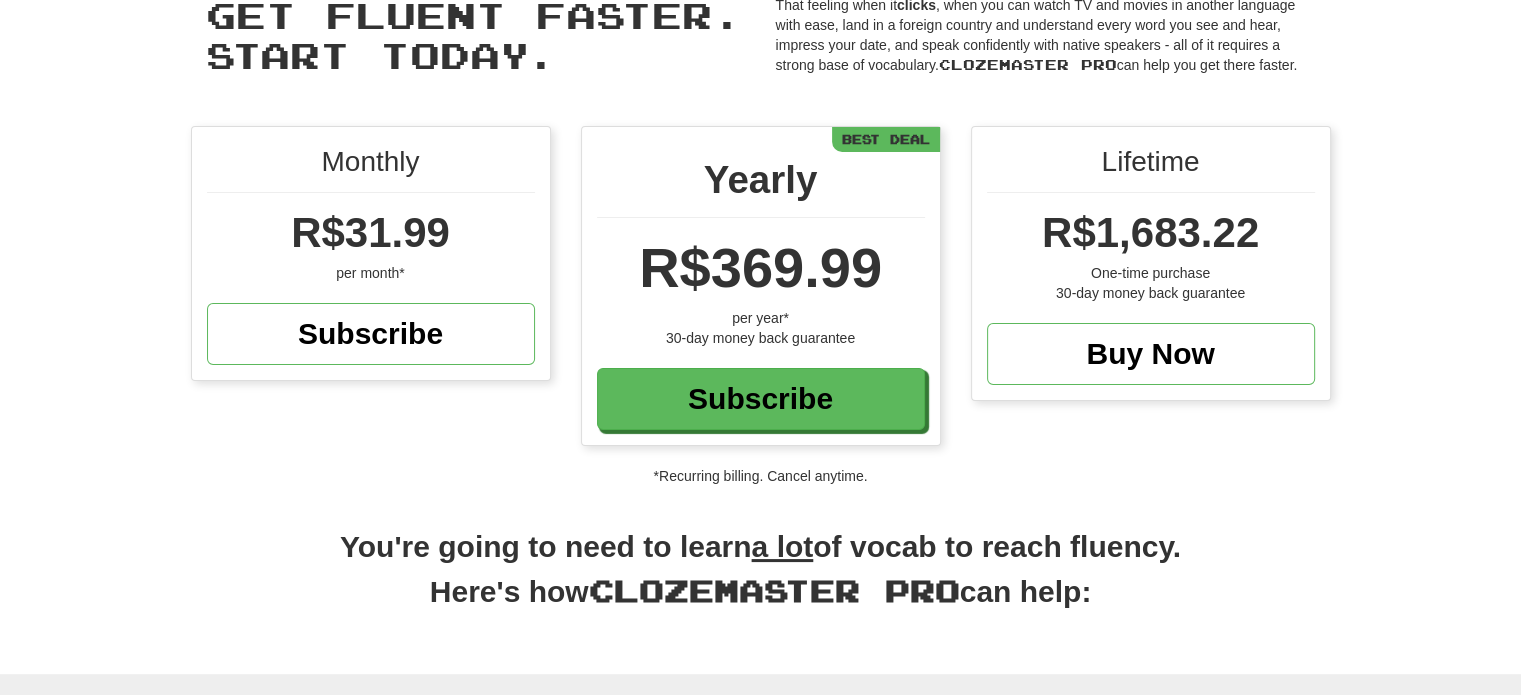 scroll, scrollTop: 0, scrollLeft: 0, axis: both 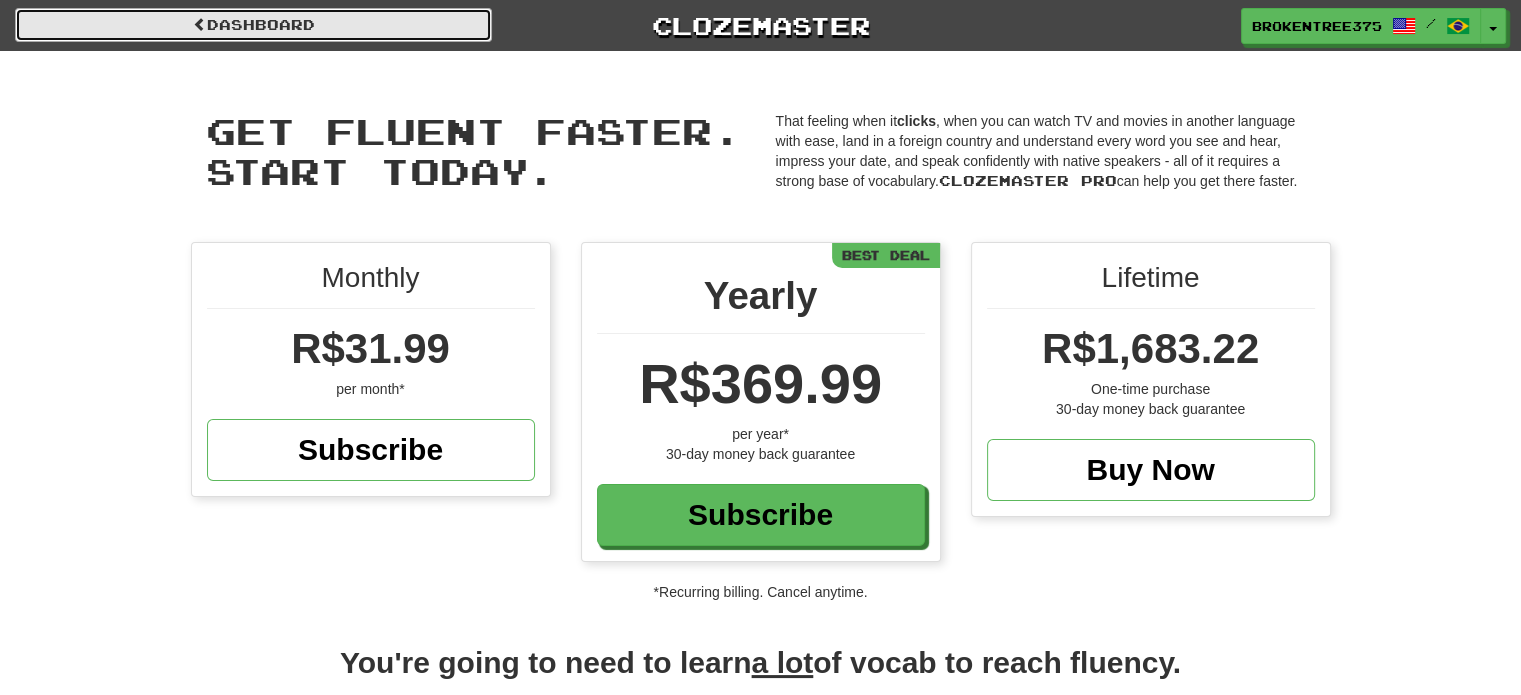 click on "Dashboard" at bounding box center (253, 25) 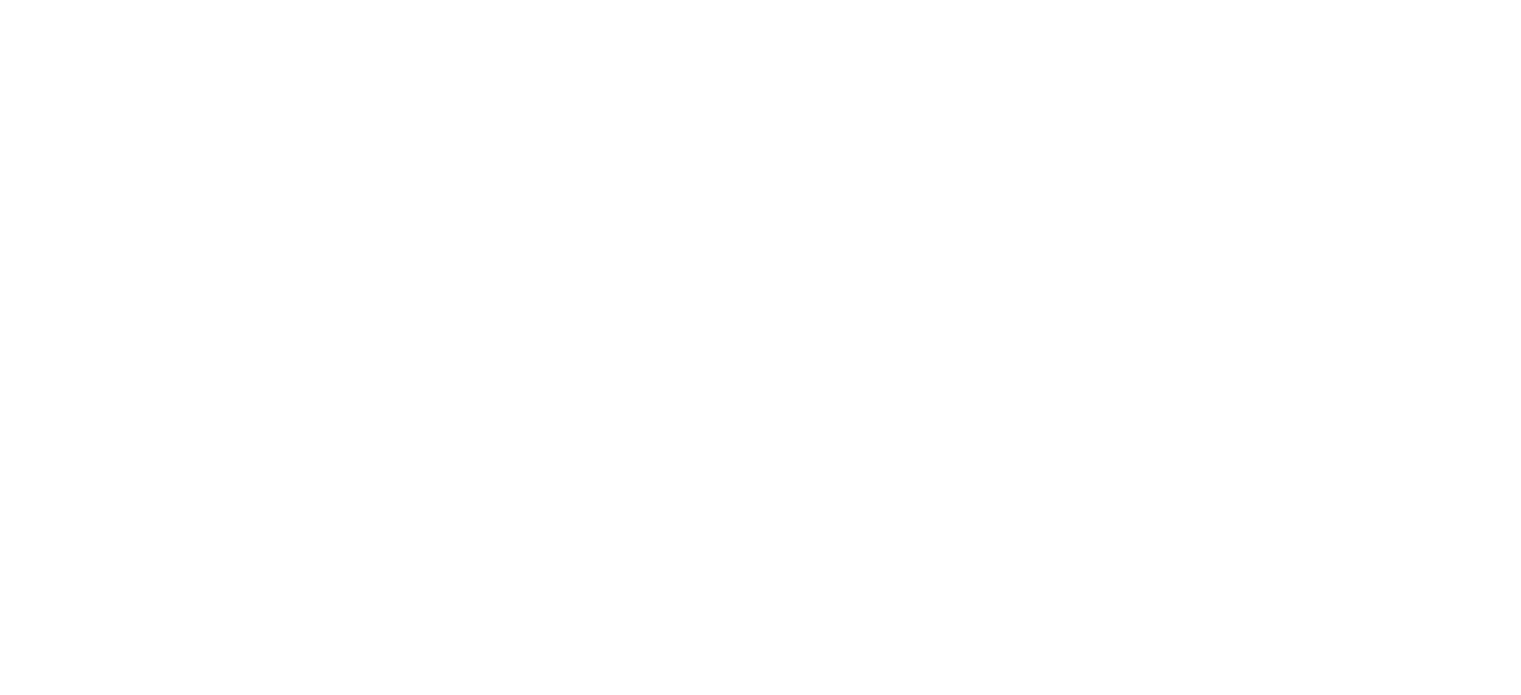 scroll, scrollTop: 0, scrollLeft: 0, axis: both 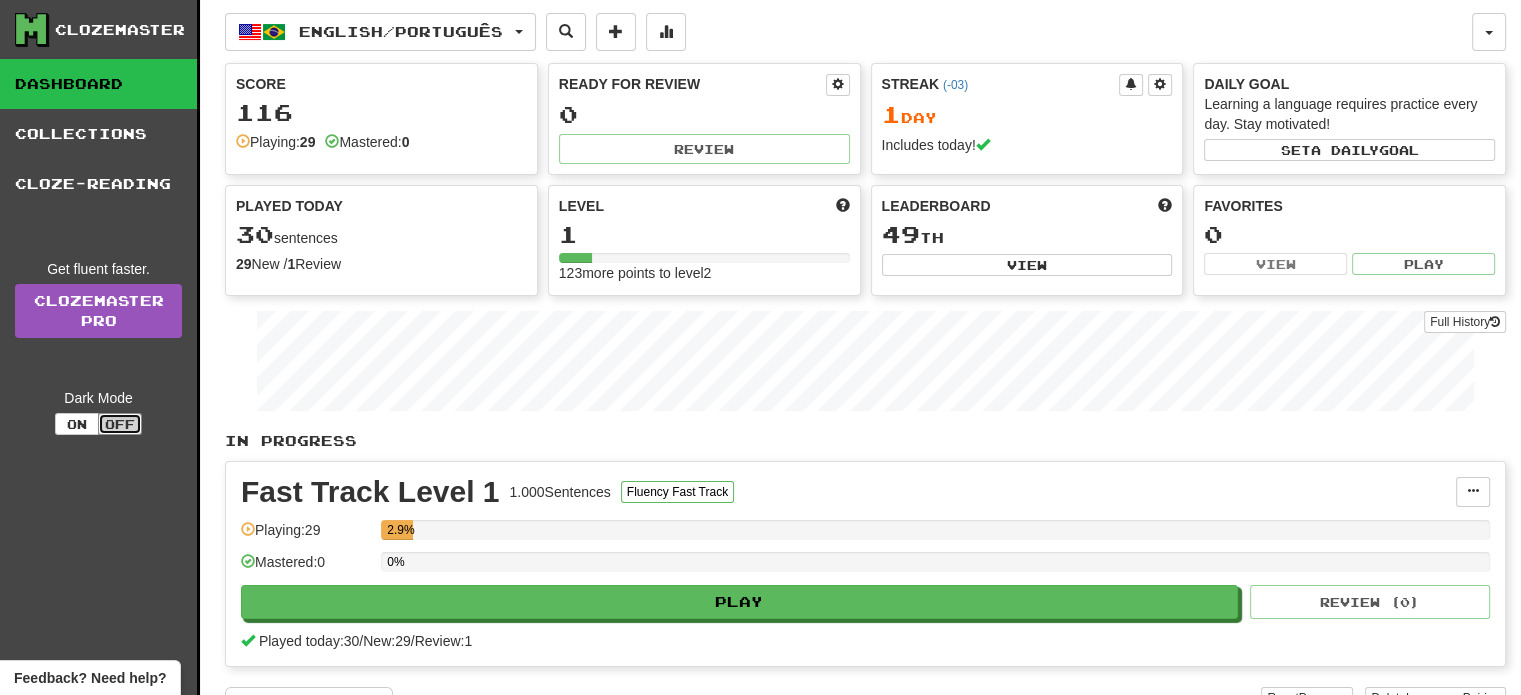 click on "Off" at bounding box center [120, 424] 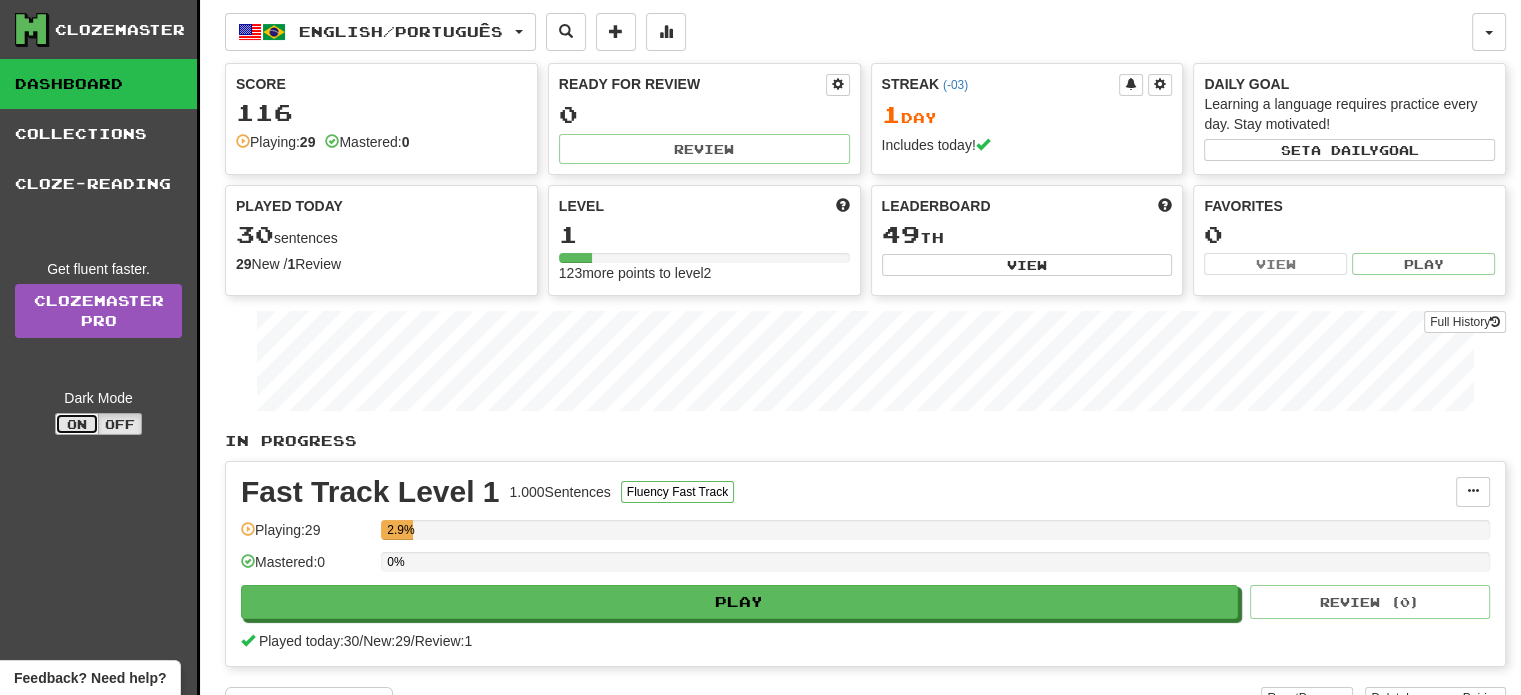click on "On" at bounding box center [77, 424] 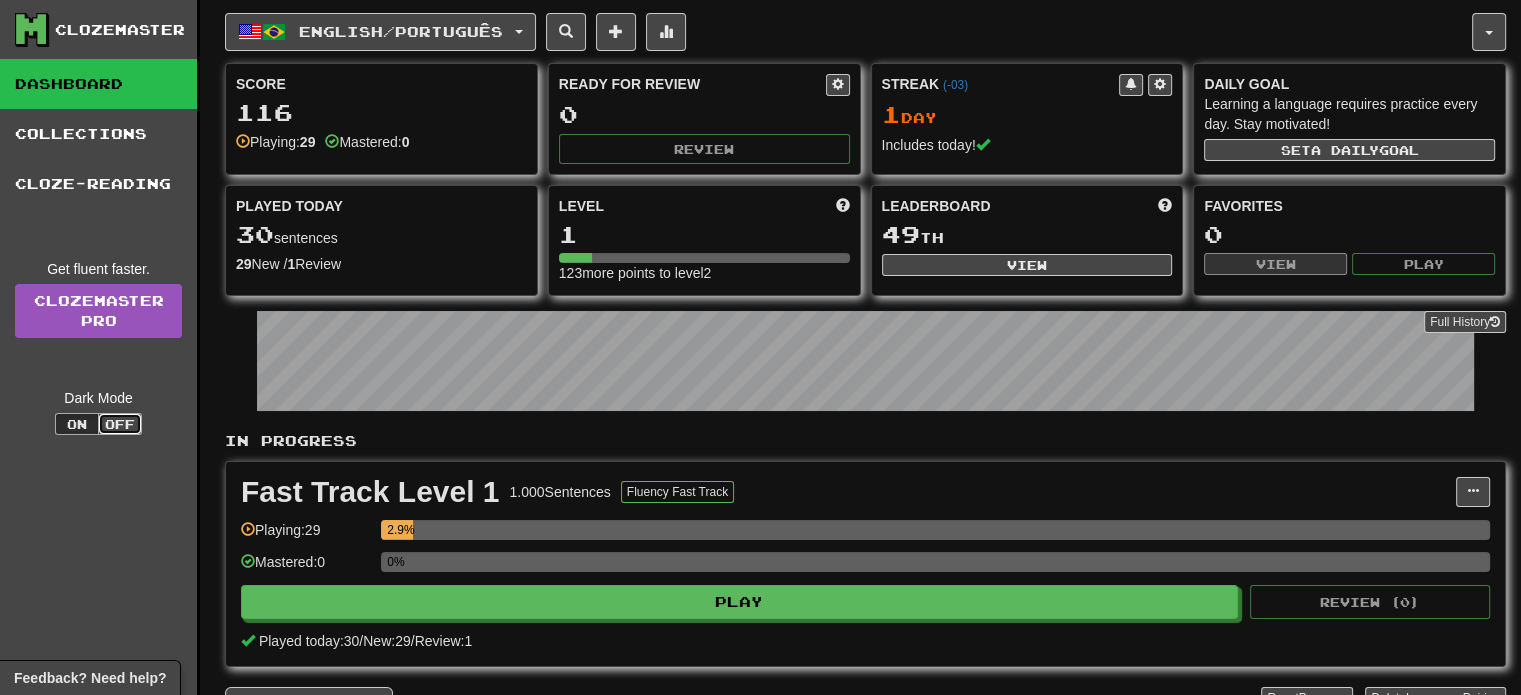 click on "Off" at bounding box center (120, 424) 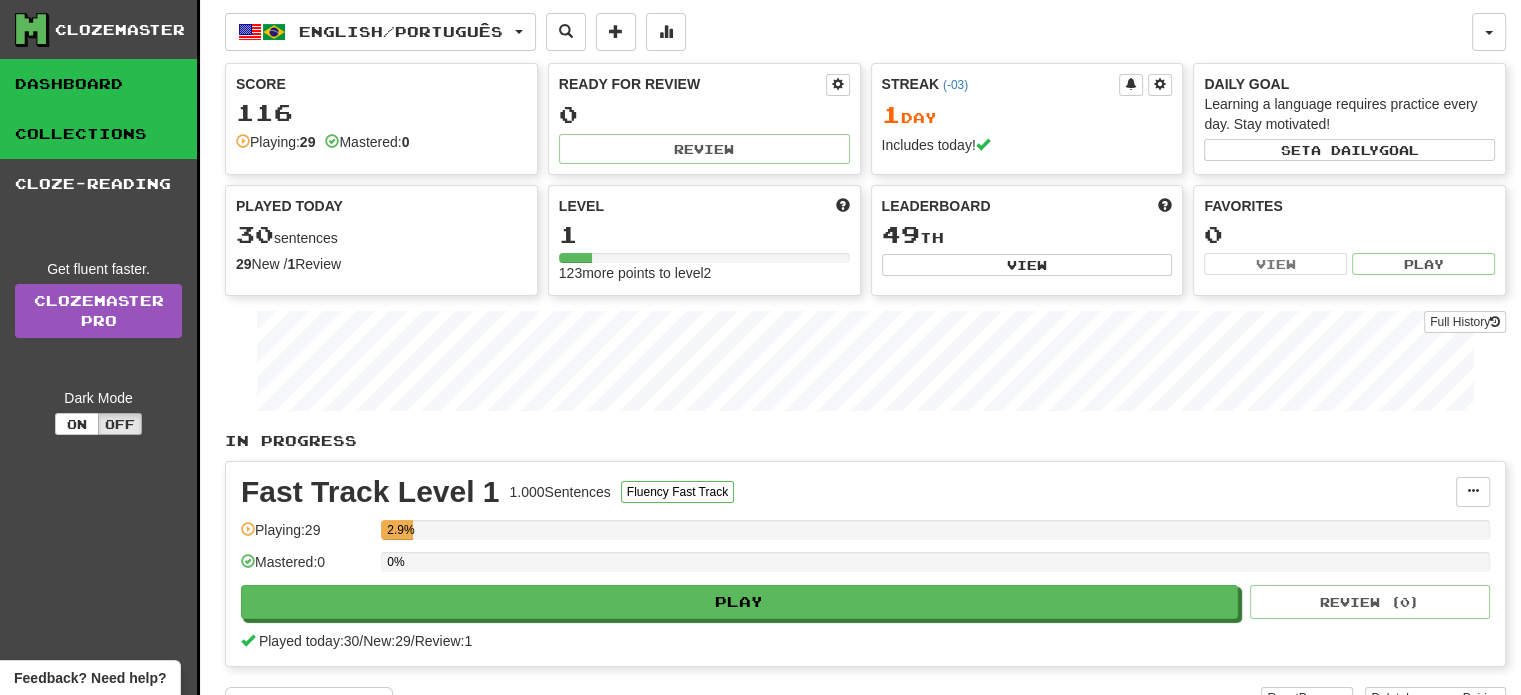 click on "Collections" at bounding box center [98, 134] 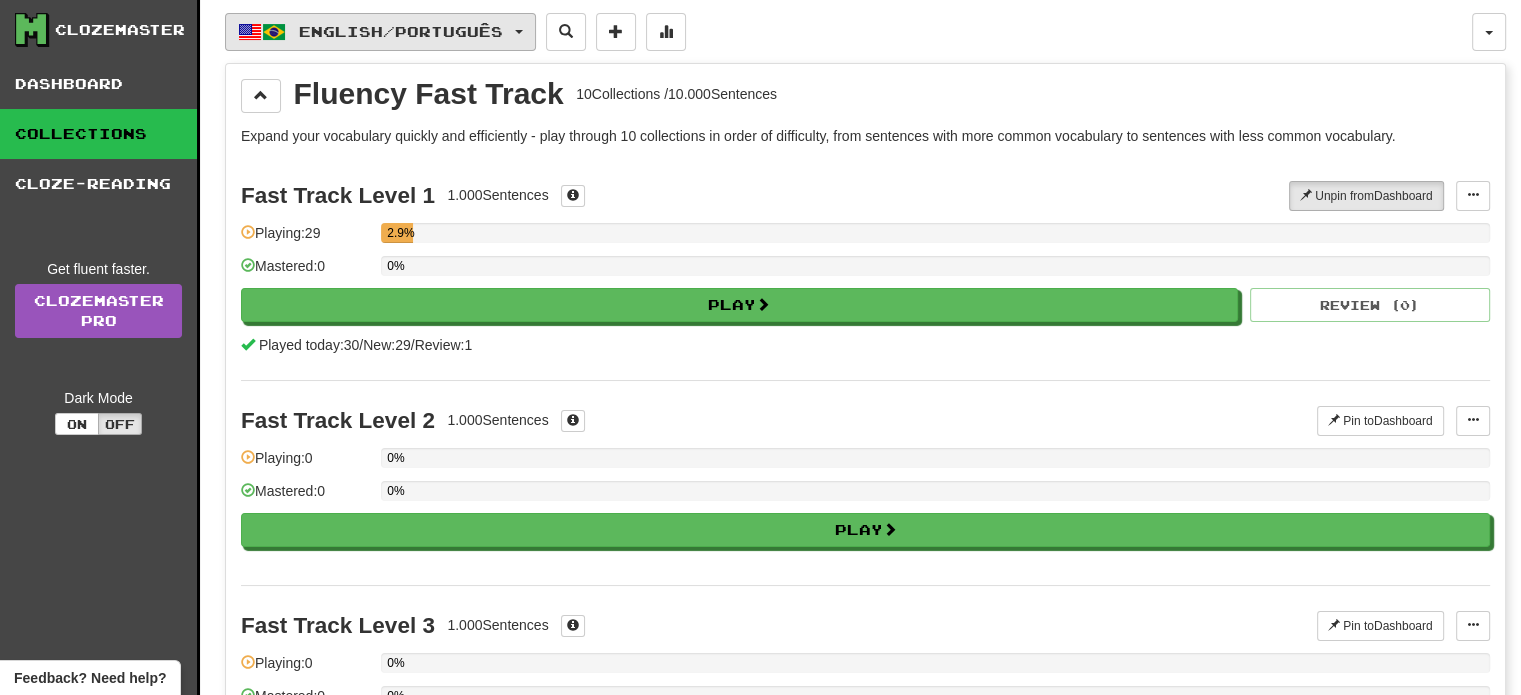 click on "English  /  Português" at bounding box center (380, 32) 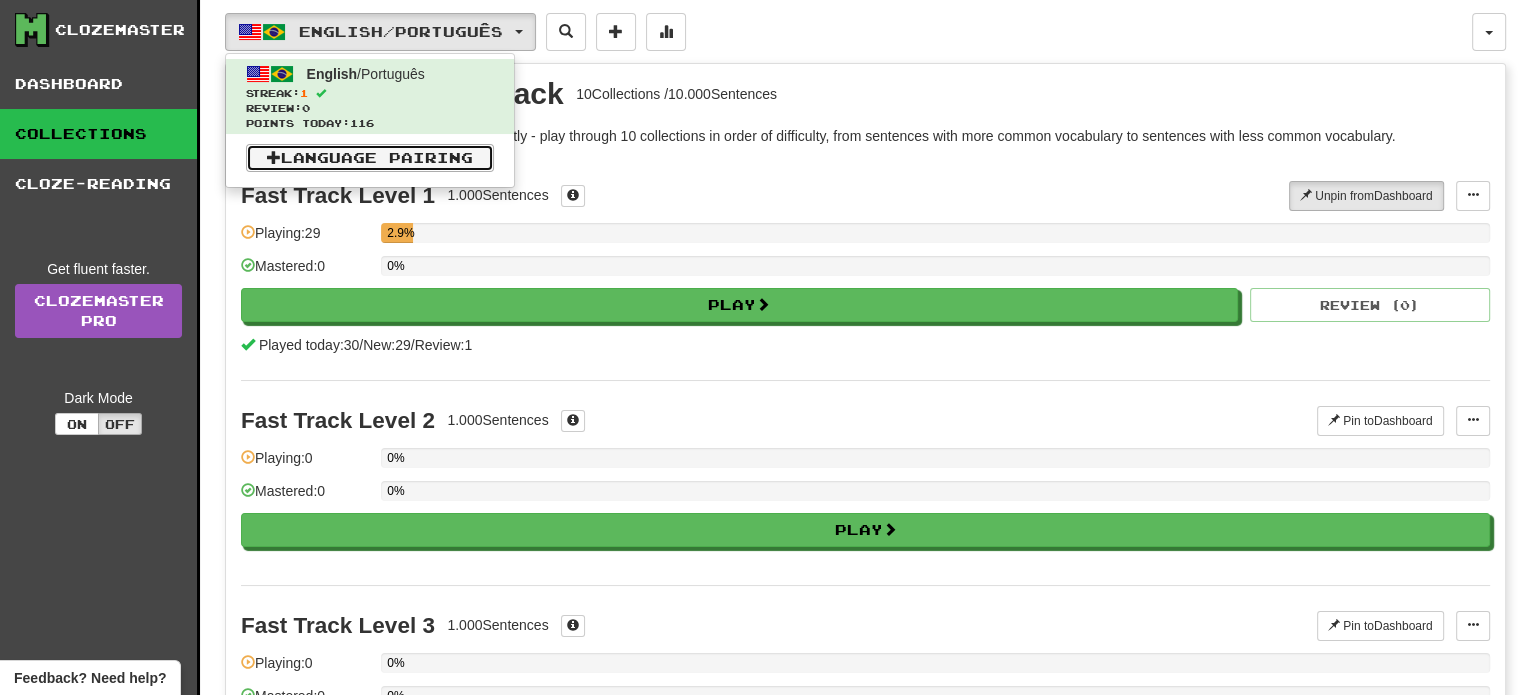 click on "Language Pairing" at bounding box center (370, 158) 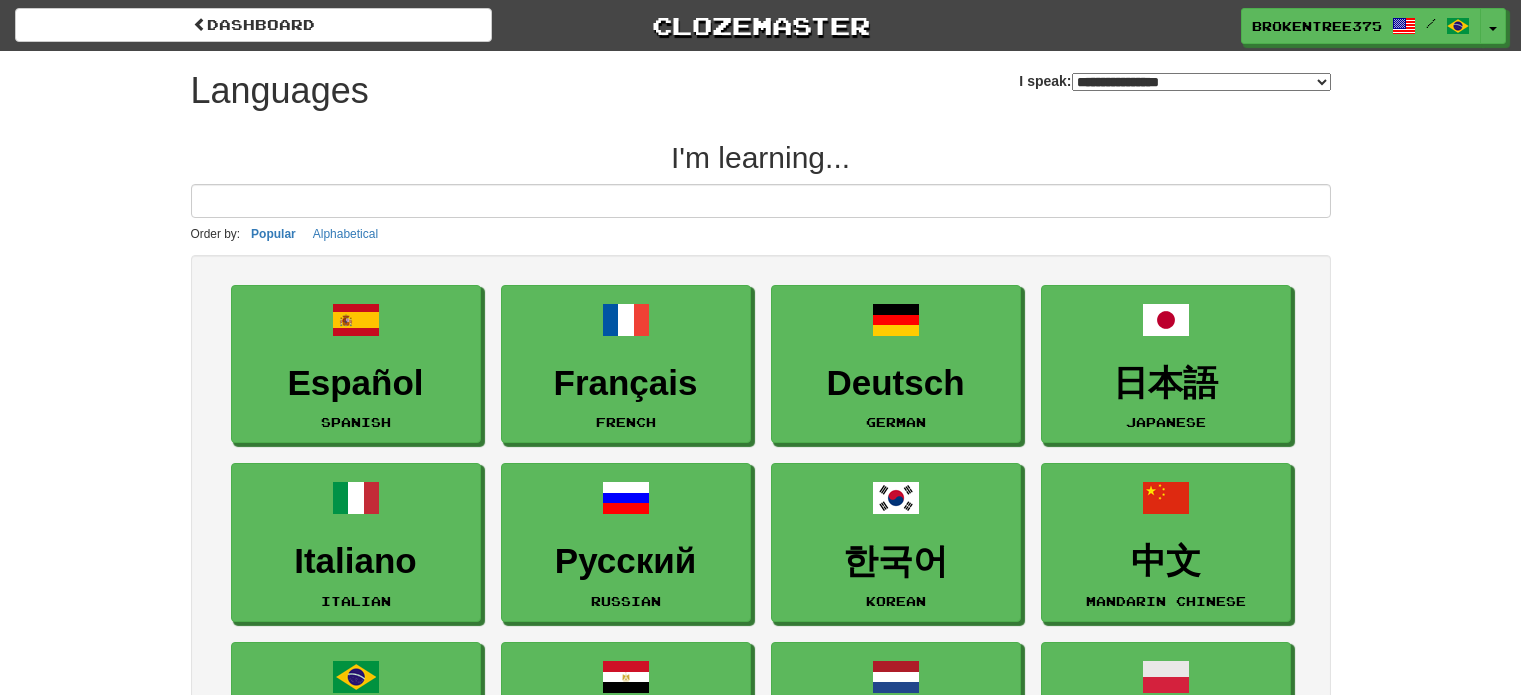 select on "*******" 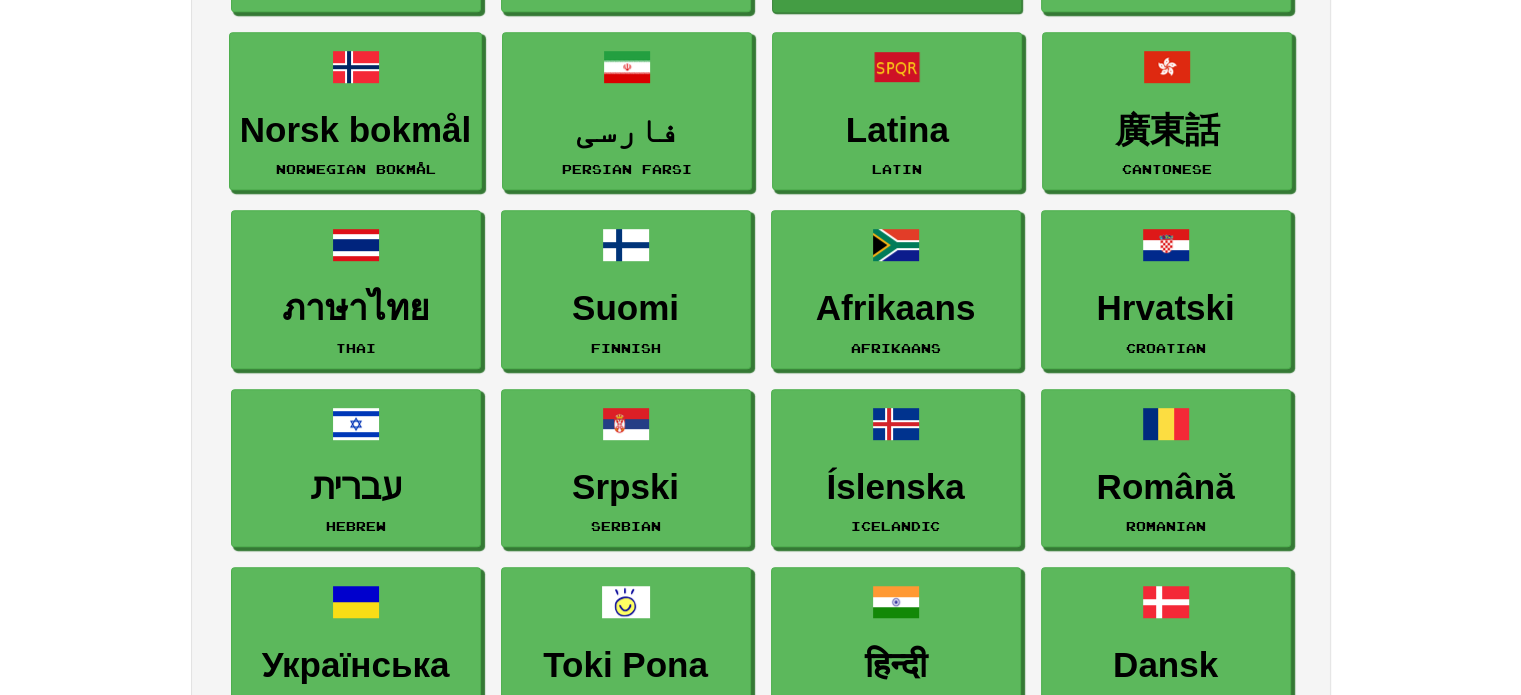 scroll, scrollTop: 1100, scrollLeft: 0, axis: vertical 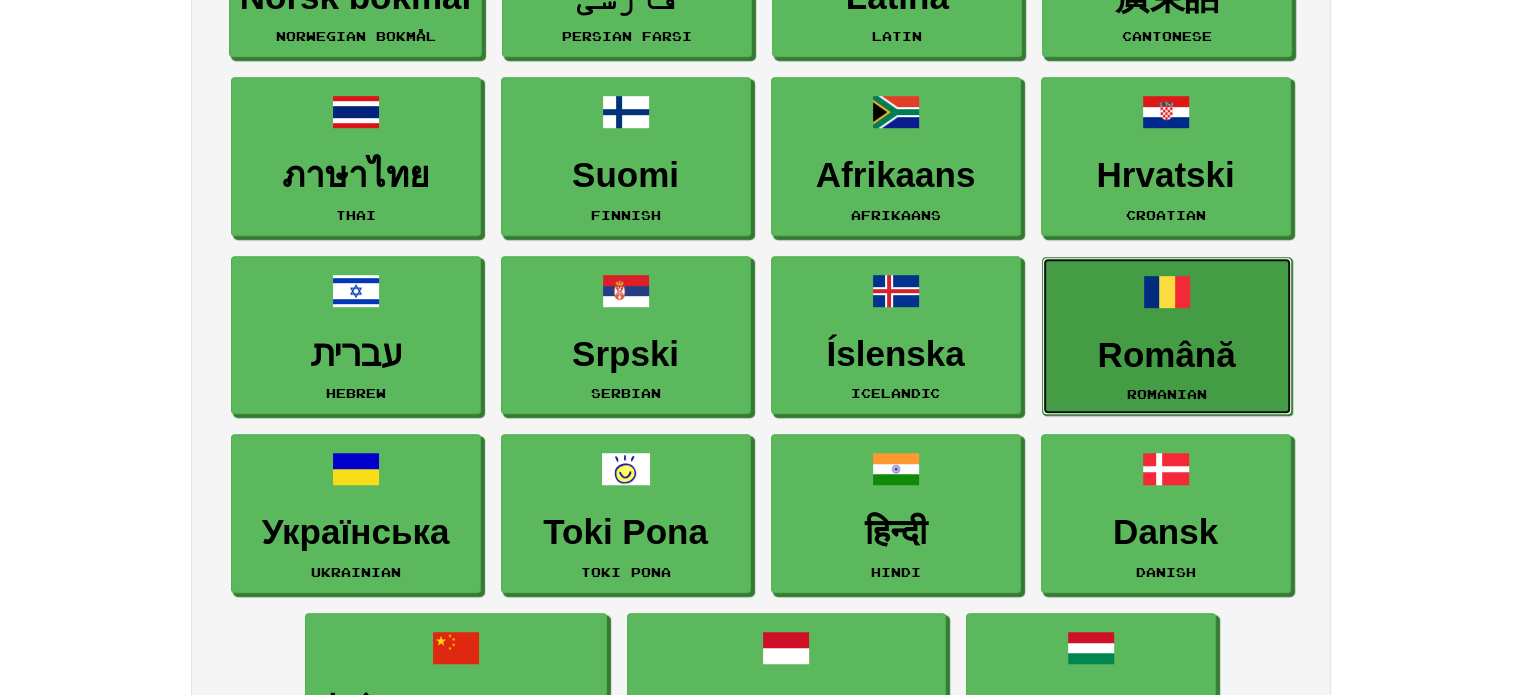 click on "Română Romanian" at bounding box center [1167, 336] 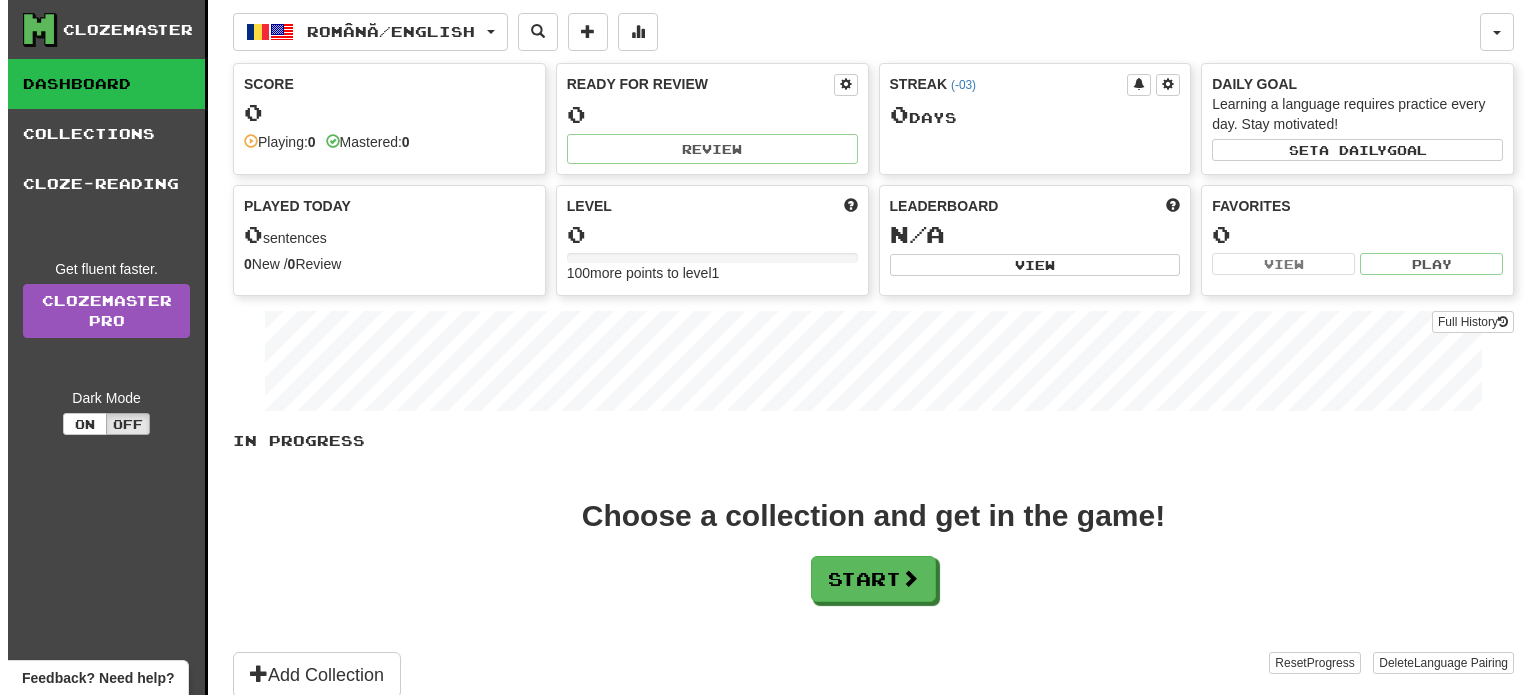 scroll, scrollTop: 0, scrollLeft: 0, axis: both 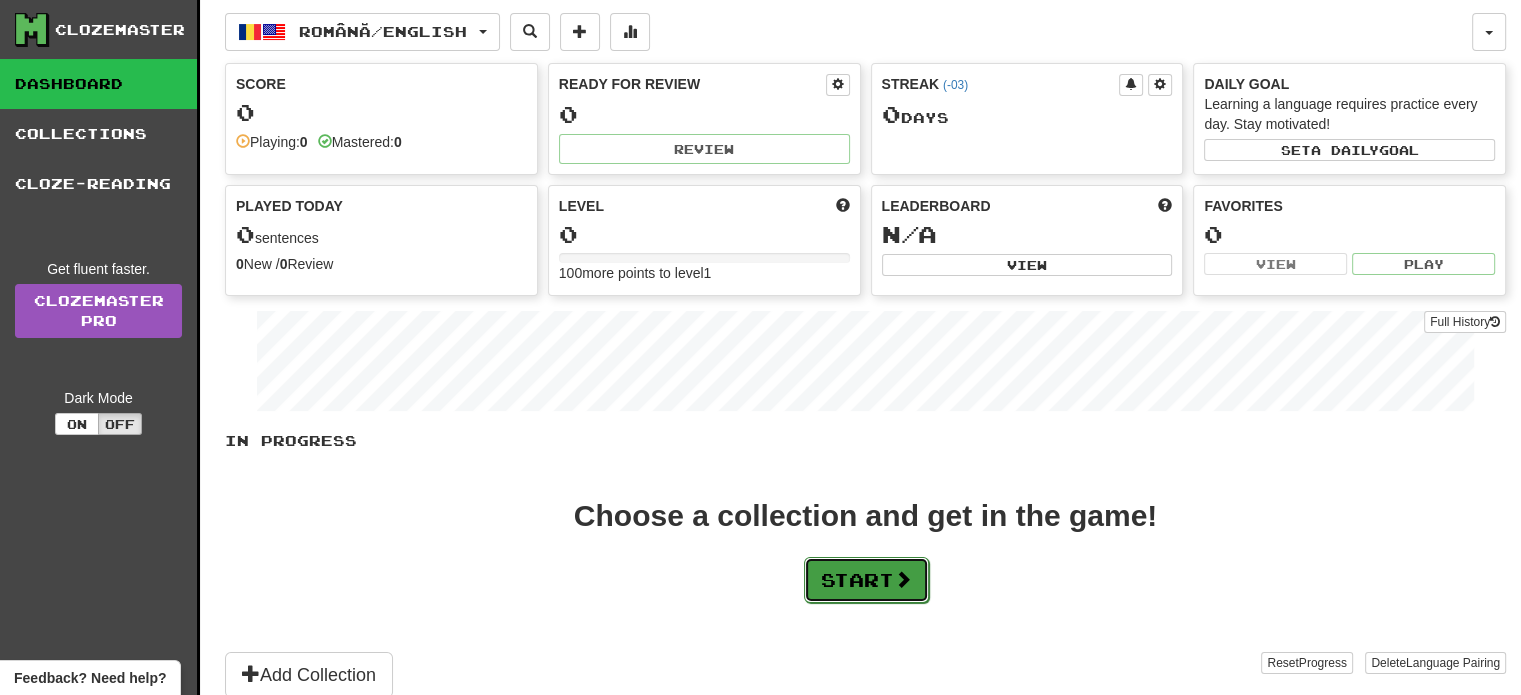 click on "Start" at bounding box center (866, 580) 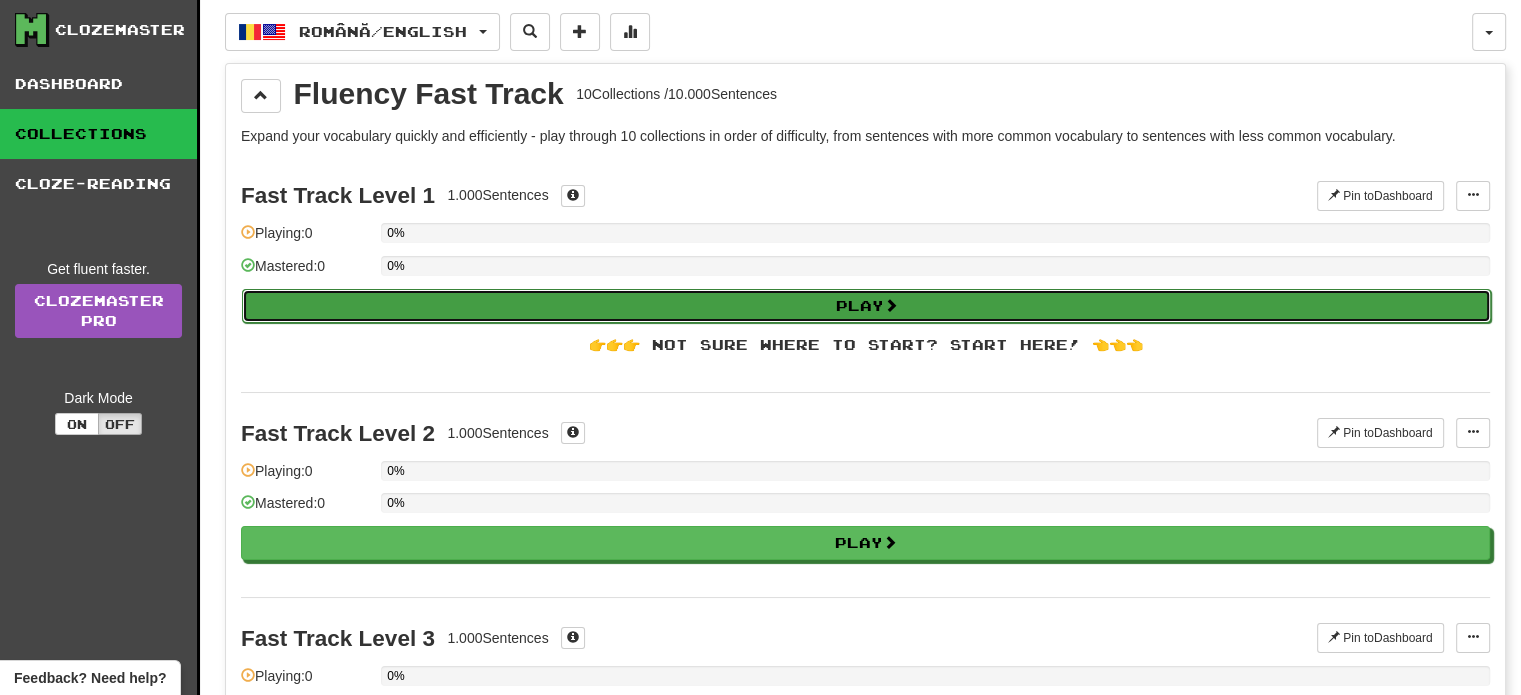 click on "Play" at bounding box center (866, 306) 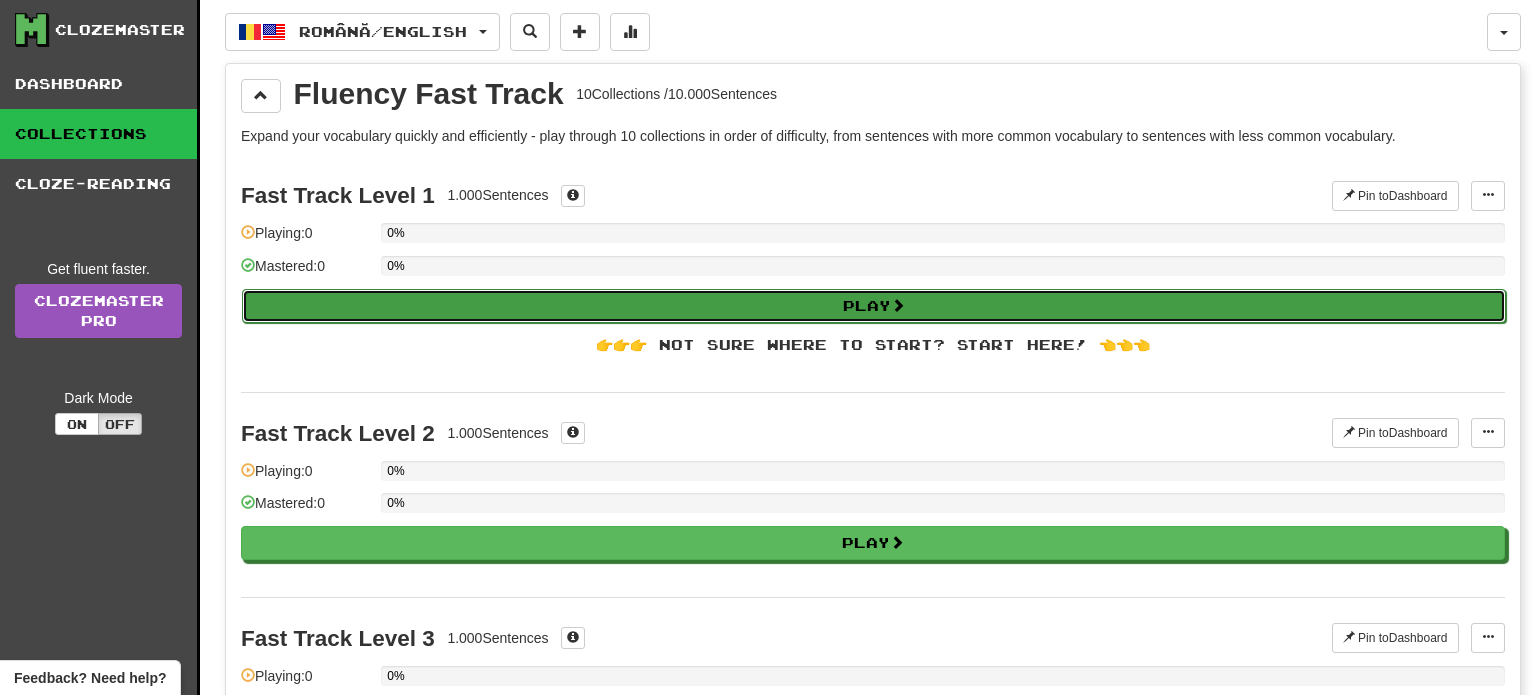 select on "**" 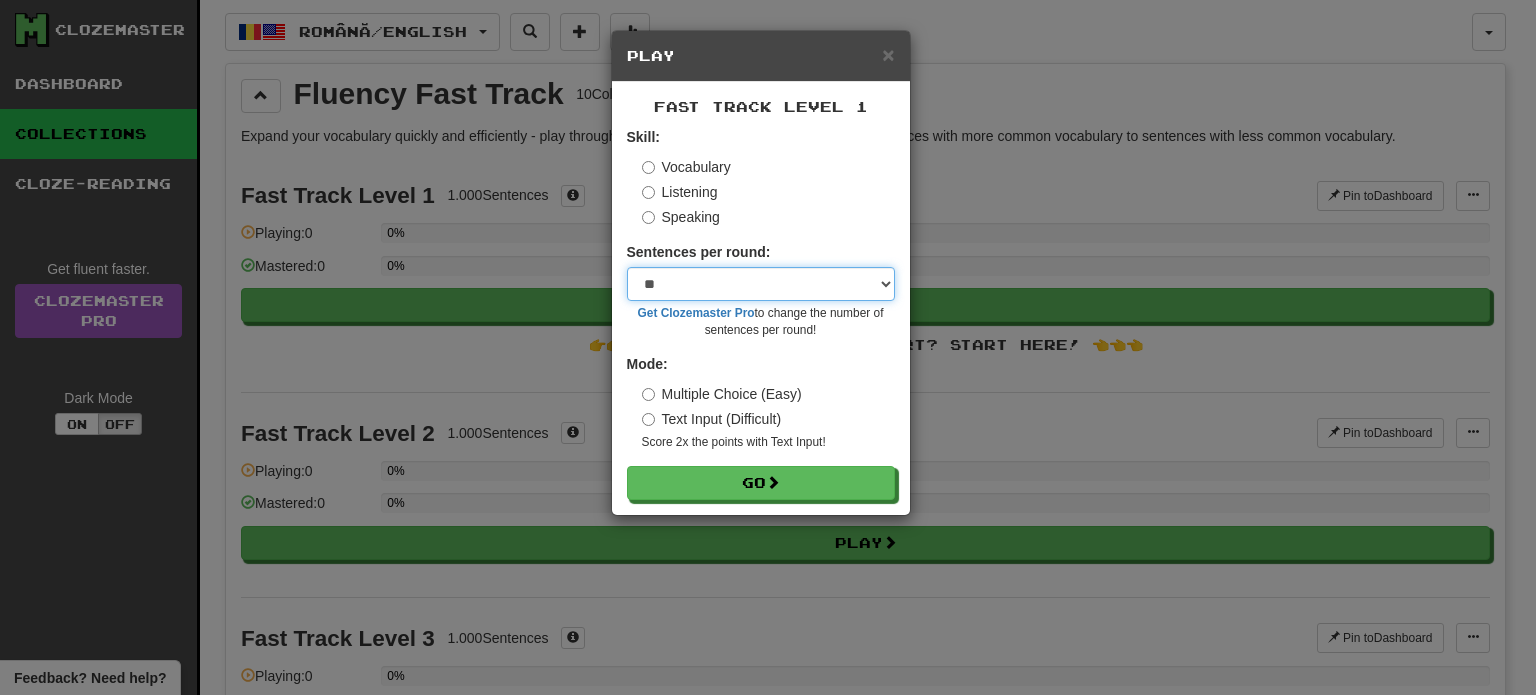 click on "* ** ** ** ** ** *** ********" at bounding box center (761, 284) 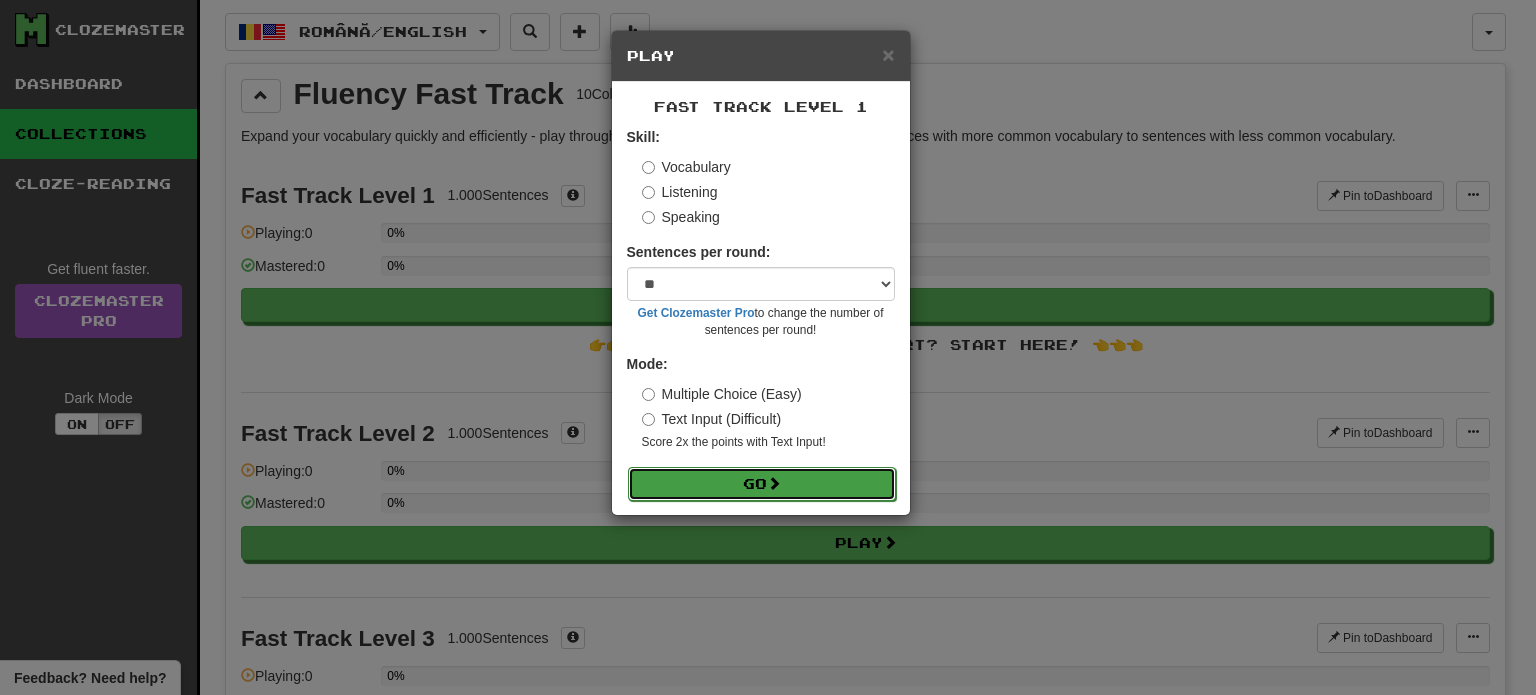 click at bounding box center (774, 483) 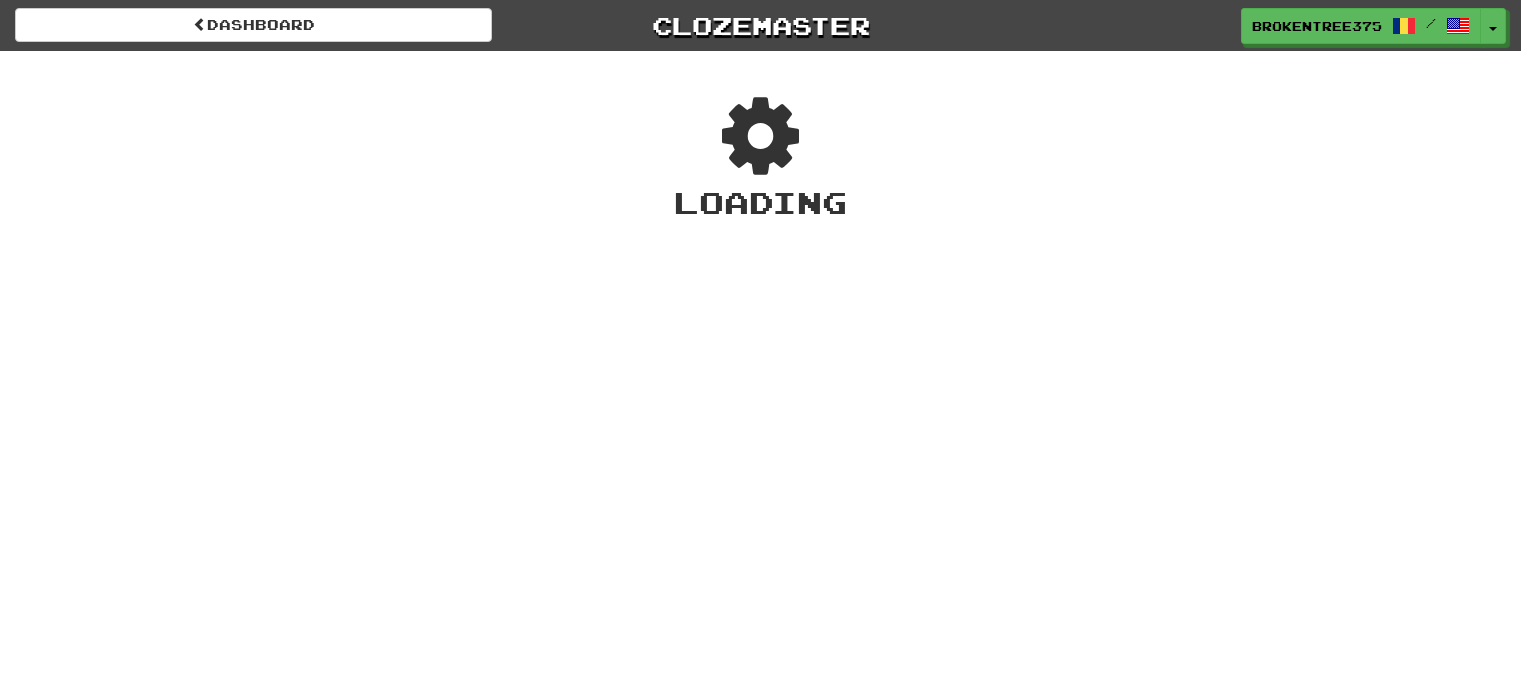 scroll, scrollTop: 0, scrollLeft: 0, axis: both 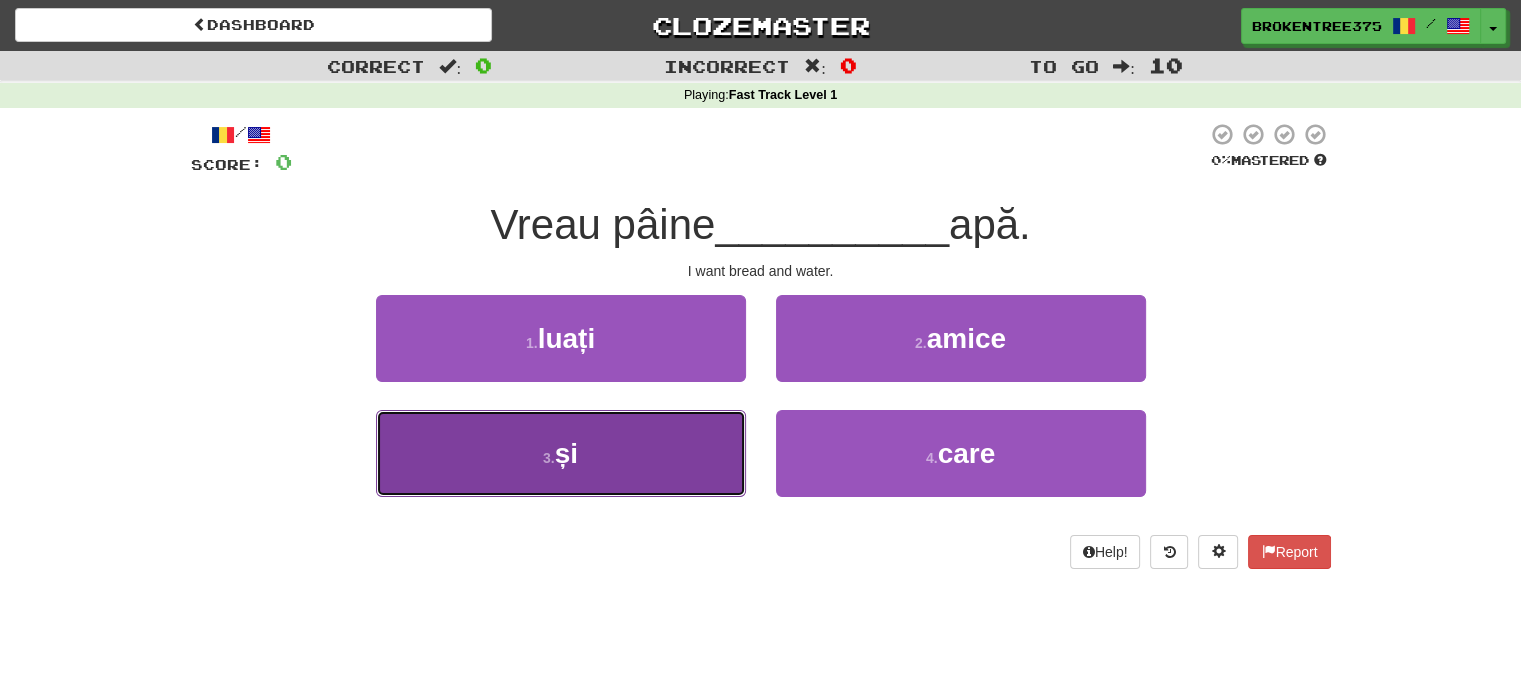 click on "3 .  și" at bounding box center [561, 453] 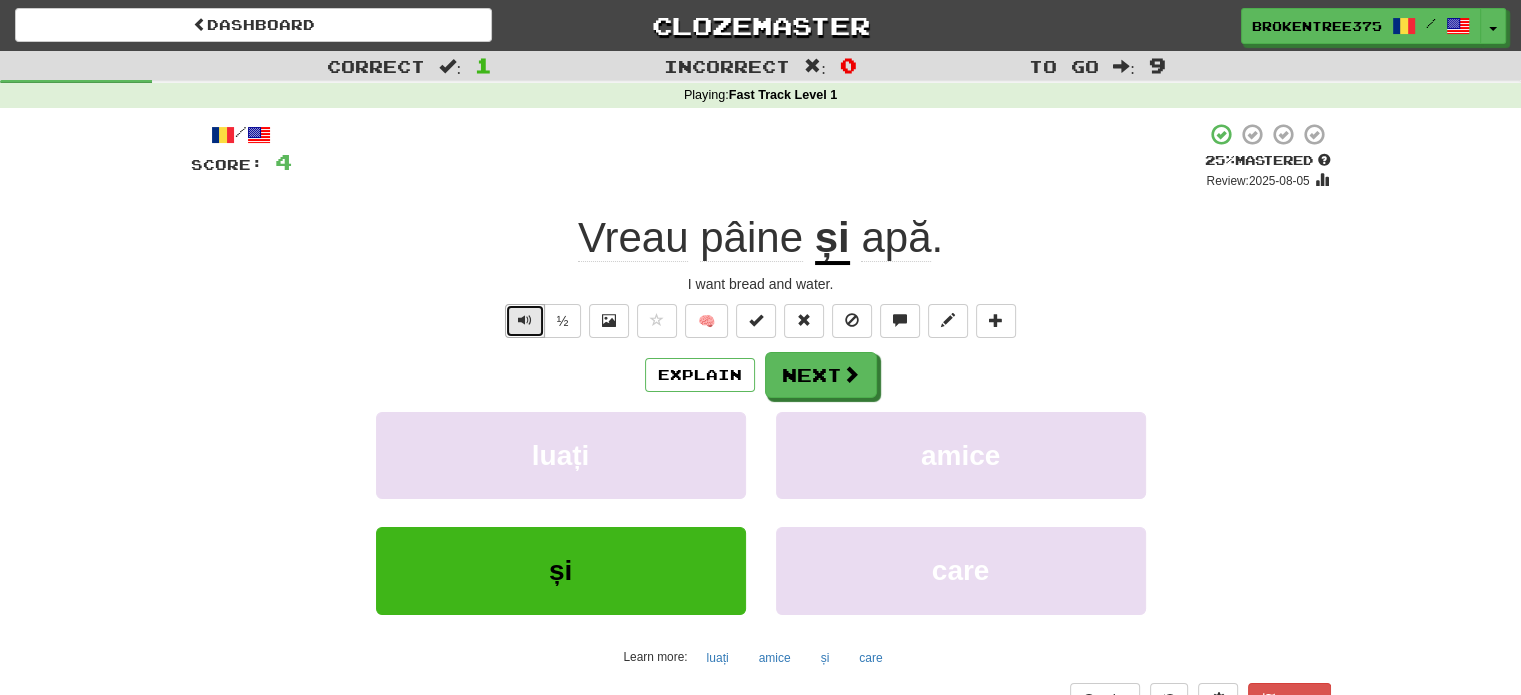 click at bounding box center (525, 321) 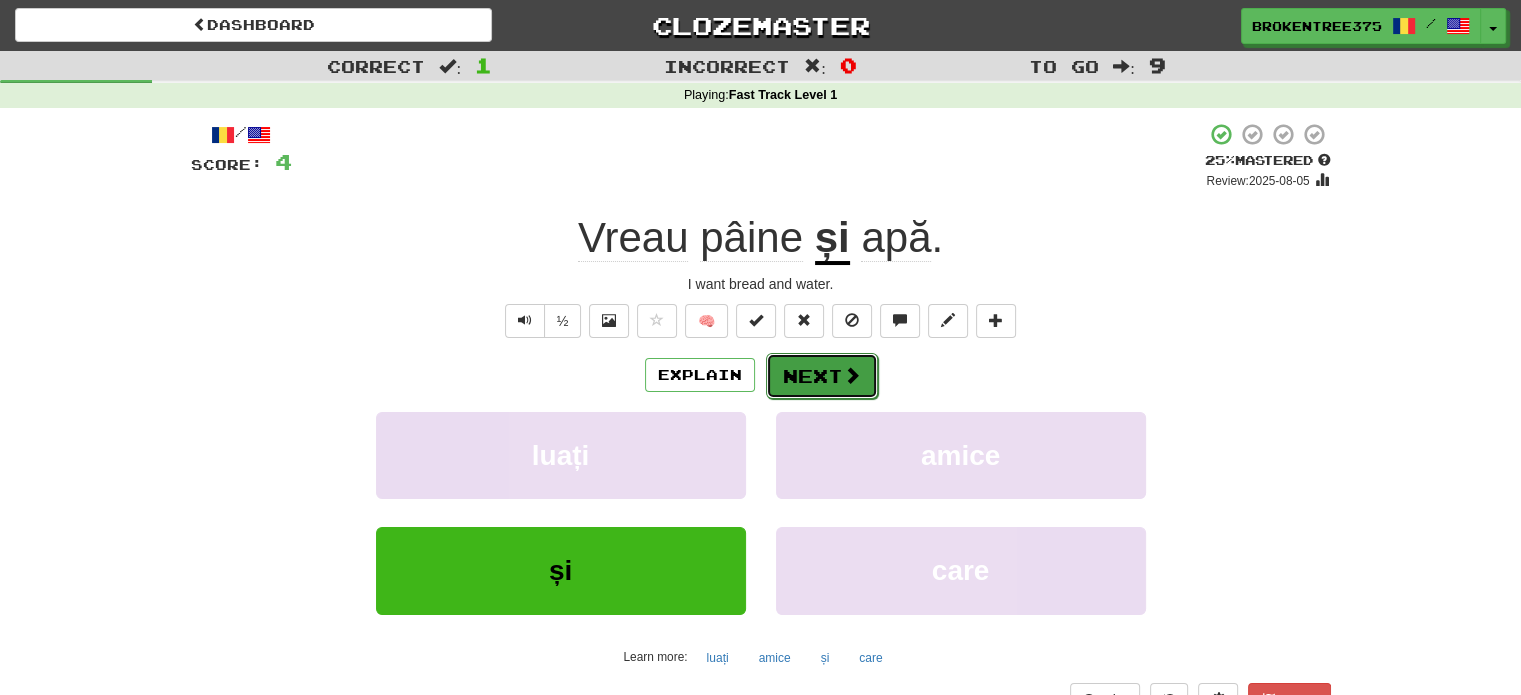 click on "Next" at bounding box center [822, 376] 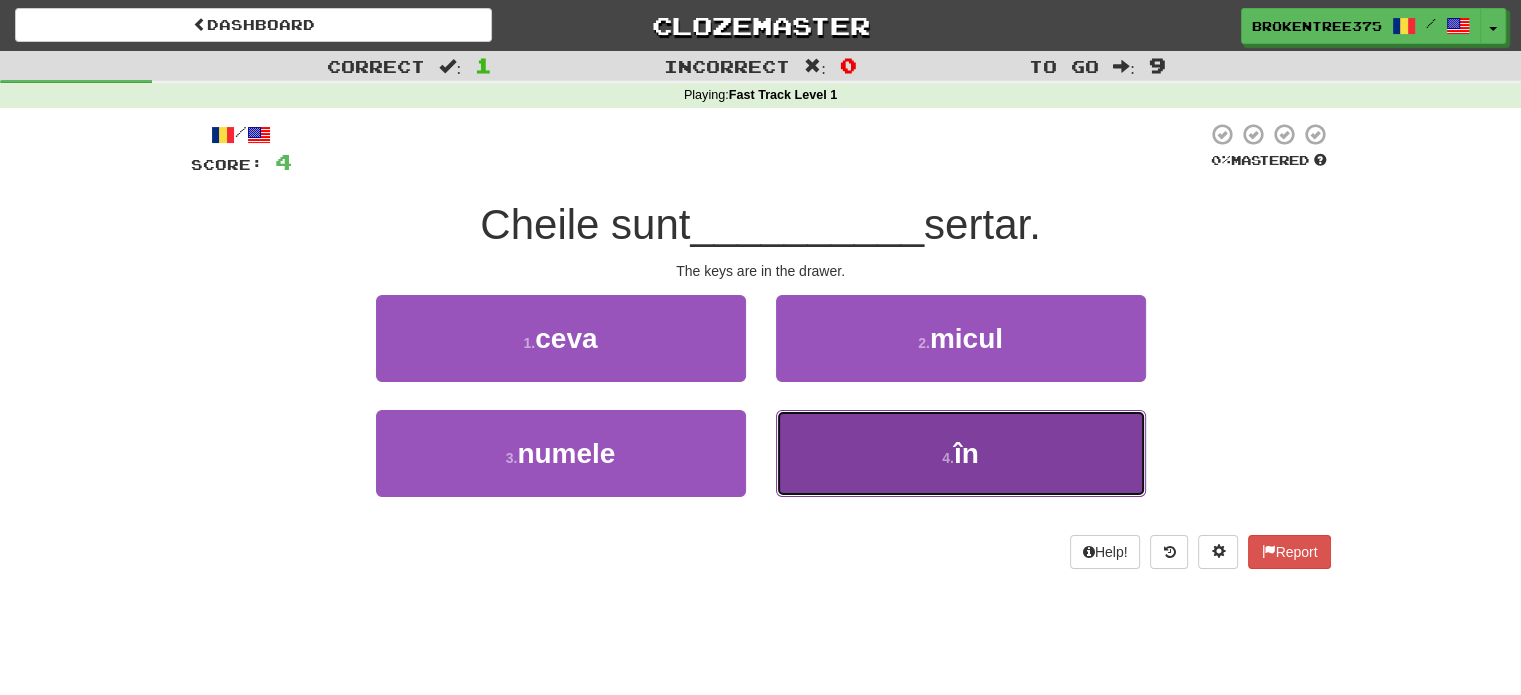 click on "4 .  în" at bounding box center (961, 453) 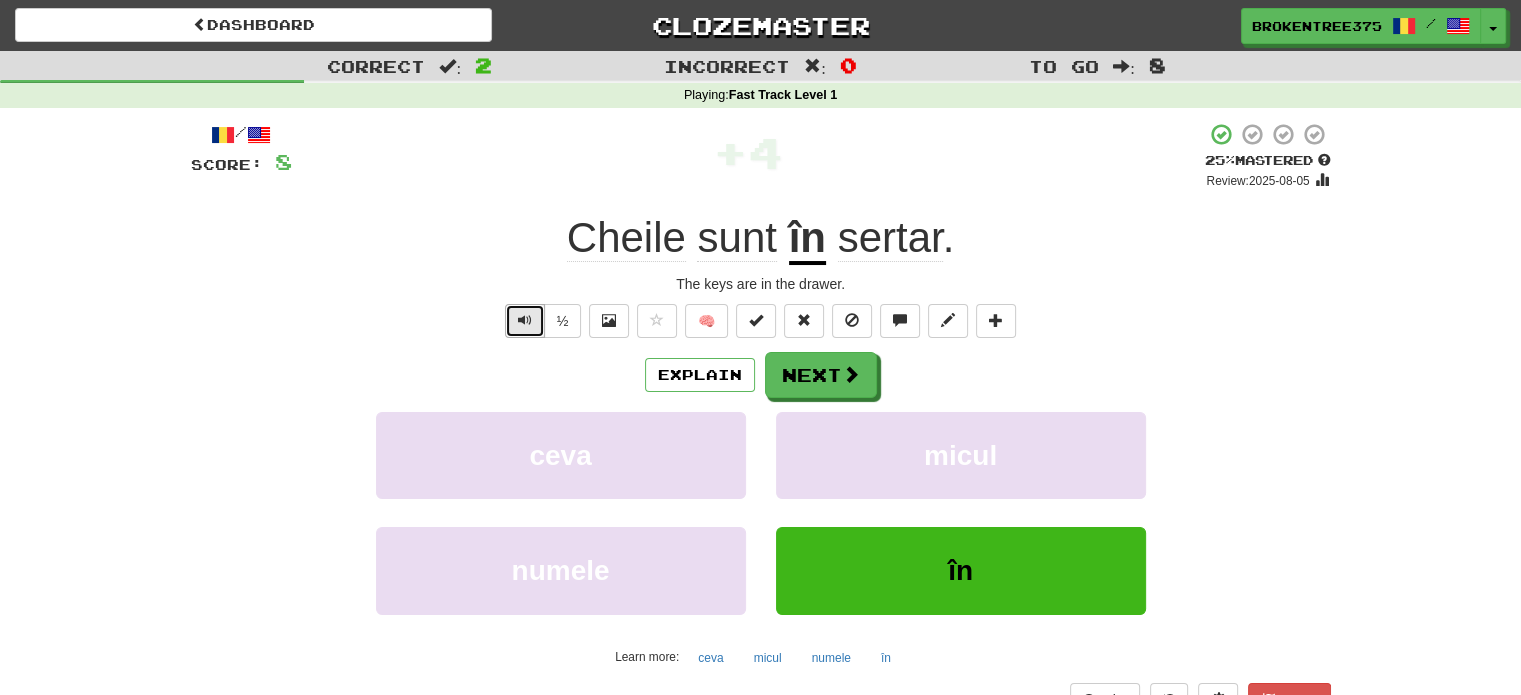 click at bounding box center (525, 321) 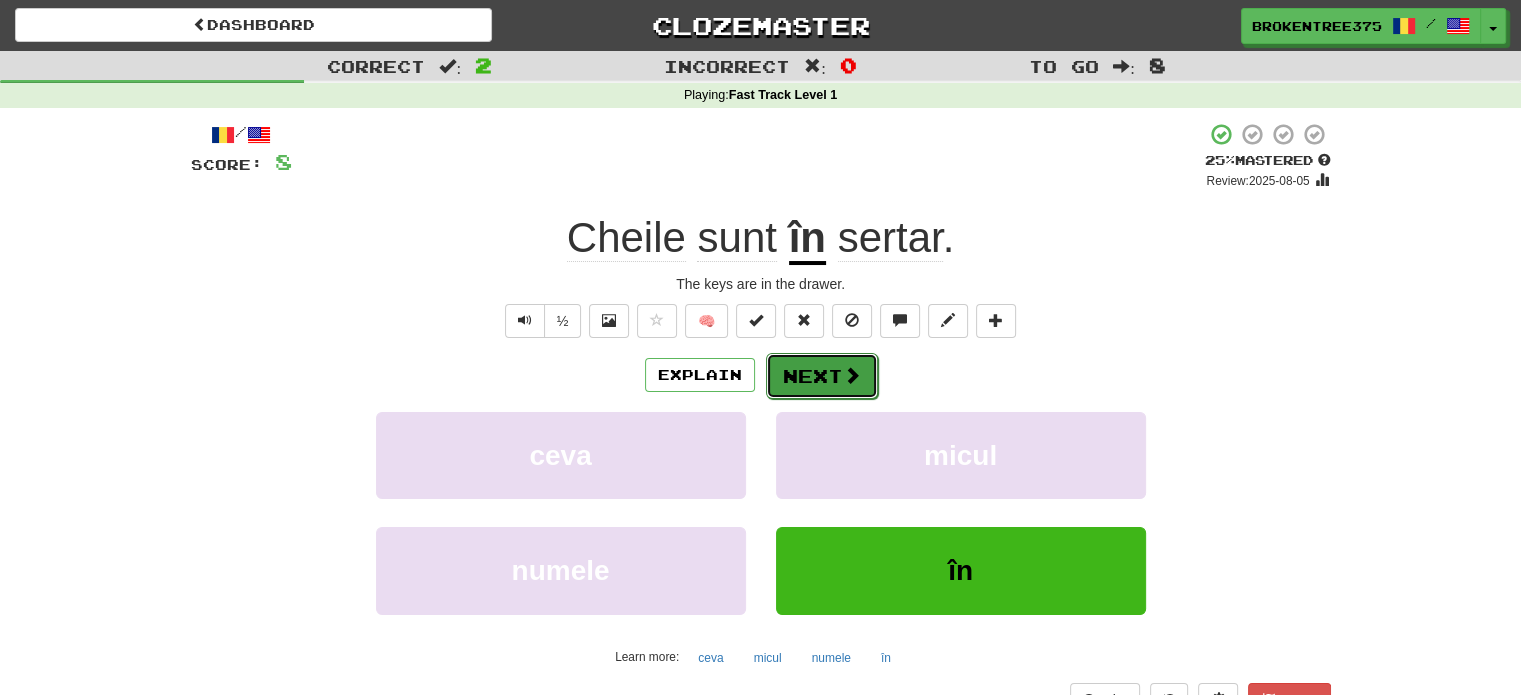 click on "Next" at bounding box center (822, 376) 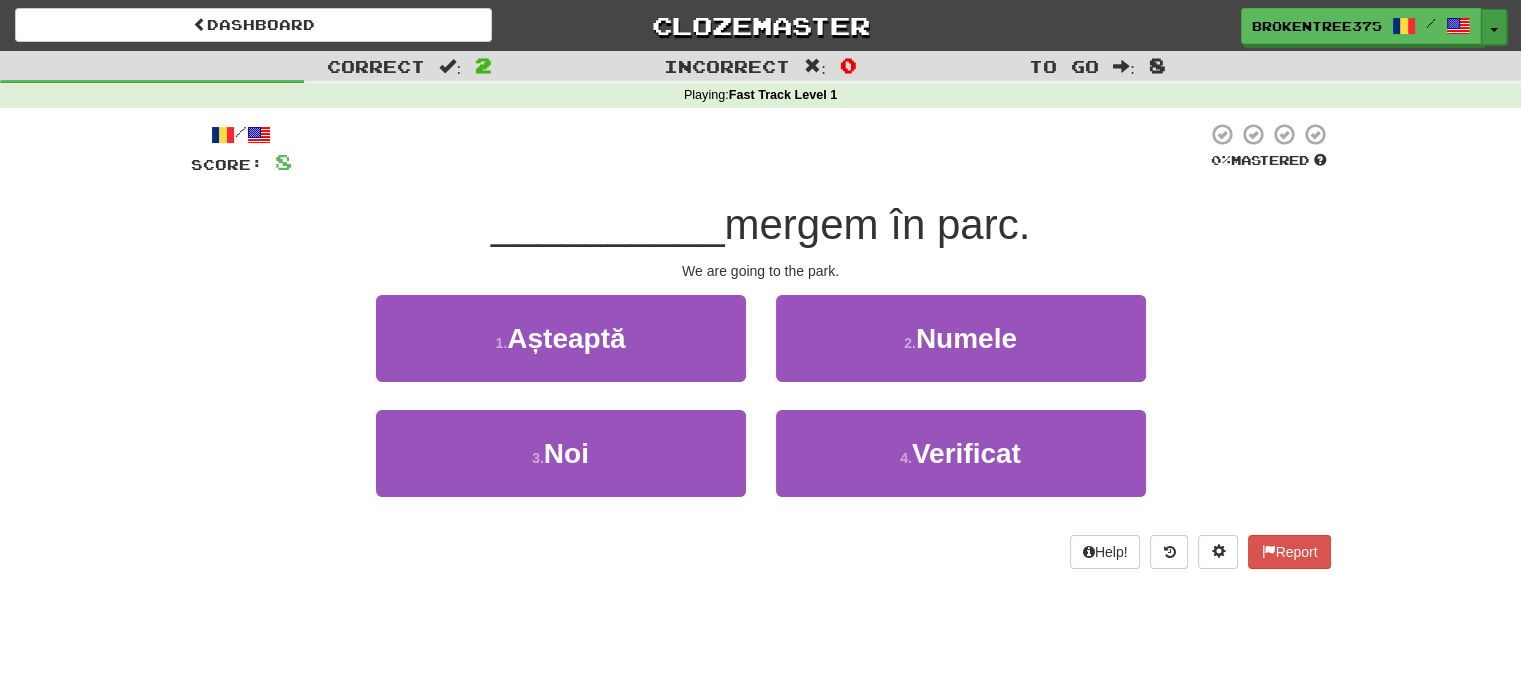 click on "Toggle Dropdown" at bounding box center (1494, 27) 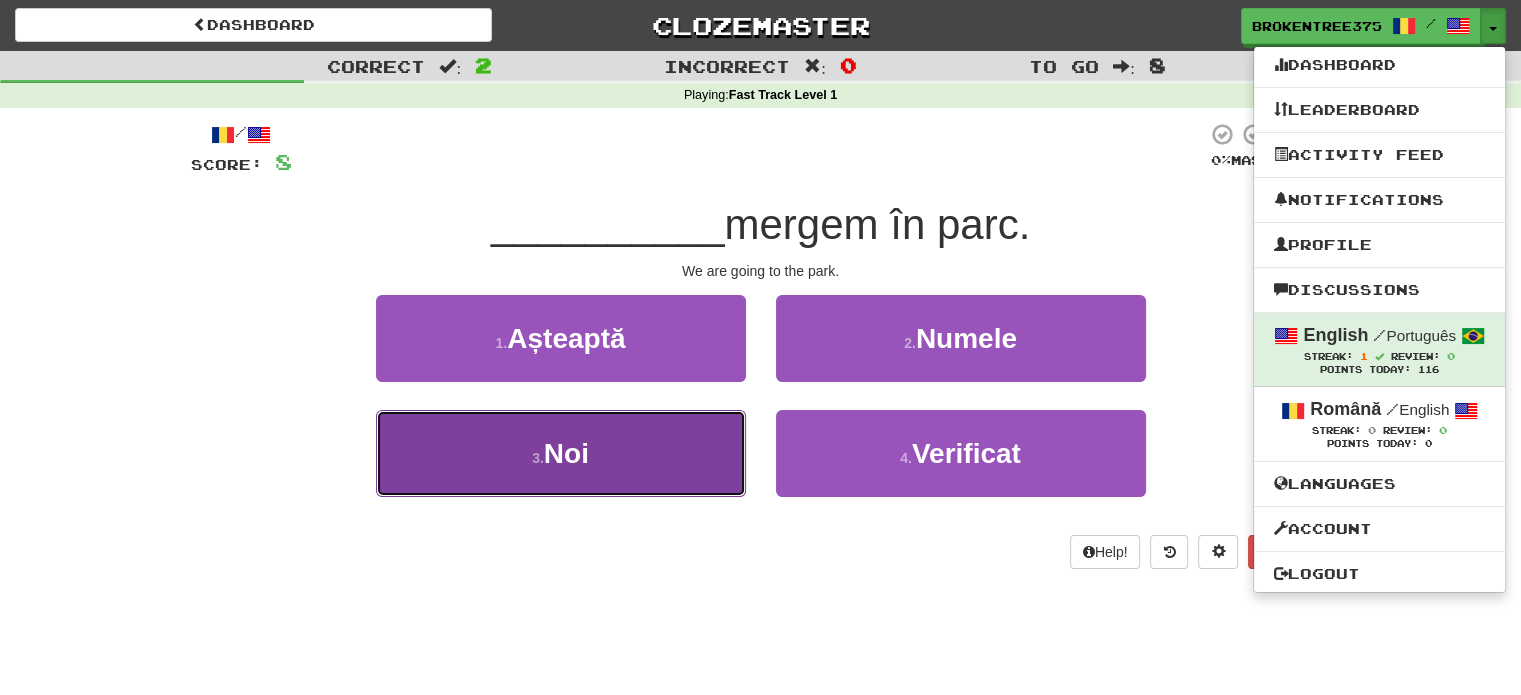 click on "3 .  Noi" at bounding box center [561, 453] 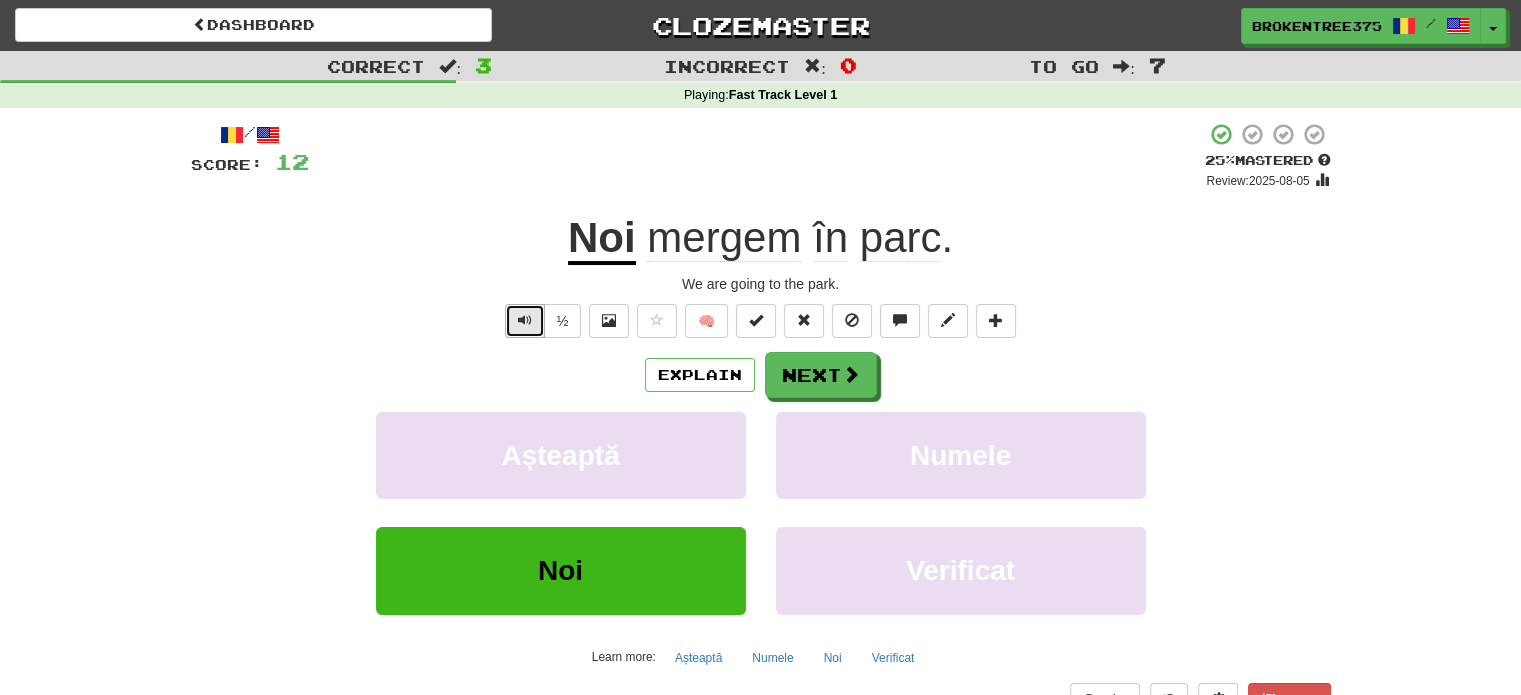 click at bounding box center (525, 321) 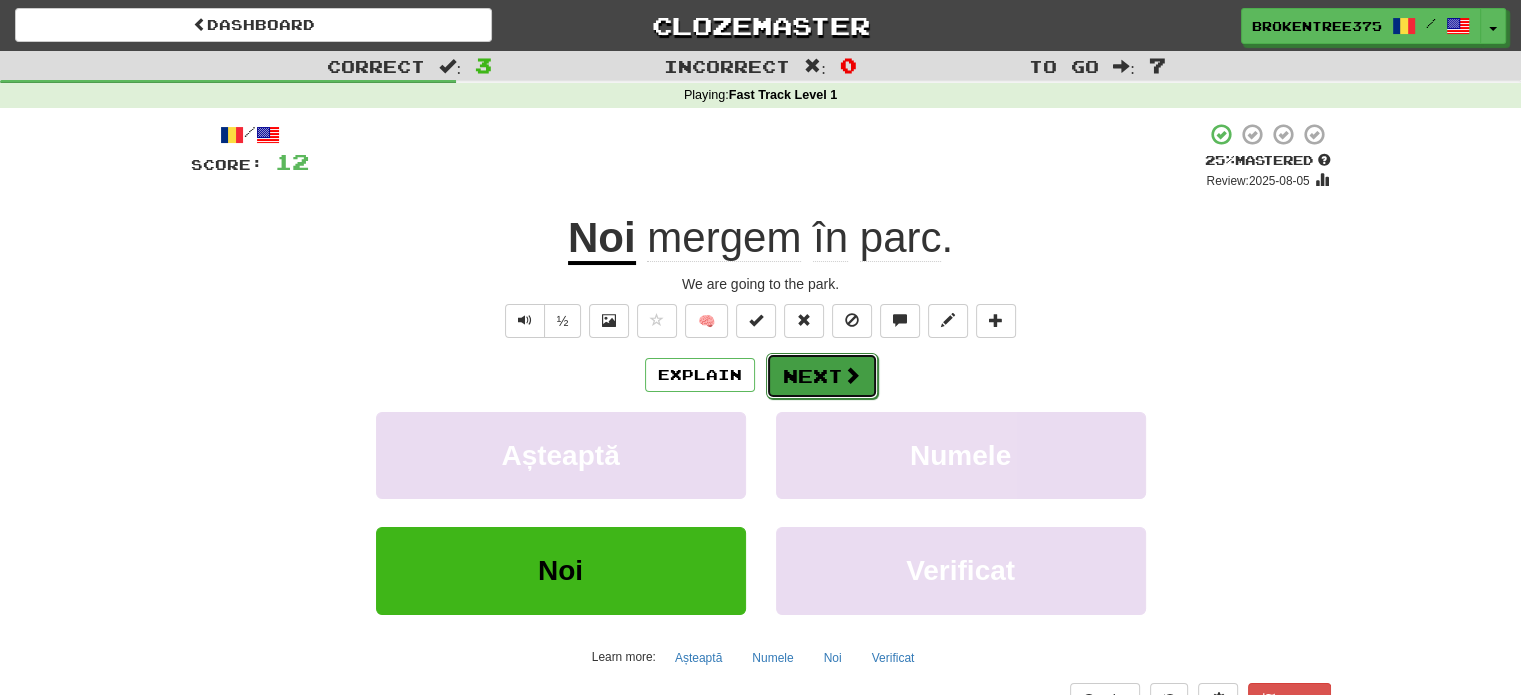 click on "Next" at bounding box center [822, 376] 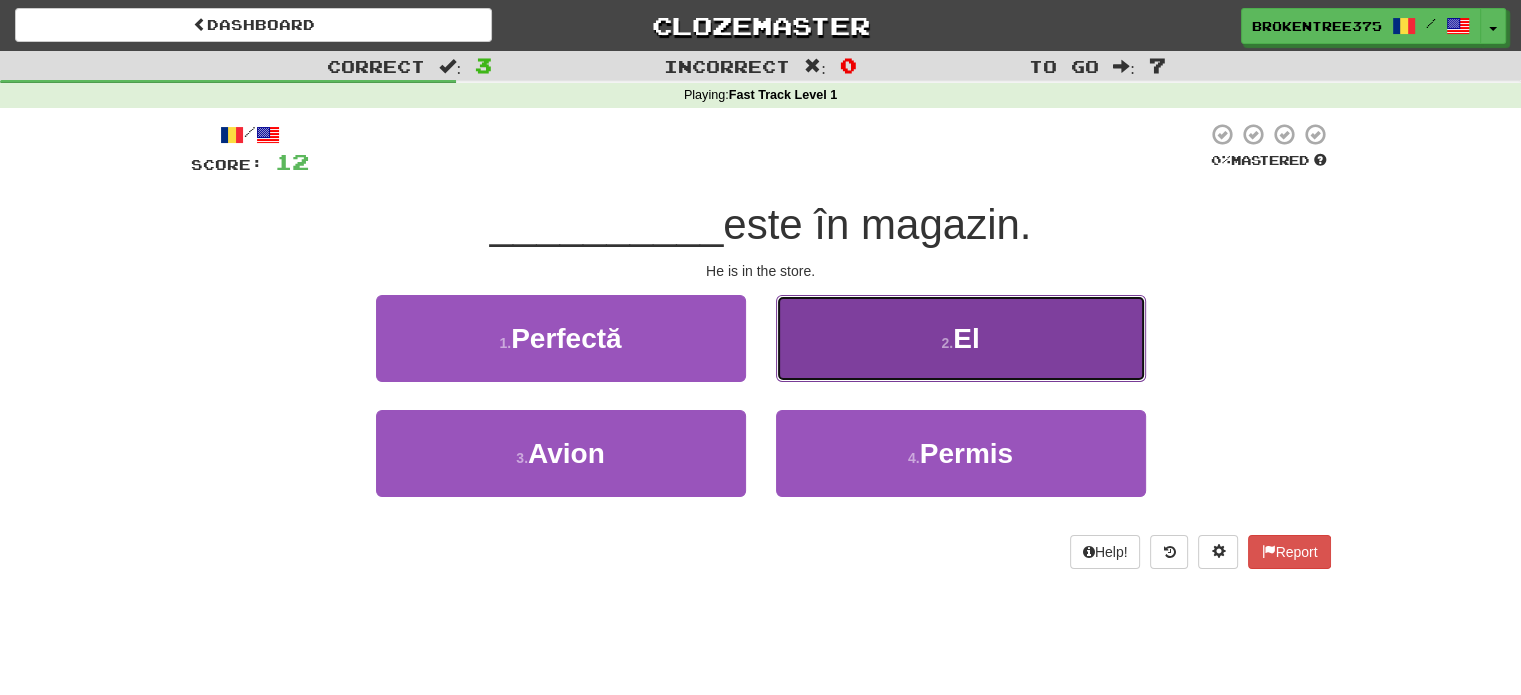 click on "2 .  El" at bounding box center [961, 338] 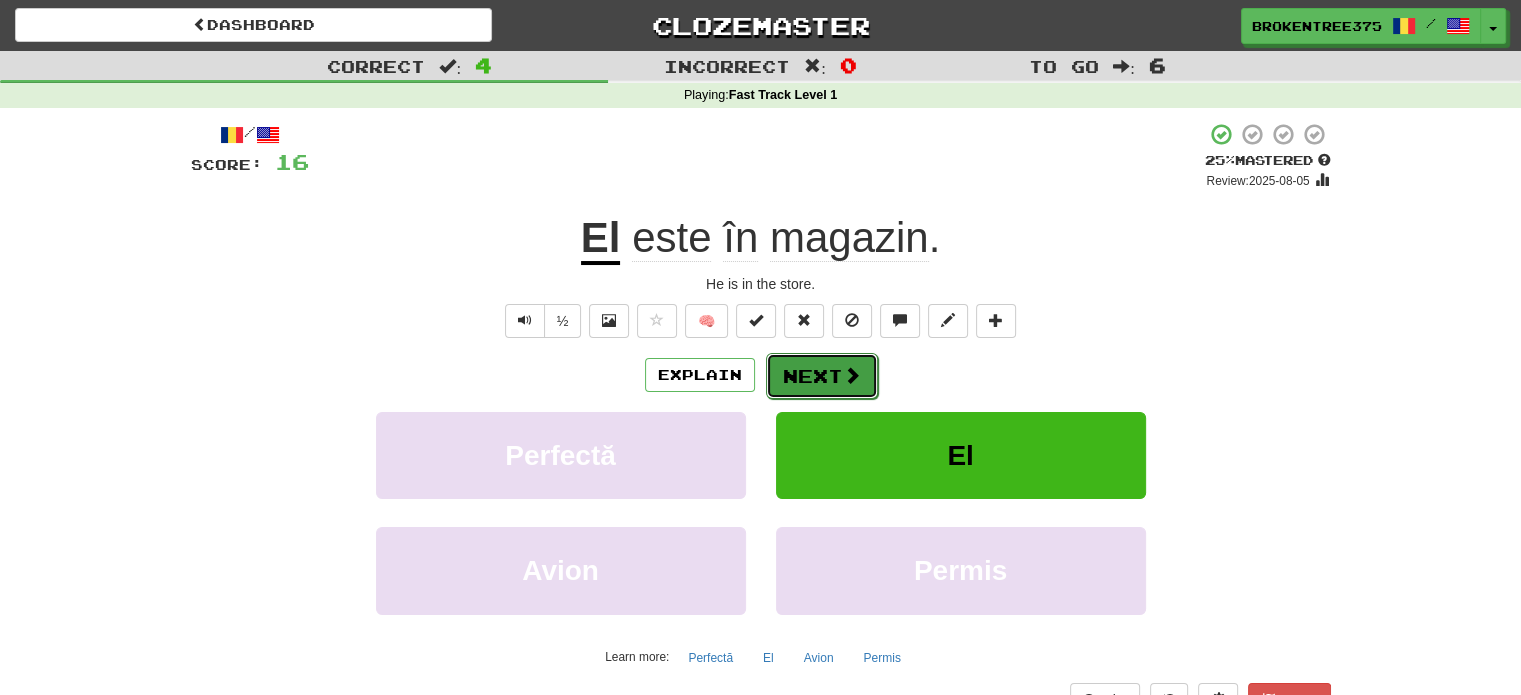 click on "Next" at bounding box center (822, 376) 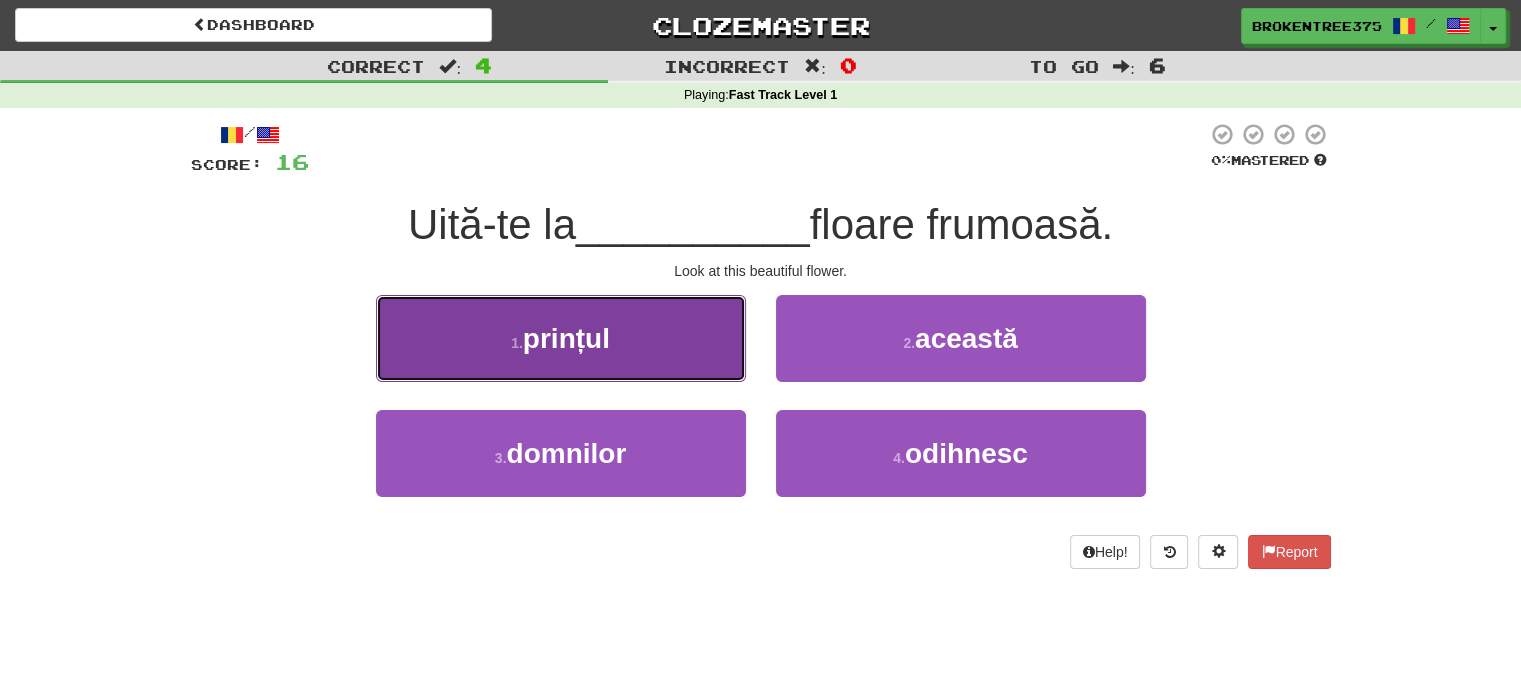 click on "1 .  prințul" at bounding box center (561, 338) 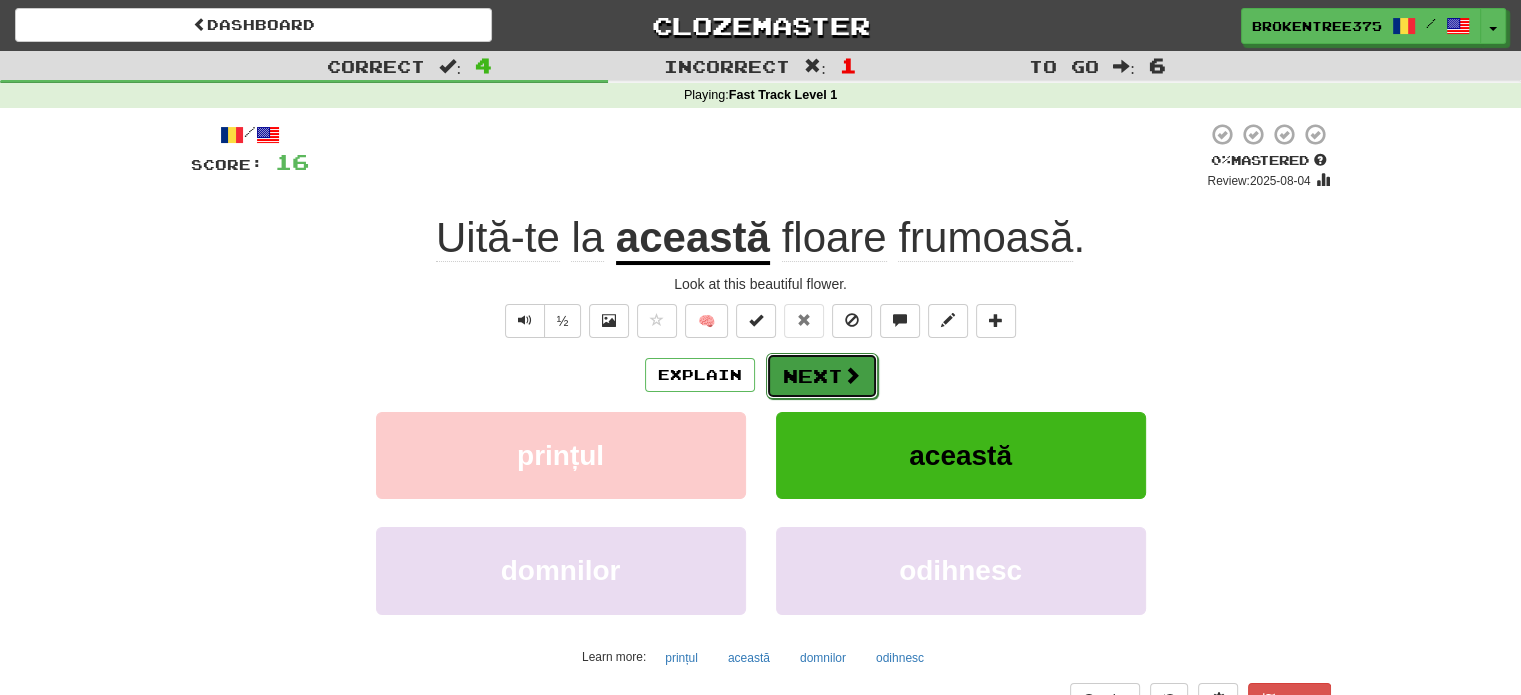click at bounding box center [852, 375] 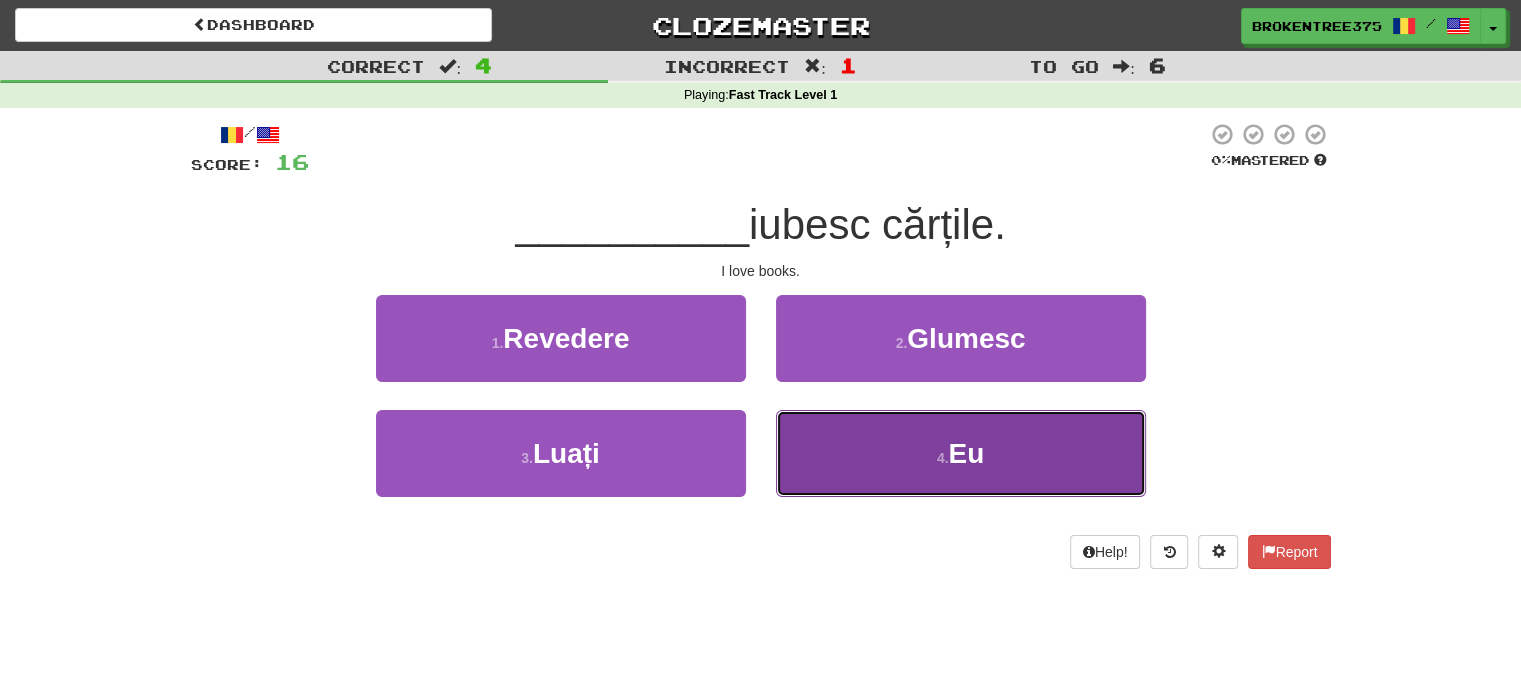 click on "4 .  Eu" at bounding box center [961, 453] 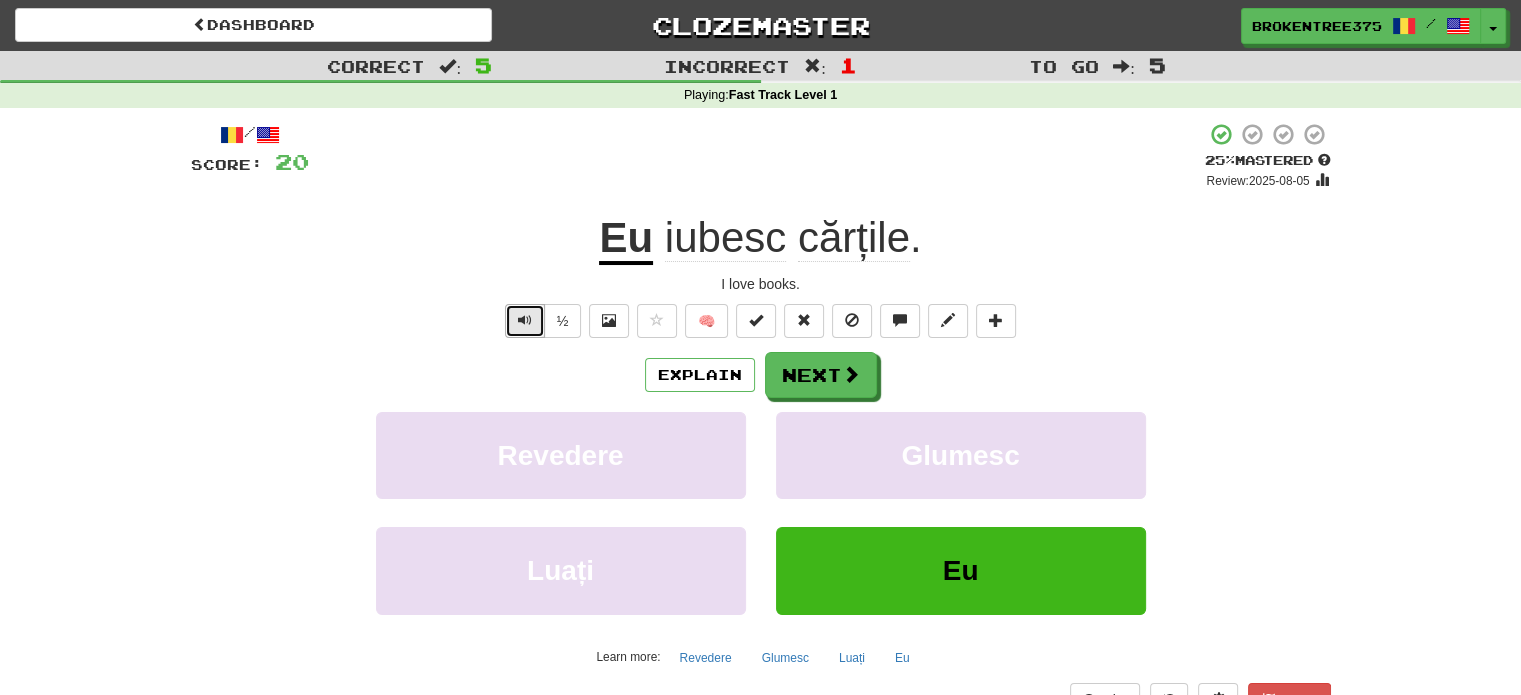click at bounding box center [525, 320] 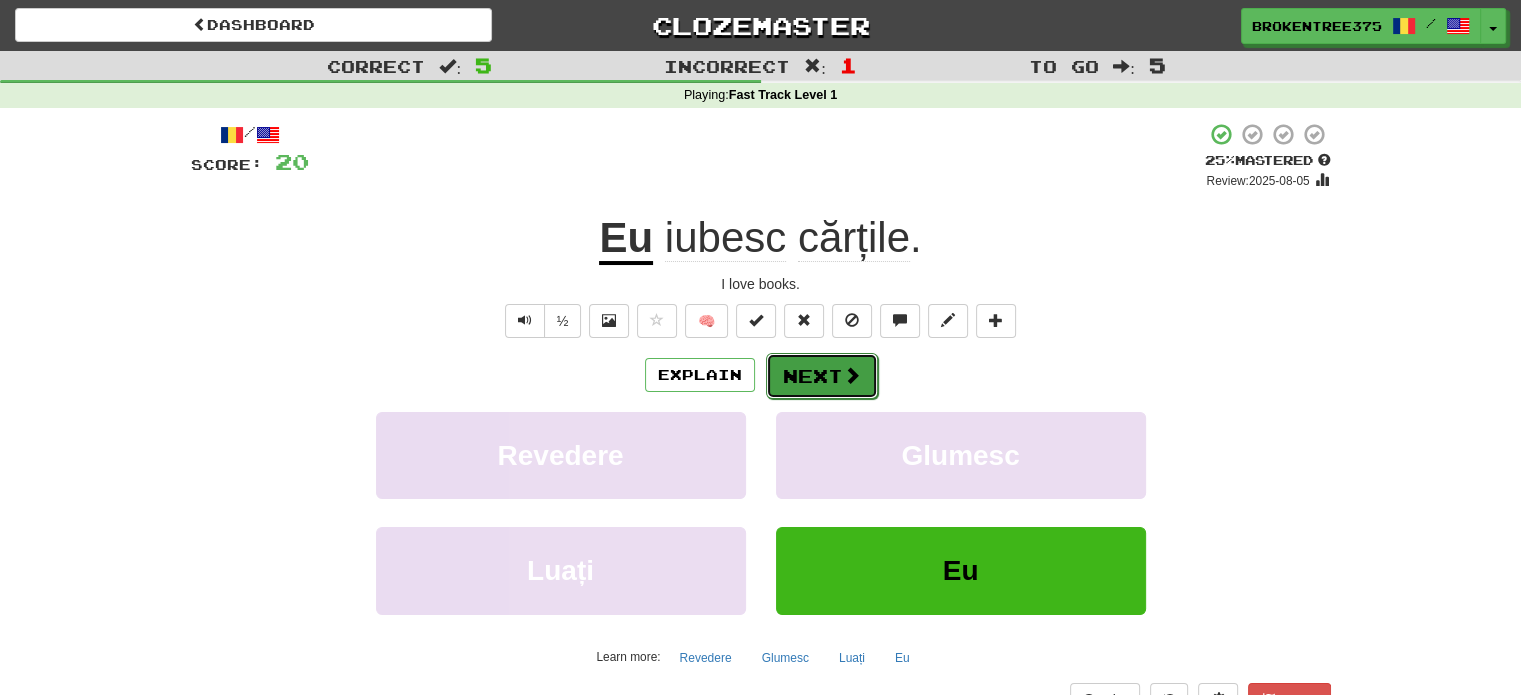 click on "Next" at bounding box center [822, 376] 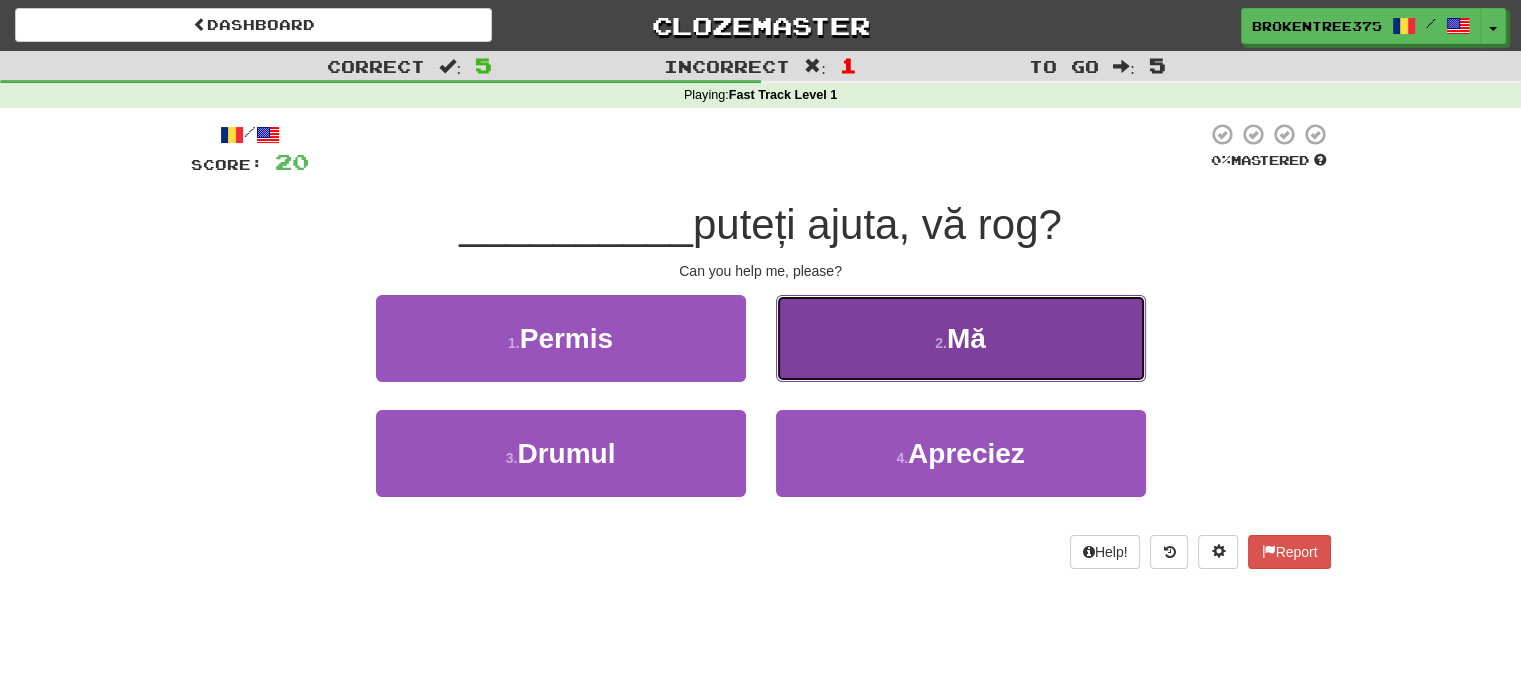click on "2 .  Mă" at bounding box center [961, 338] 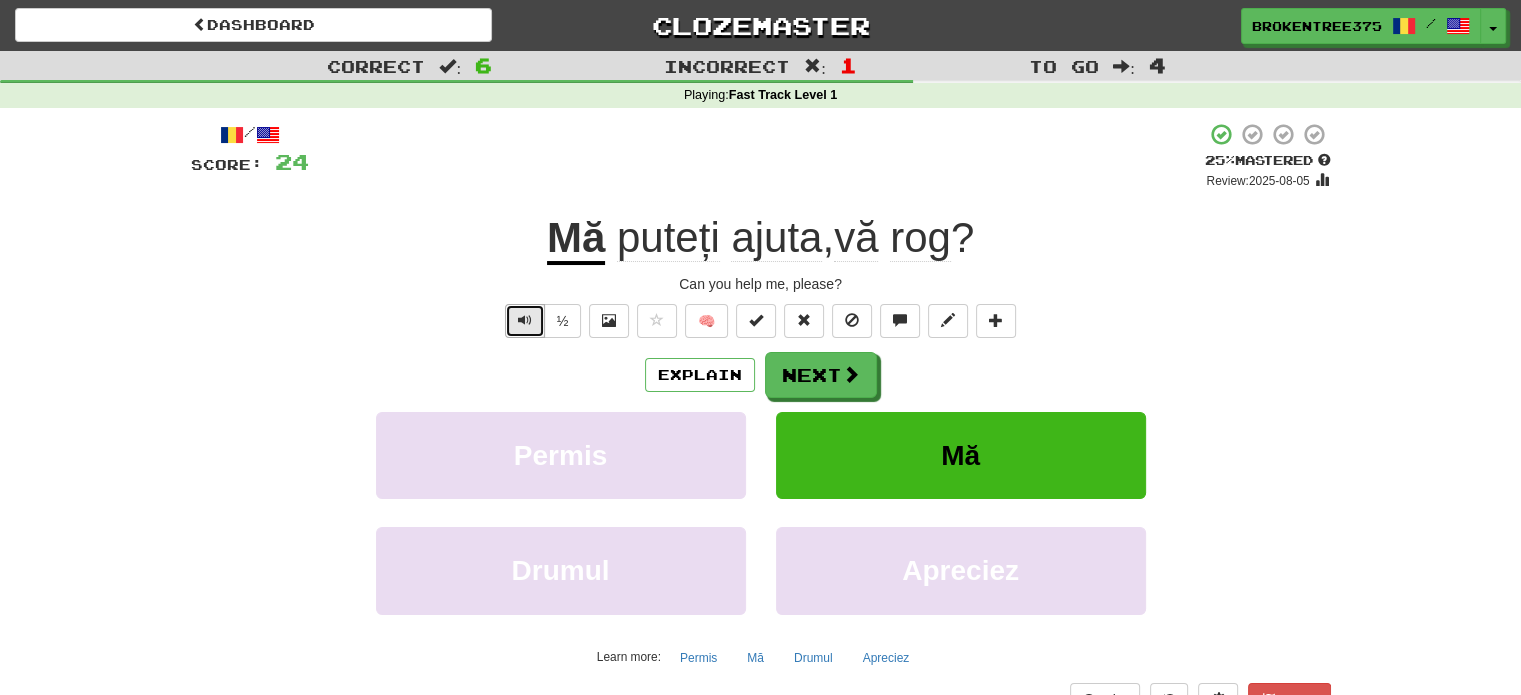 click at bounding box center [525, 320] 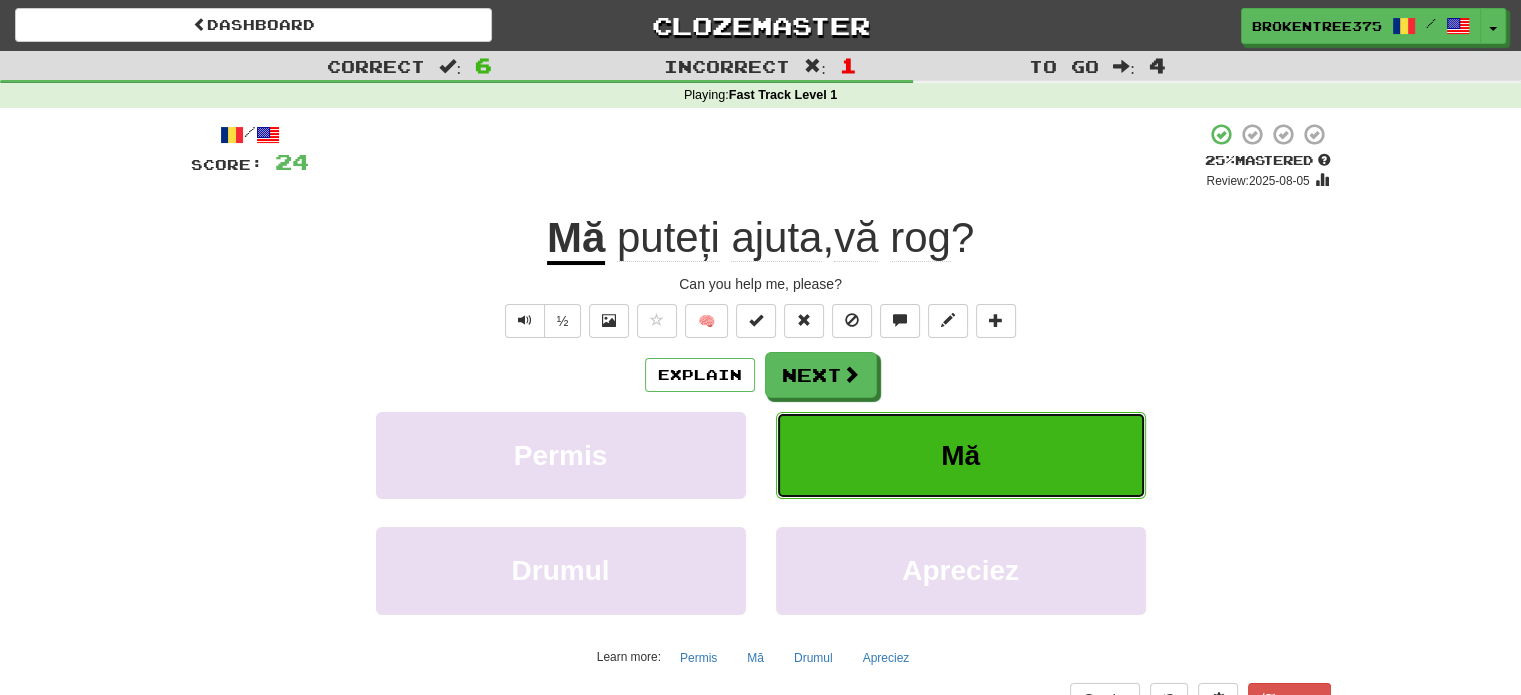 click on "Mă" at bounding box center (960, 455) 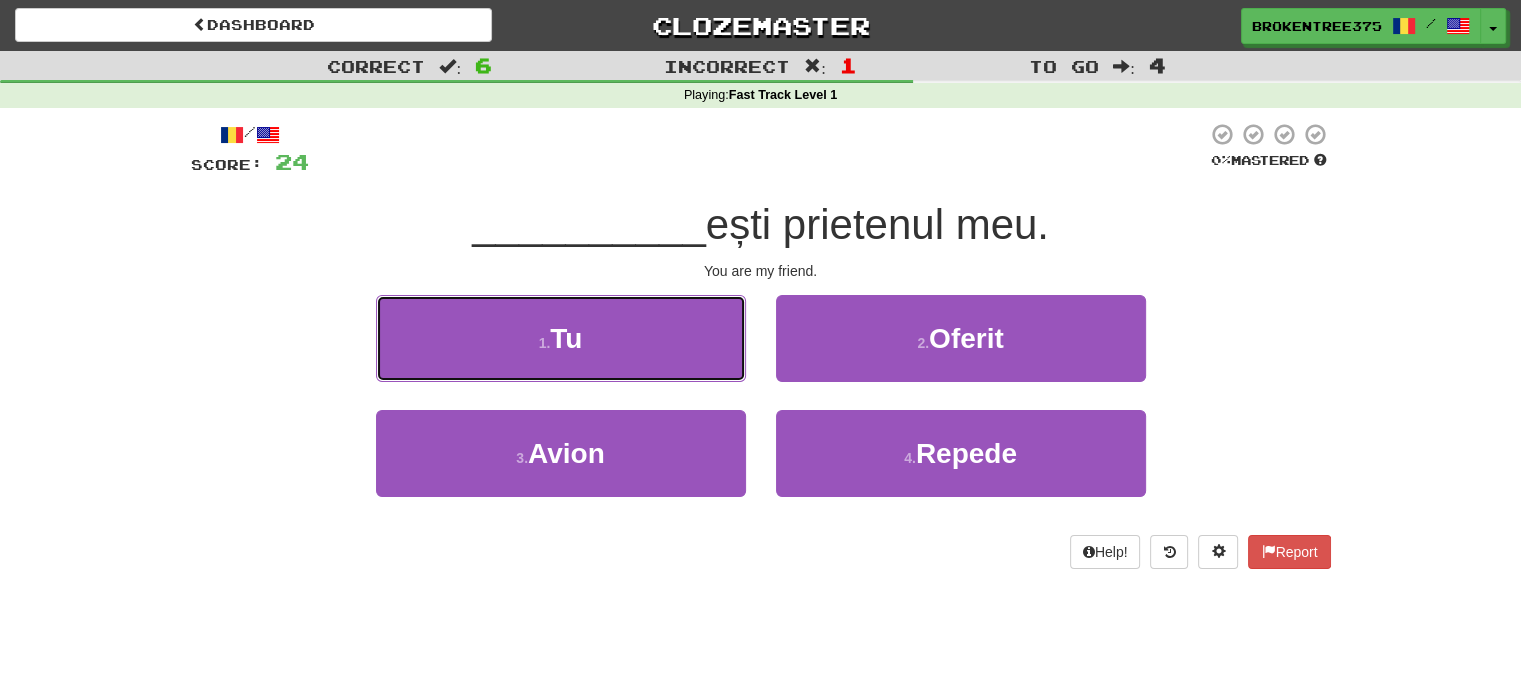 click on "1 .  Tu" at bounding box center [561, 338] 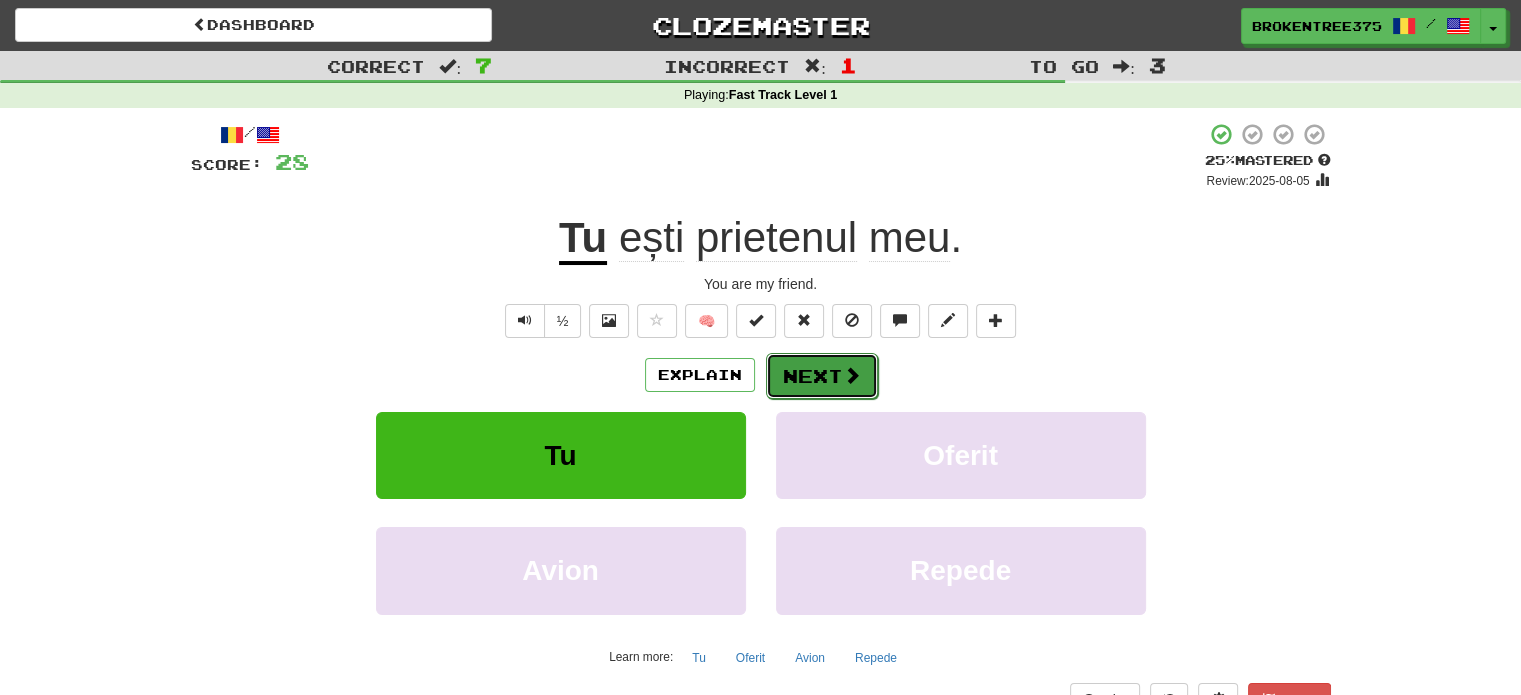 click on "Next" at bounding box center (822, 376) 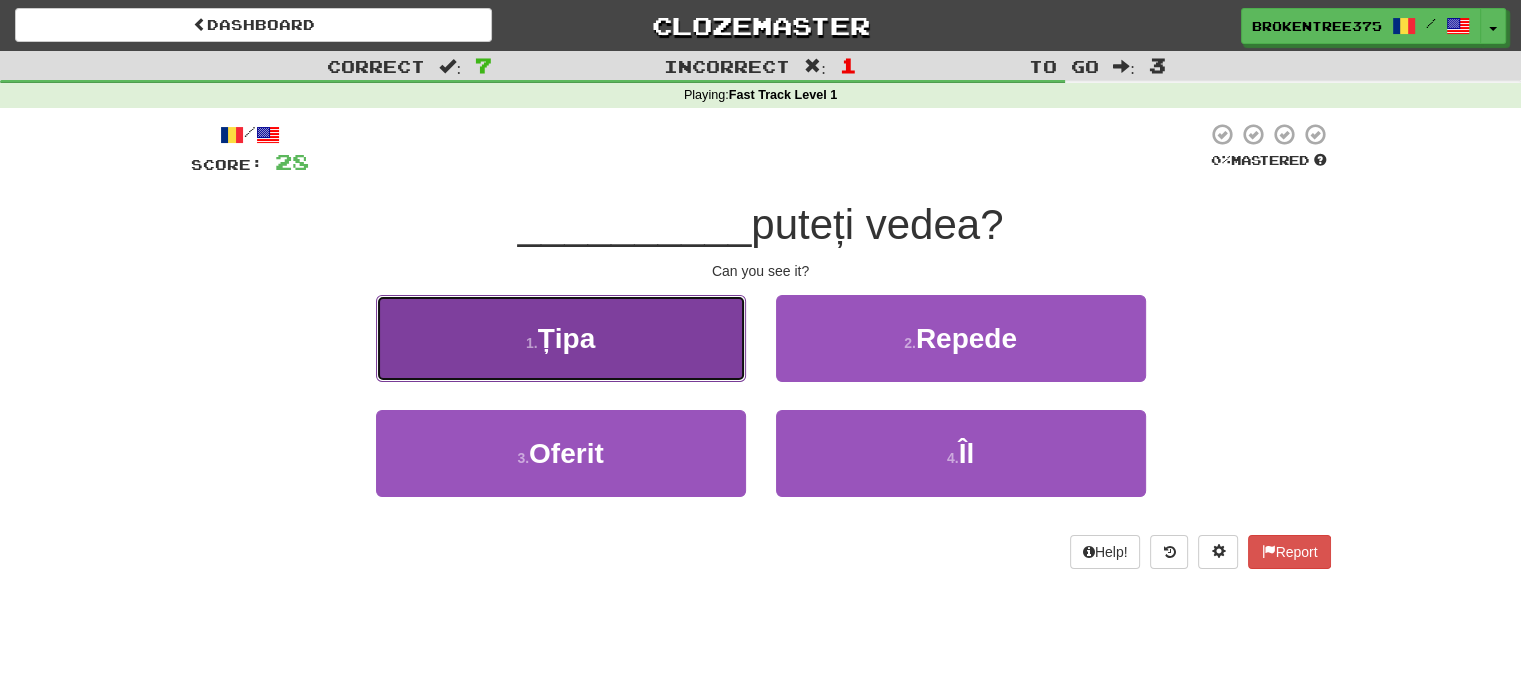 click on "1 .  Țipa" at bounding box center (561, 338) 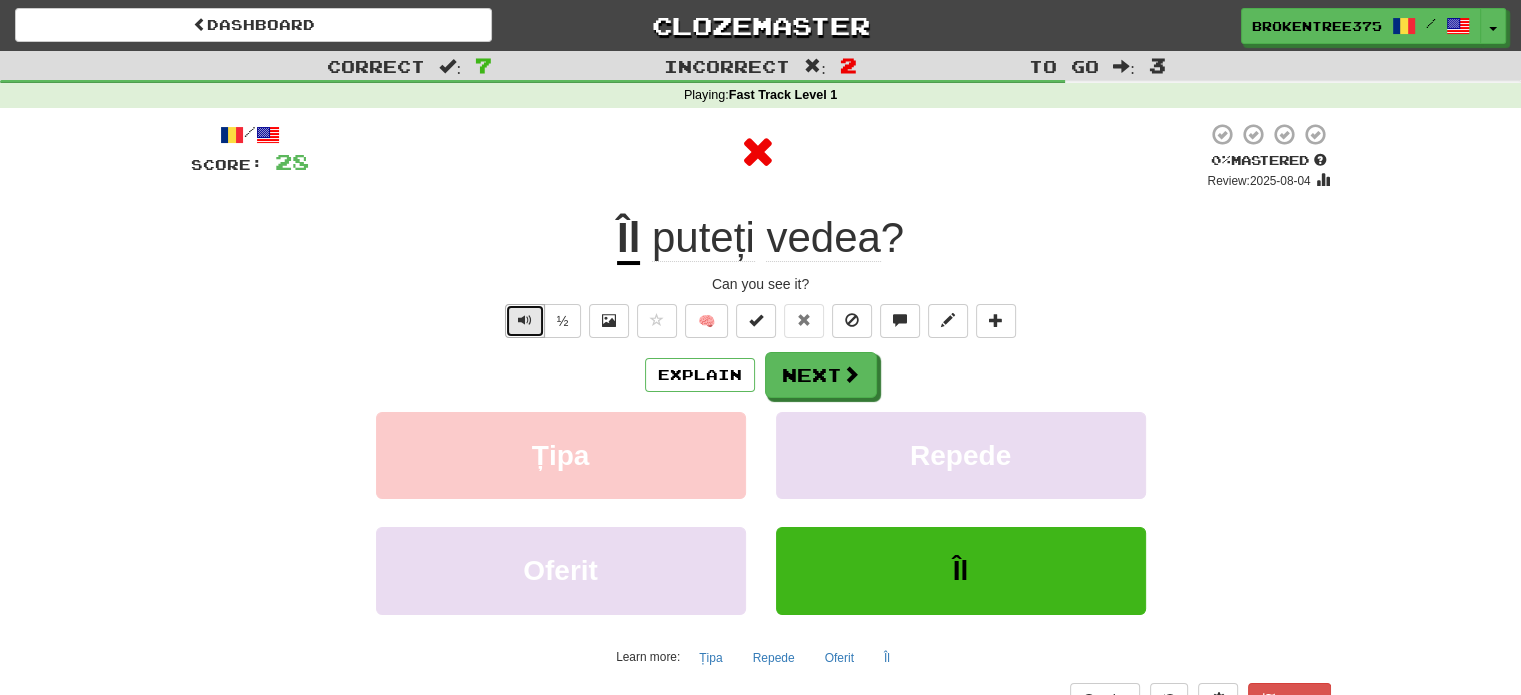 click at bounding box center [525, 321] 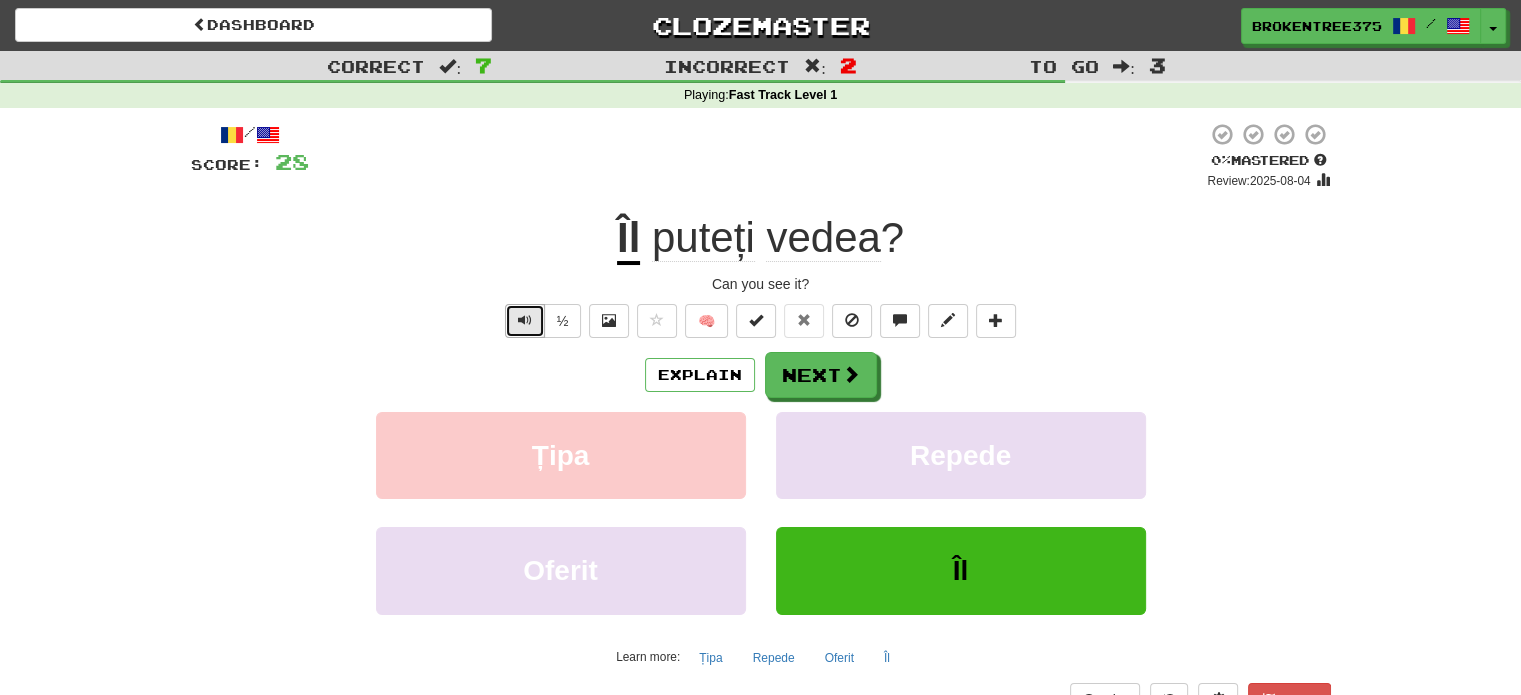 click at bounding box center (525, 321) 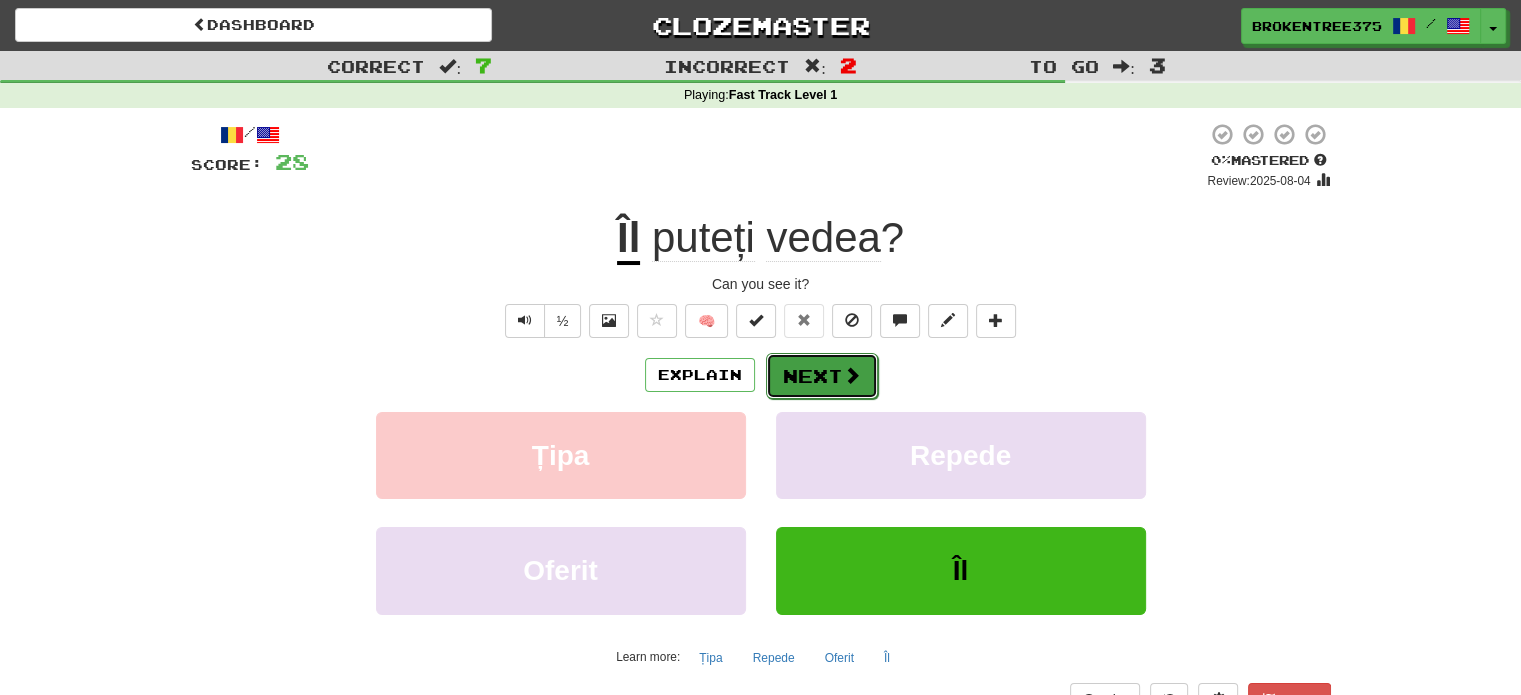 click on "Next" at bounding box center [822, 376] 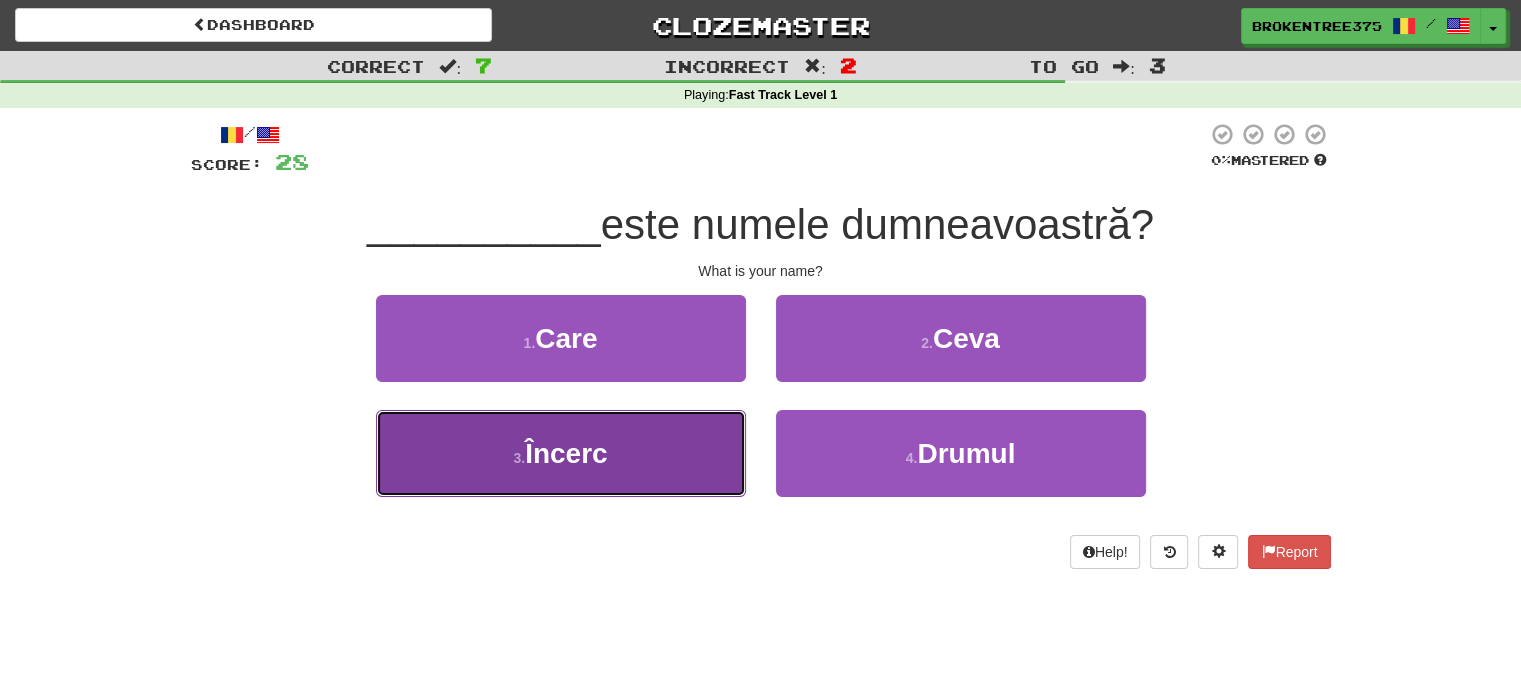 click on "3 .  Încerc" at bounding box center (561, 453) 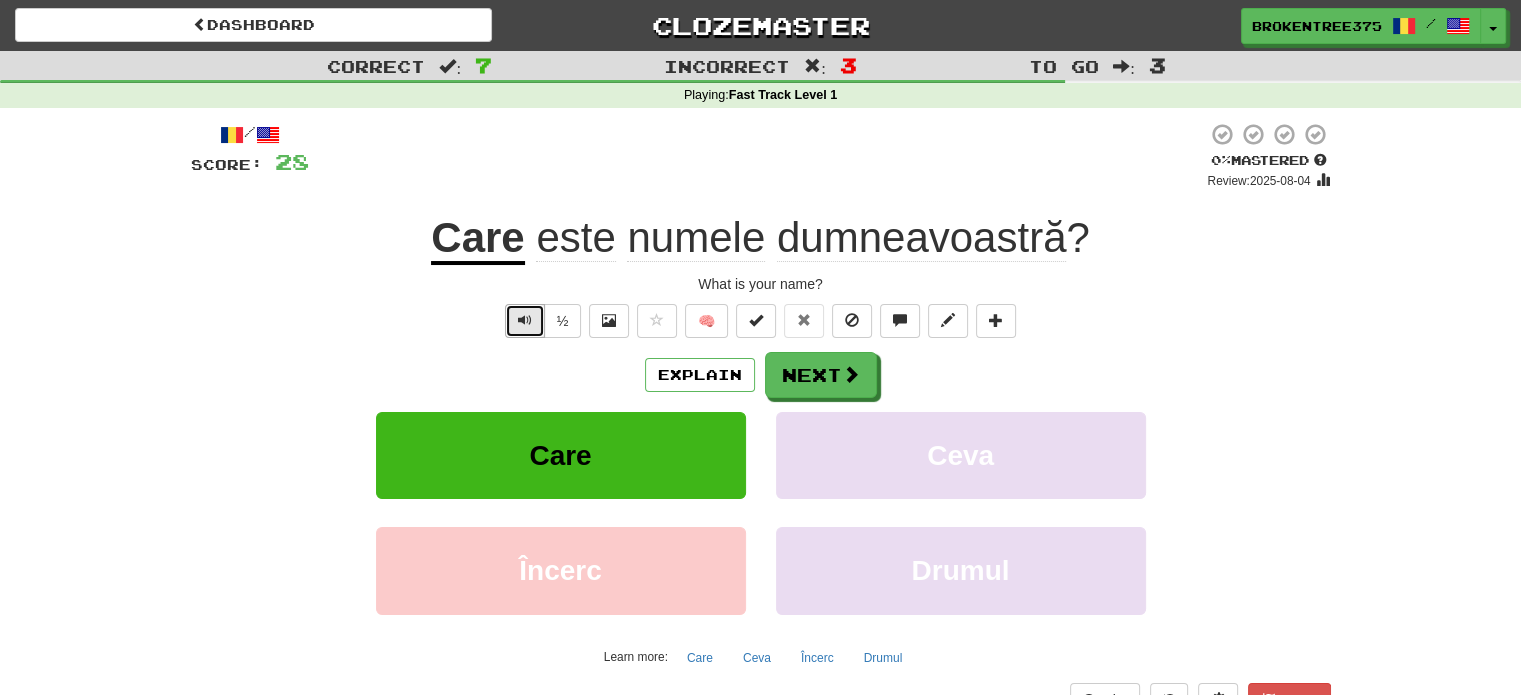 click at bounding box center (525, 321) 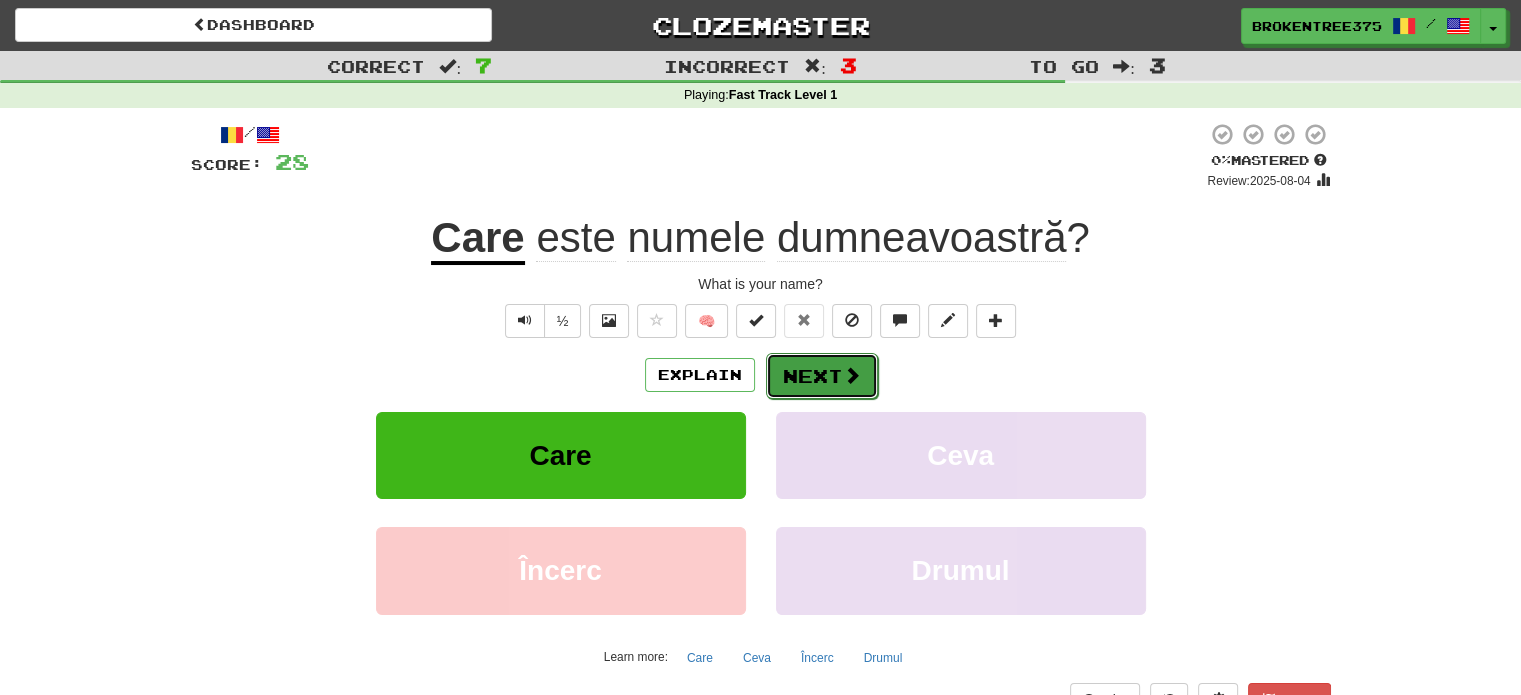 click on "Next" at bounding box center (822, 376) 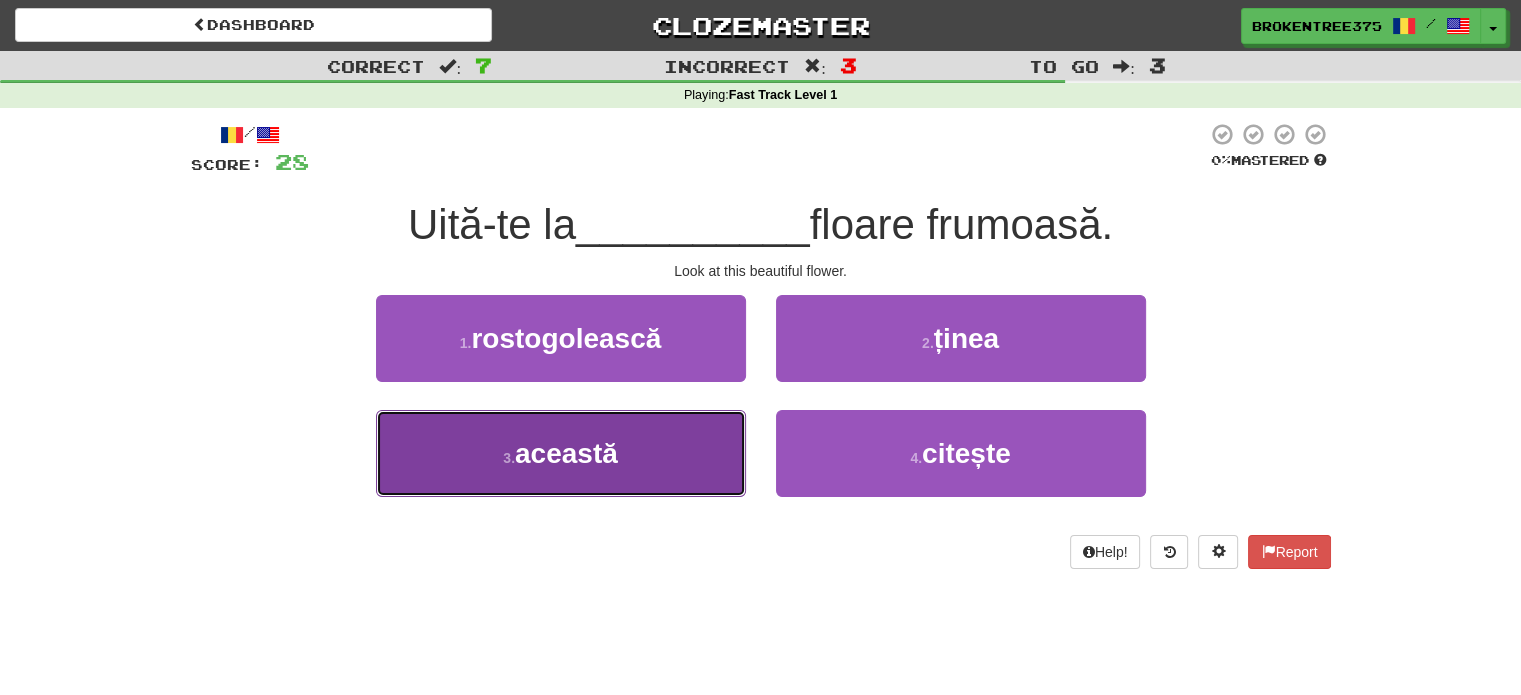 click on "această" at bounding box center (566, 453) 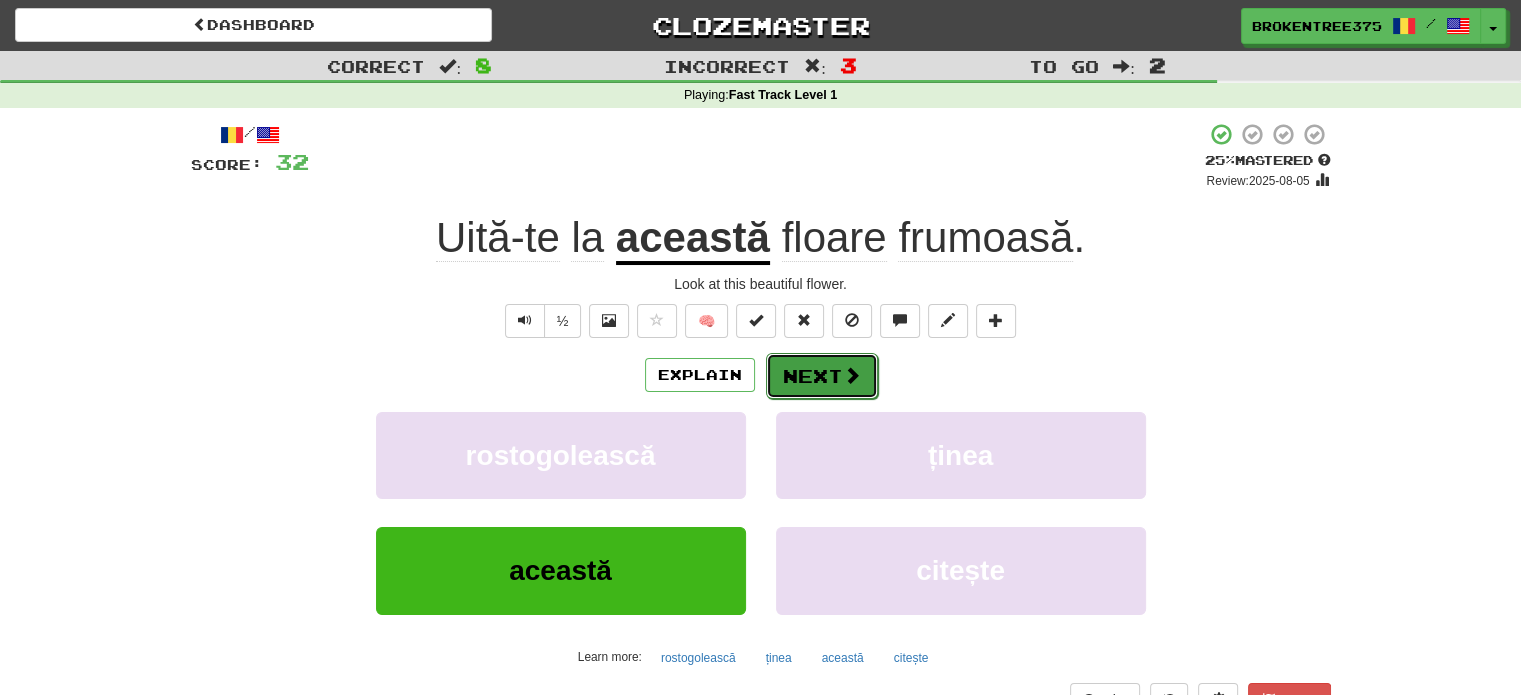 click on "Next" at bounding box center [822, 376] 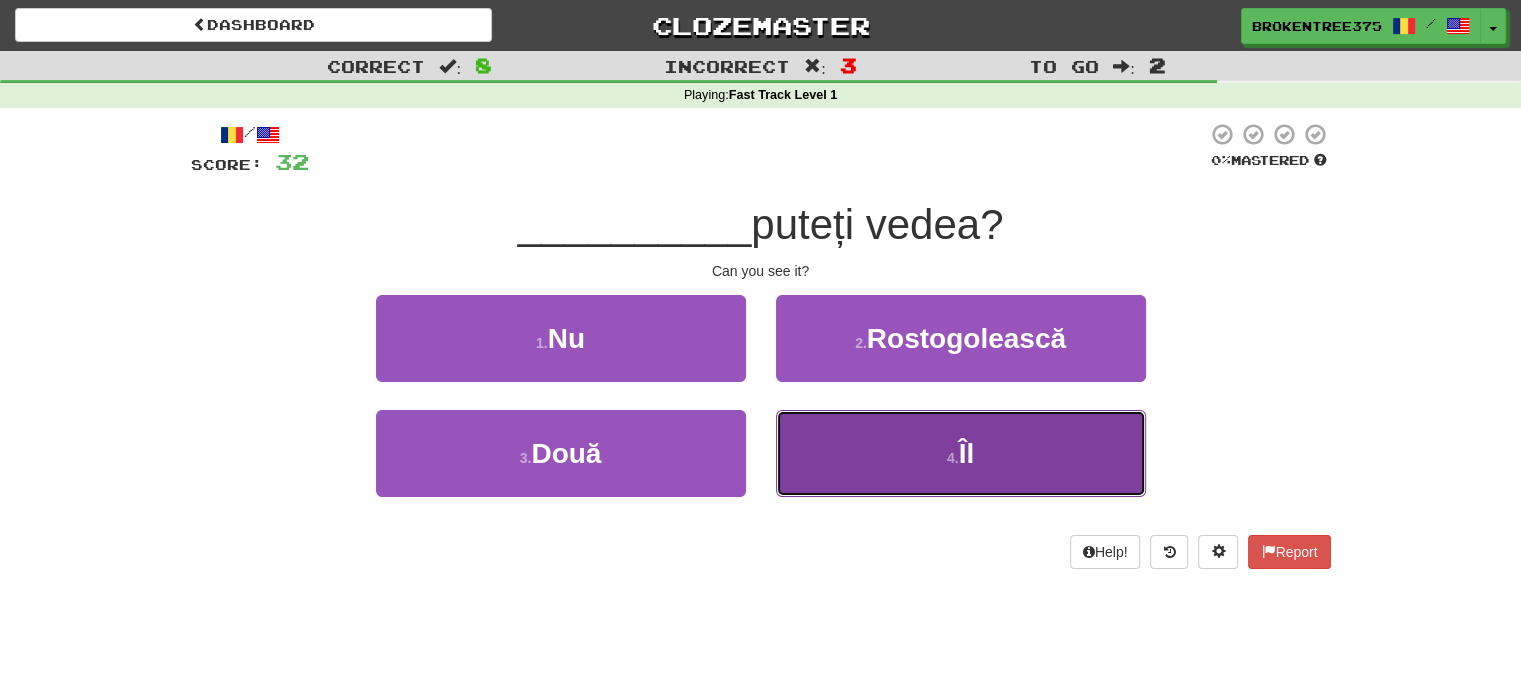 click on "4 .  Îl" at bounding box center [961, 453] 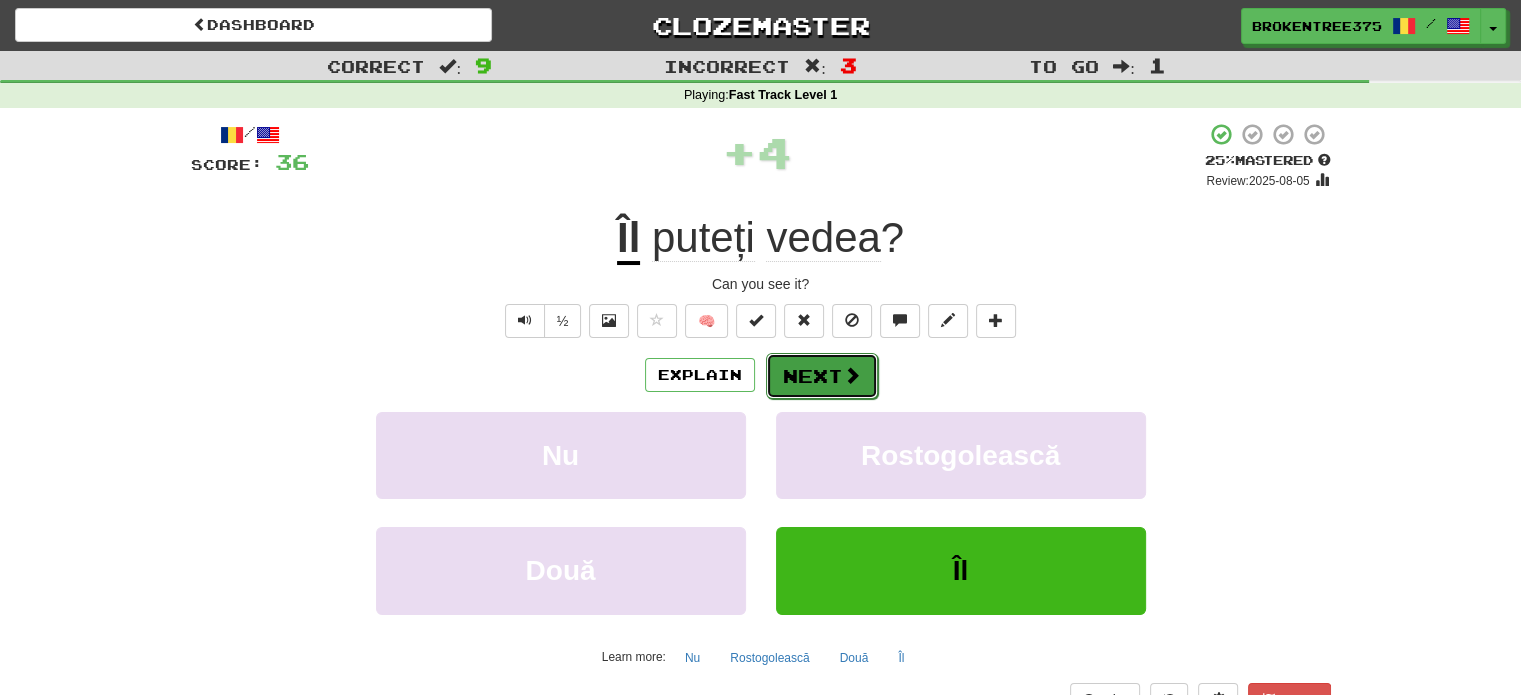 click on "Next" at bounding box center (822, 376) 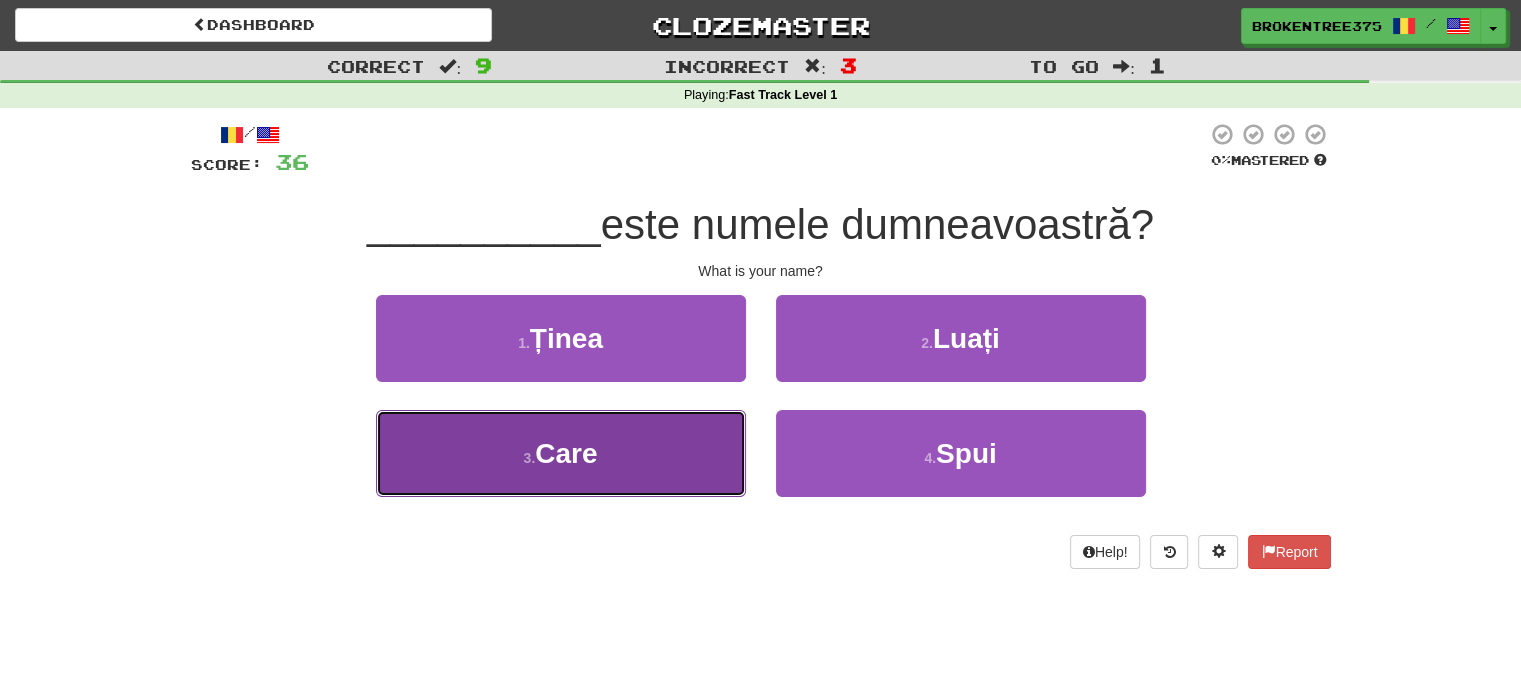 click on "3 .  Care" at bounding box center (561, 453) 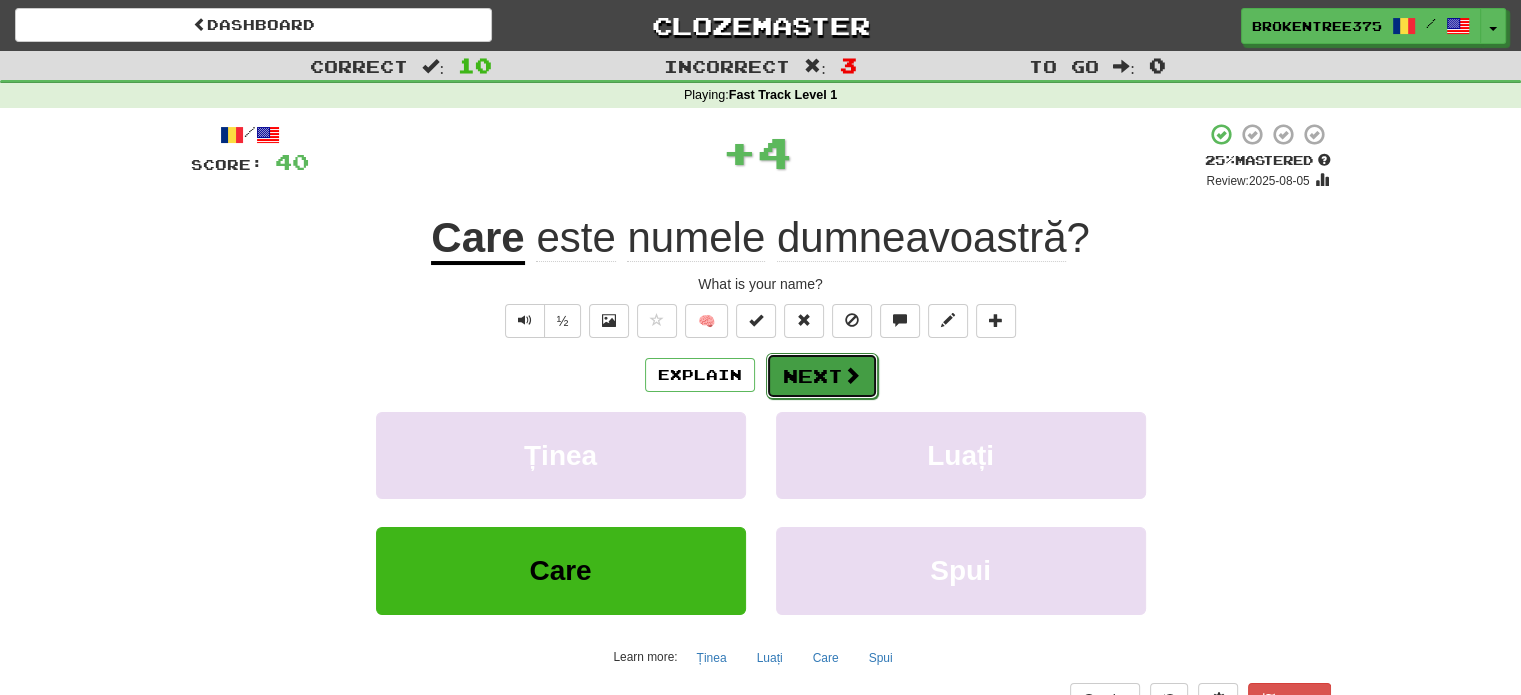 click on "Next" at bounding box center (822, 376) 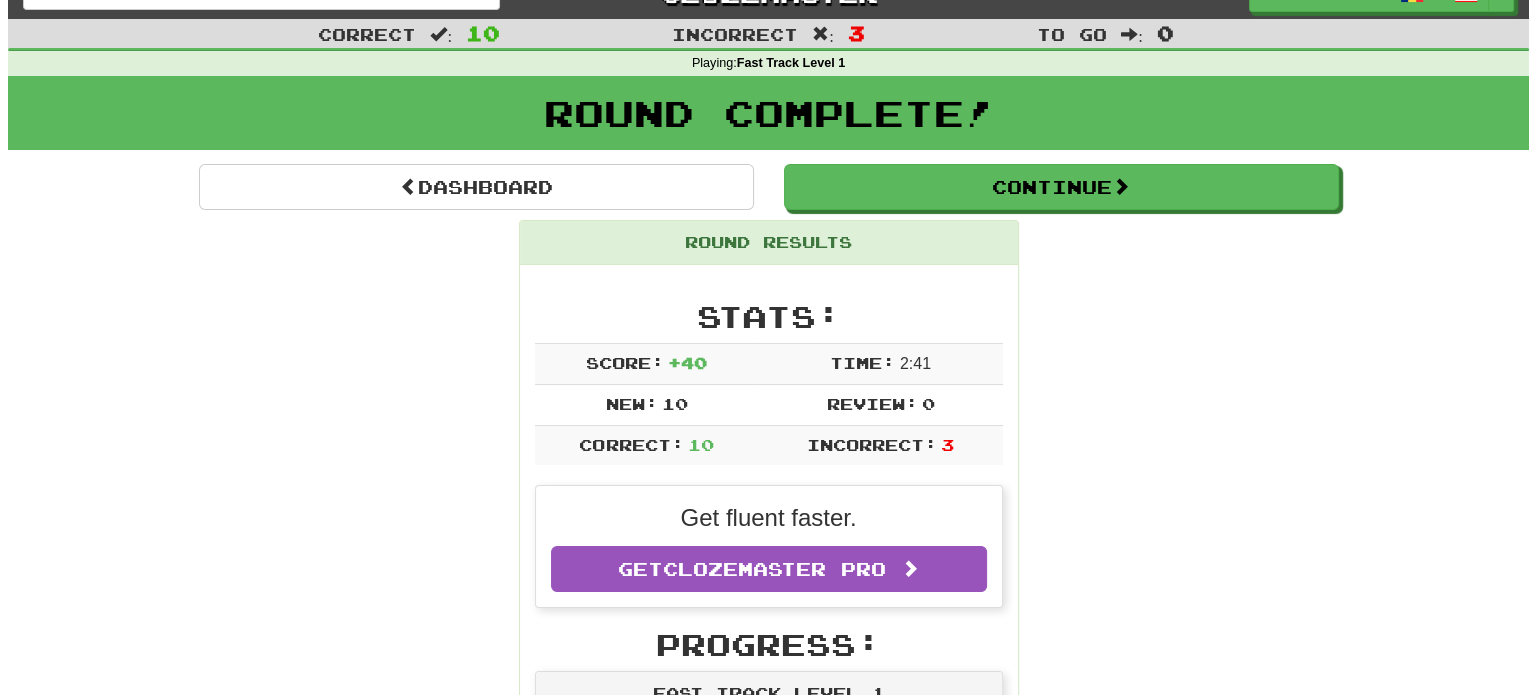 scroll, scrollTop: 0, scrollLeft: 0, axis: both 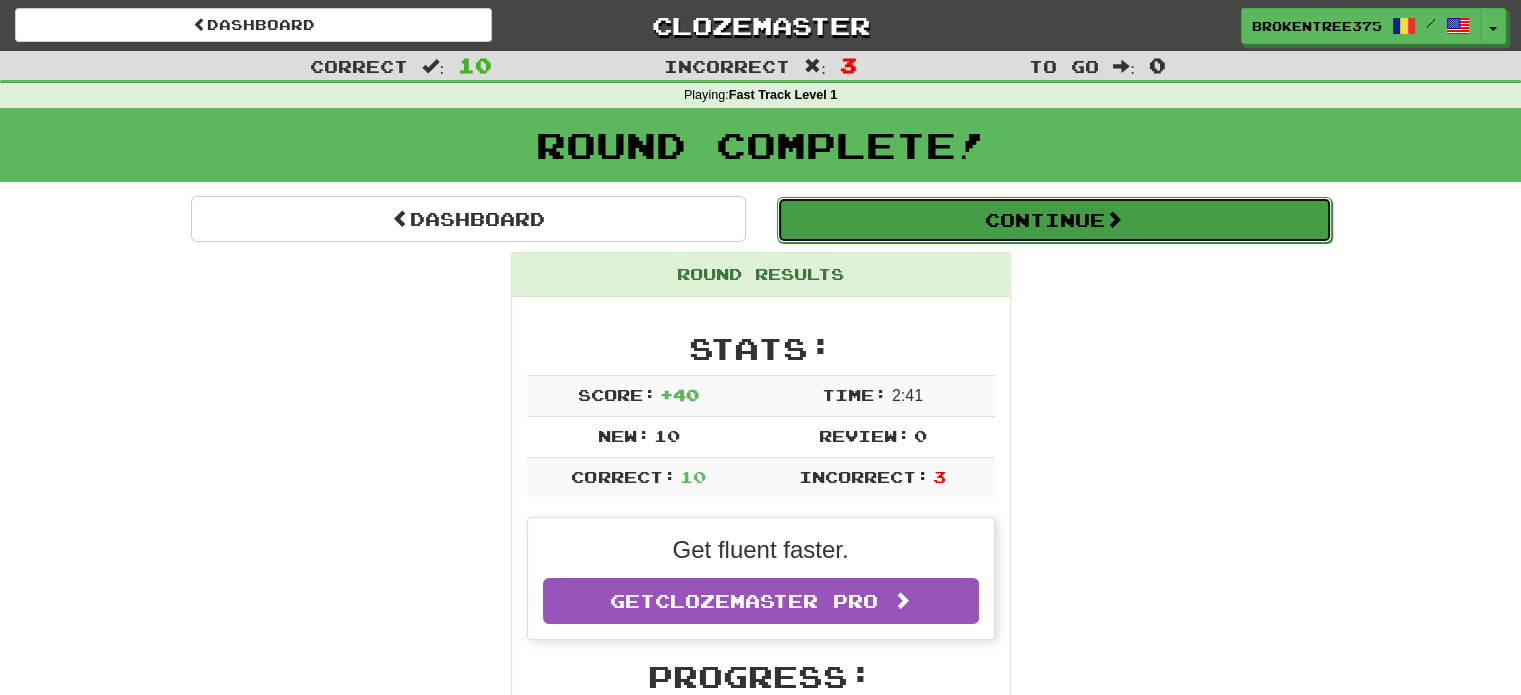 click on "Continue" at bounding box center [1054, 220] 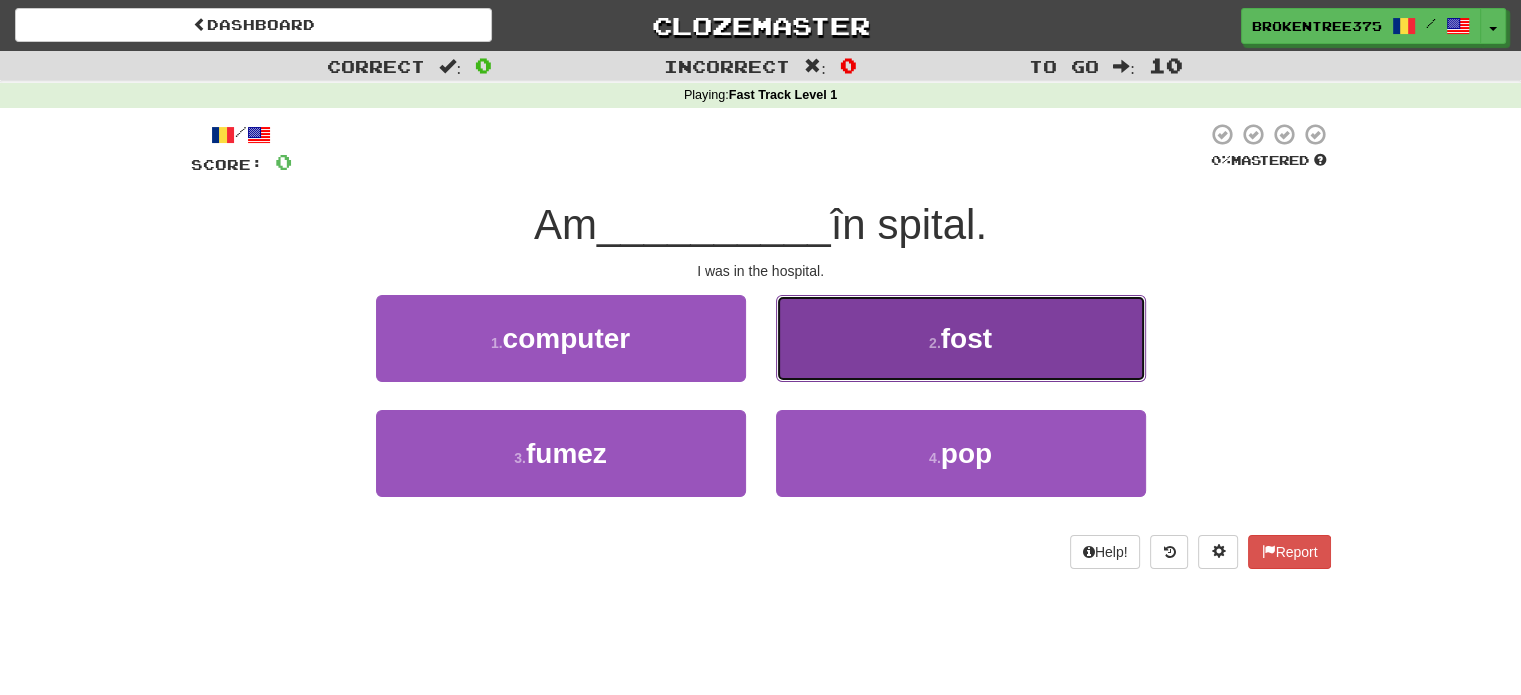 click on "2 .  fost" at bounding box center [961, 338] 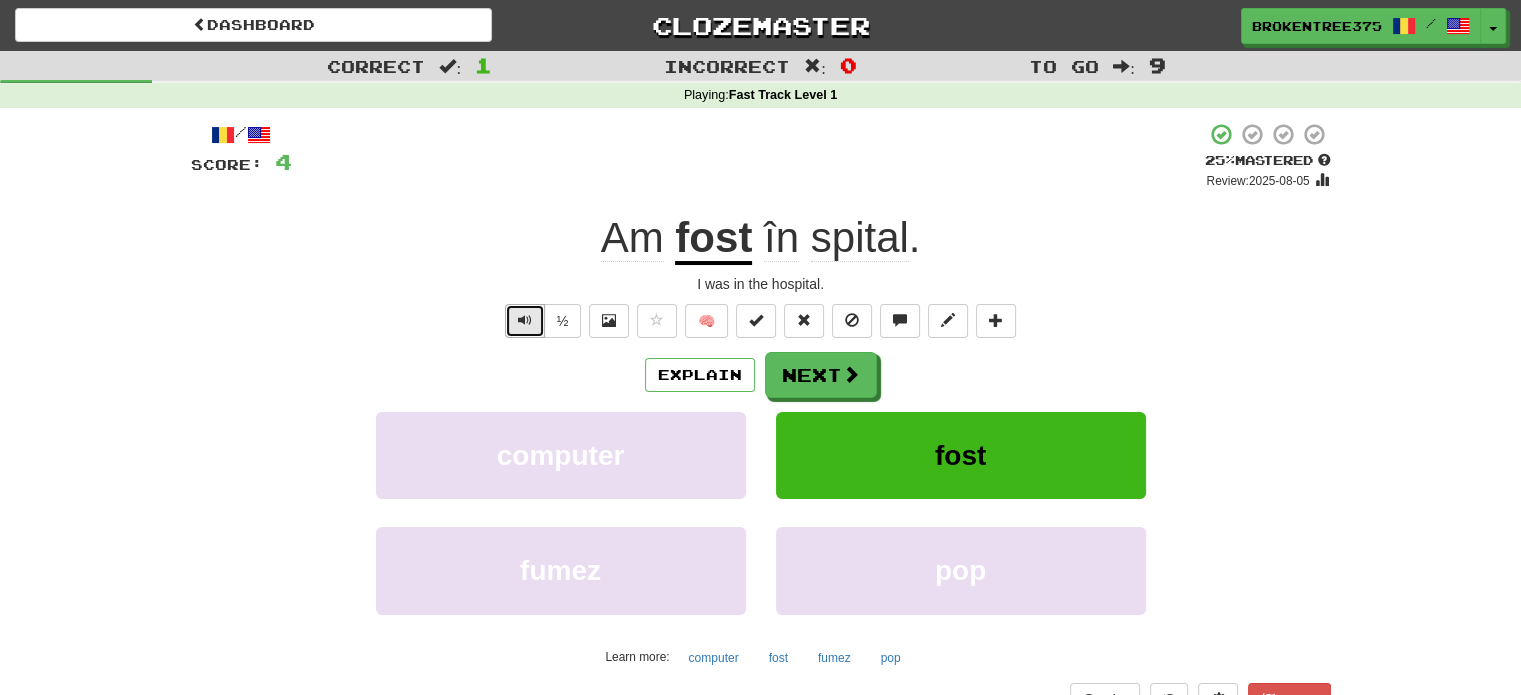 click at bounding box center [525, 321] 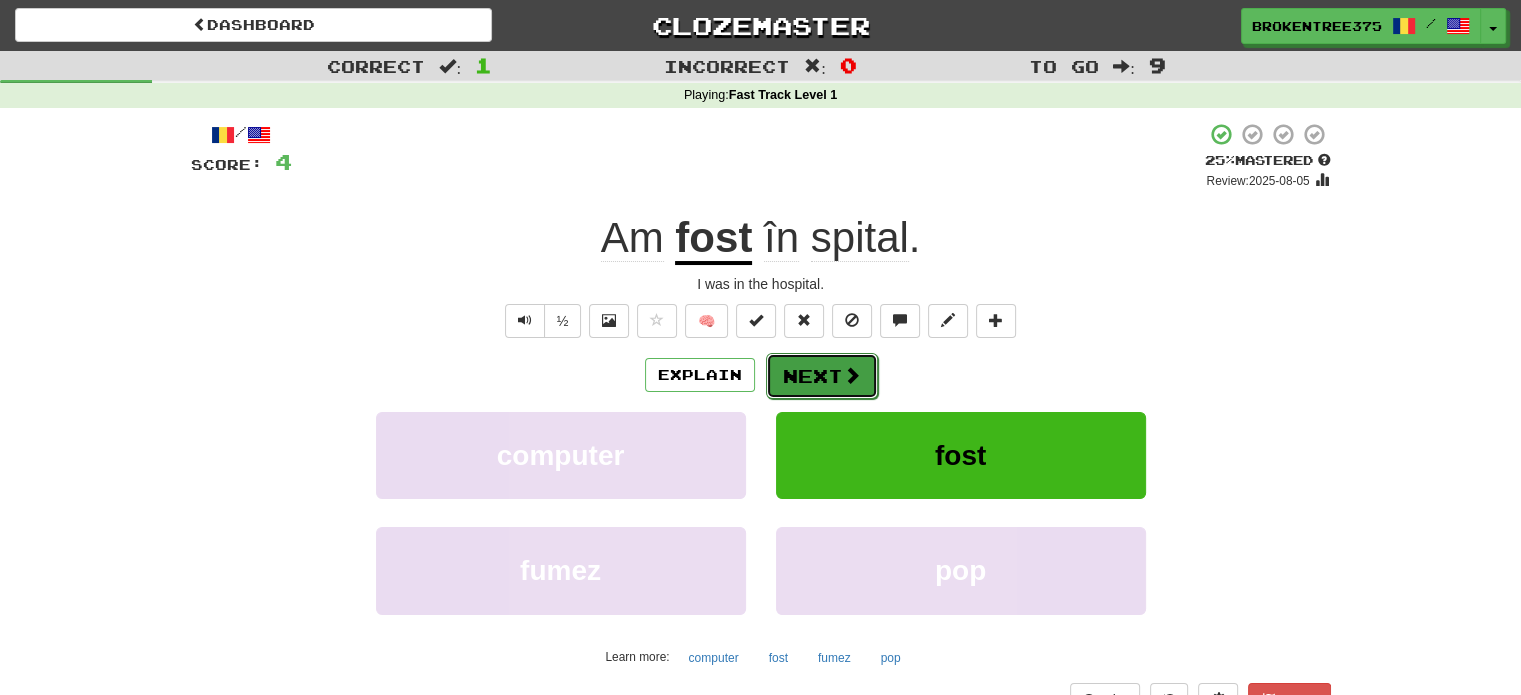 click on "Next" at bounding box center [822, 376] 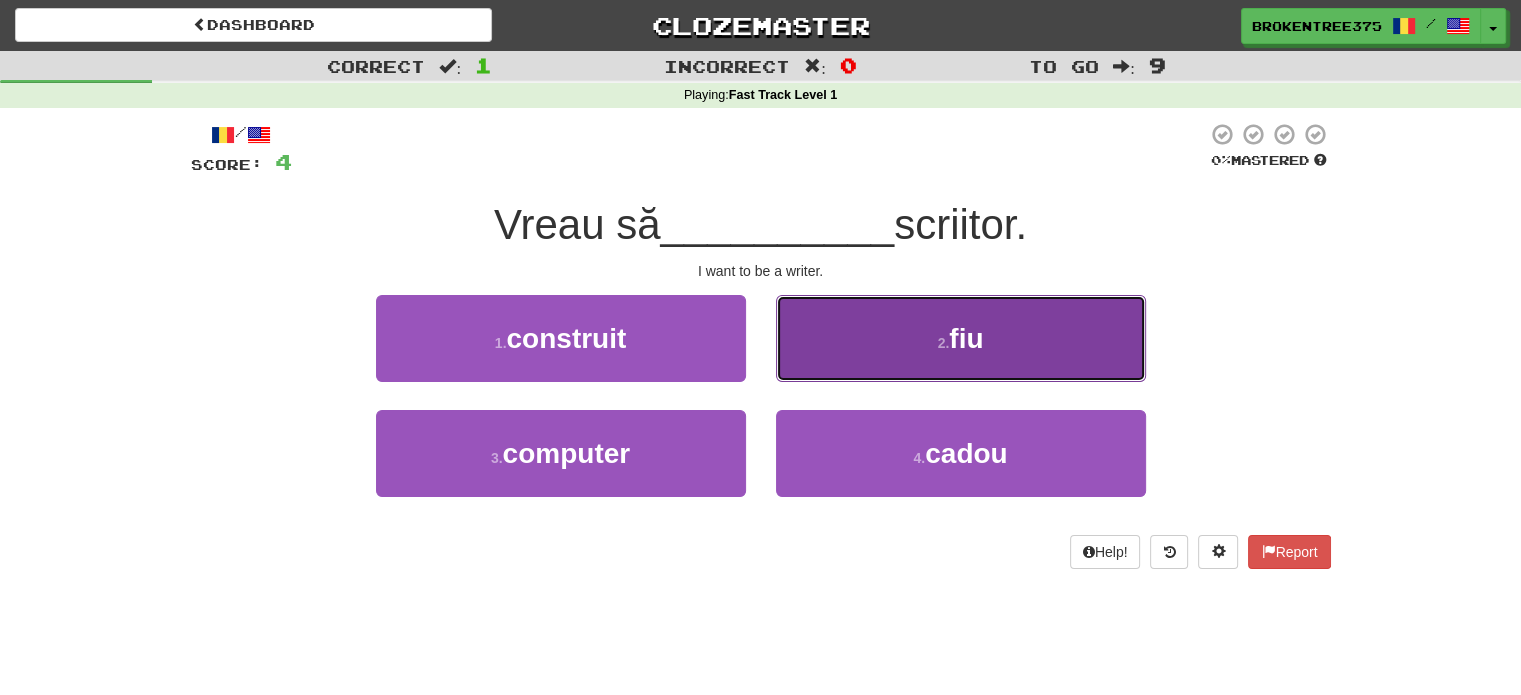 click on "2 .  fiu" at bounding box center (961, 338) 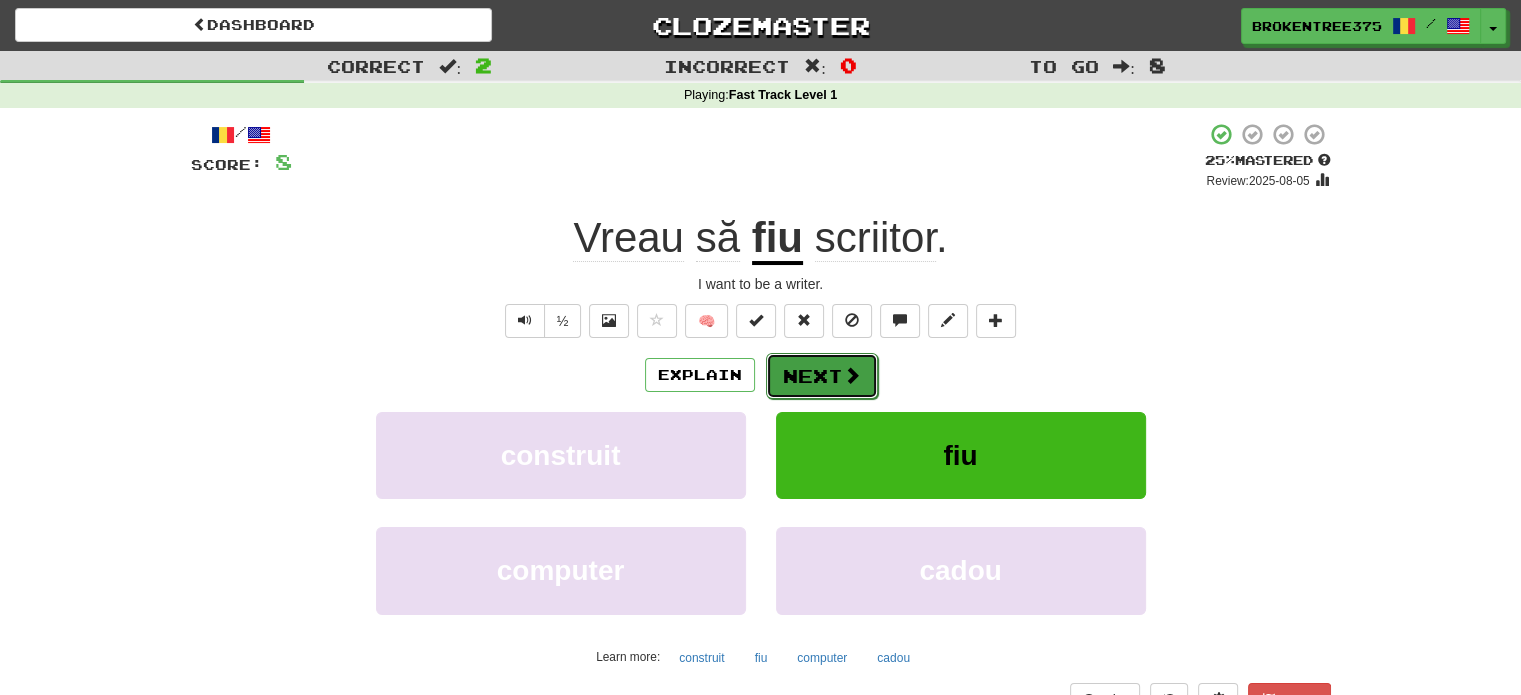 click at bounding box center [852, 375] 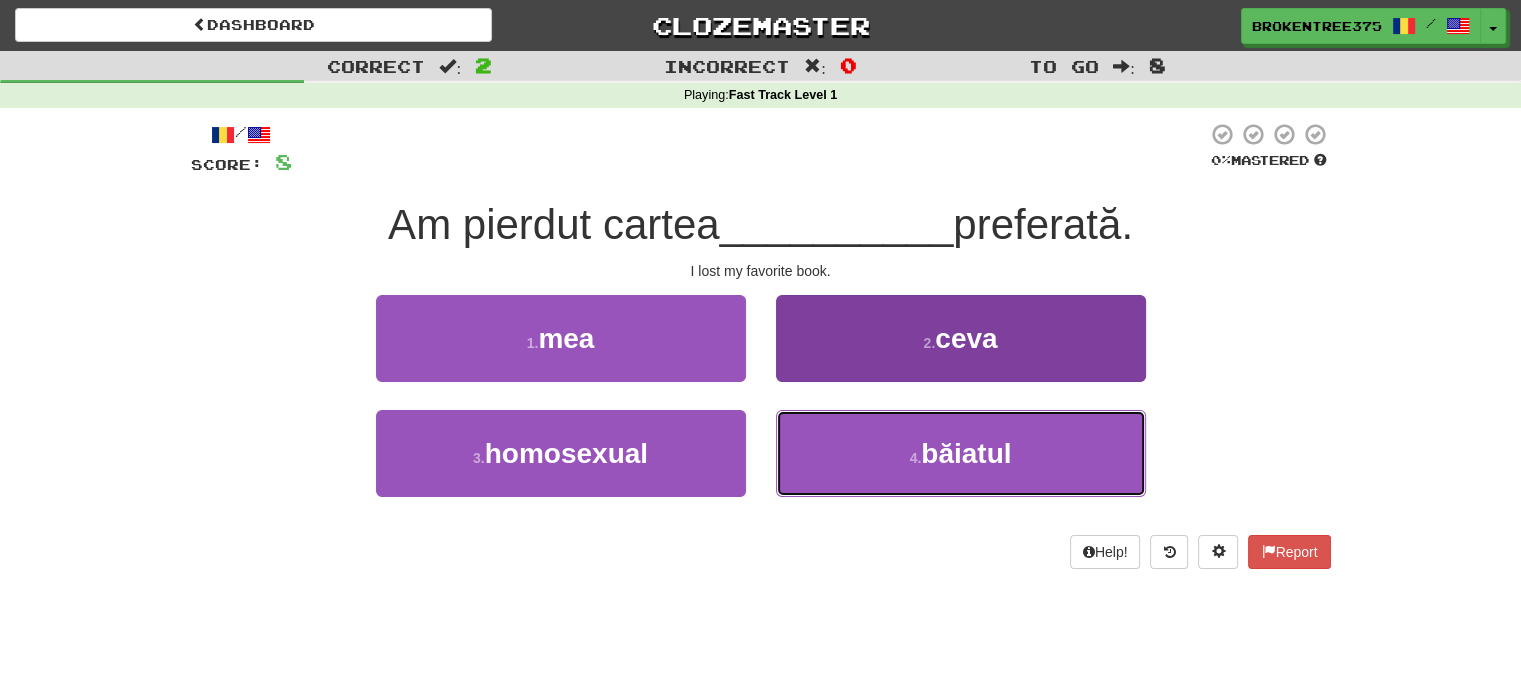 click on "4 .  băiatul" at bounding box center (961, 453) 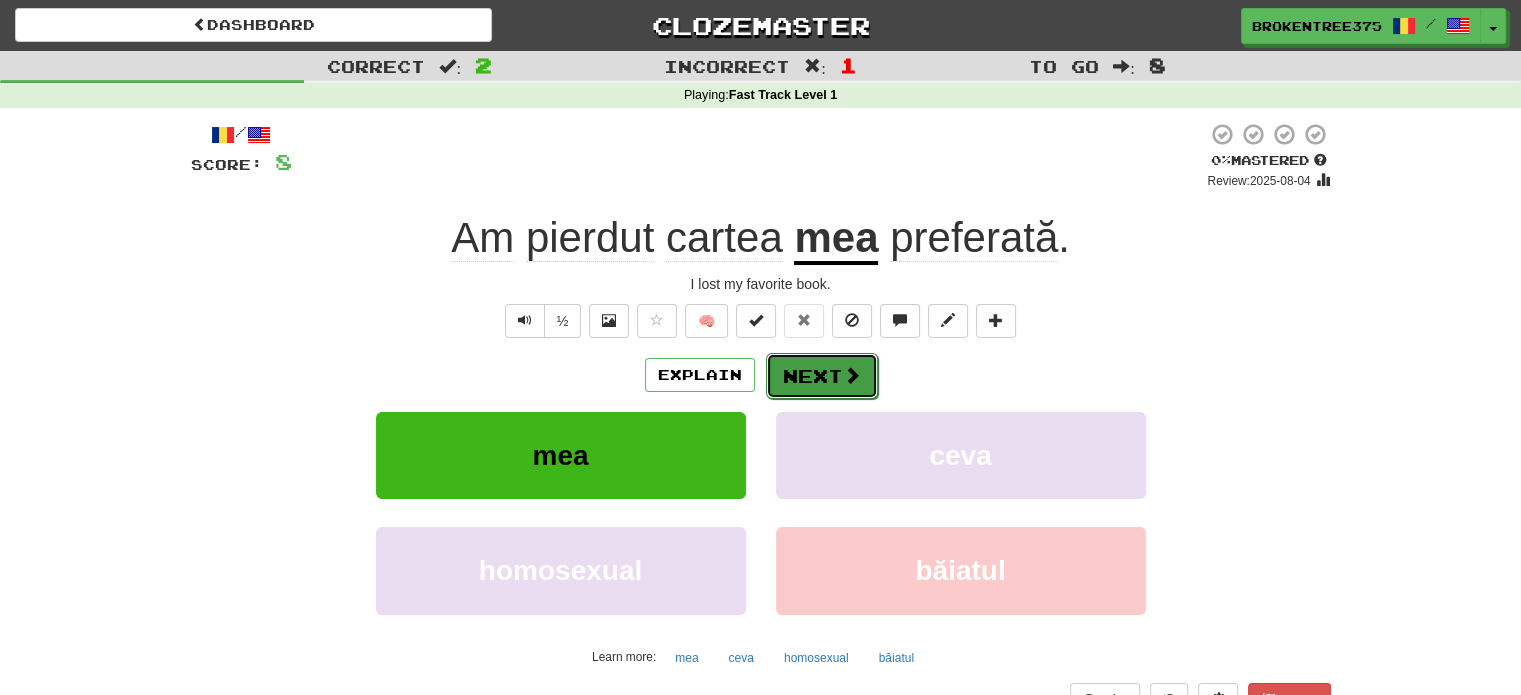 click on "Next" at bounding box center (822, 376) 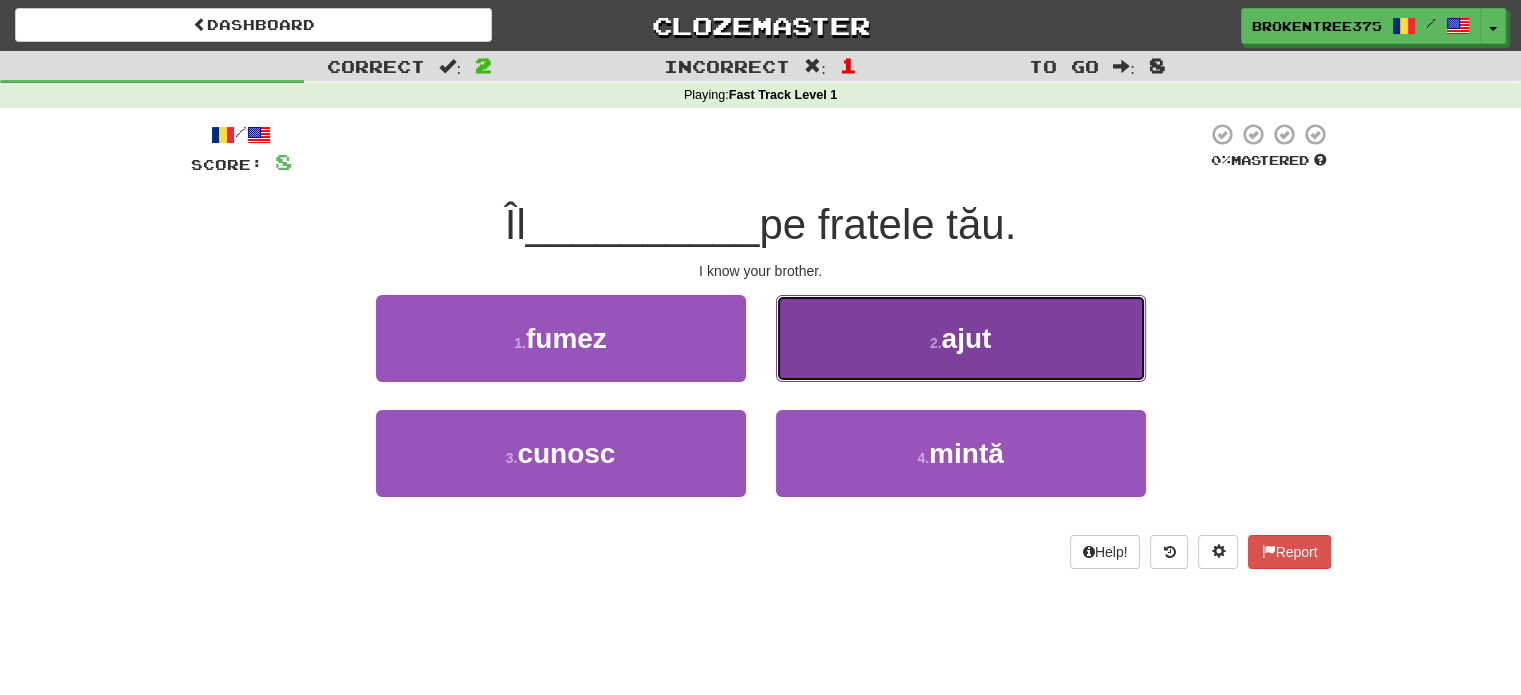click on "ajut" at bounding box center [966, 338] 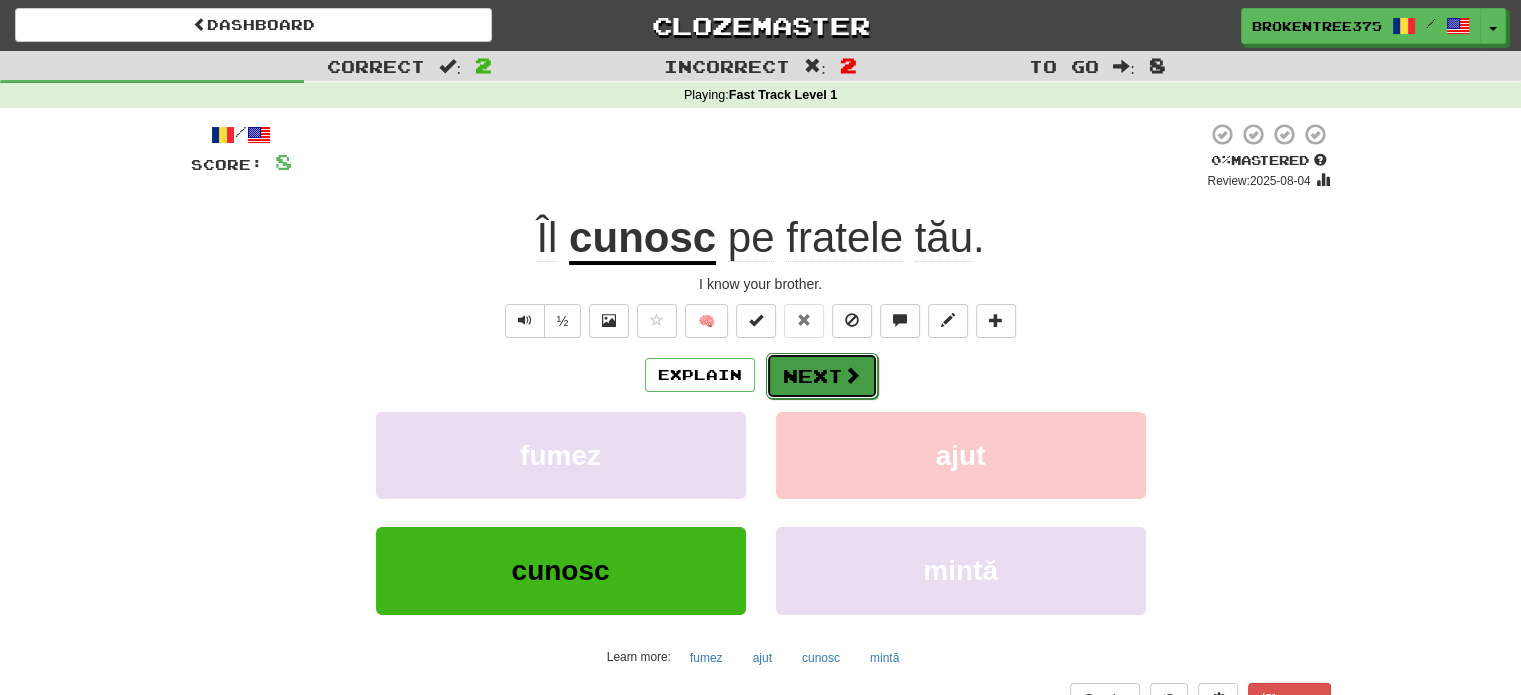 click at bounding box center (852, 375) 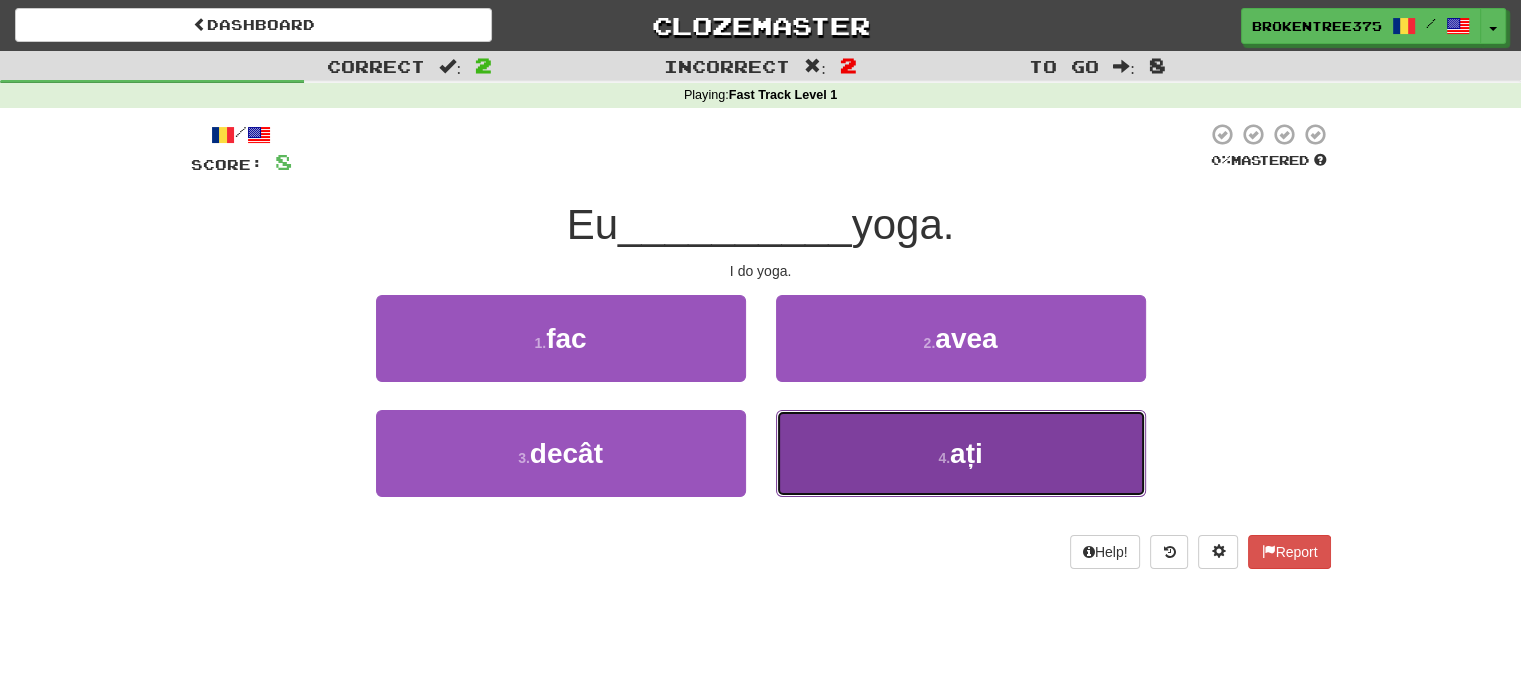 click on "4 .  ați" at bounding box center (961, 453) 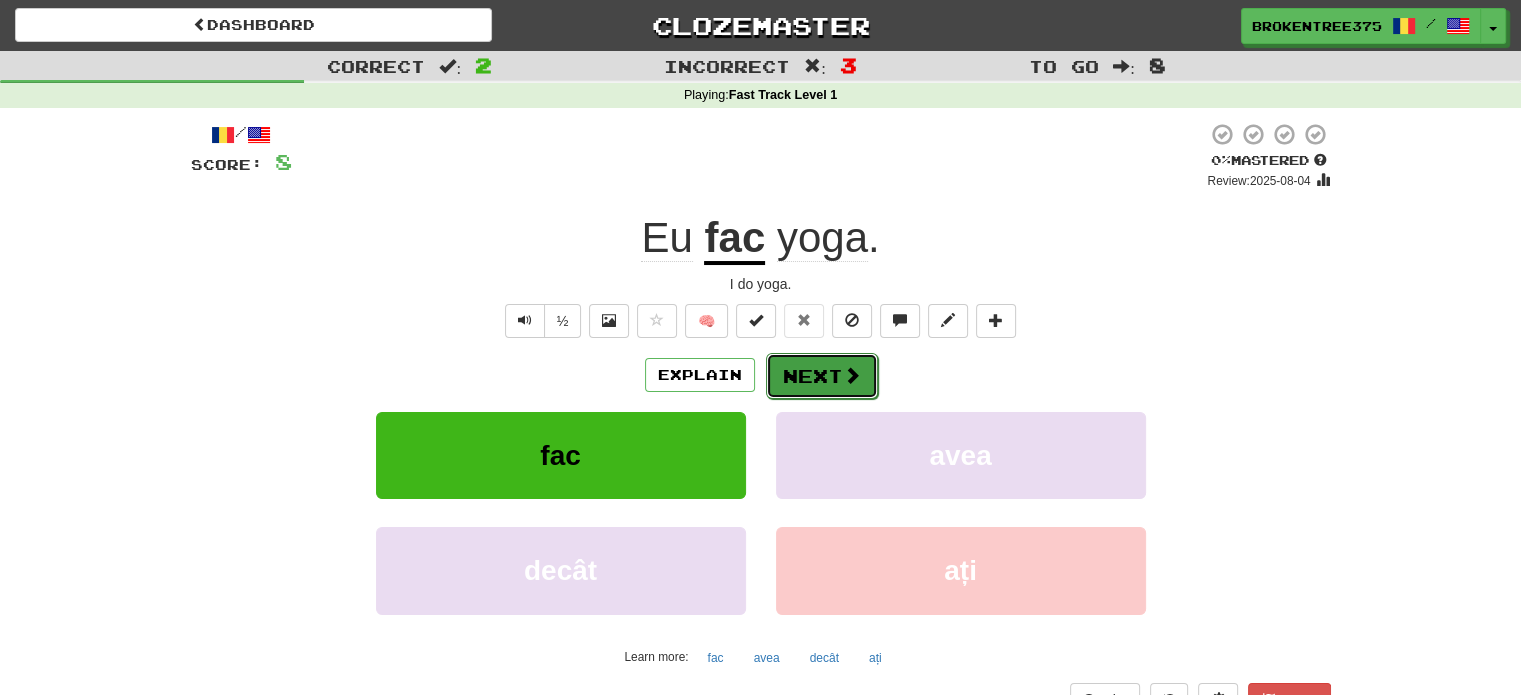 click on "Next" at bounding box center (822, 376) 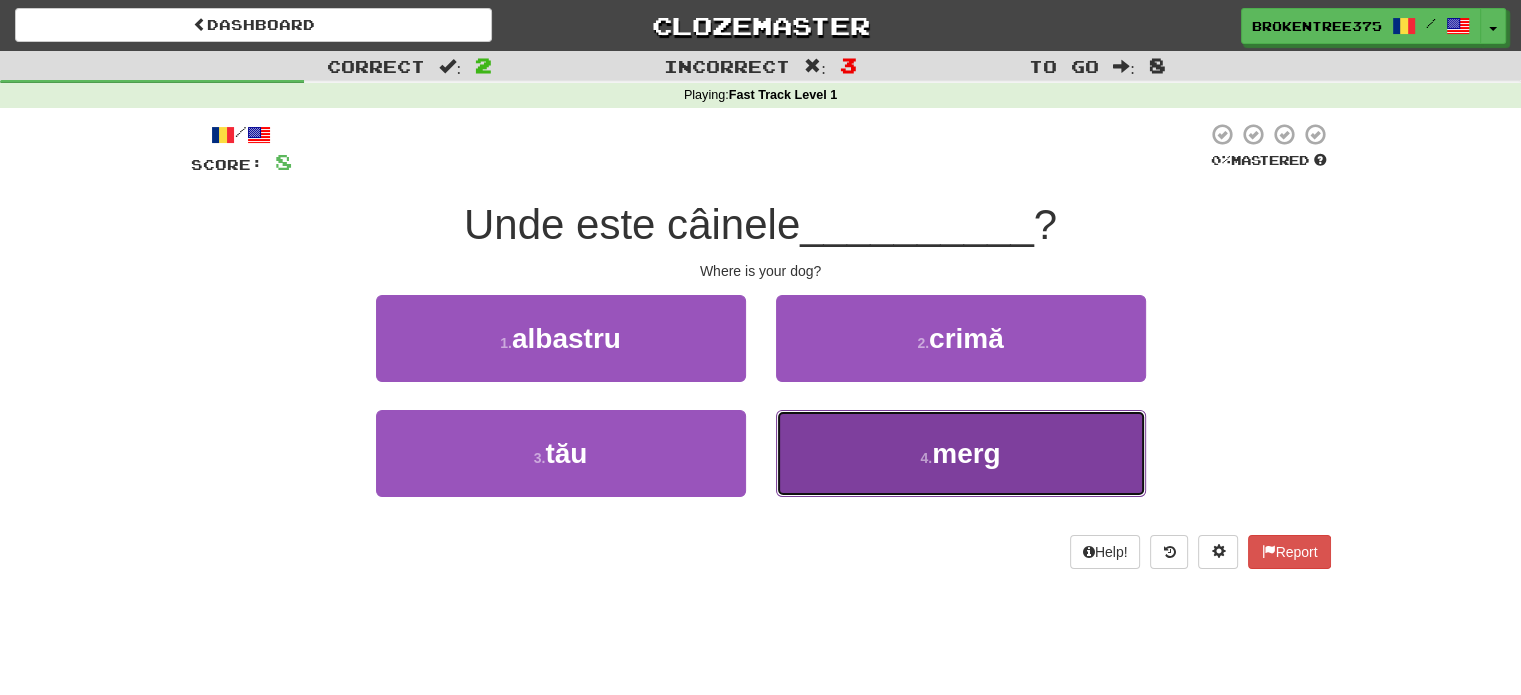 click on "4 .  merg" at bounding box center [961, 453] 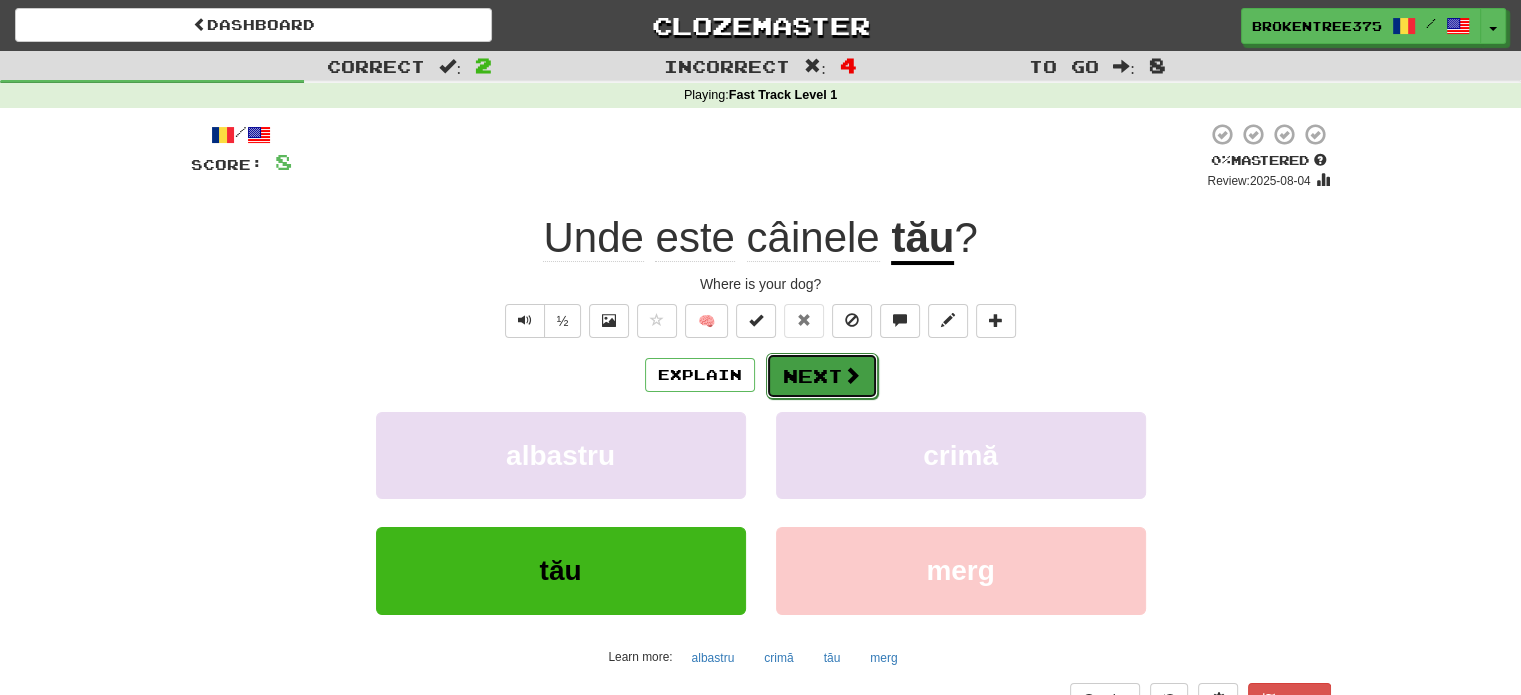 click on "Next" at bounding box center (822, 376) 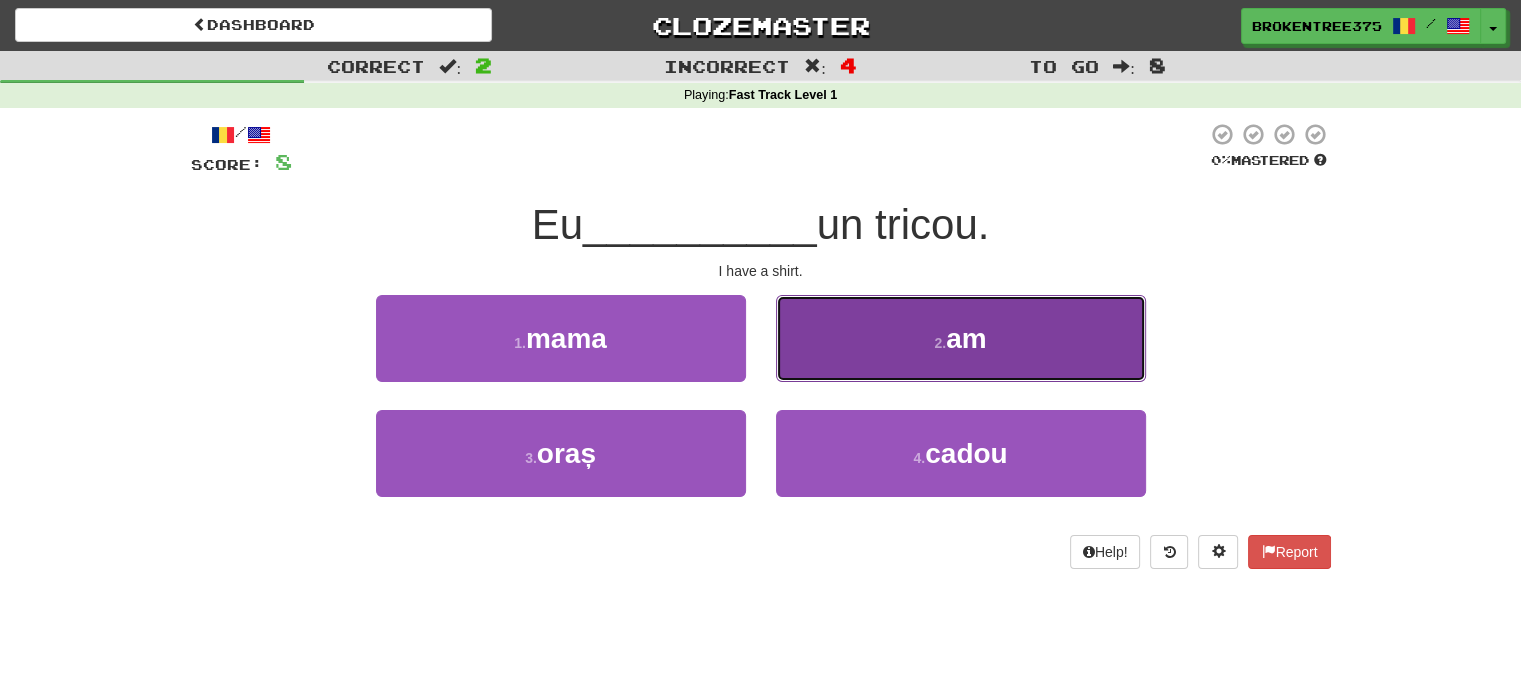 click on "2 .  am" at bounding box center [961, 338] 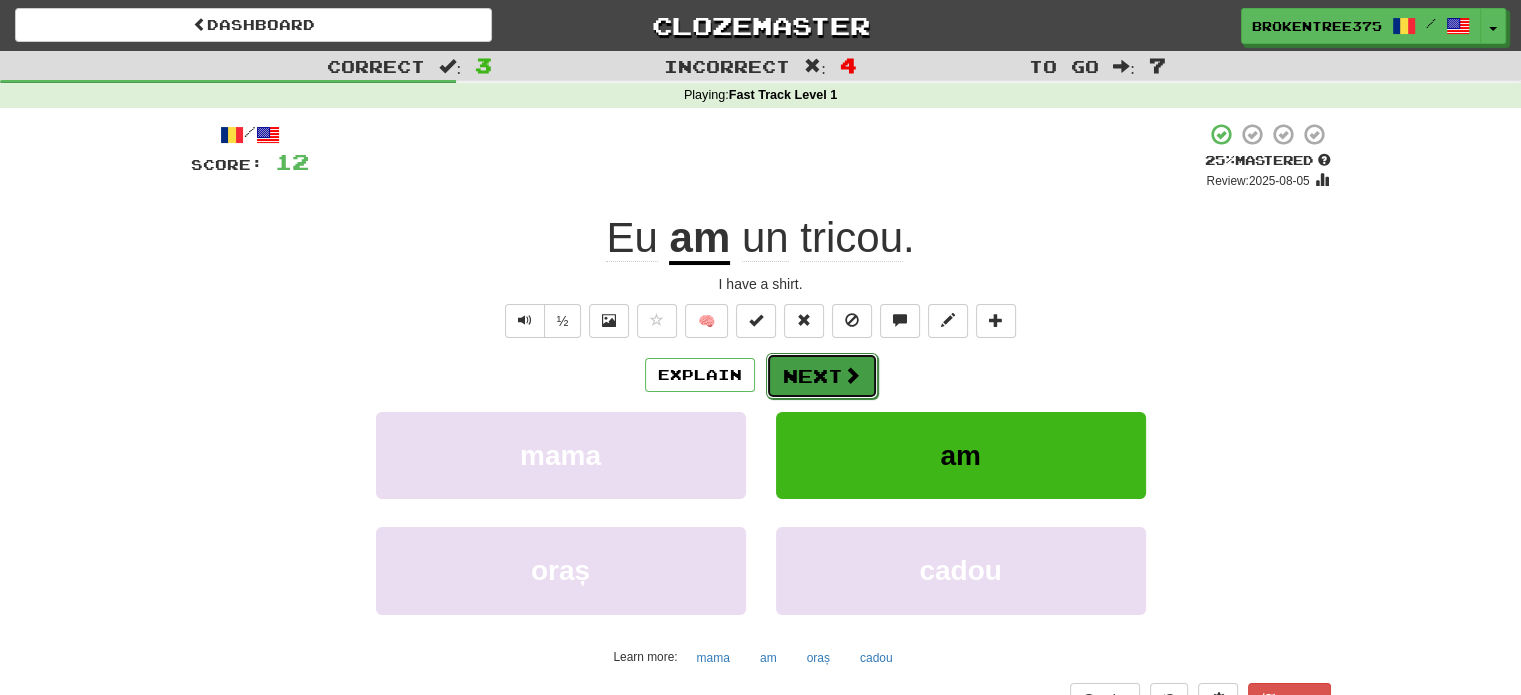 click at bounding box center [852, 375] 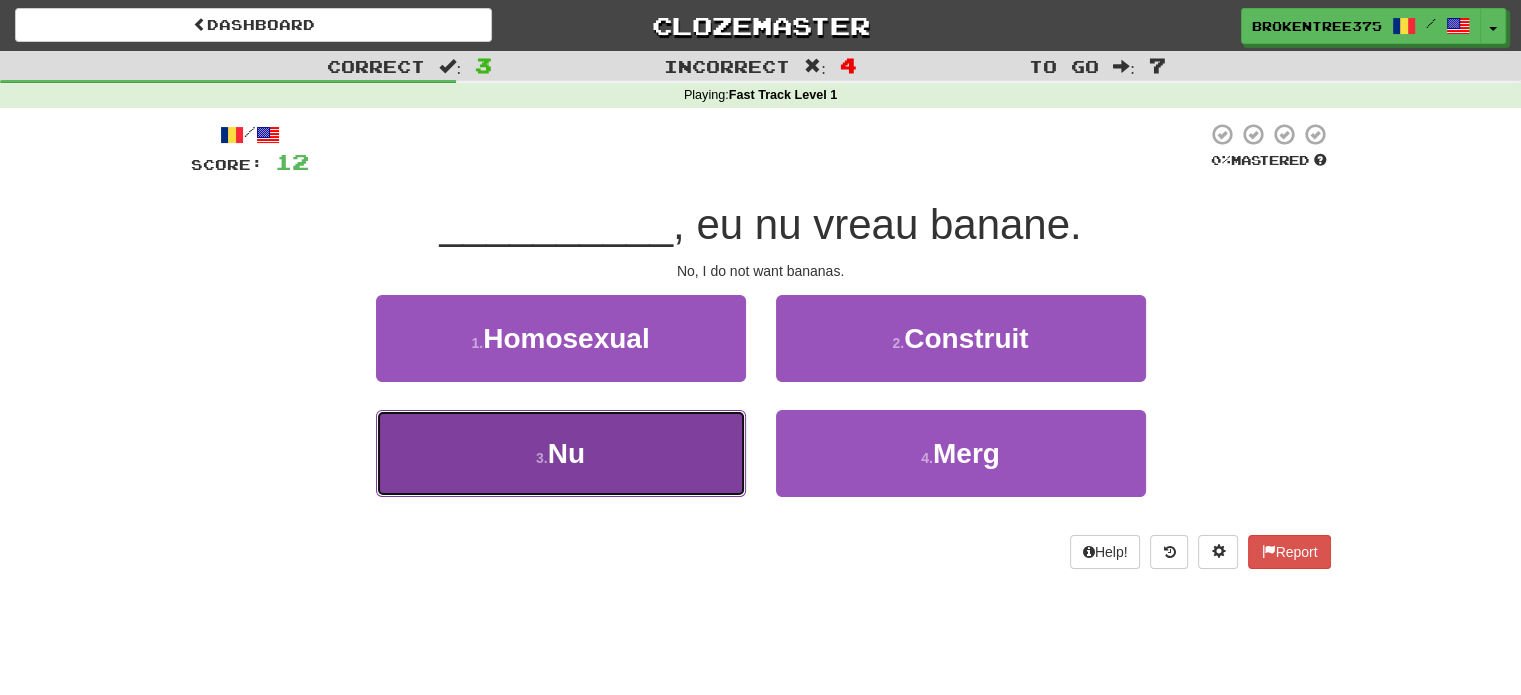 click on "3 .  Nu" at bounding box center [561, 453] 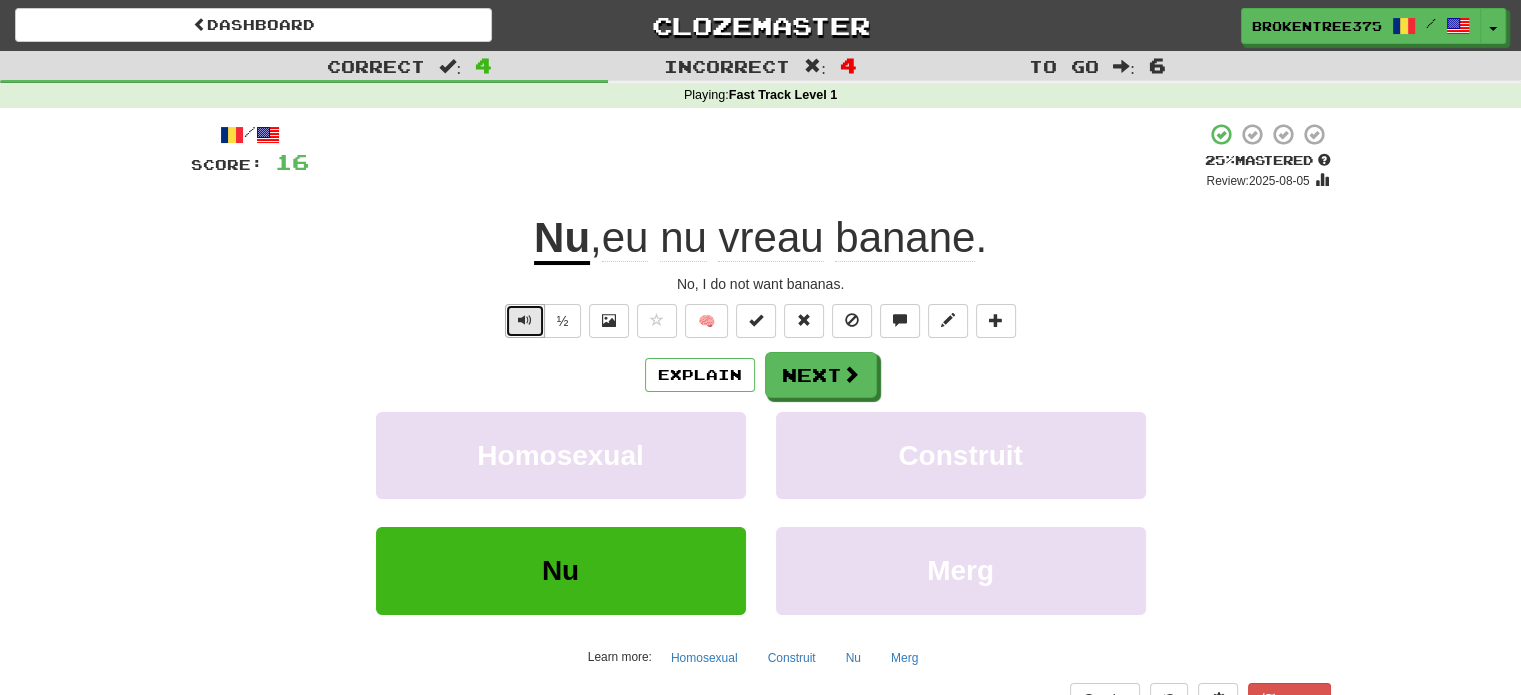 click at bounding box center (525, 321) 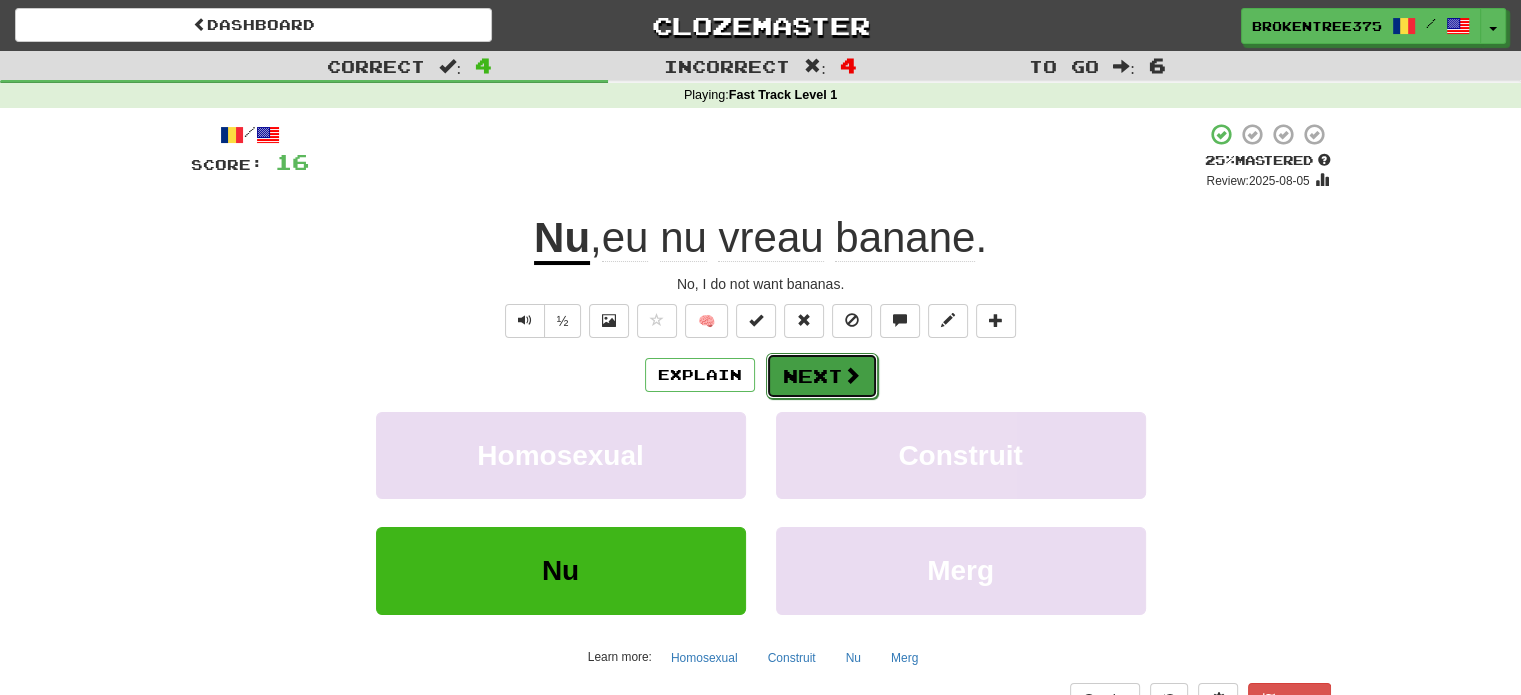 click on "Next" at bounding box center (822, 376) 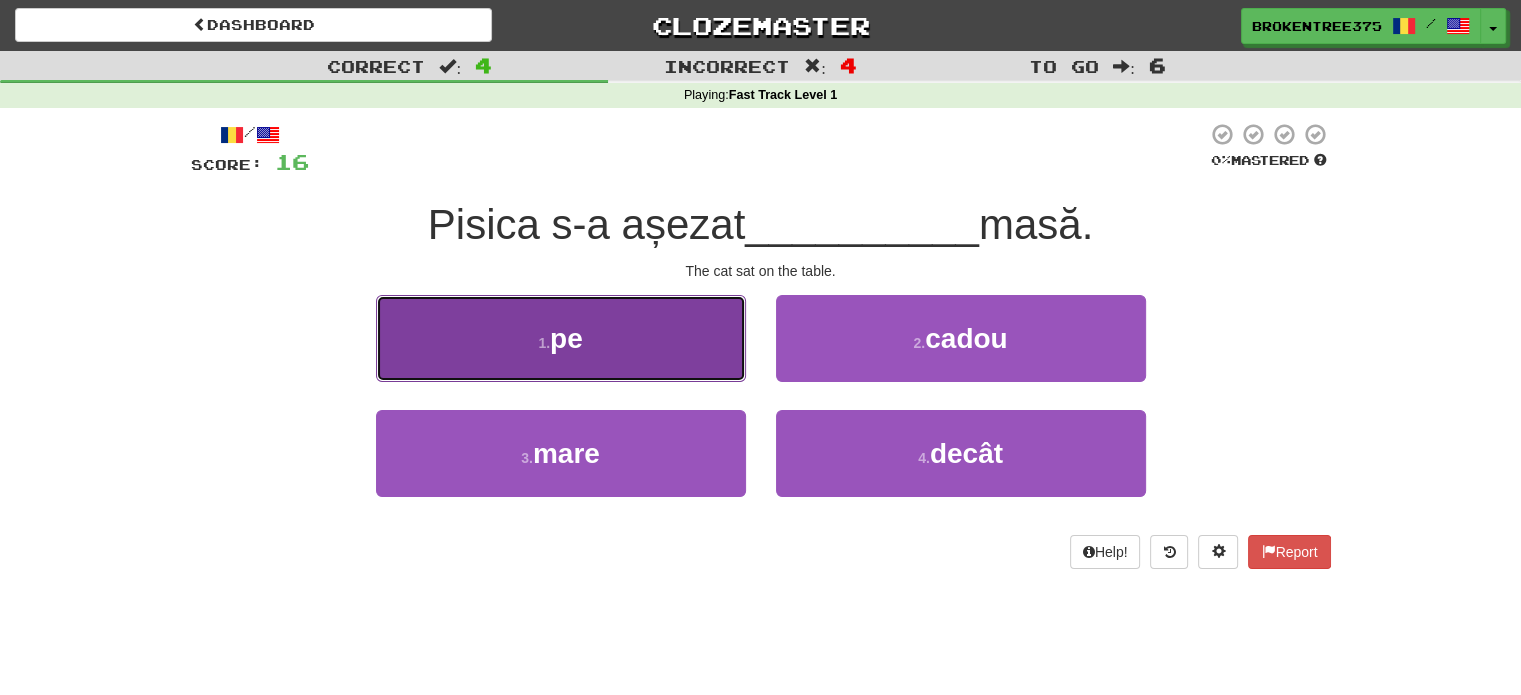 click on "1 .  pe" at bounding box center [561, 338] 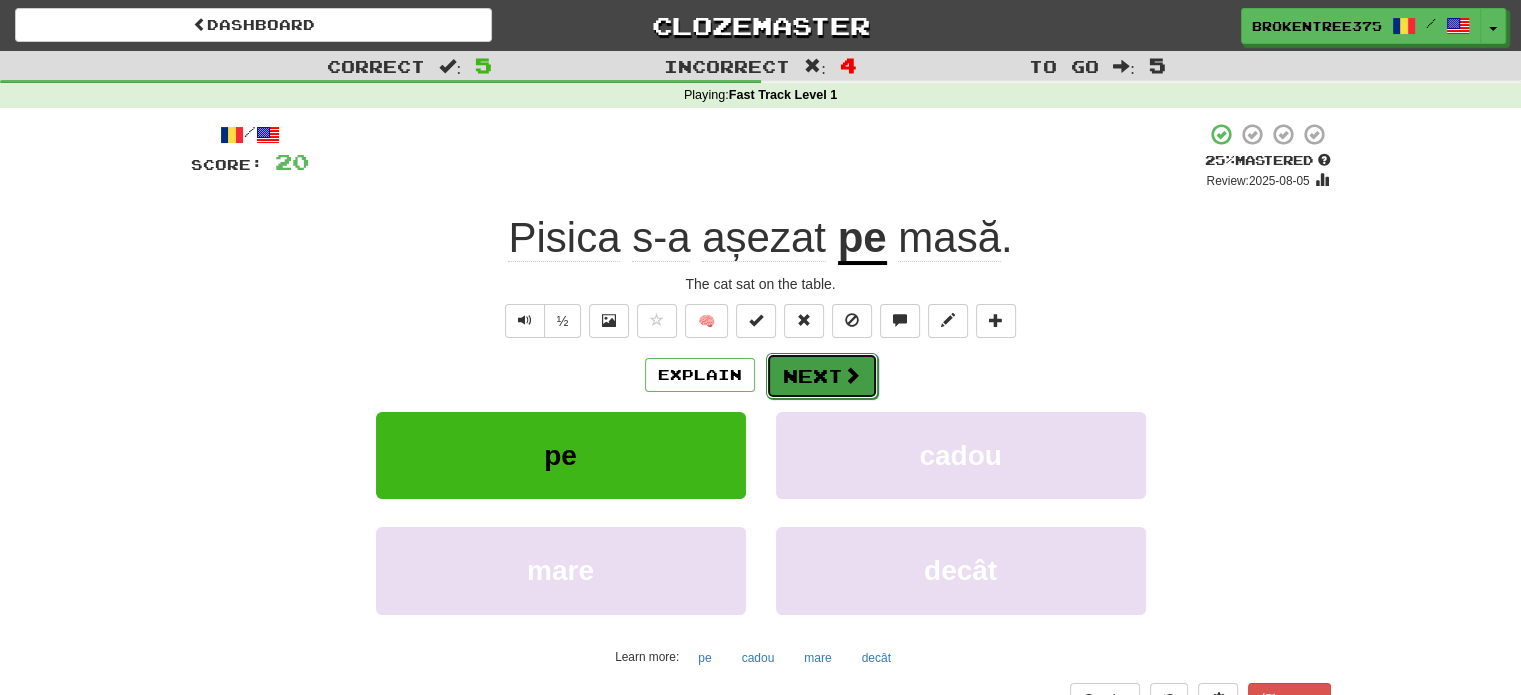 click on "Next" at bounding box center [822, 376] 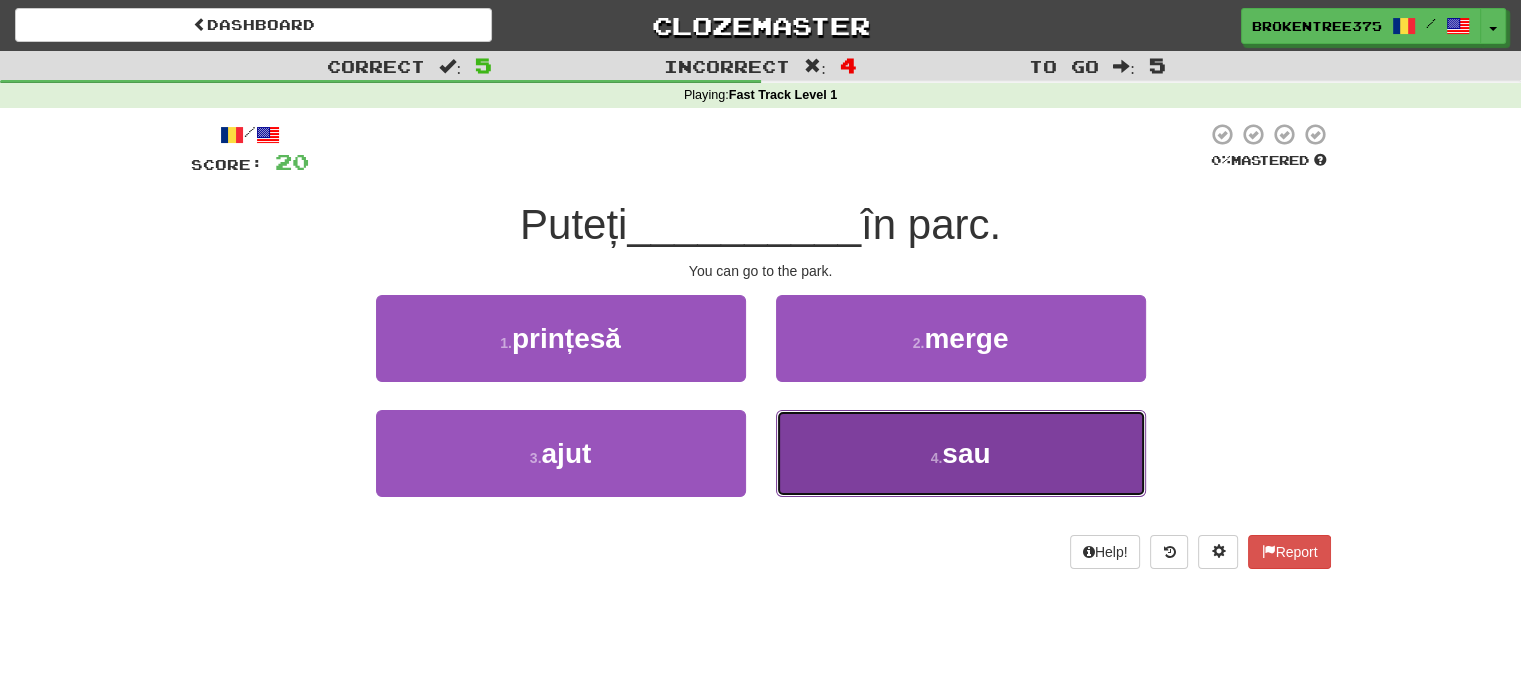 click on "4 .  sau" at bounding box center [961, 453] 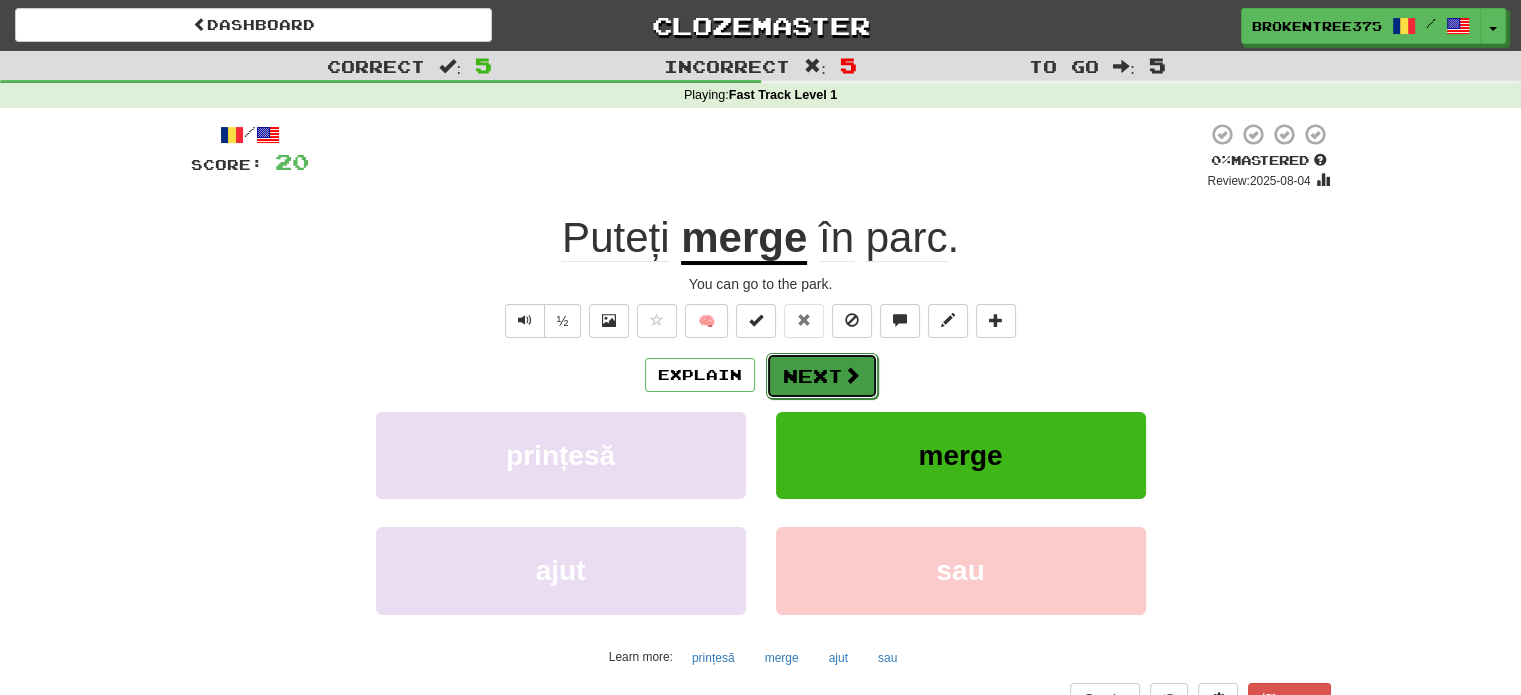click on "Next" at bounding box center [822, 376] 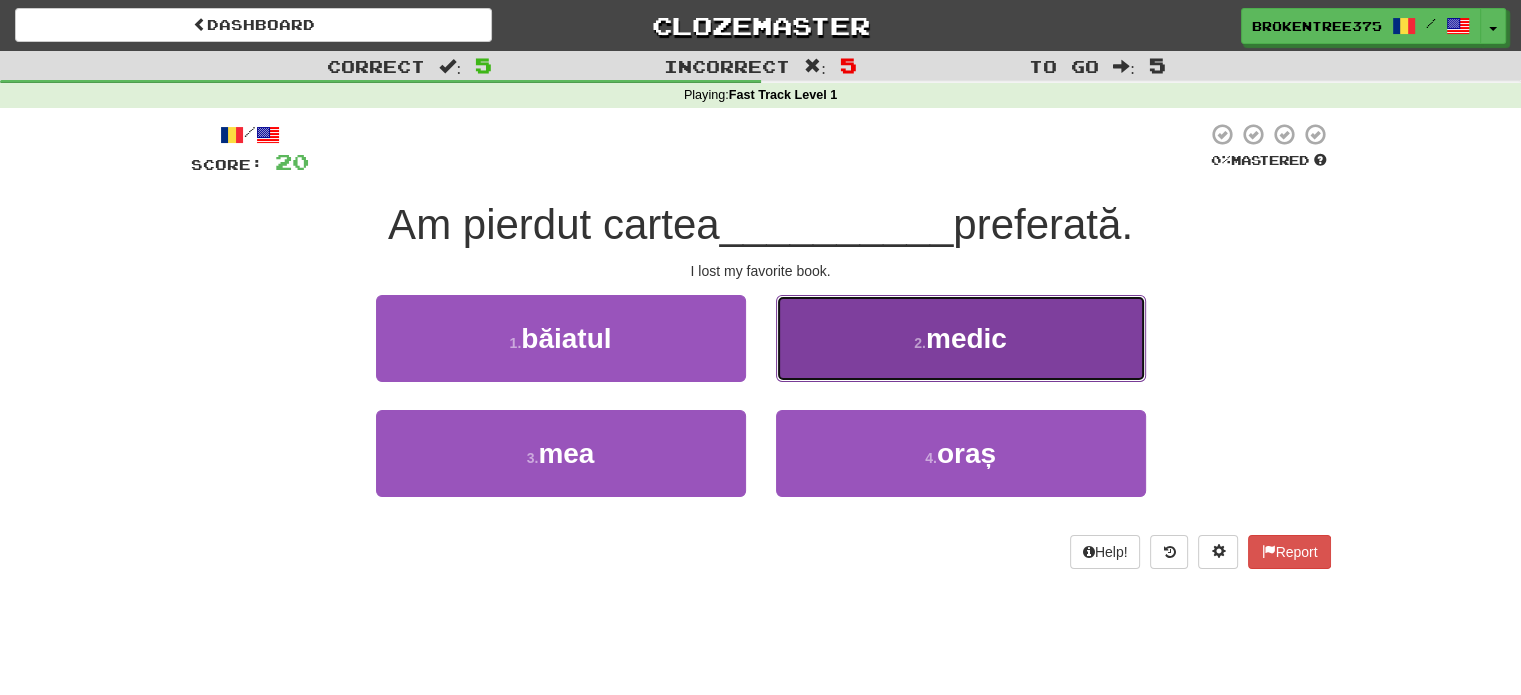 click on "2 .  medic" at bounding box center [961, 338] 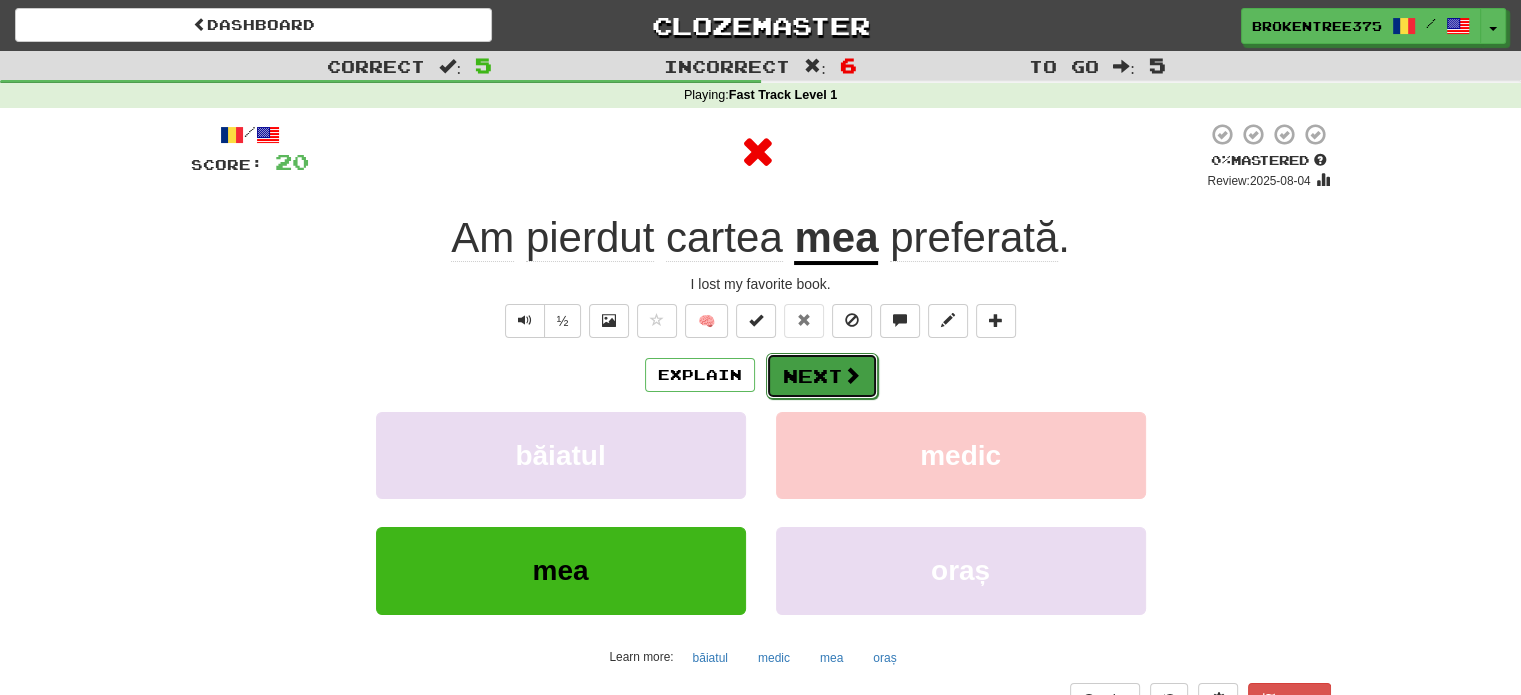 click on "Next" at bounding box center (822, 376) 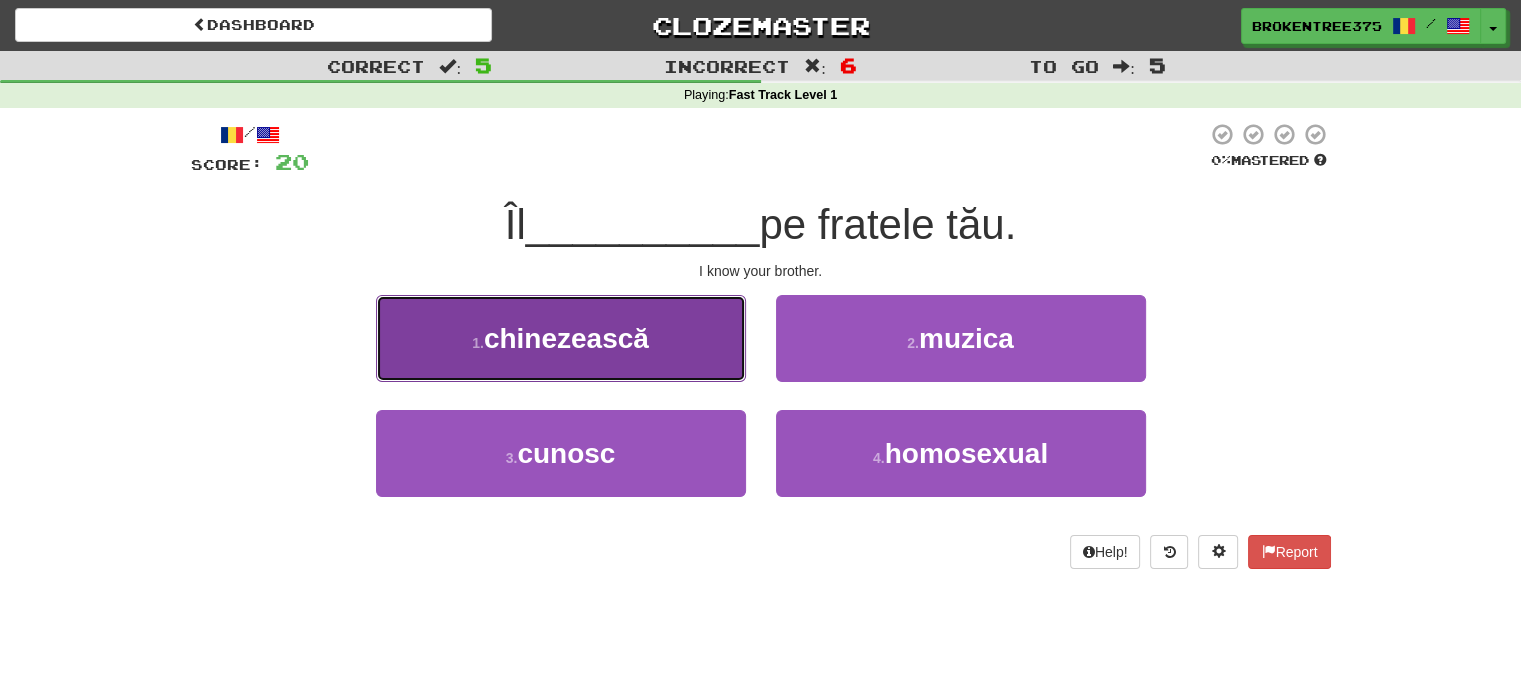 click on "1 .  chinezească" at bounding box center [561, 338] 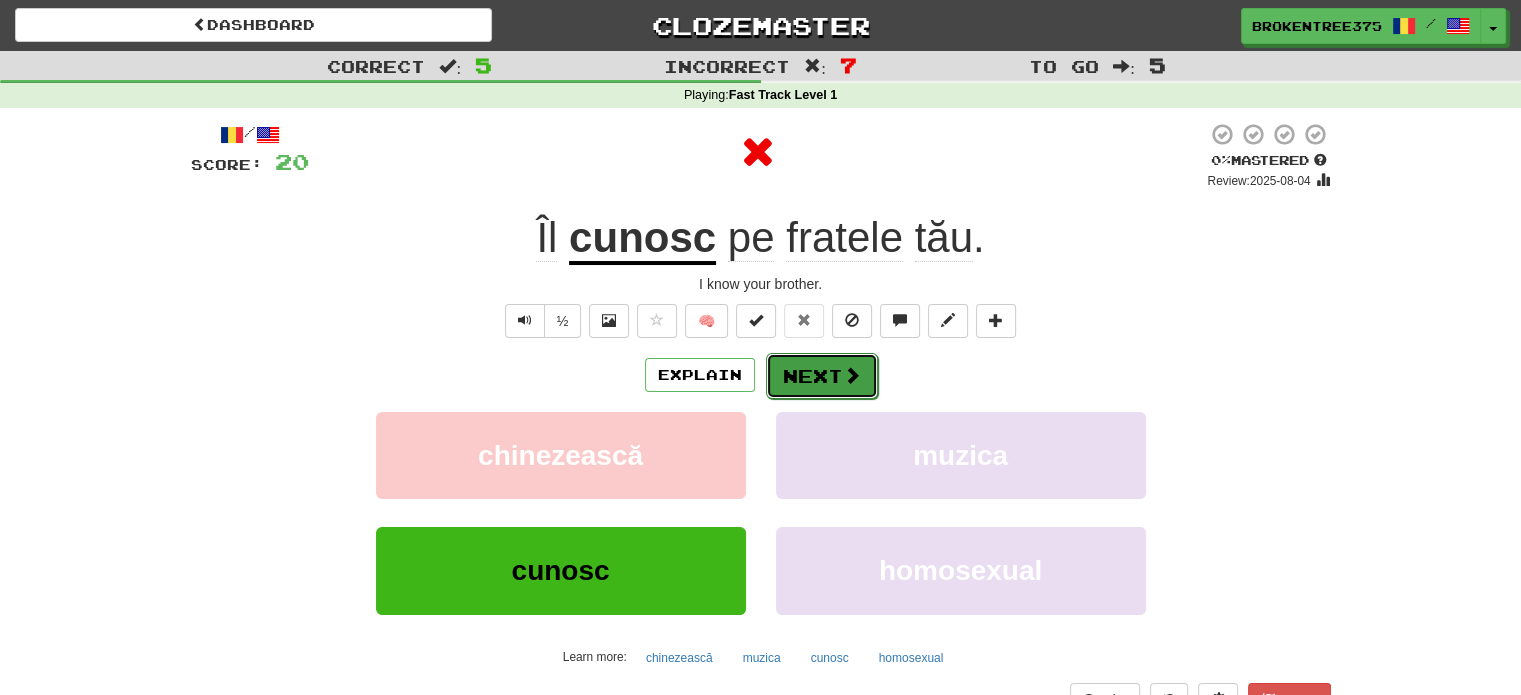 click on "Next" at bounding box center [822, 376] 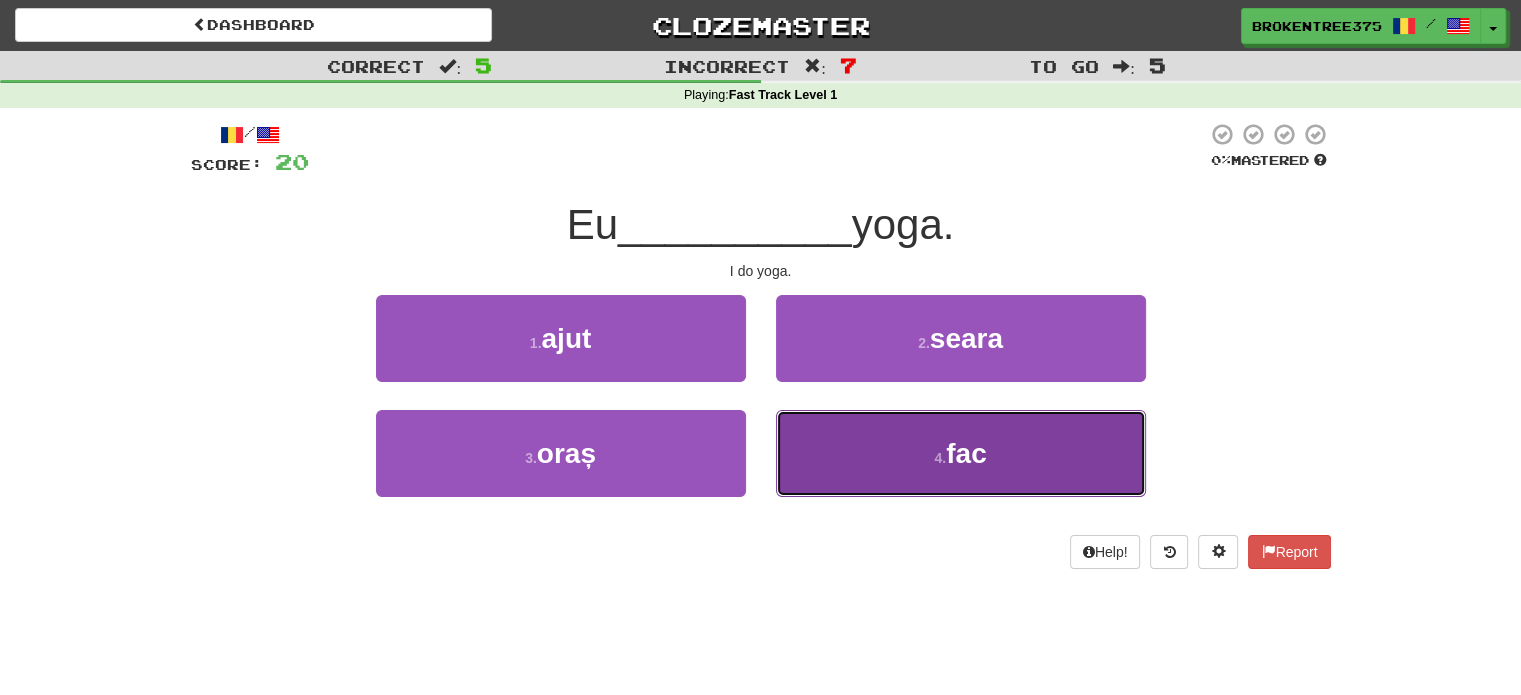 click on "4 .  fac" at bounding box center (961, 453) 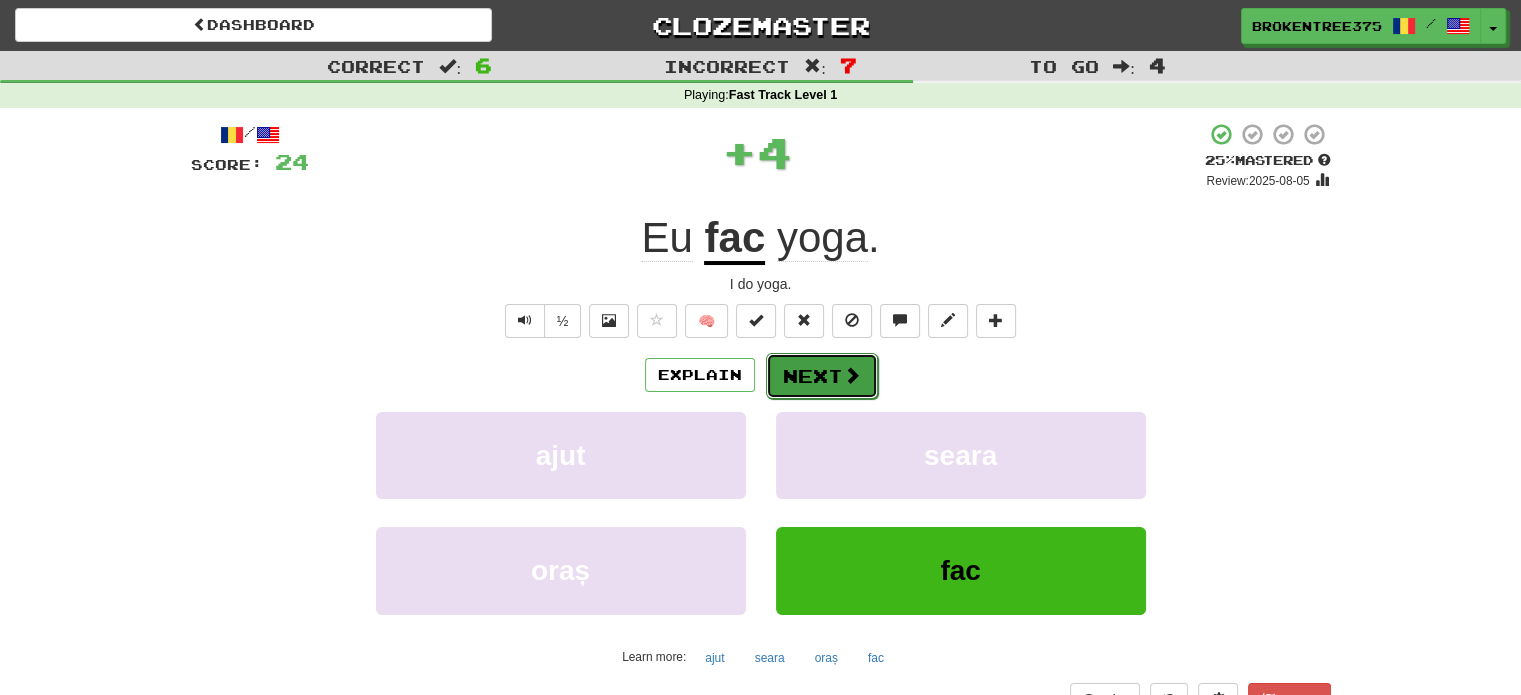 click on "Next" at bounding box center (822, 376) 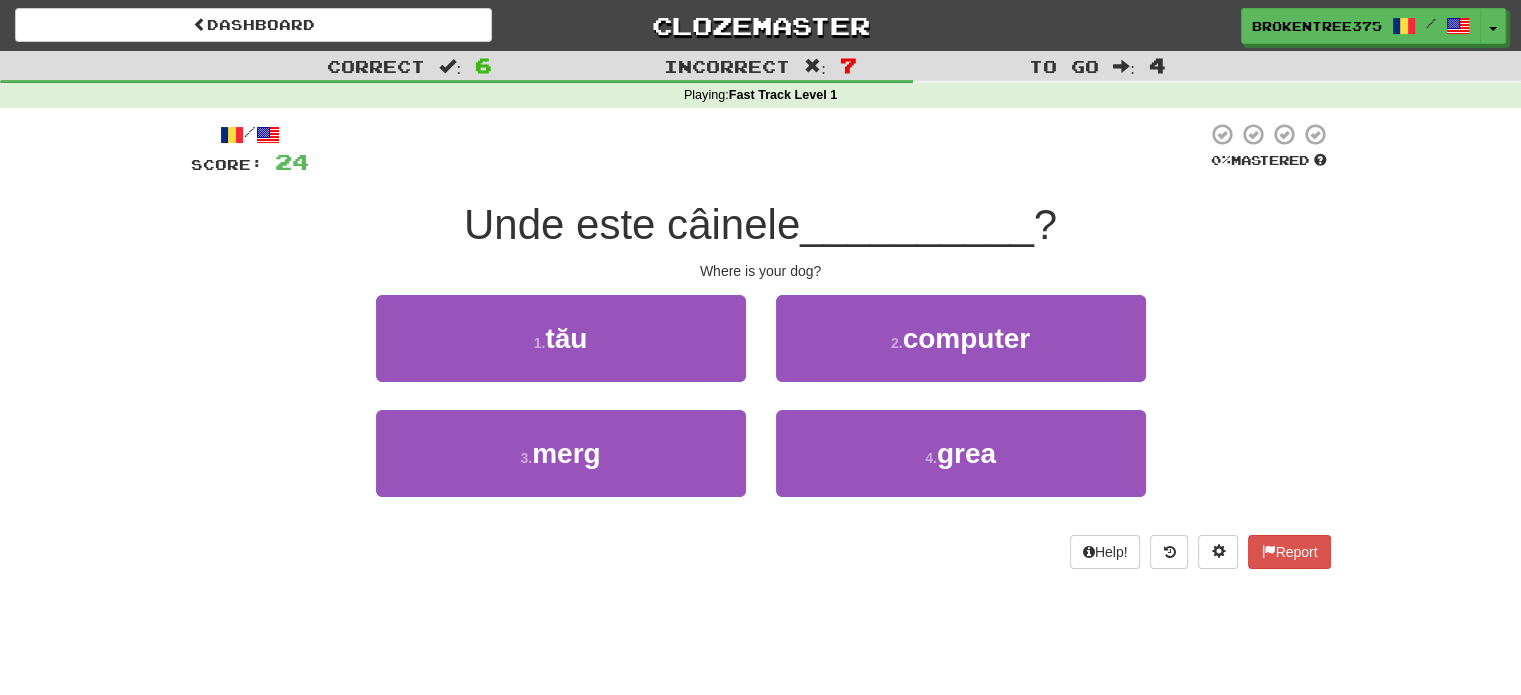 click on "1 .  tău" at bounding box center (561, 352) 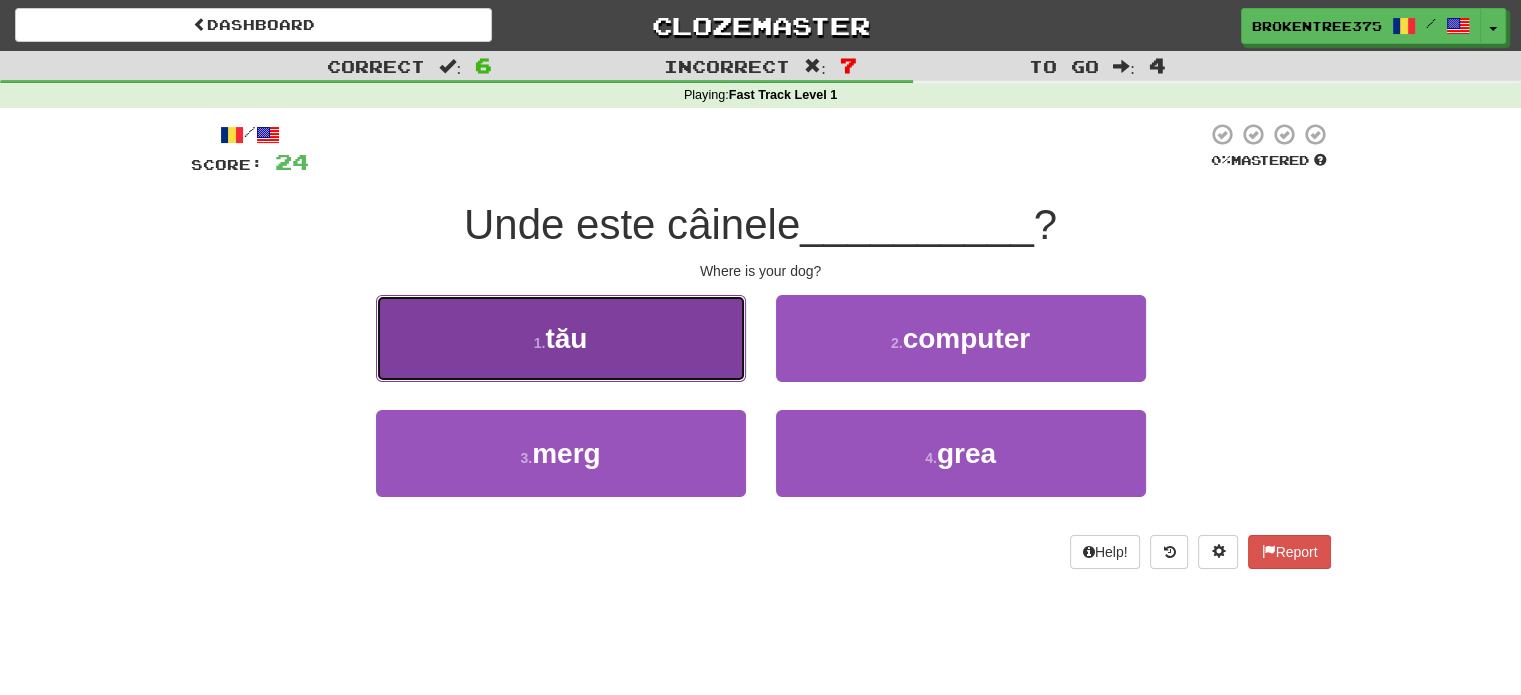 click on "1 .  tău" at bounding box center [561, 338] 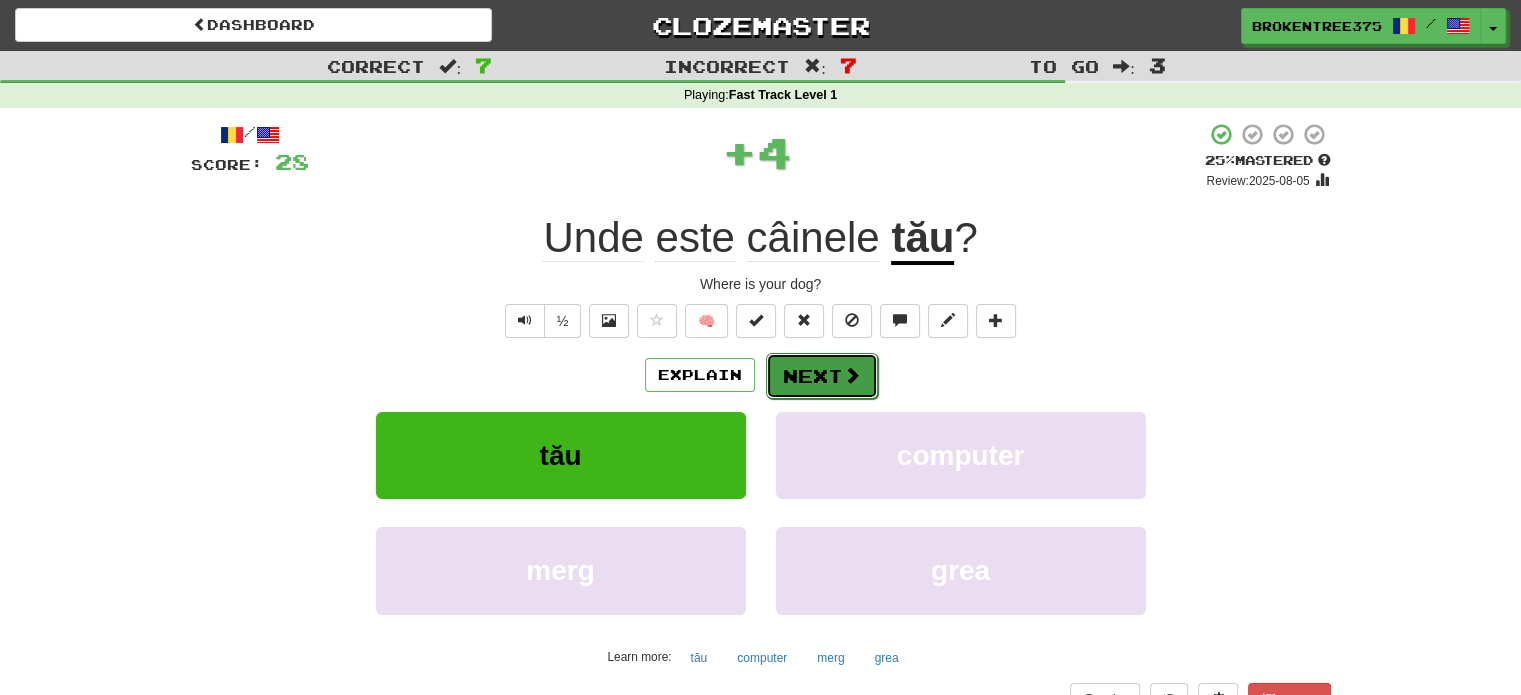 click on "Next" at bounding box center (822, 376) 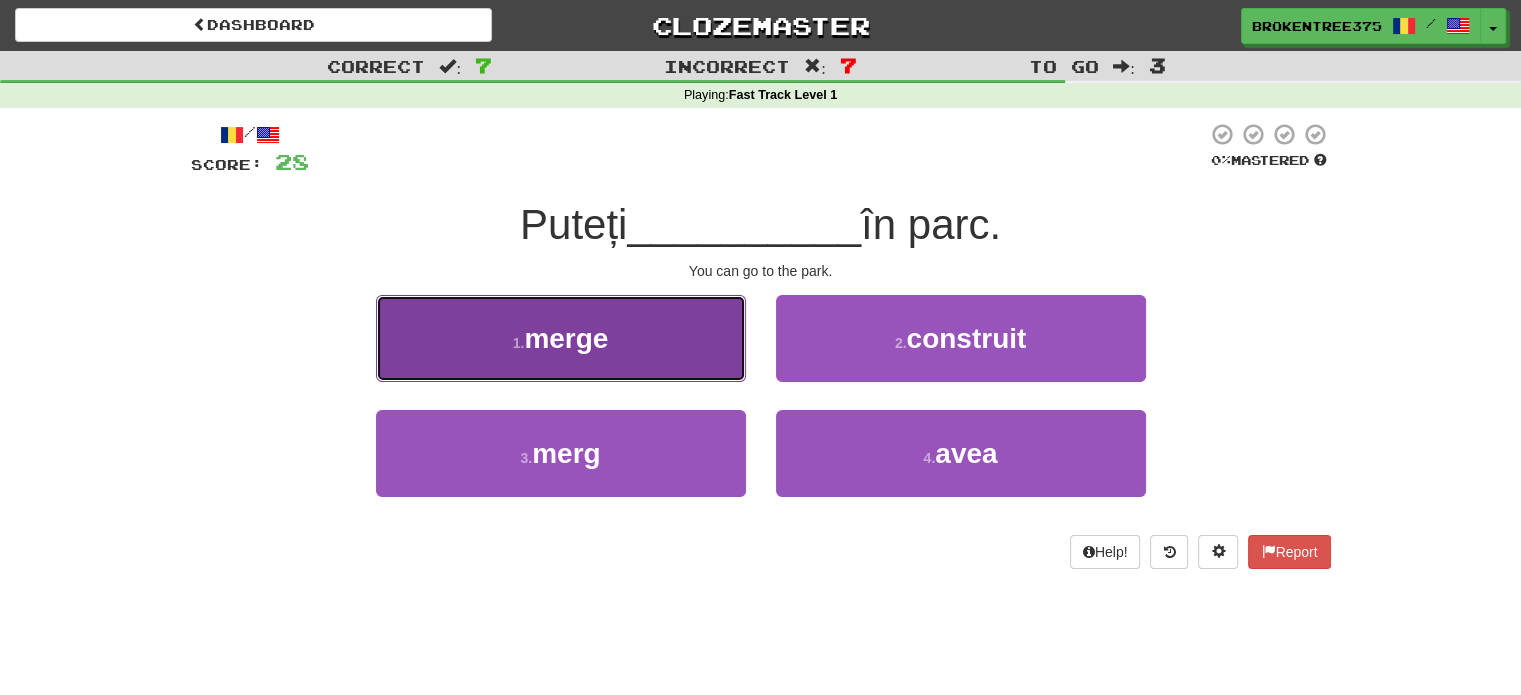 click on "1 .  merge" at bounding box center (561, 338) 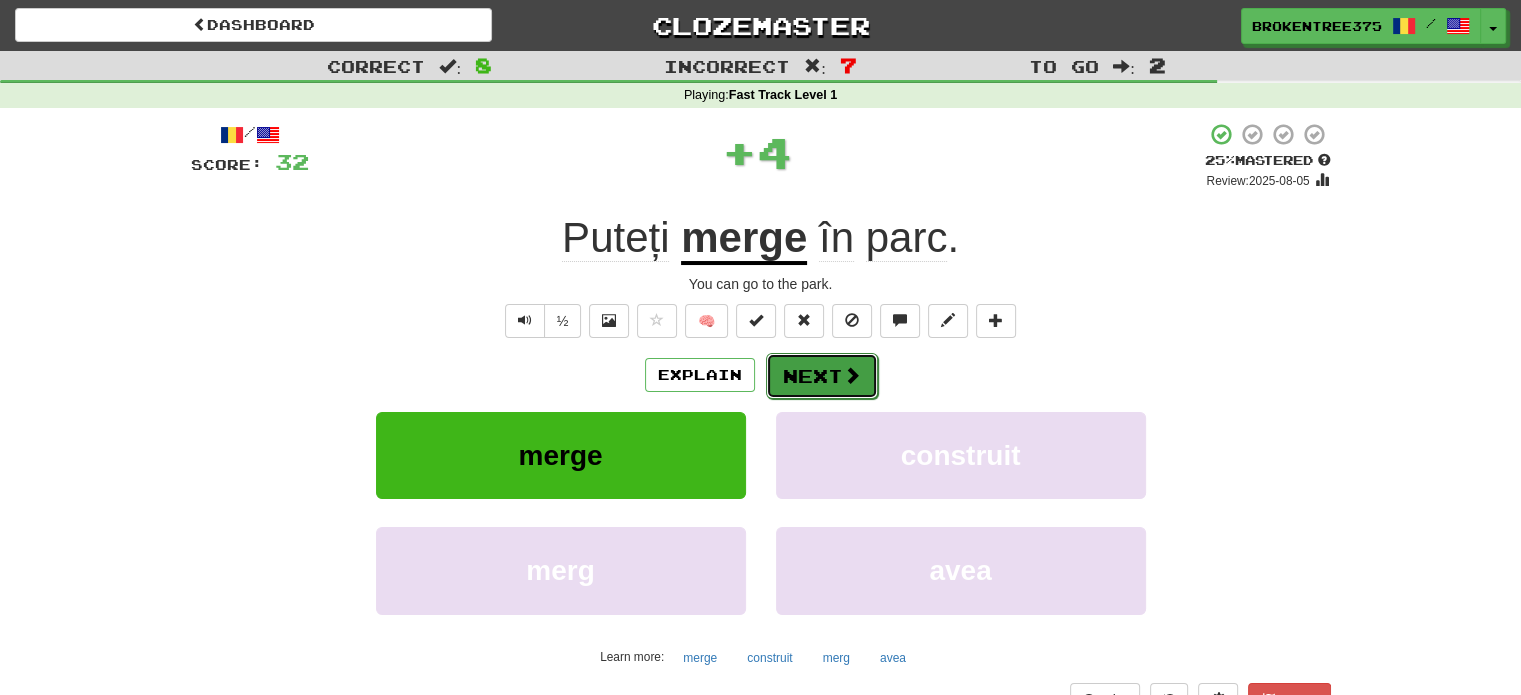 click on "Next" at bounding box center [822, 376] 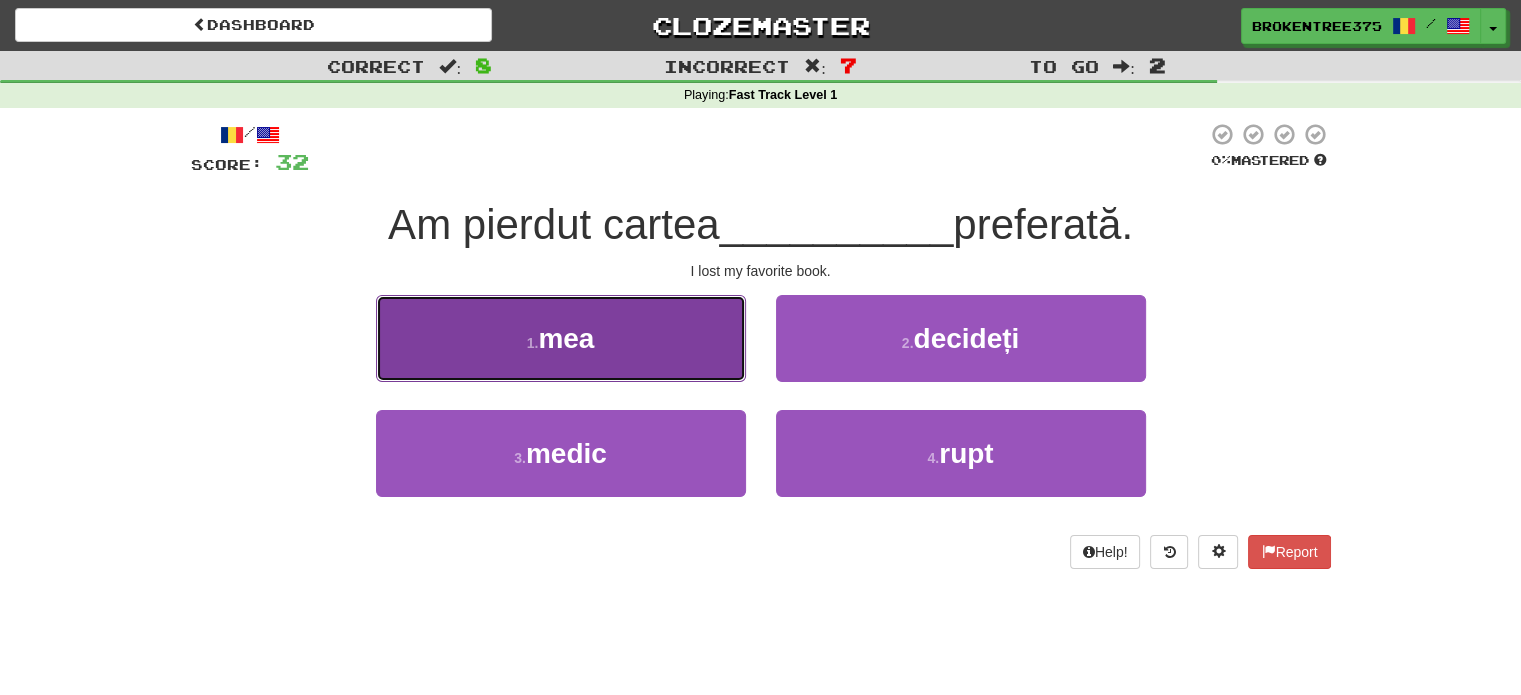 click on "1 .  mea" at bounding box center (561, 338) 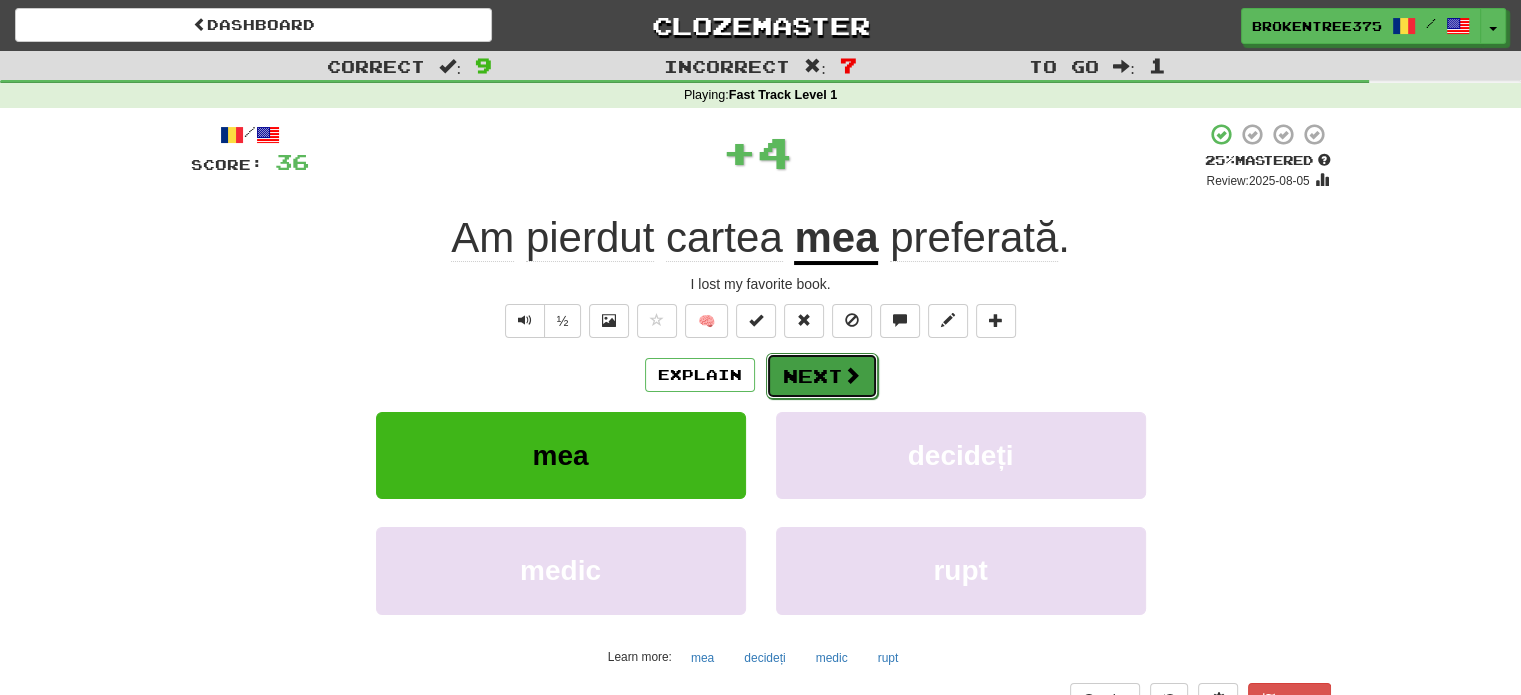 click on "Next" at bounding box center [822, 376] 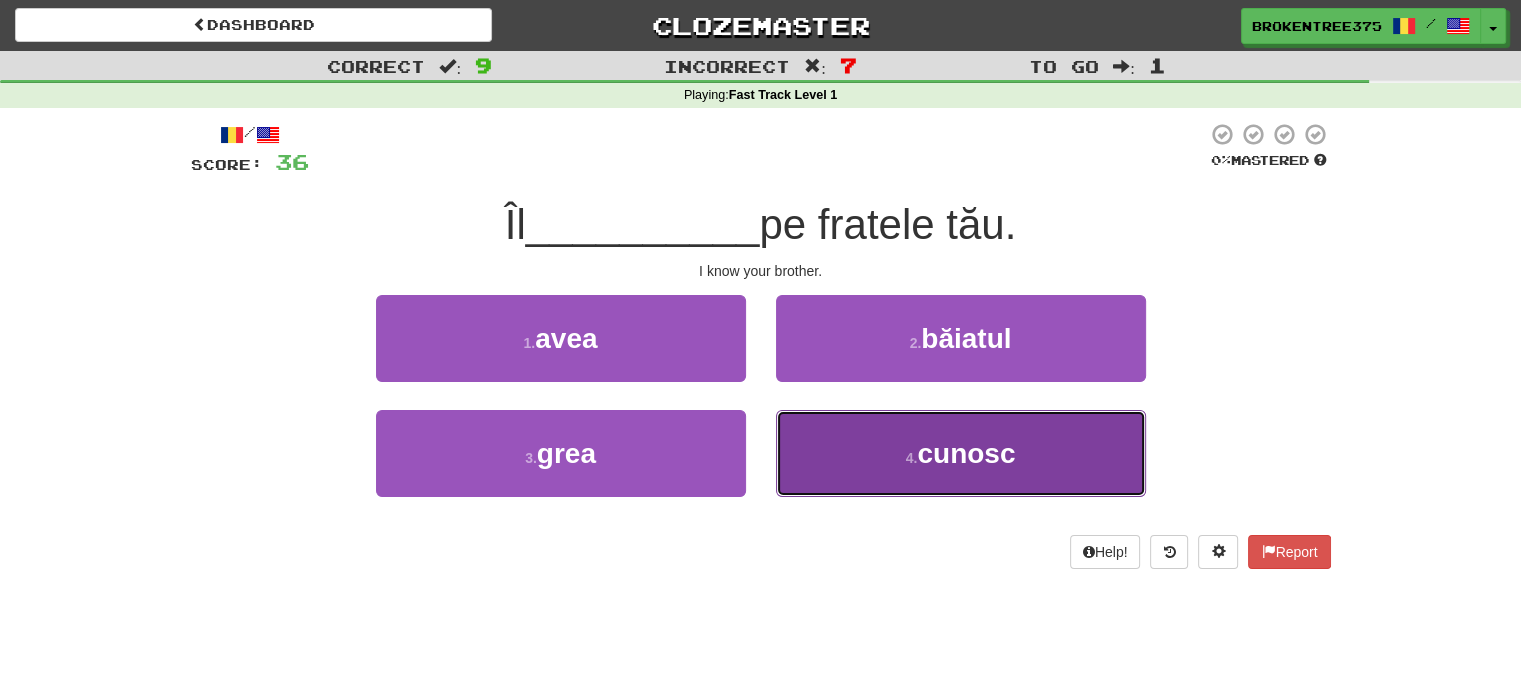 click on "4 .  cunosc" at bounding box center (961, 453) 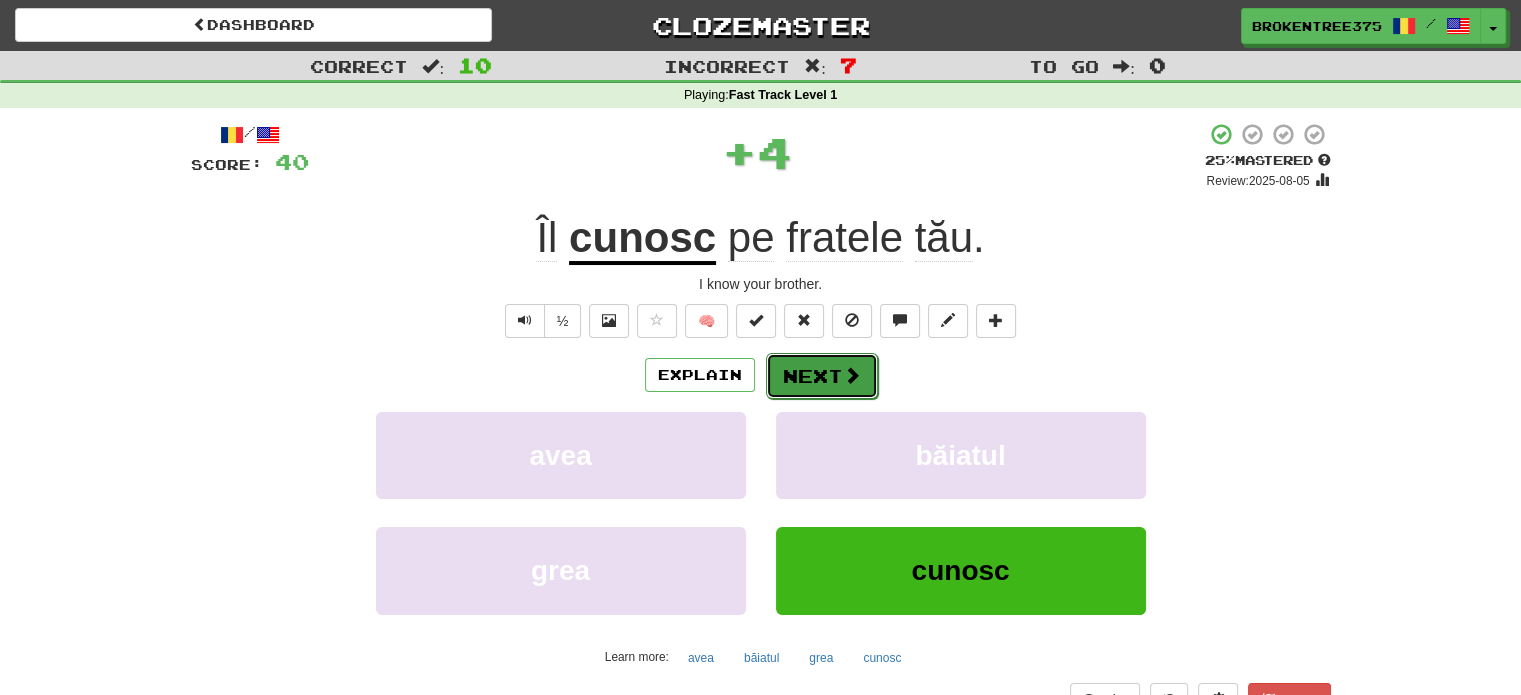 click on "Next" at bounding box center (822, 376) 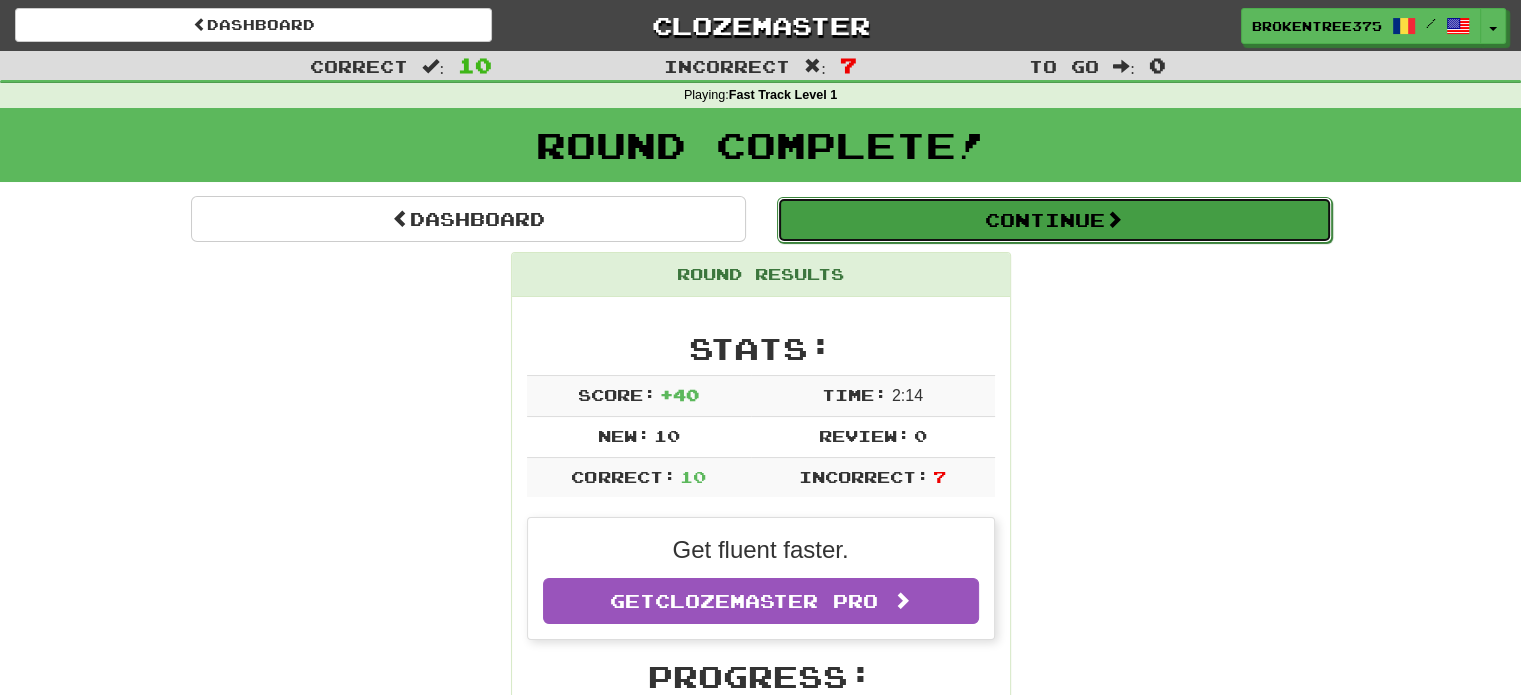 click on "Continue" at bounding box center [1054, 220] 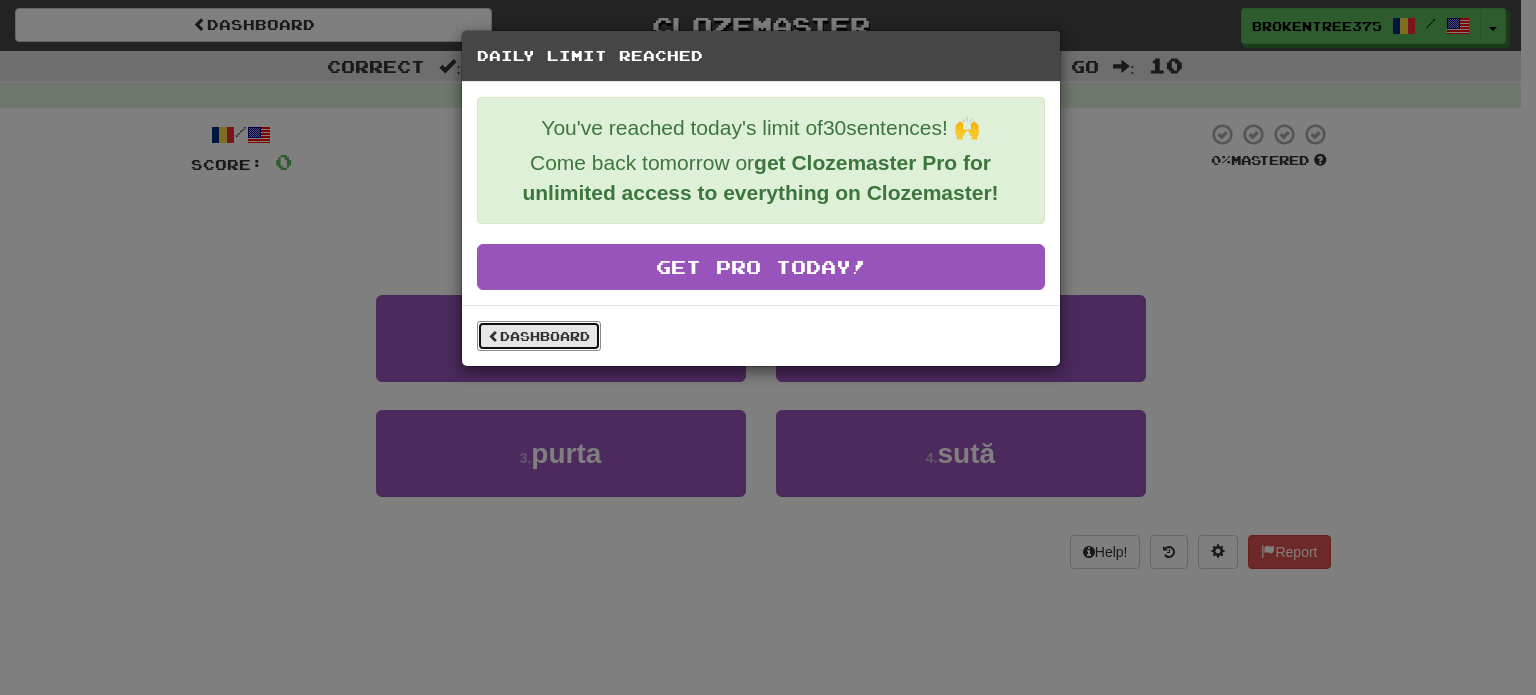 drag, startPoint x: 508, startPoint y: 340, endPoint x: 723, endPoint y: 207, distance: 252.81218 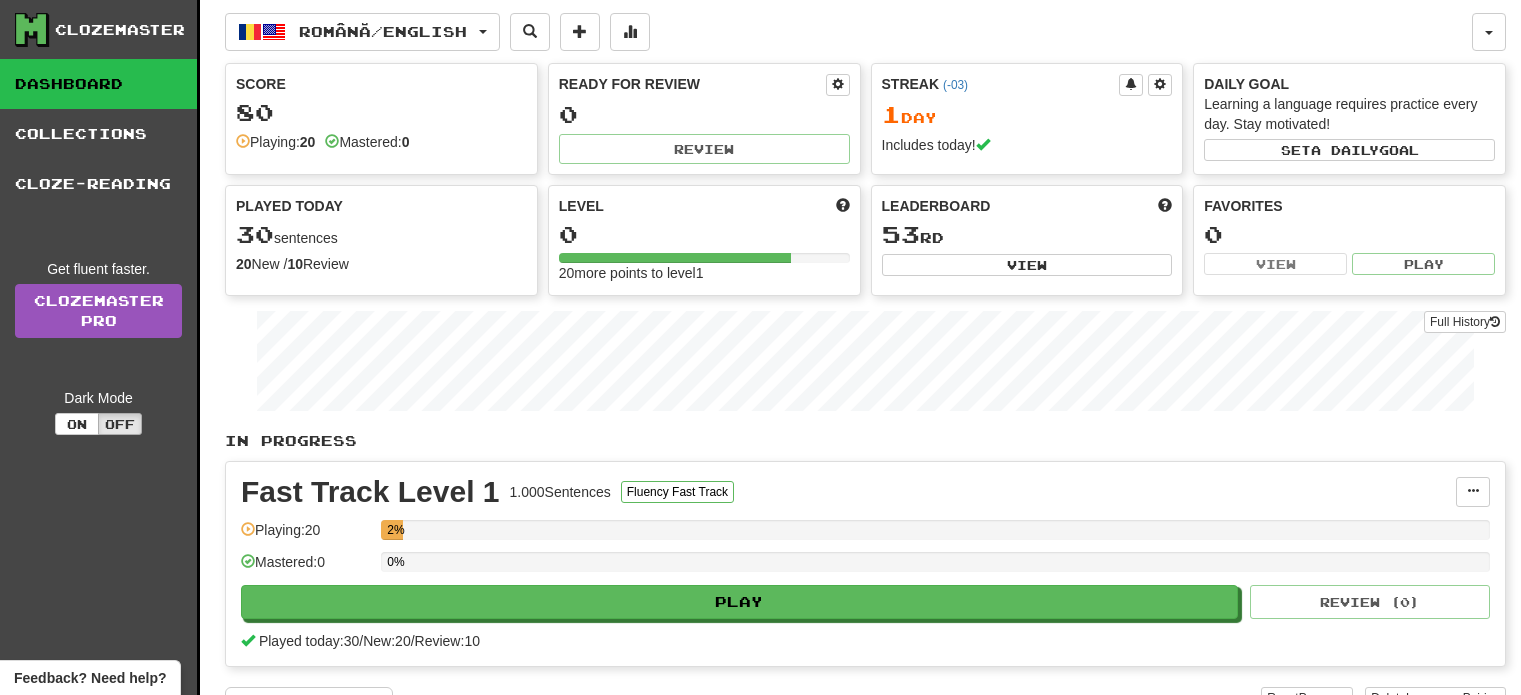 scroll, scrollTop: 0, scrollLeft: 0, axis: both 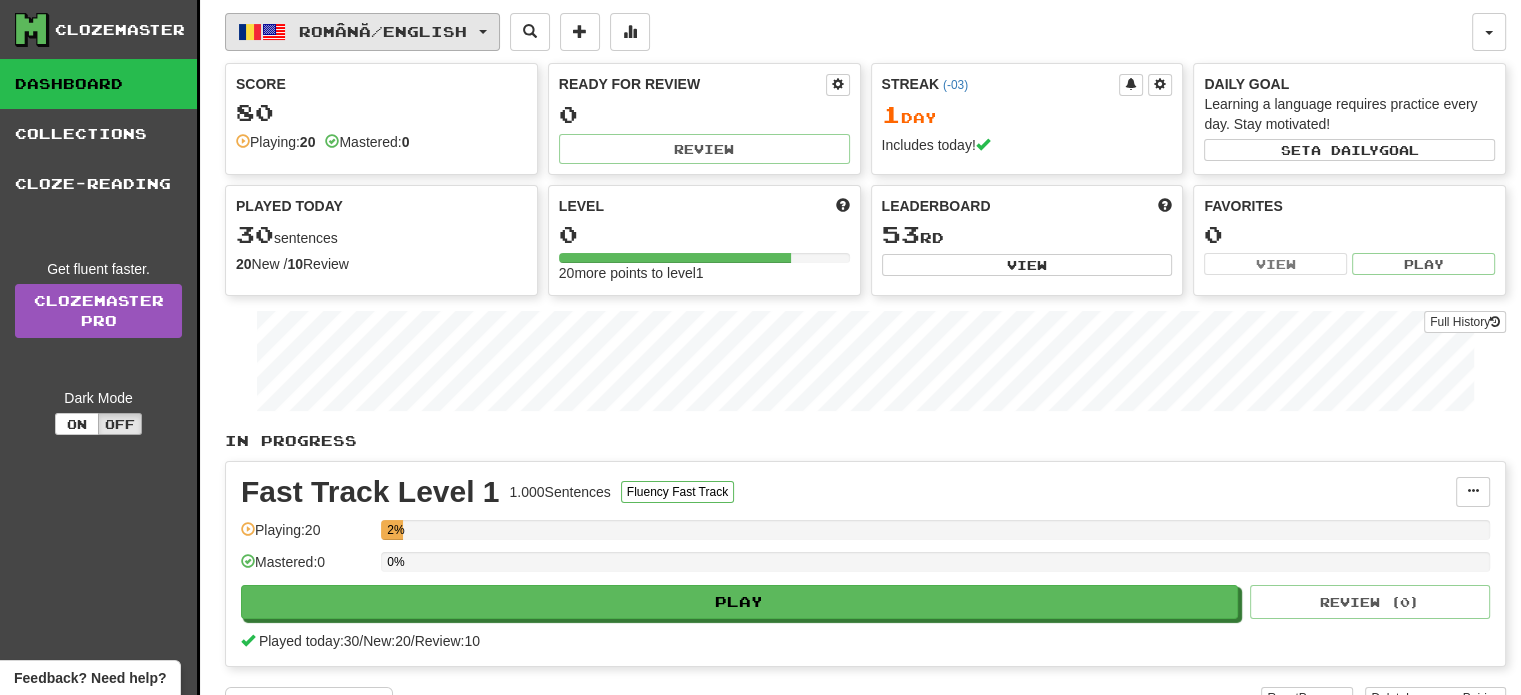 click on "Română  /  English" at bounding box center [383, 31] 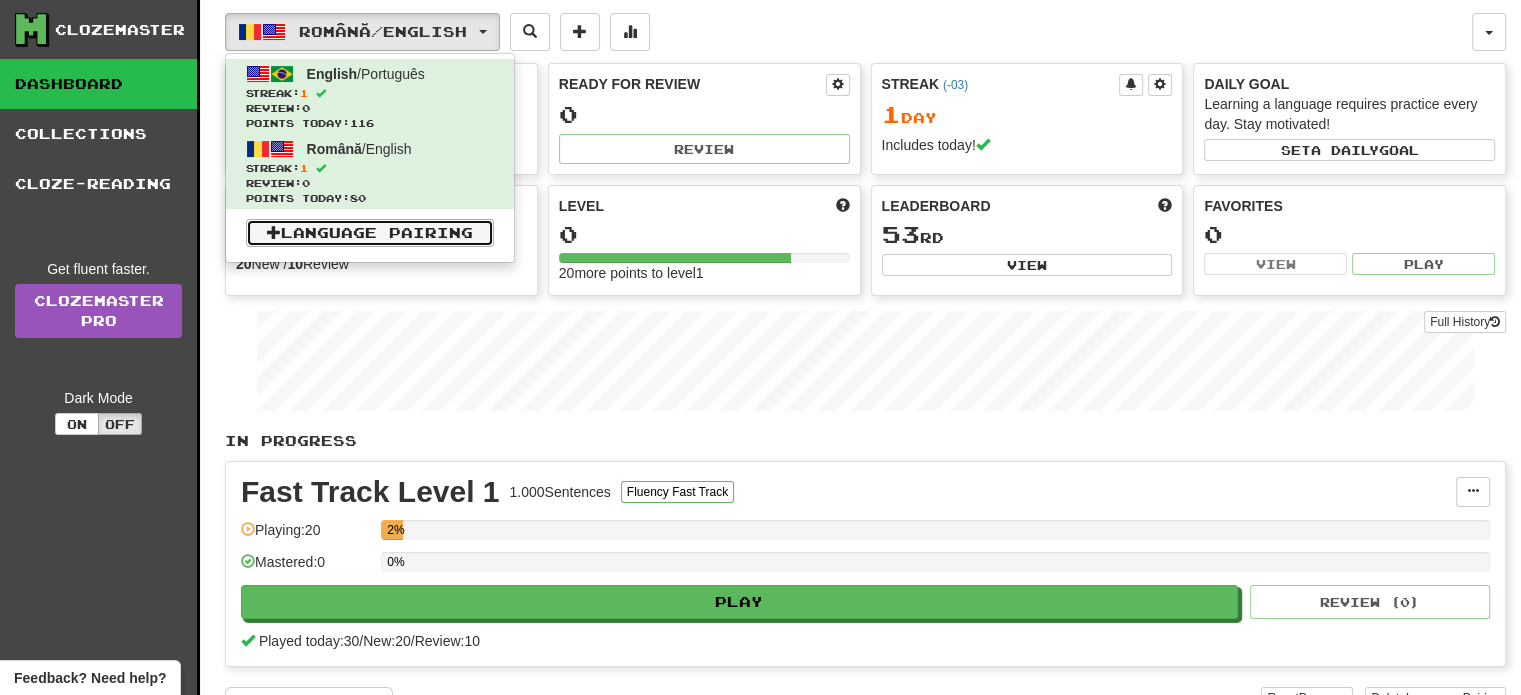 click on "Language Pairing" at bounding box center [370, 233] 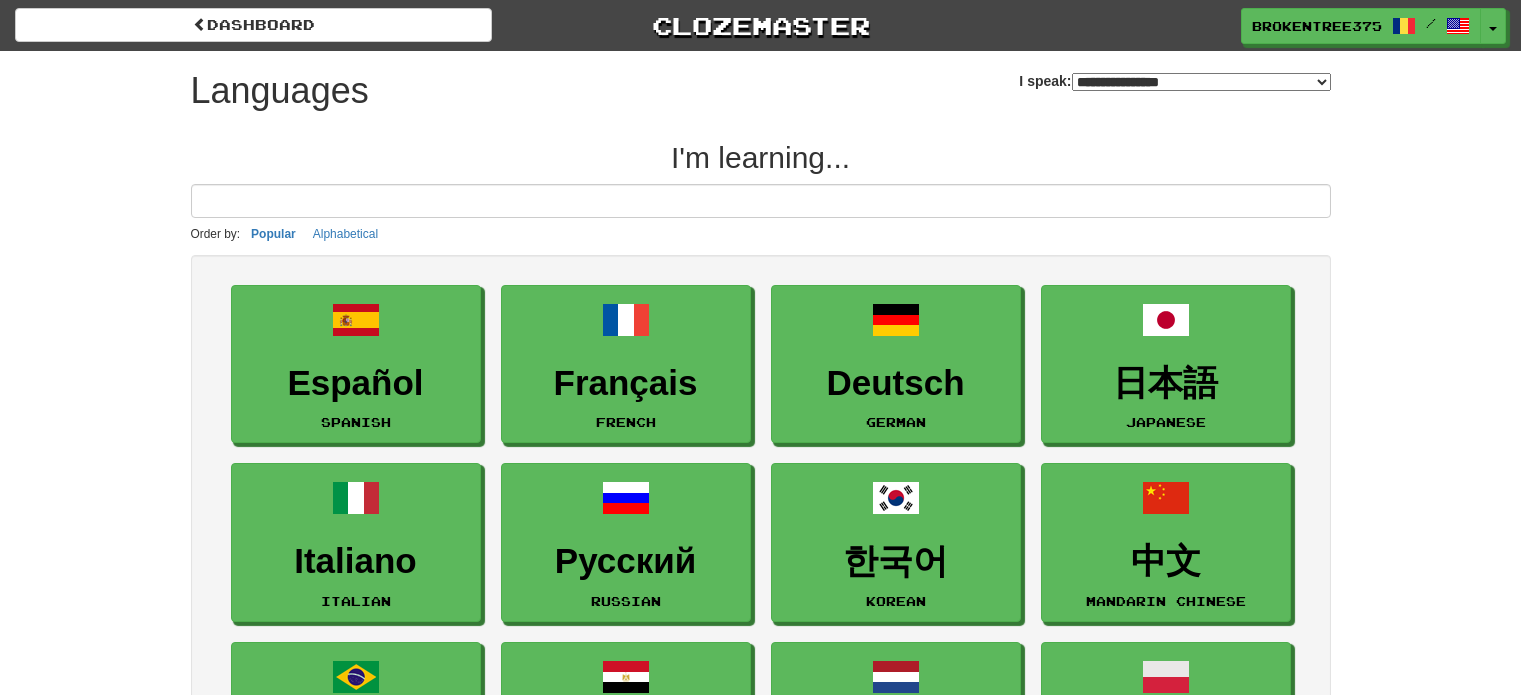 select on "*******" 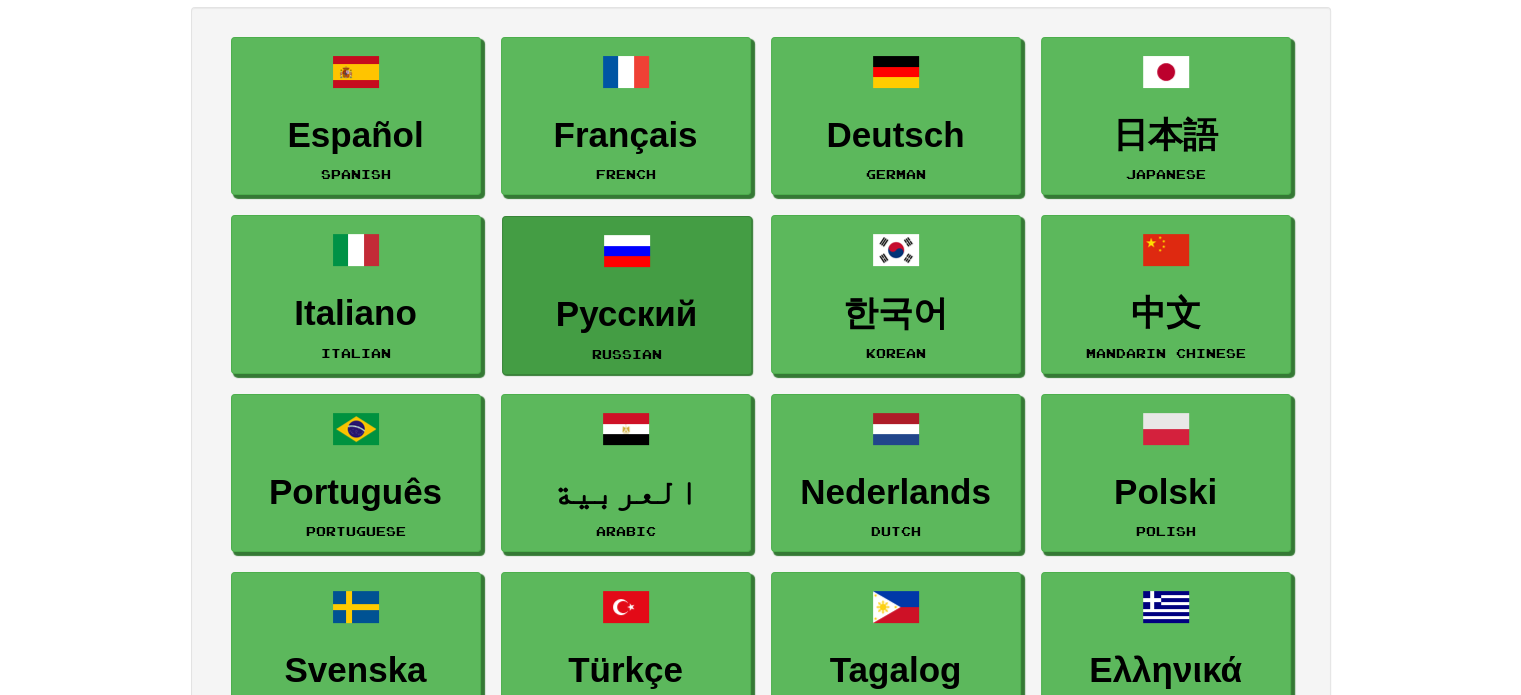 scroll, scrollTop: 200, scrollLeft: 0, axis: vertical 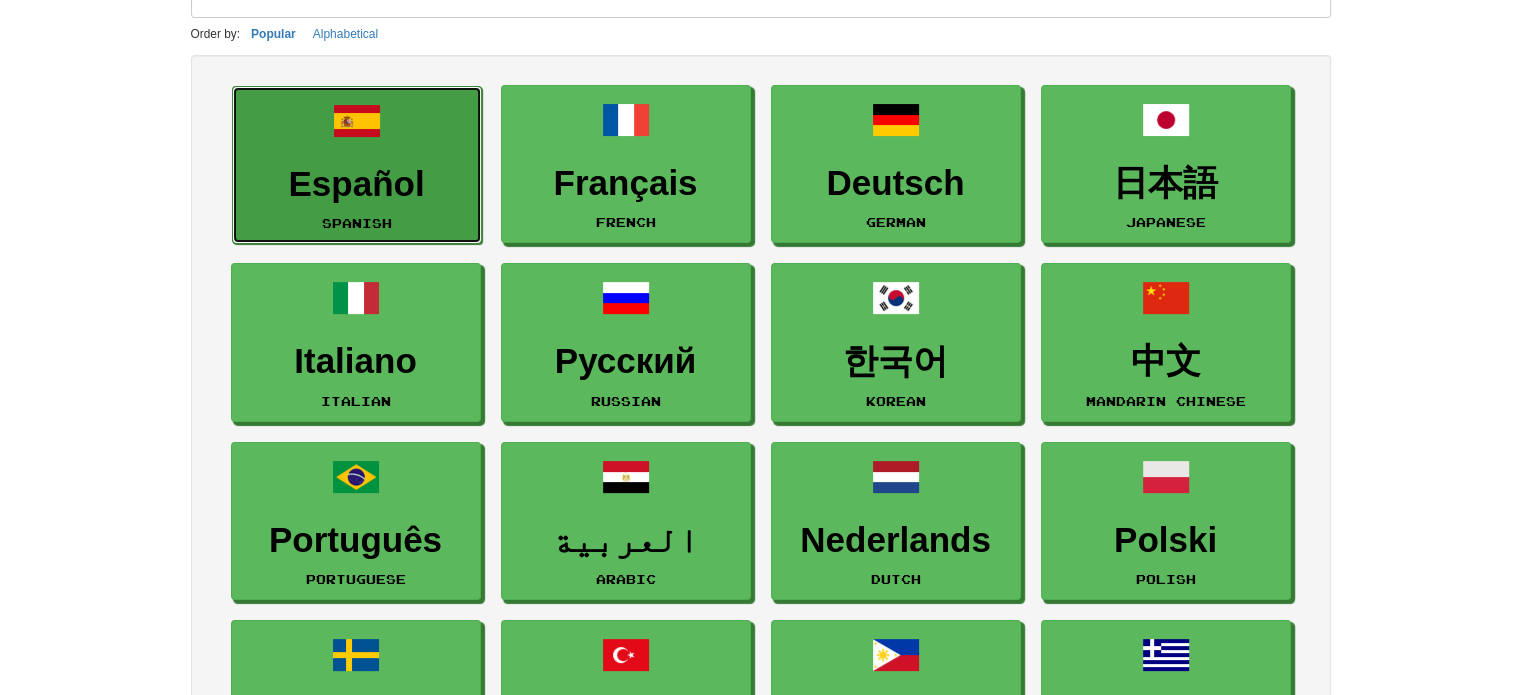 click on "Español Spanish" at bounding box center (357, 165) 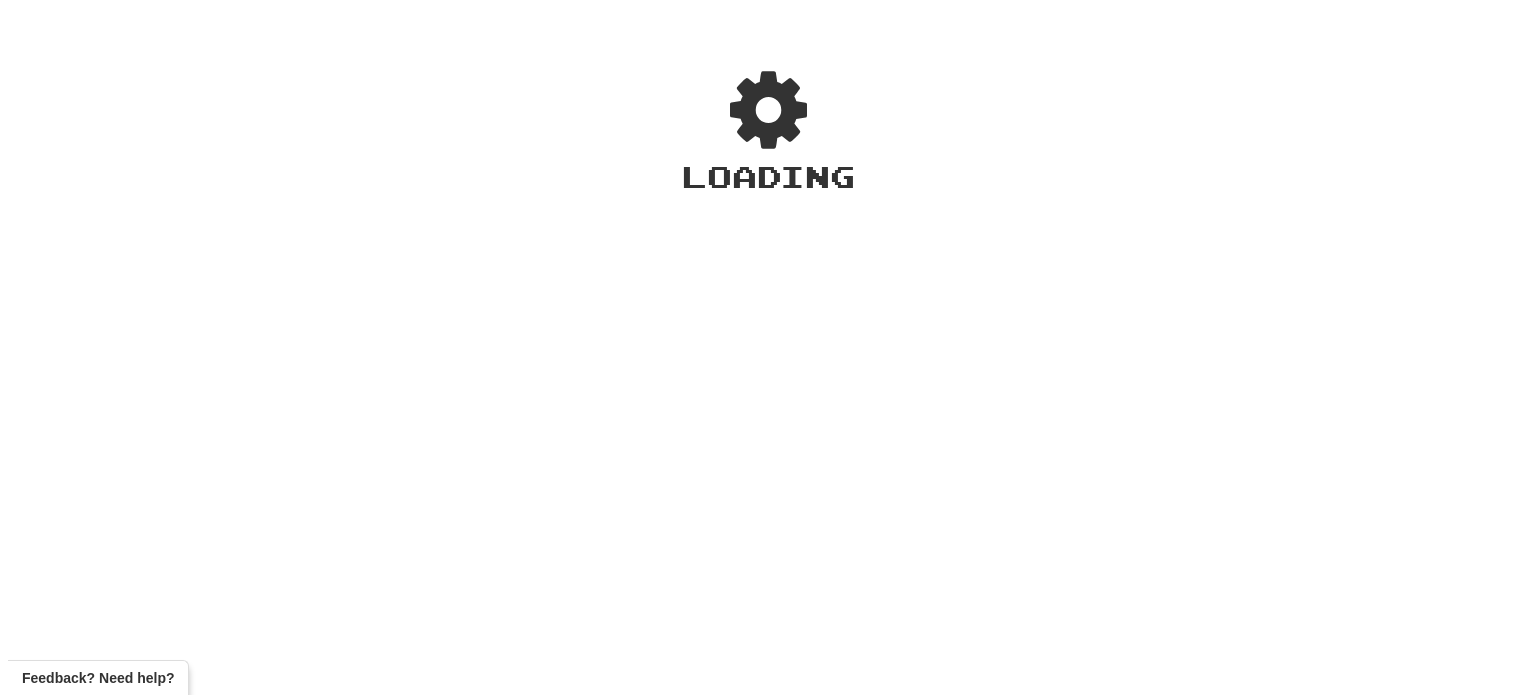 scroll, scrollTop: 0, scrollLeft: 0, axis: both 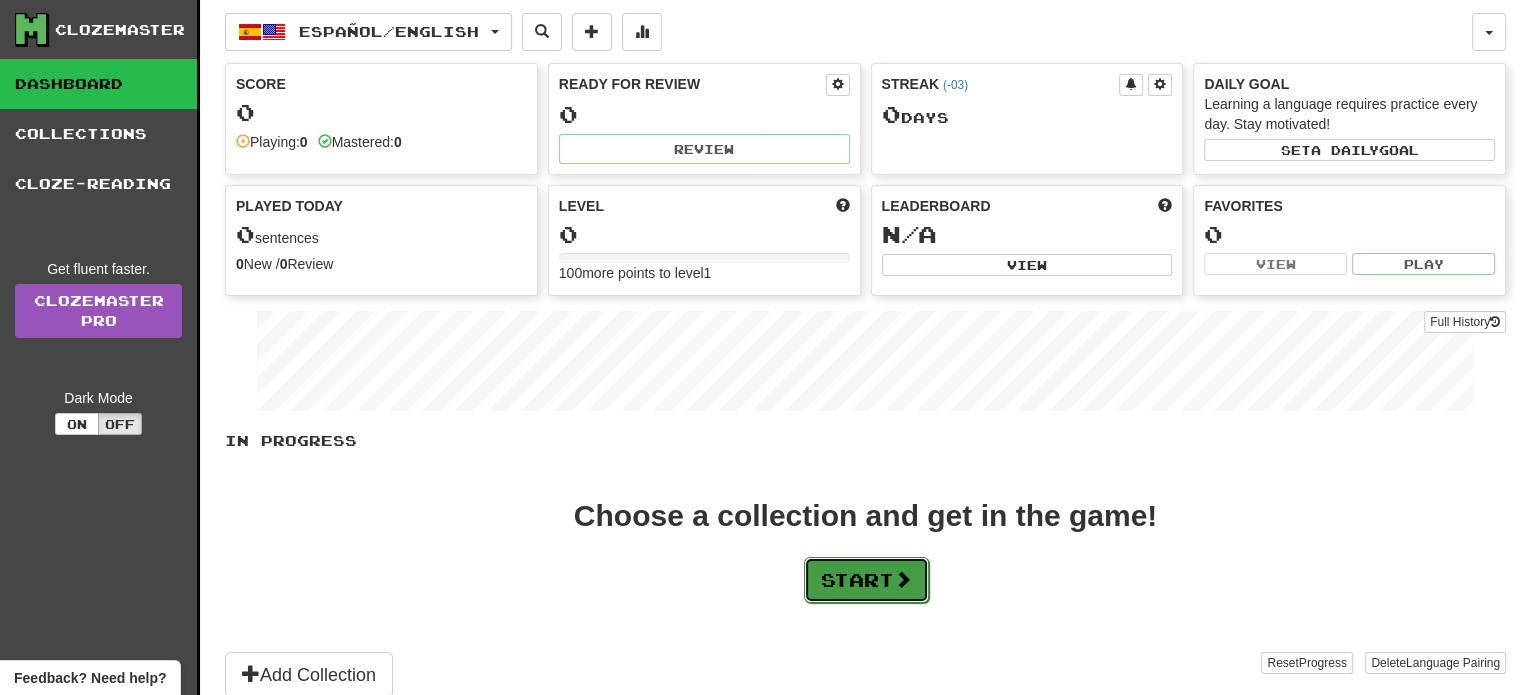 click on "Start" at bounding box center (866, 580) 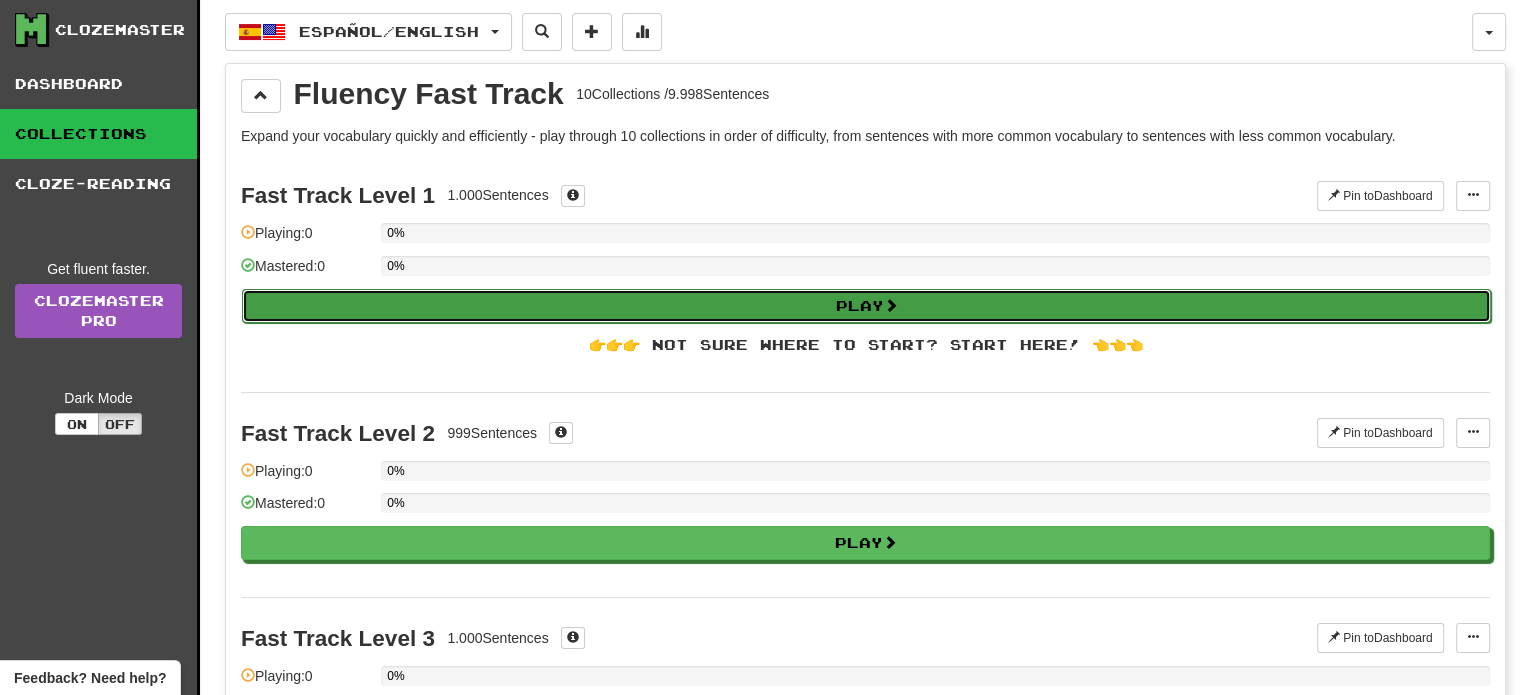 click on "Play" at bounding box center [866, 306] 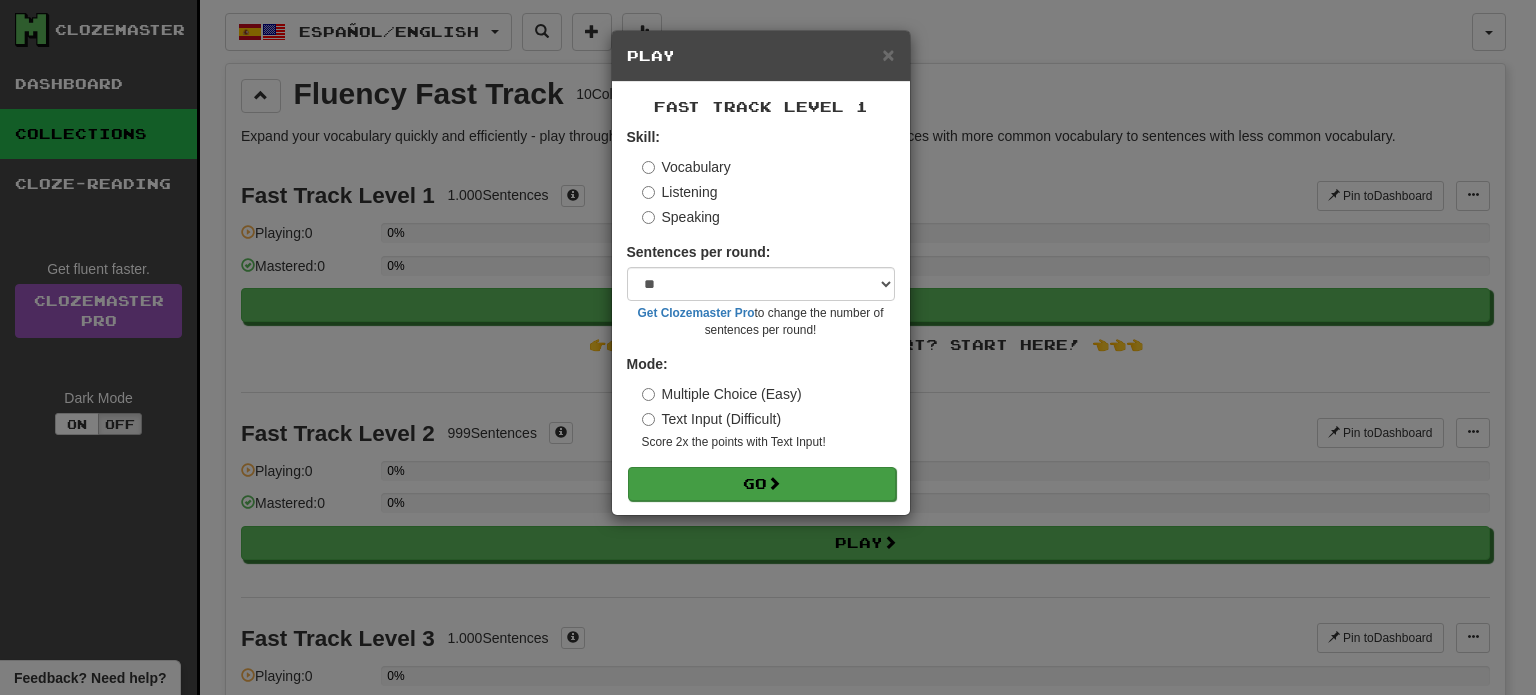 click on "Skill: Vocabulary Listening Speaking Sentences per round: * ** ** ** ** ** *** ******** Get Clozemaster Pro  to change the number of sentences per round! Mode: Multiple Choice (Easy) Text Input (Difficult) Score 2x the points with Text Input ! Go" at bounding box center (761, 313) 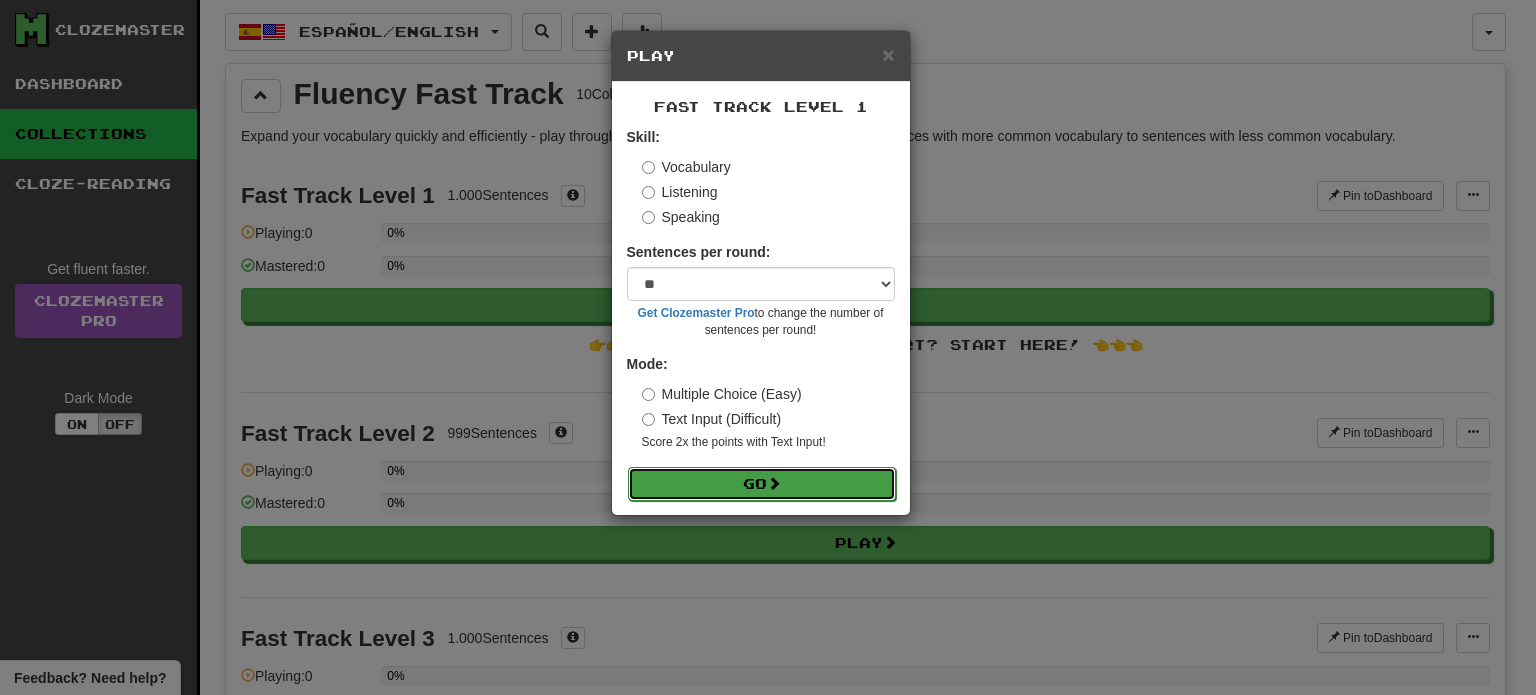 click on "Go" at bounding box center [762, 484] 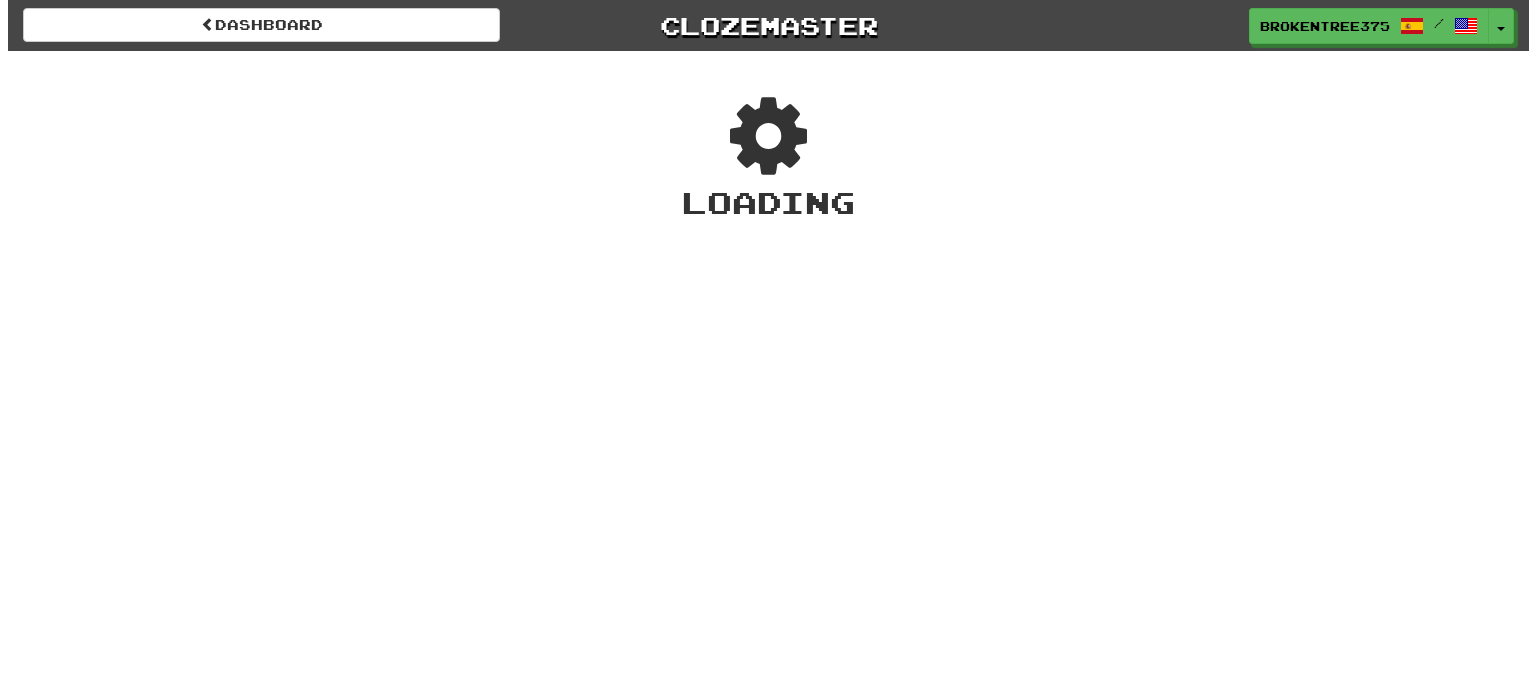 scroll, scrollTop: 0, scrollLeft: 0, axis: both 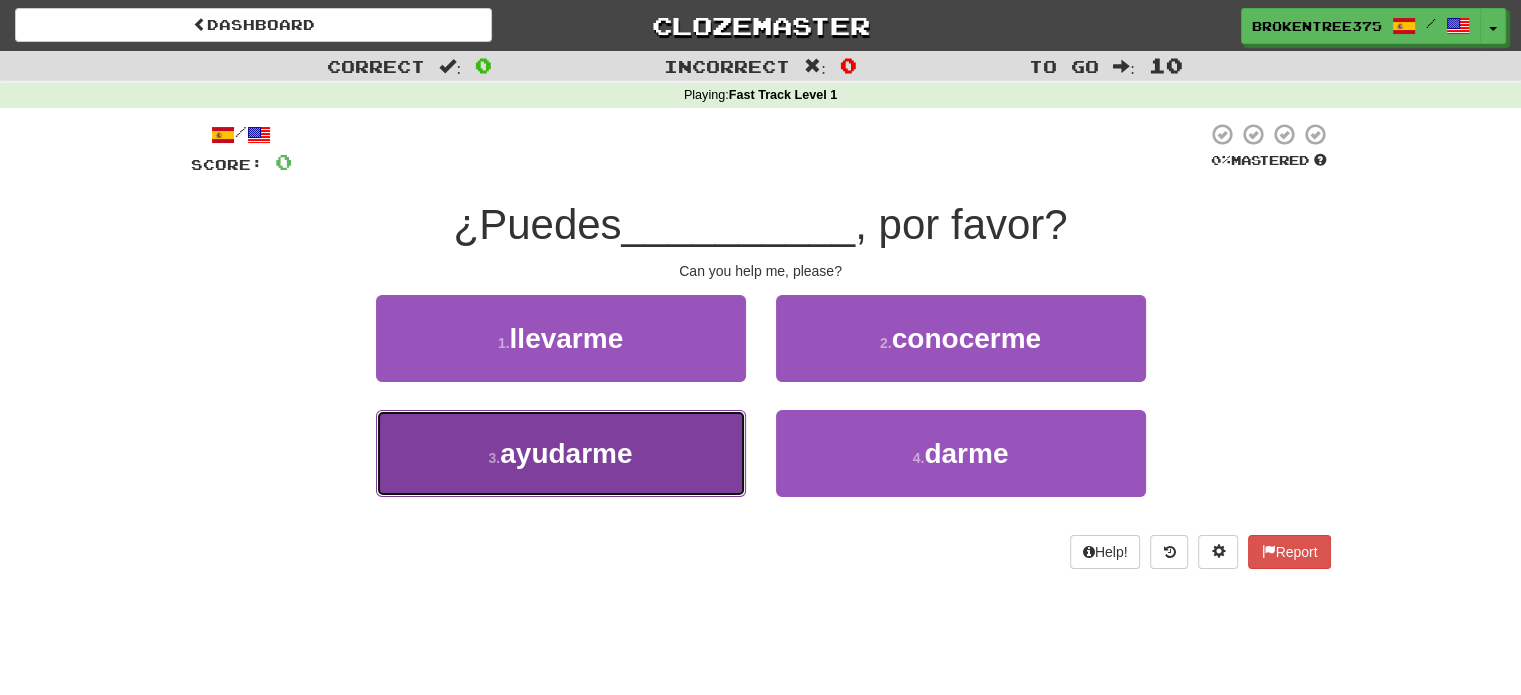 click on "3 .  ayudarme" at bounding box center (561, 453) 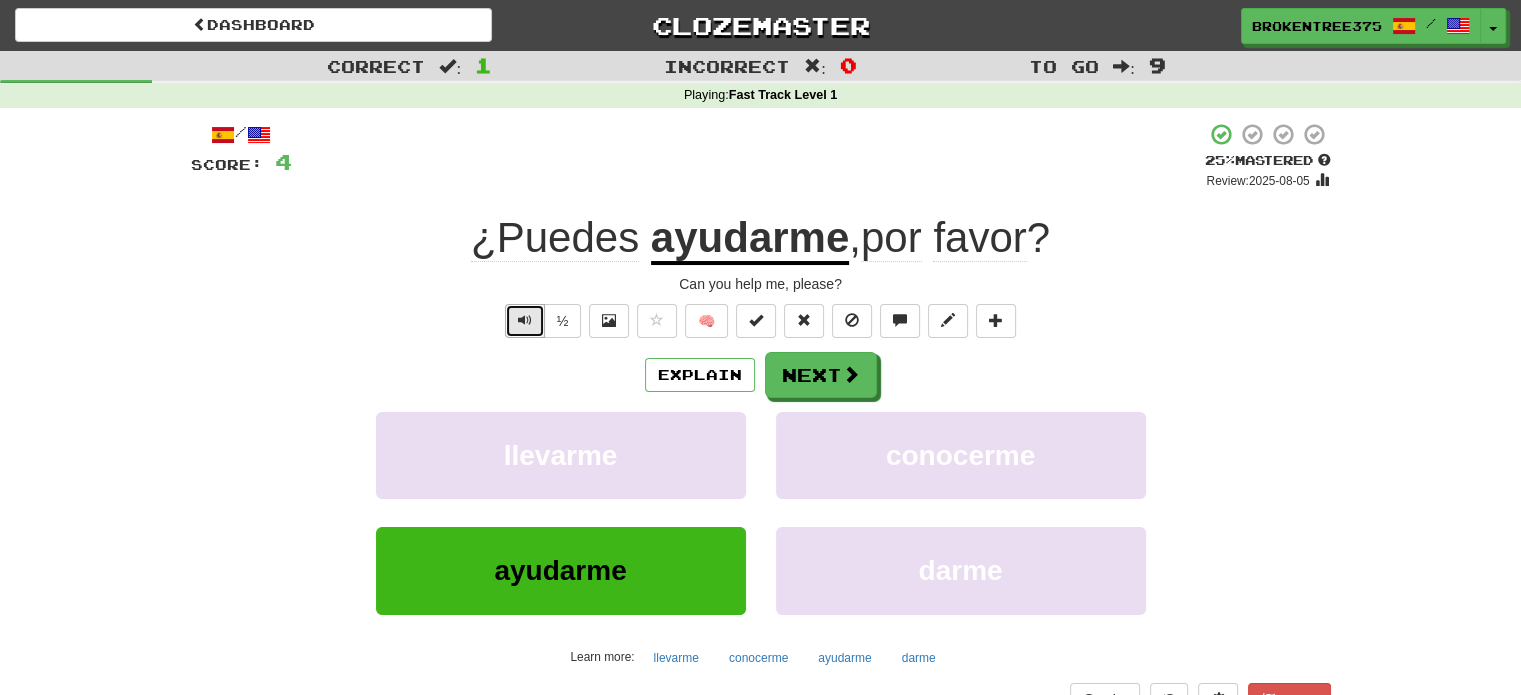click at bounding box center [525, 321] 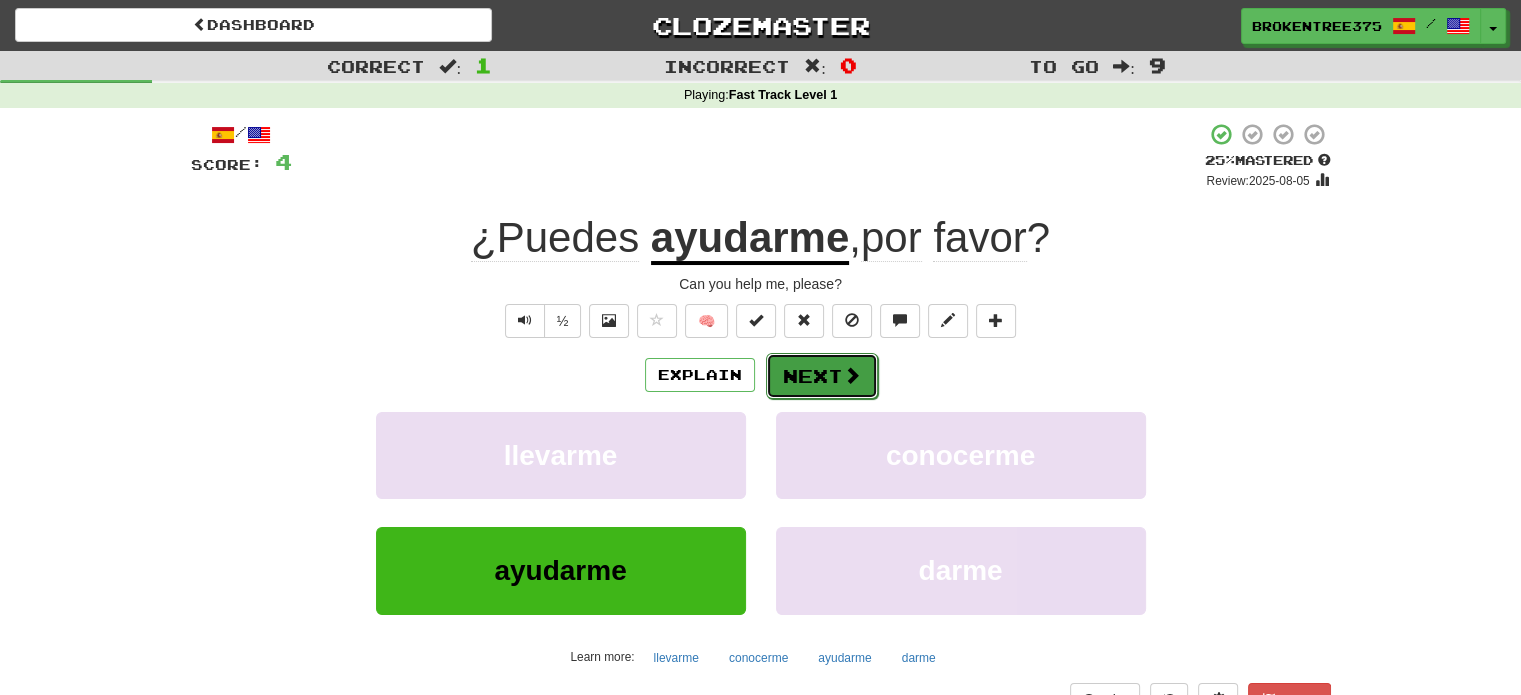 click on "Next" at bounding box center [822, 376] 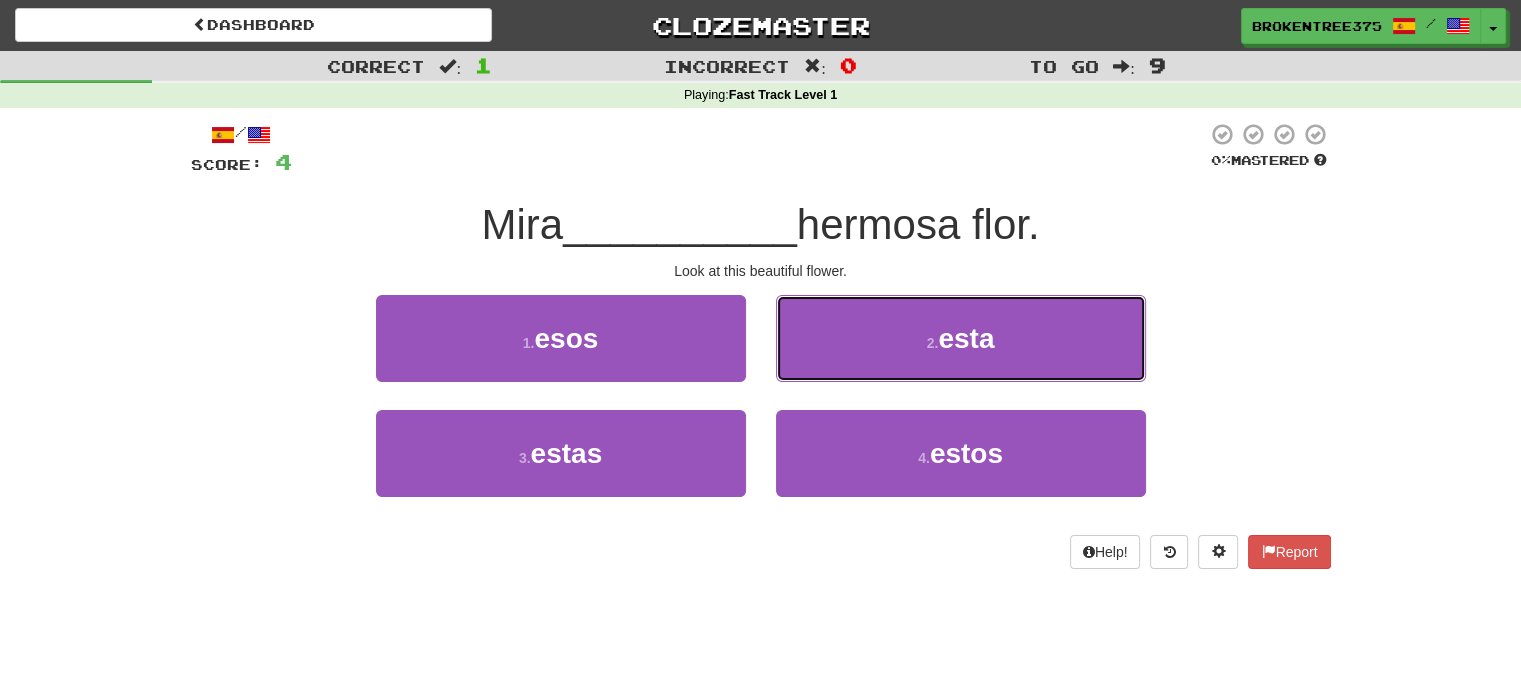 click on "2 .  esta" at bounding box center [961, 338] 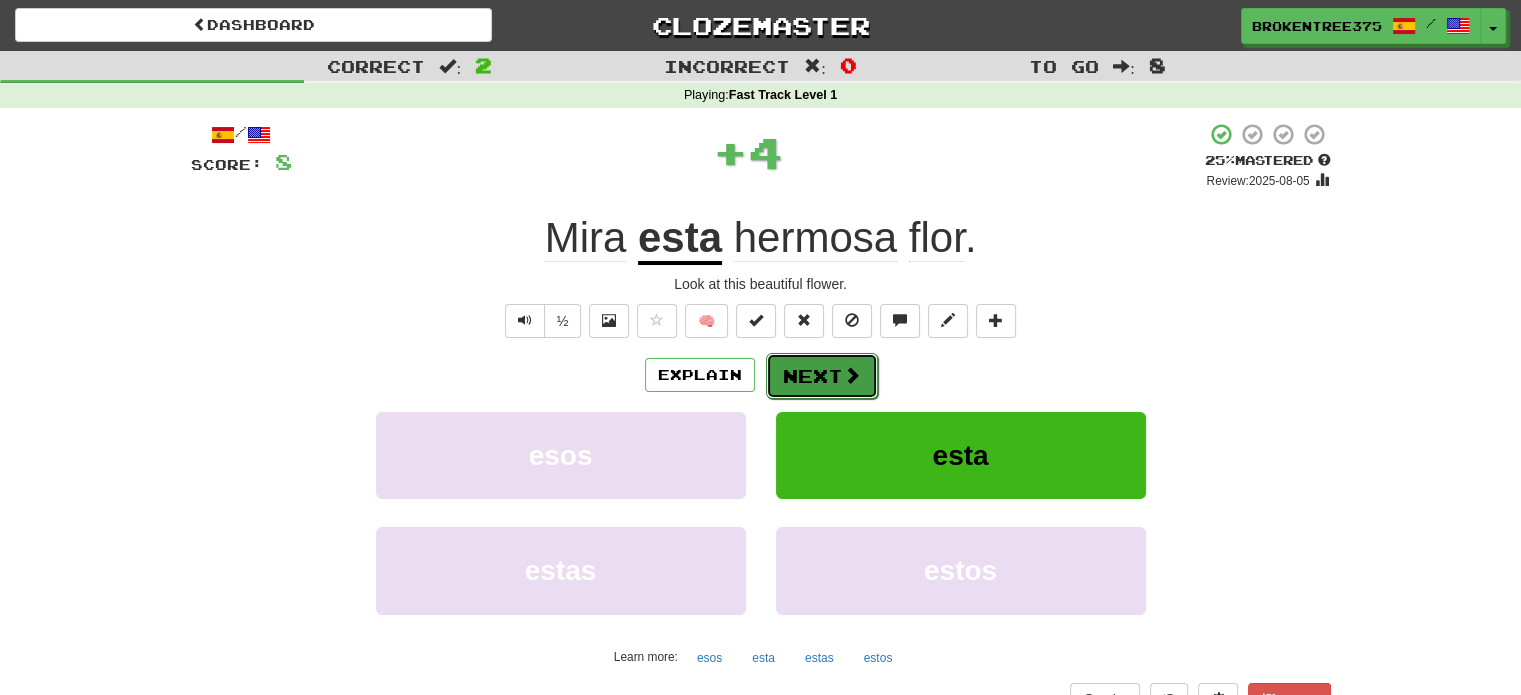 click on "Next" at bounding box center [822, 376] 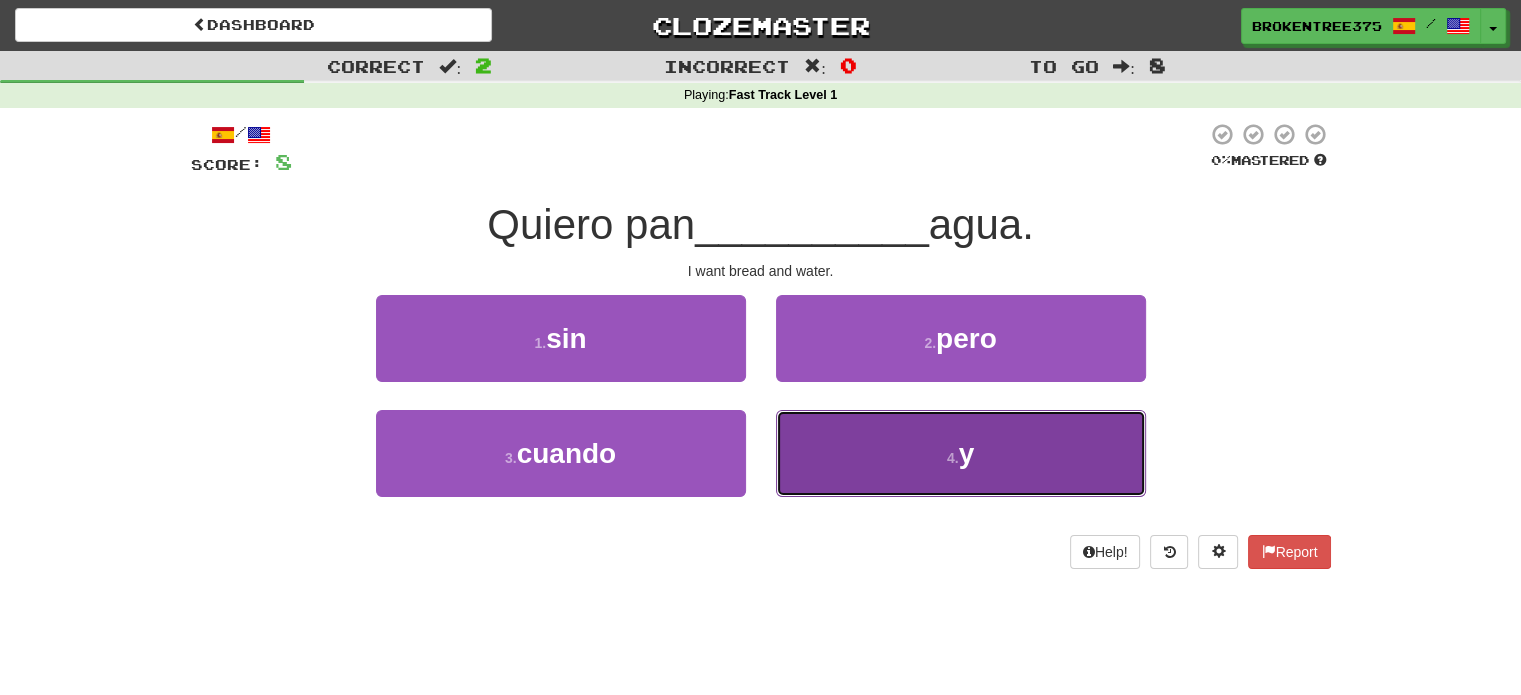 click on "4 .  y" at bounding box center [961, 453] 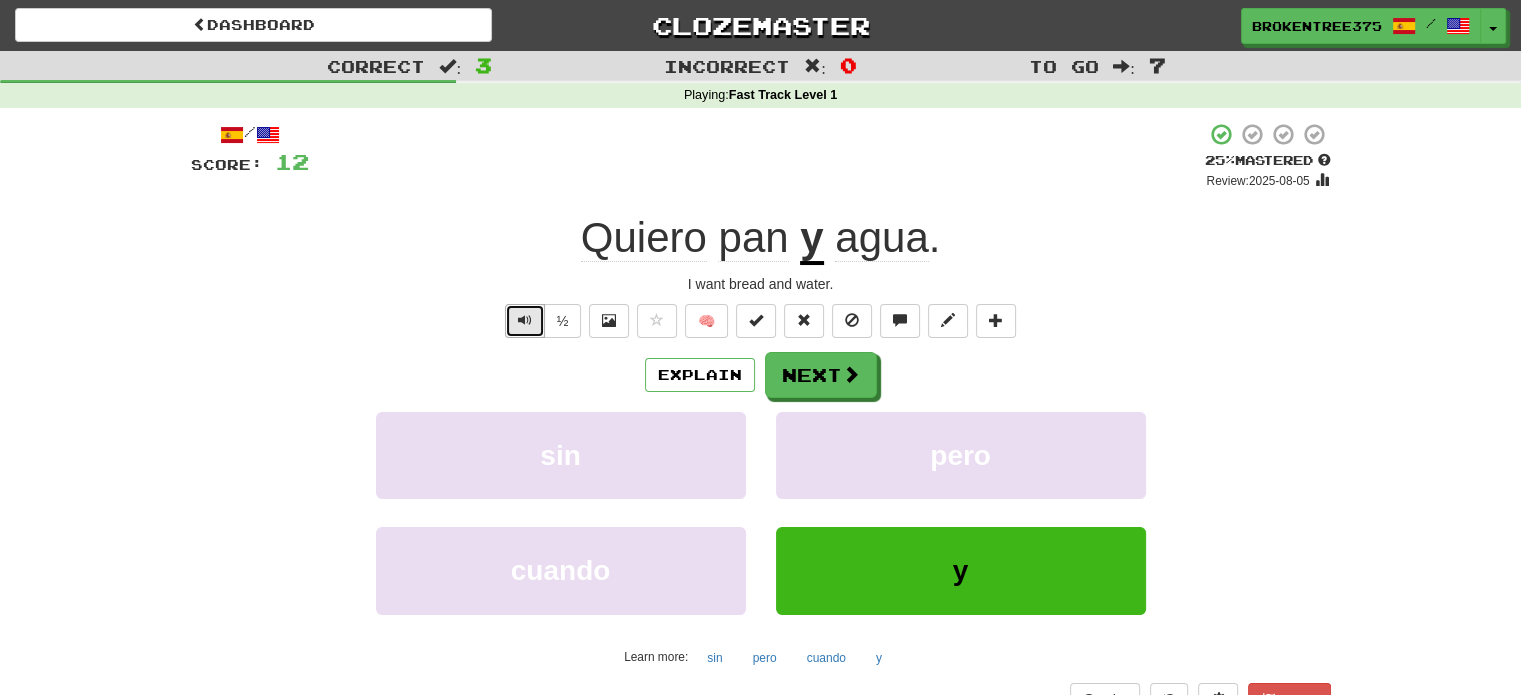 click at bounding box center [525, 320] 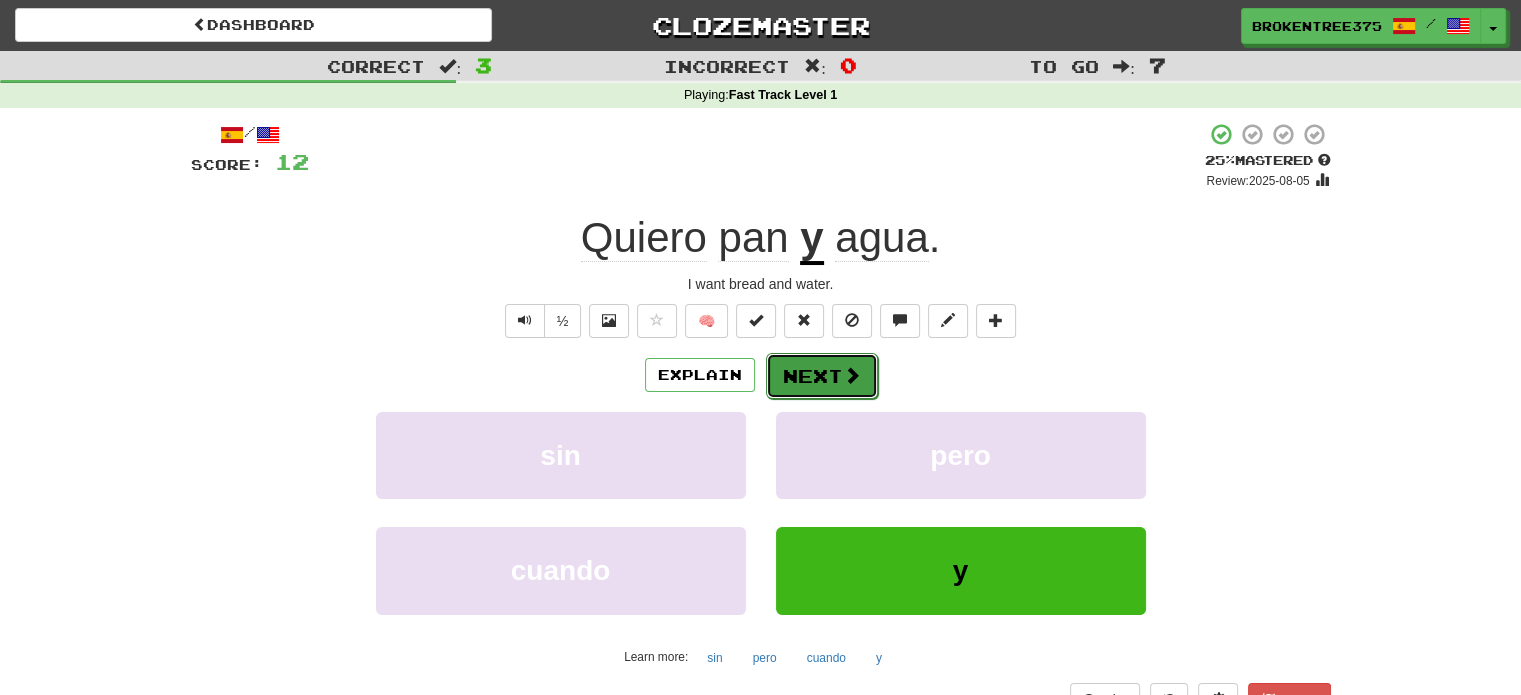 click on "Next" at bounding box center [822, 376] 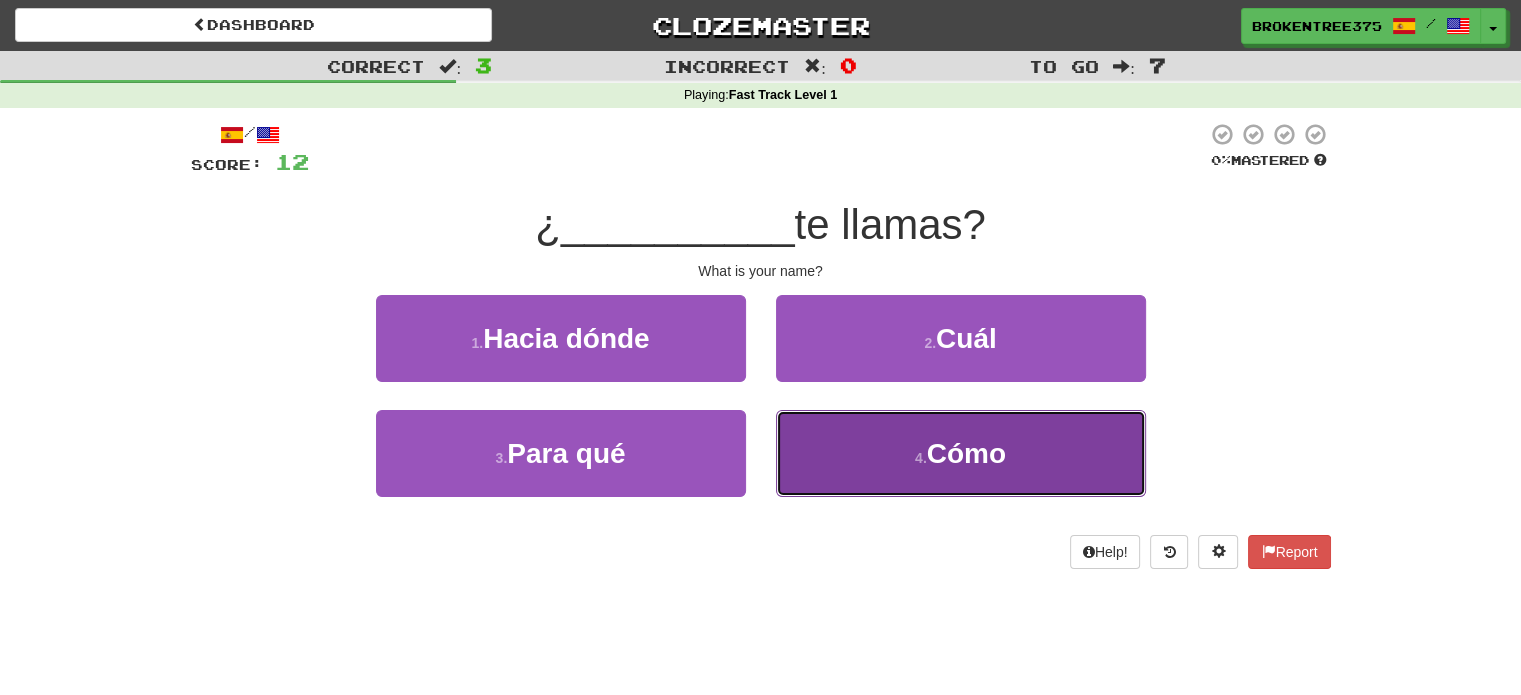 click on "4 .  Cómo" at bounding box center (961, 453) 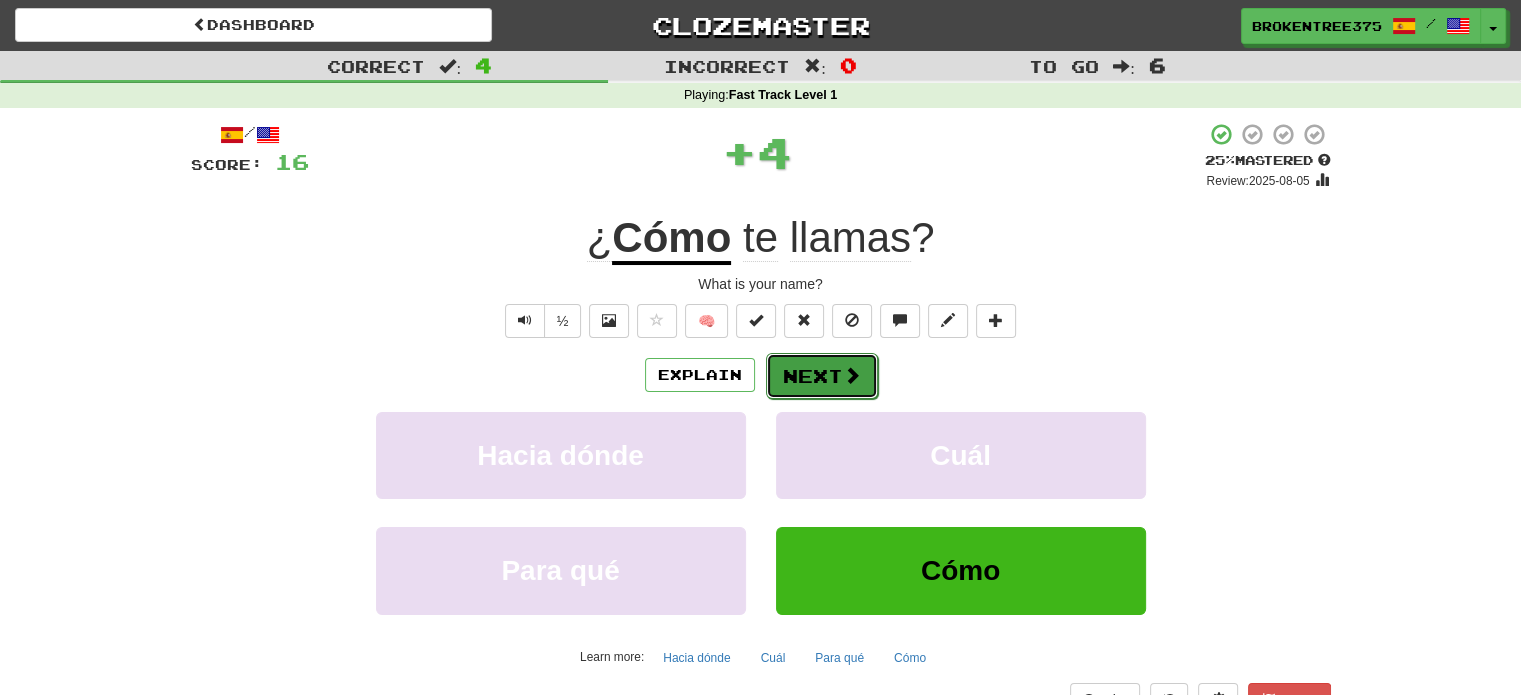 click on "Next" at bounding box center [822, 376] 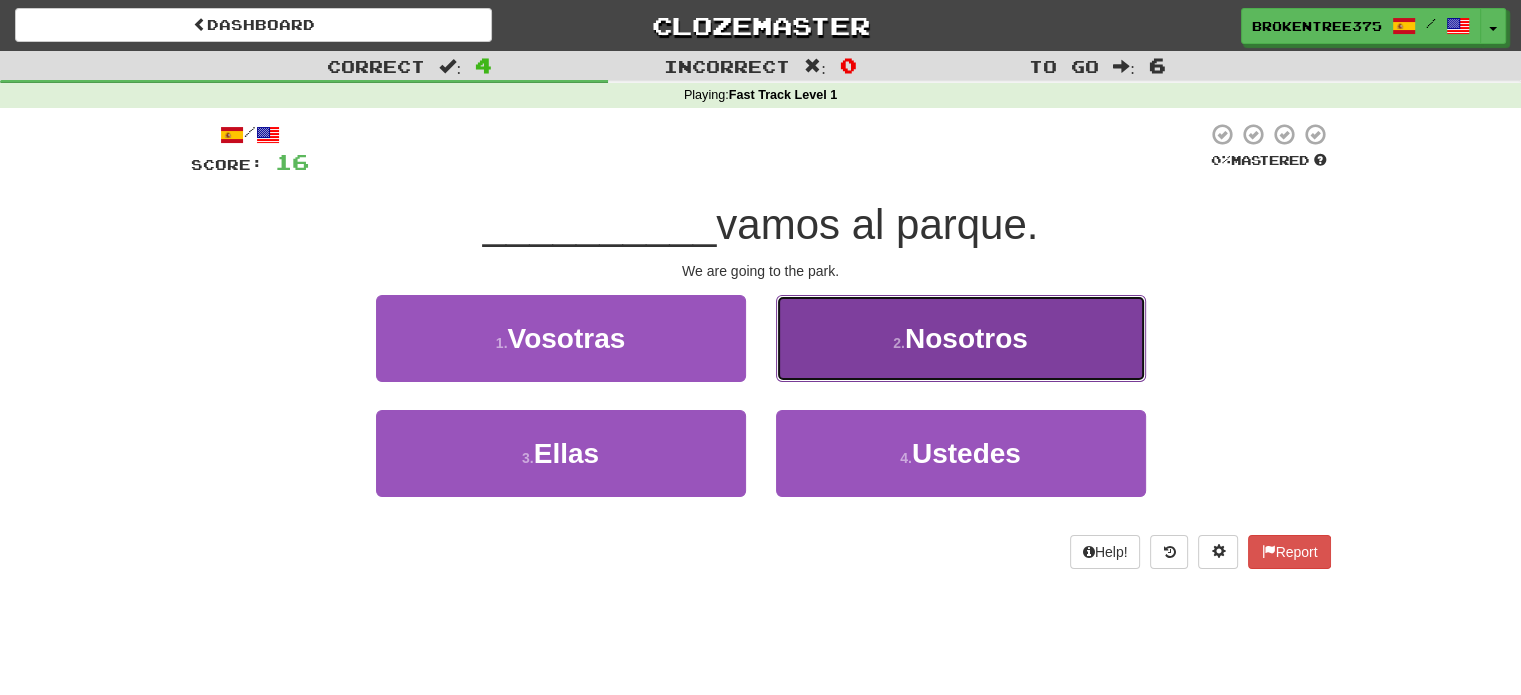 click on "2 .  Nosotros" at bounding box center (961, 338) 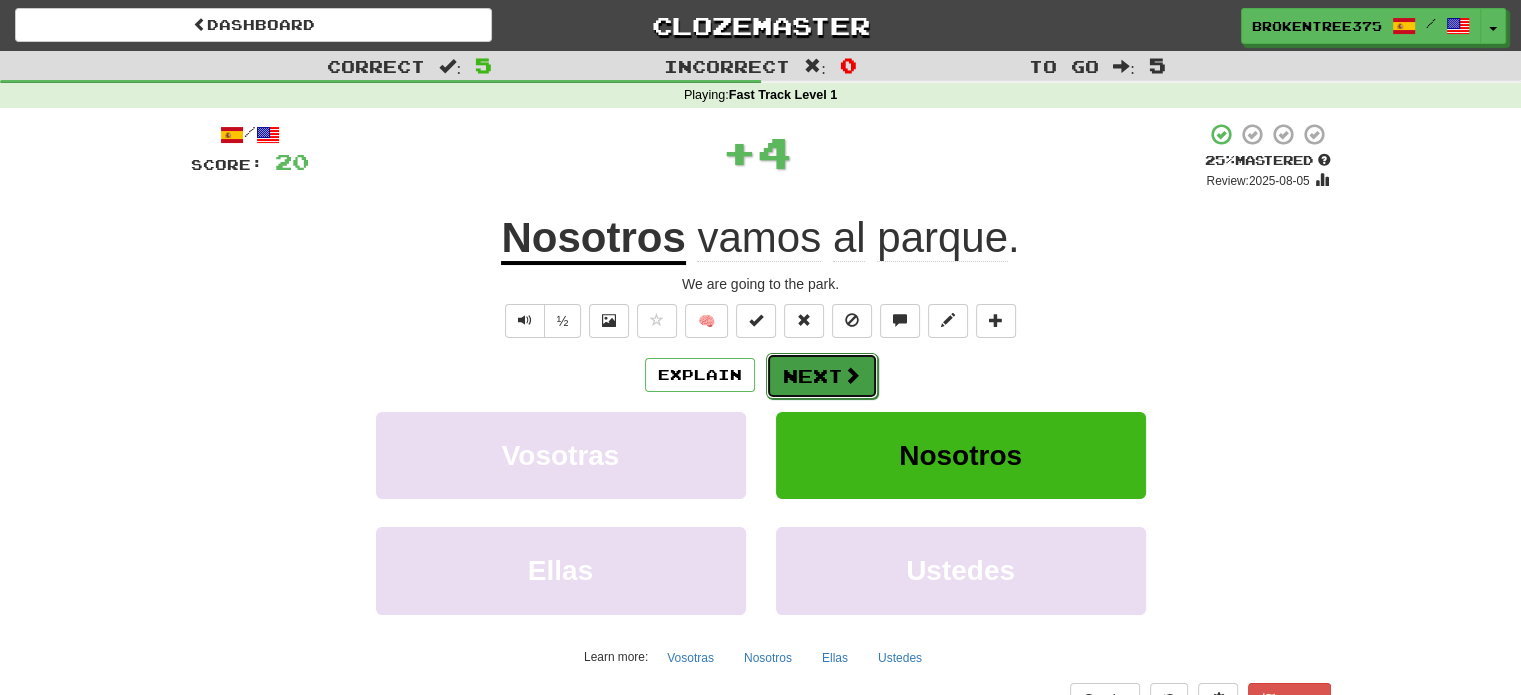 click on "Next" at bounding box center (822, 376) 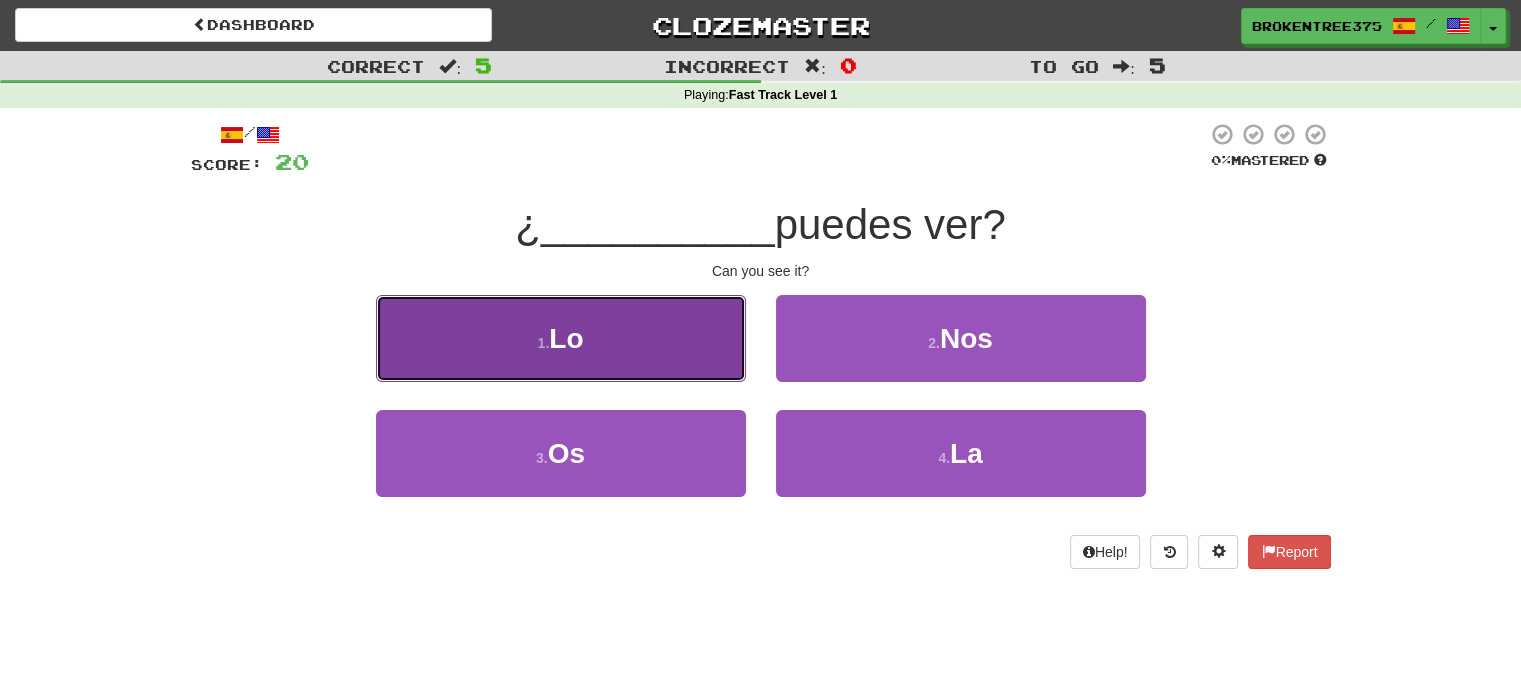click on "1 .  Lo" at bounding box center (561, 338) 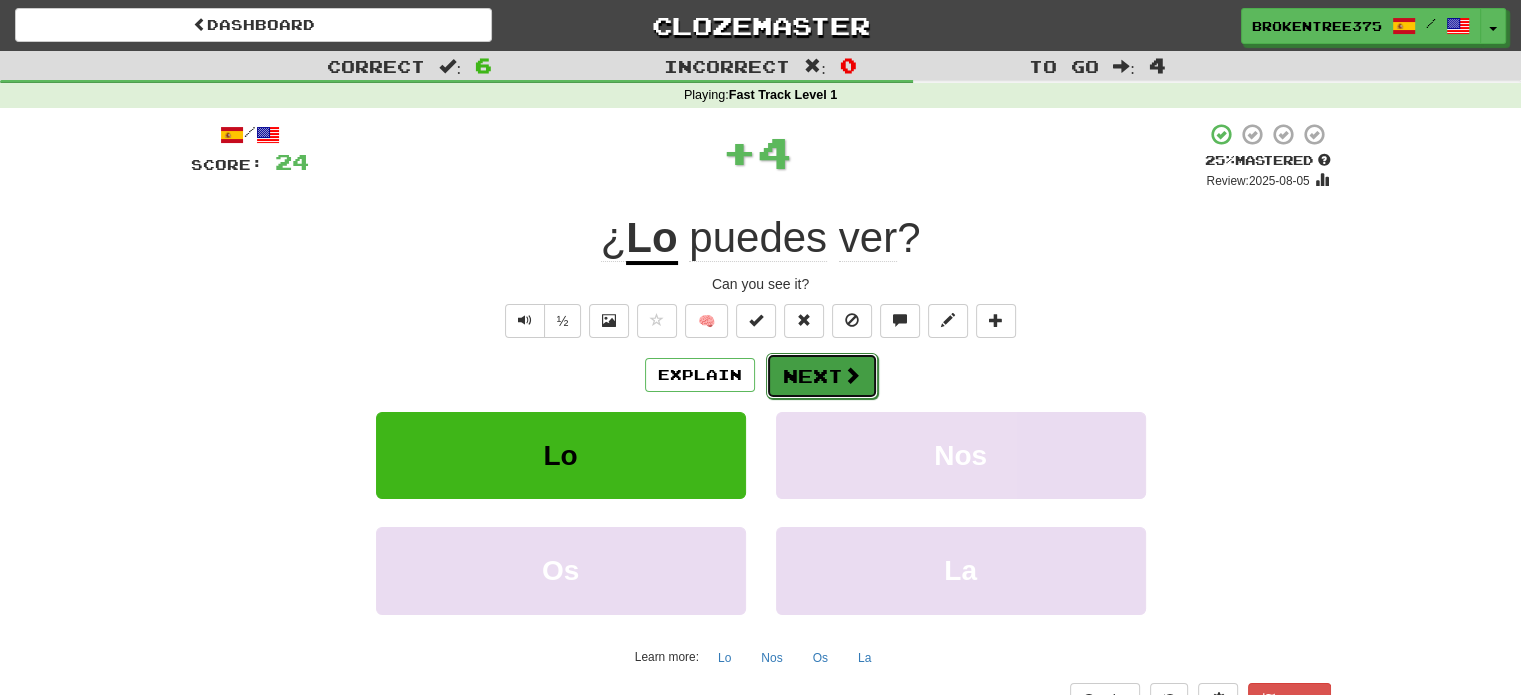 click on "Next" at bounding box center [822, 376] 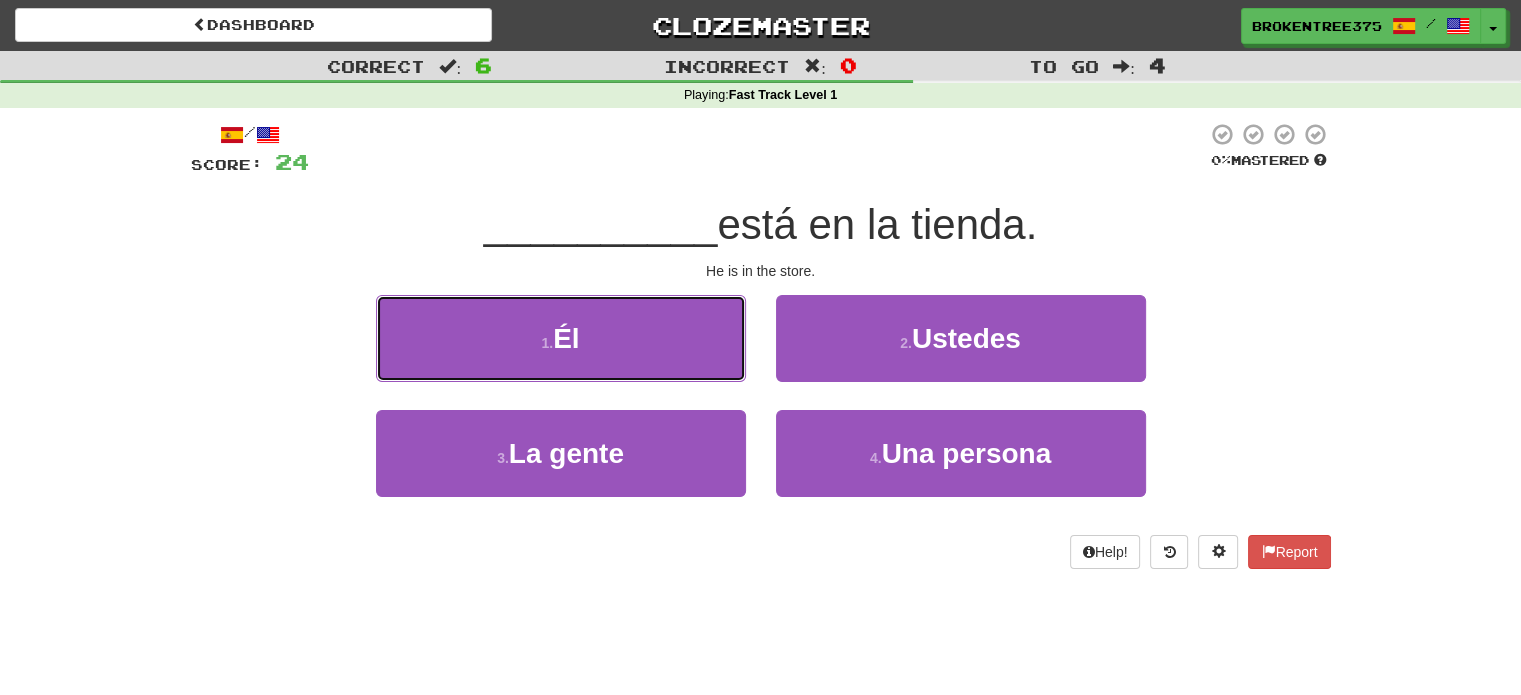 click on "1 .  Él" at bounding box center (561, 338) 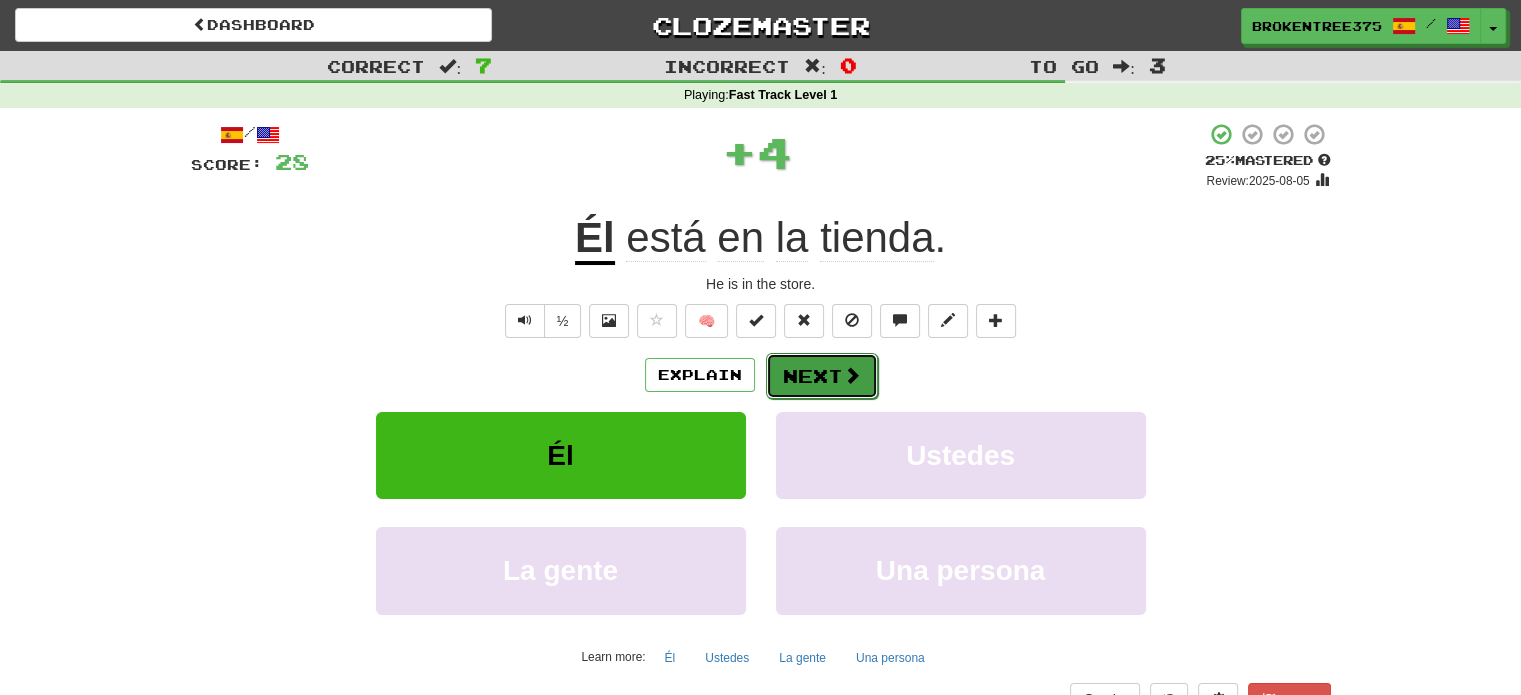 click on "Next" at bounding box center [822, 376] 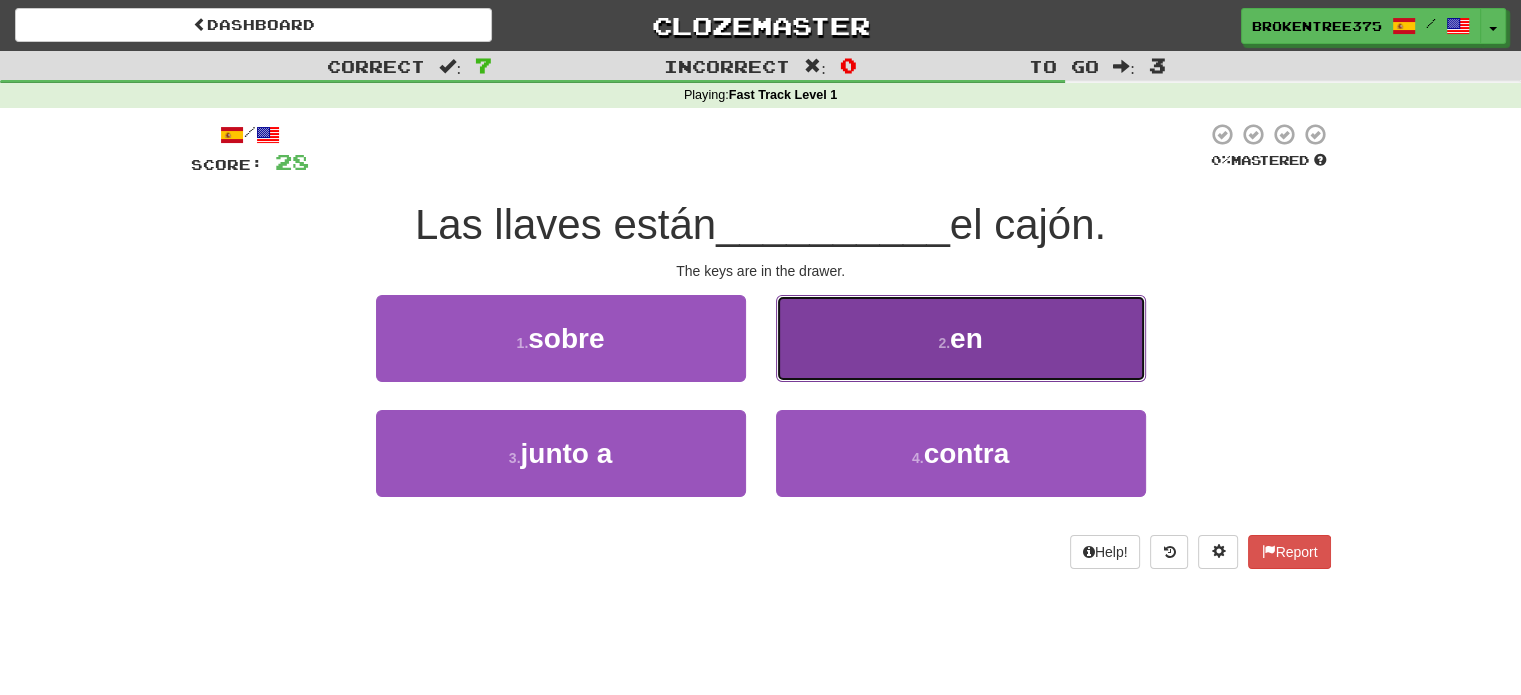 click on "2 .  en" at bounding box center [961, 338] 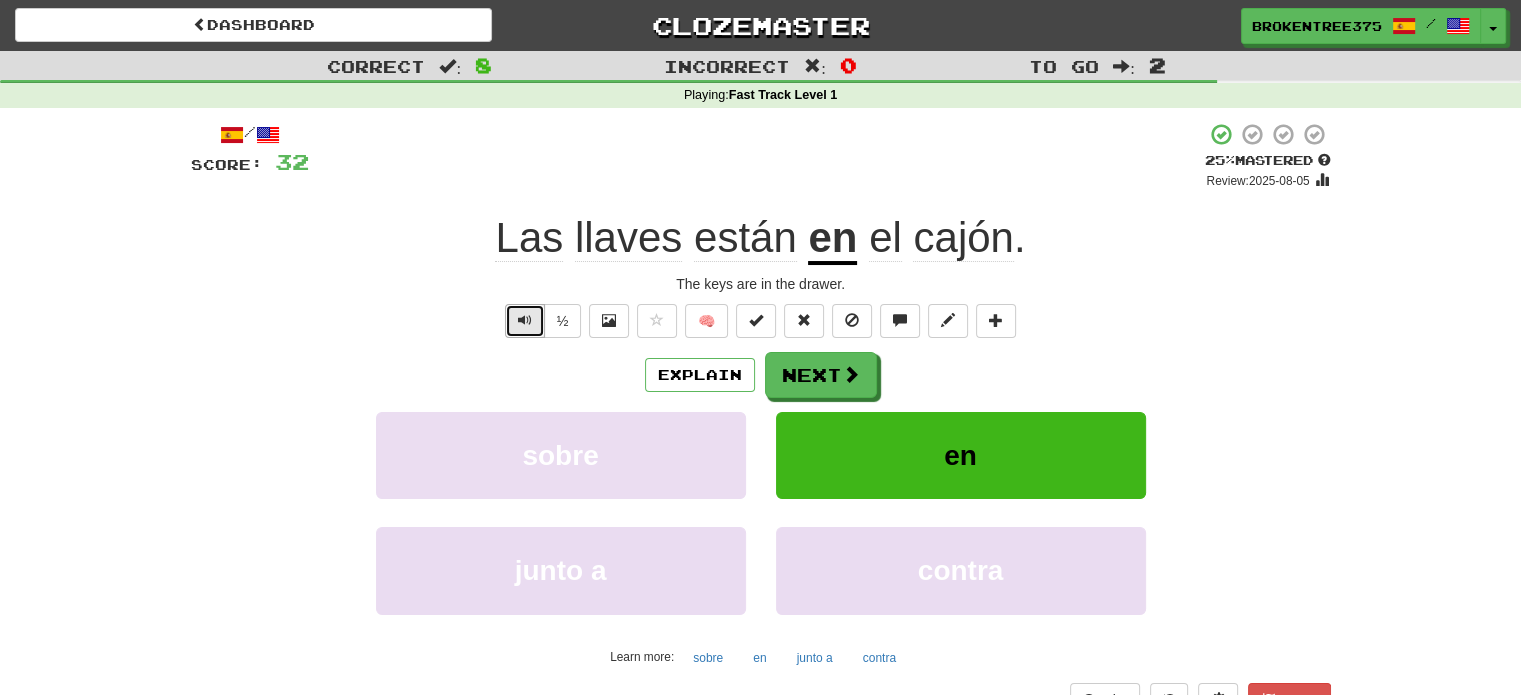 click at bounding box center [525, 321] 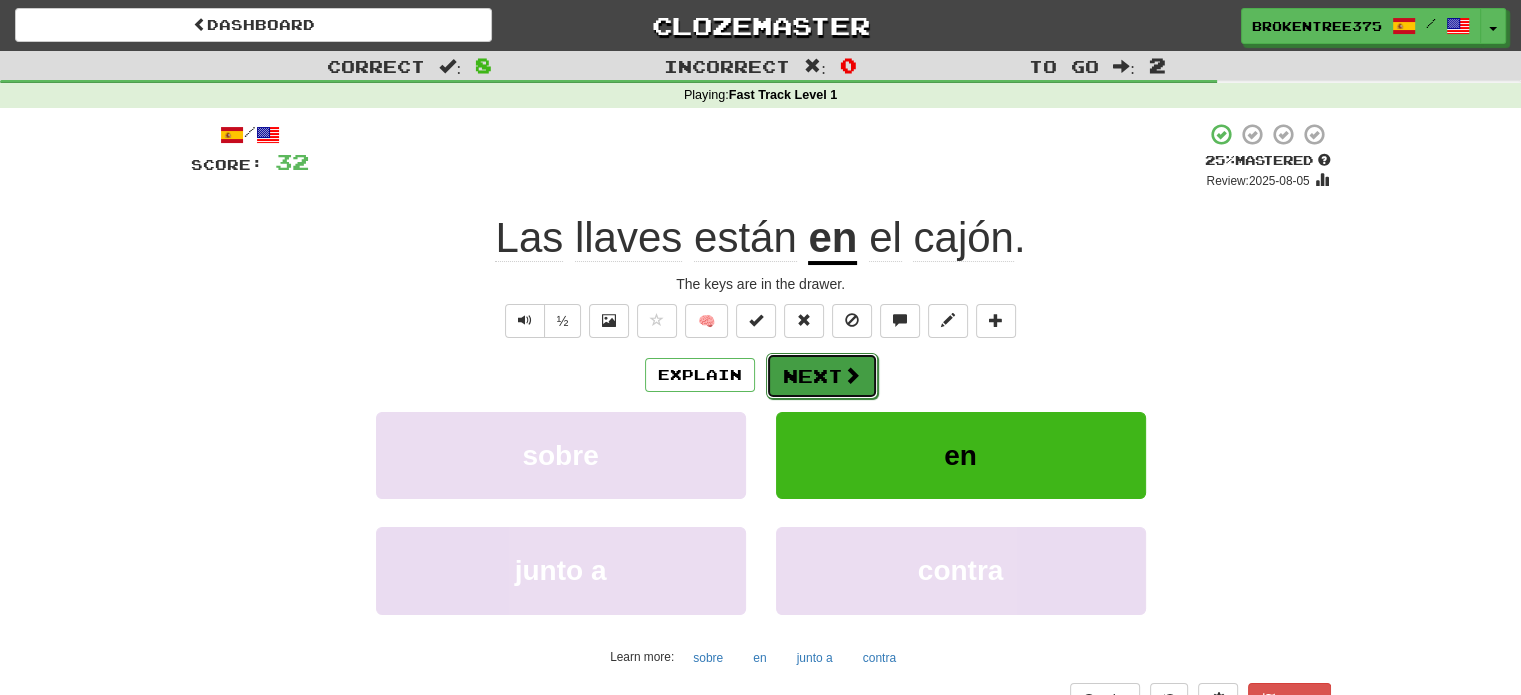 click on "Next" at bounding box center [822, 376] 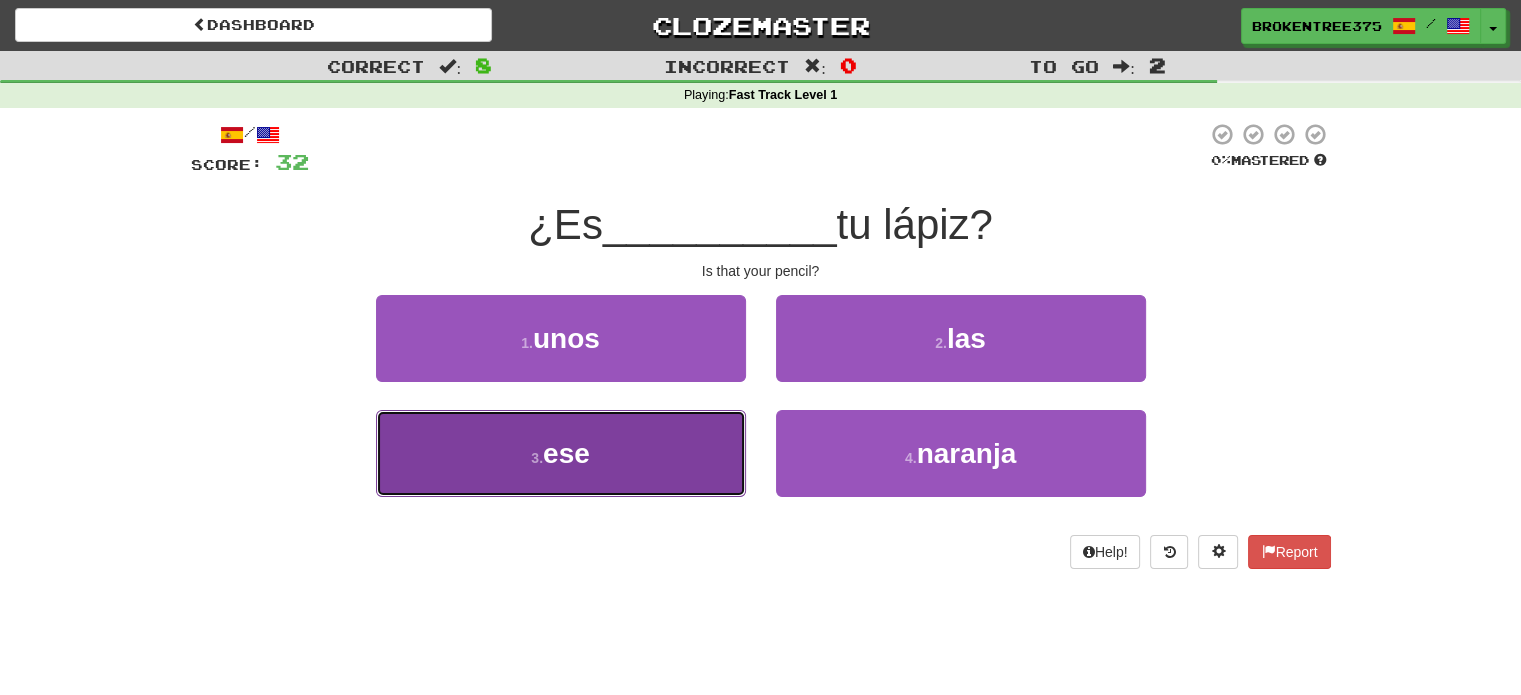 click on "3 .  ese" at bounding box center [561, 453] 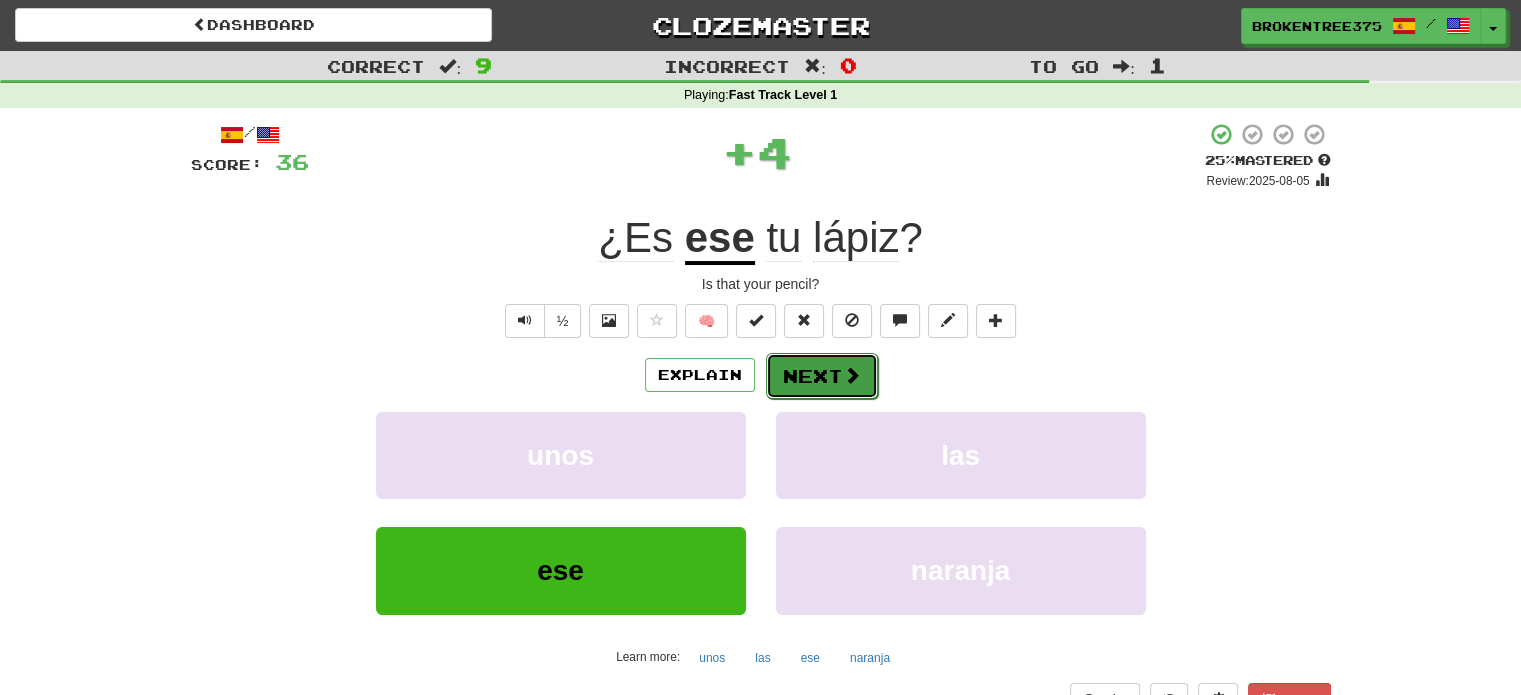 click on "Next" at bounding box center [822, 376] 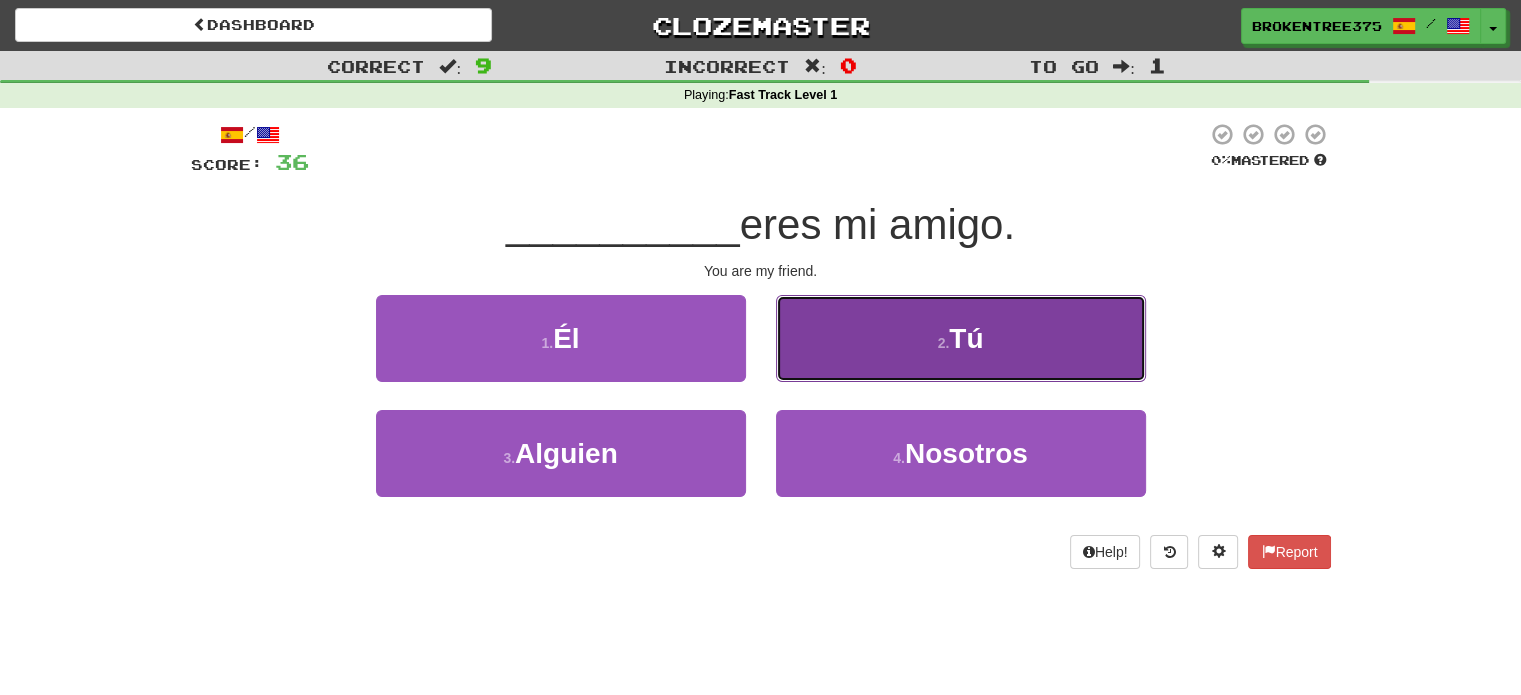 click on "2 .  Tú" at bounding box center [961, 338] 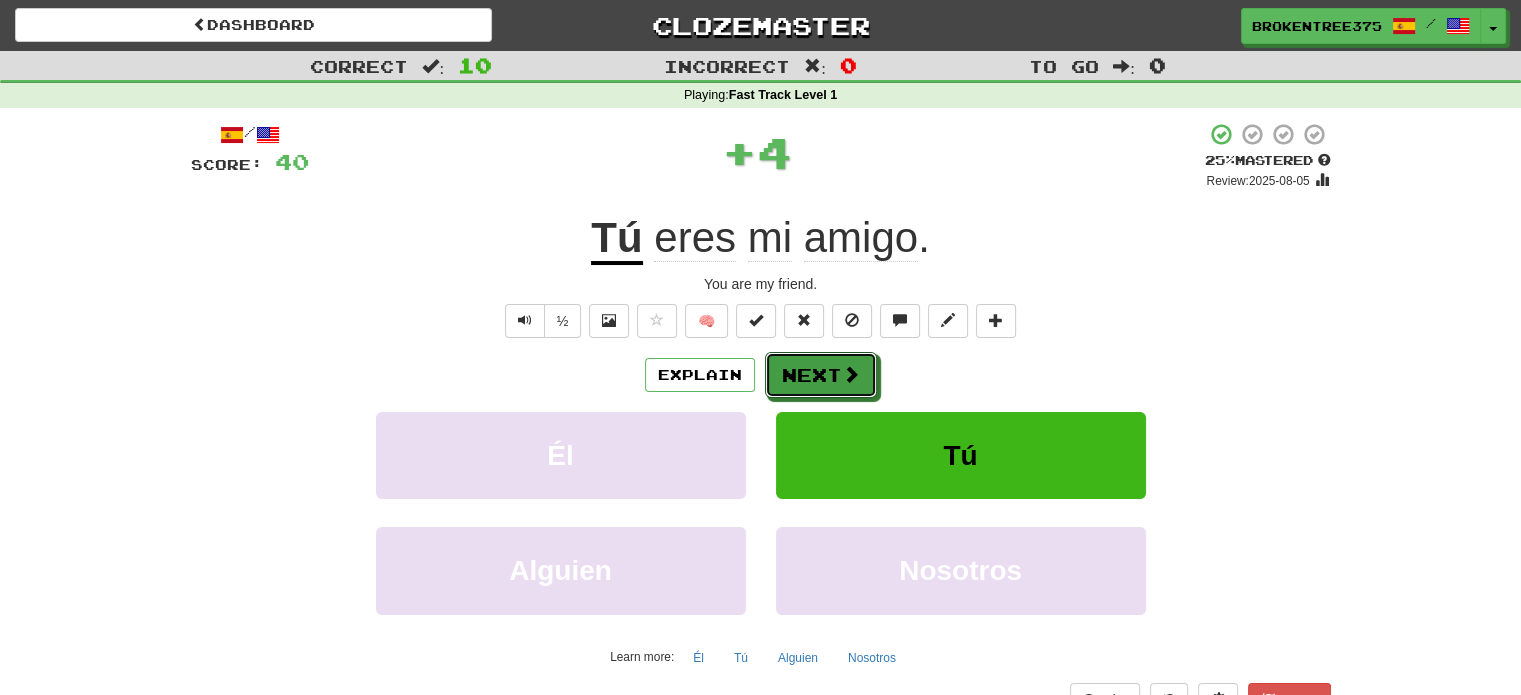 click on "Next" at bounding box center (821, 375) 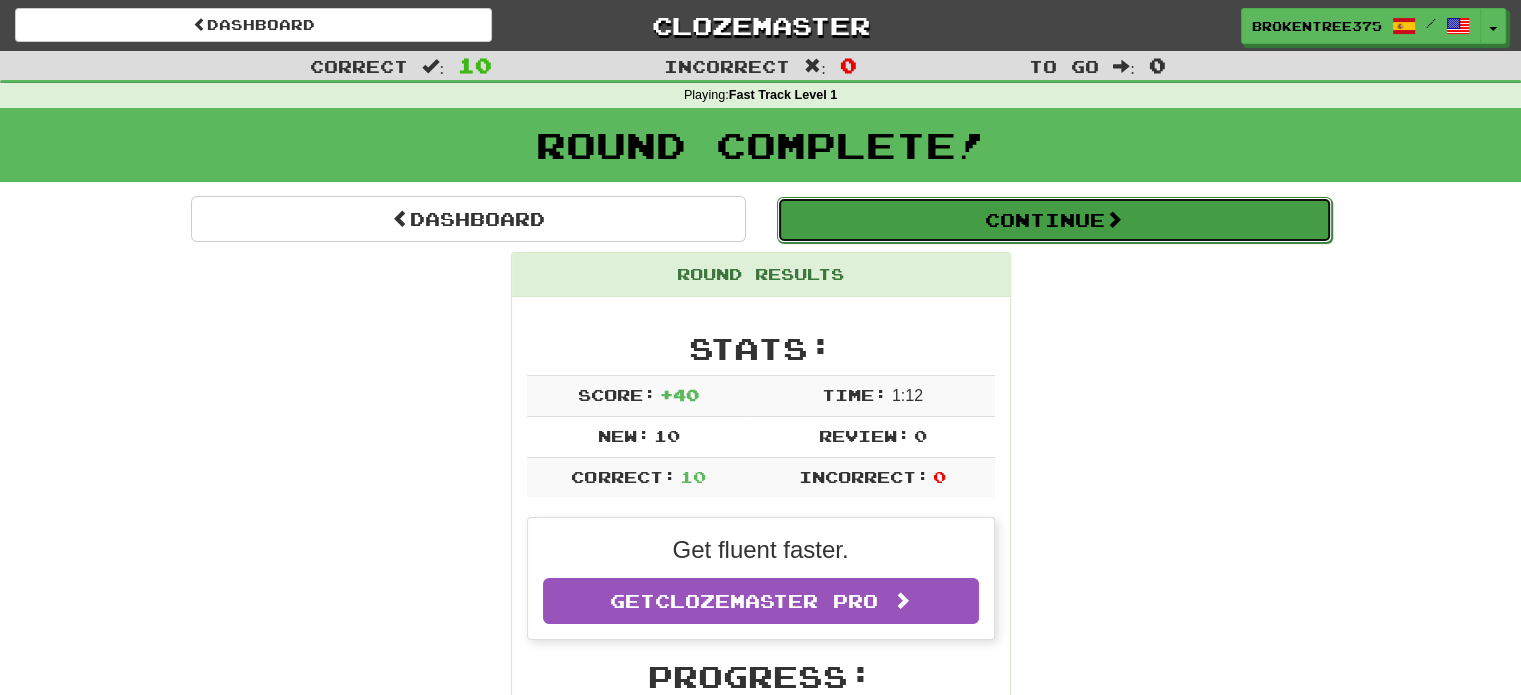 click on "Continue" at bounding box center (1054, 220) 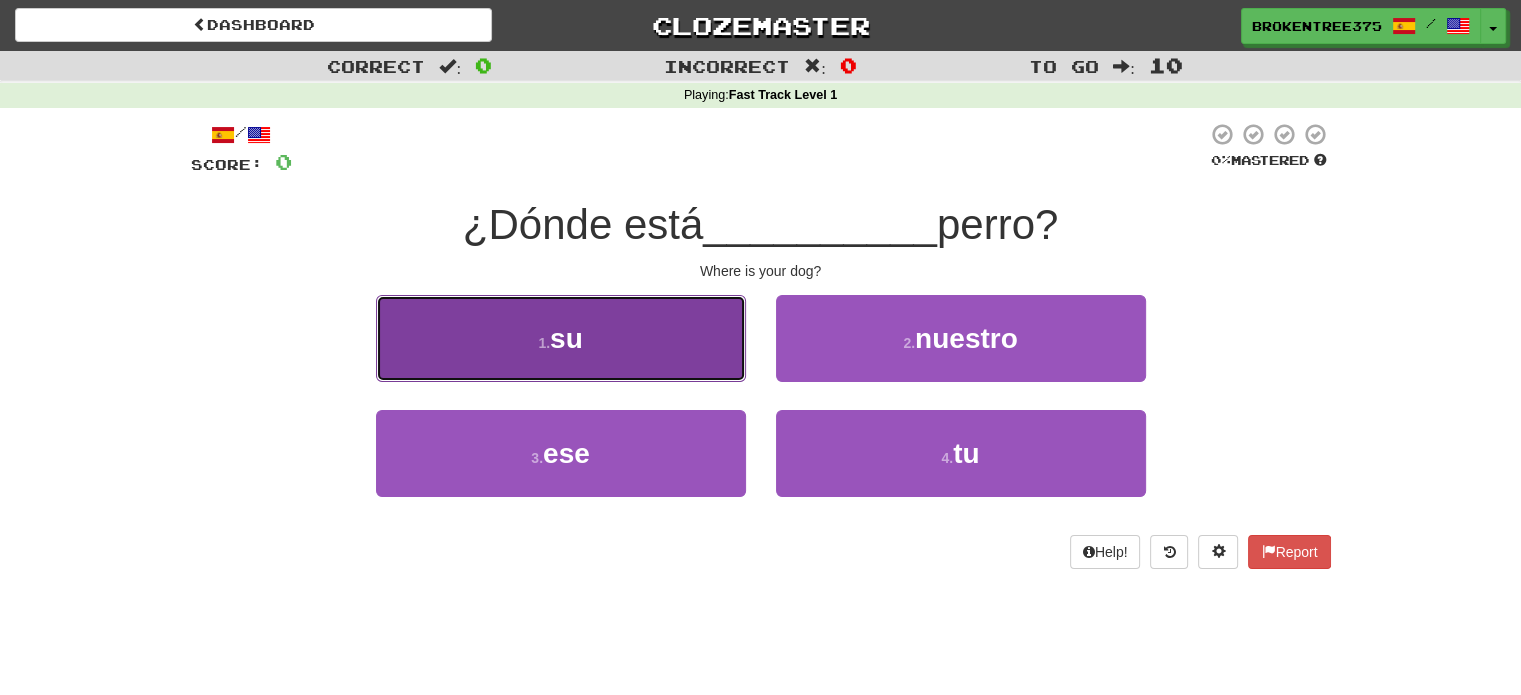 click on "1 .  su" at bounding box center [561, 338] 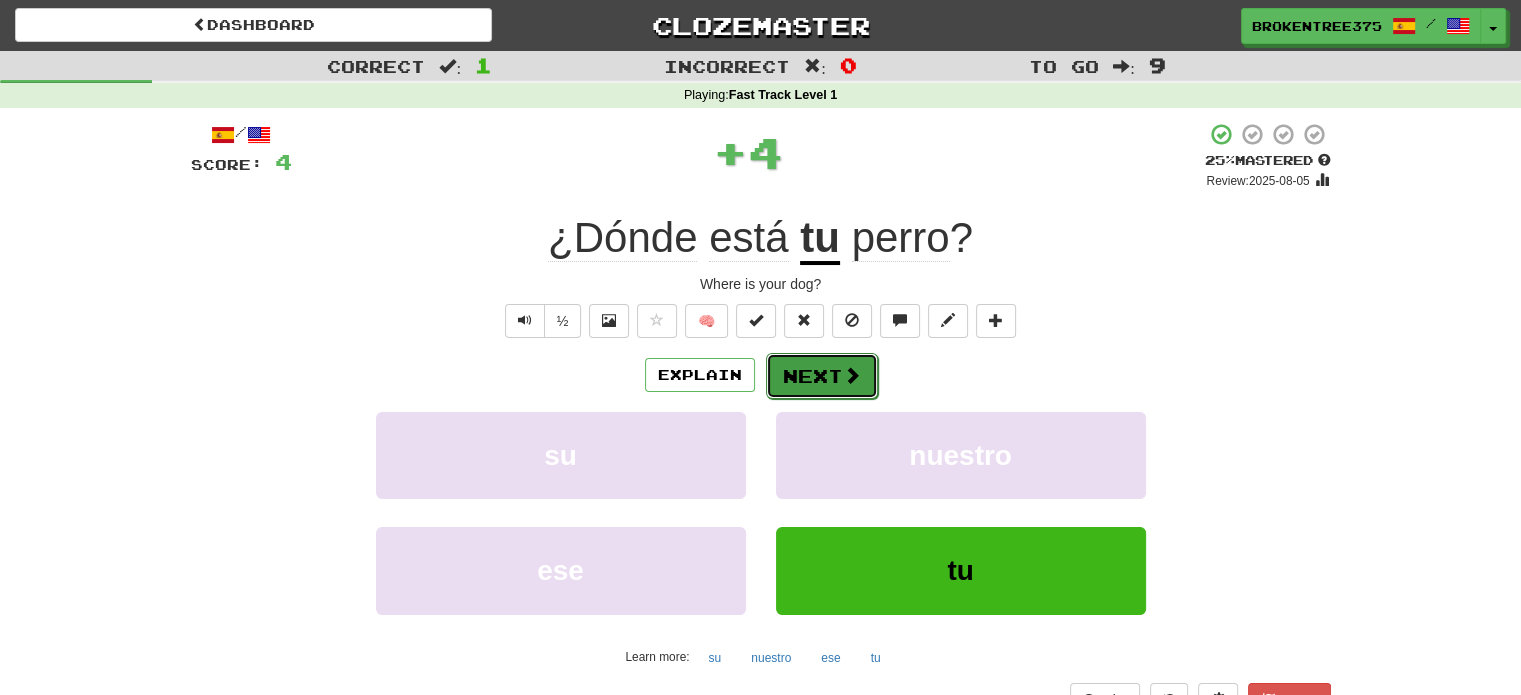 click on "Next" at bounding box center [822, 376] 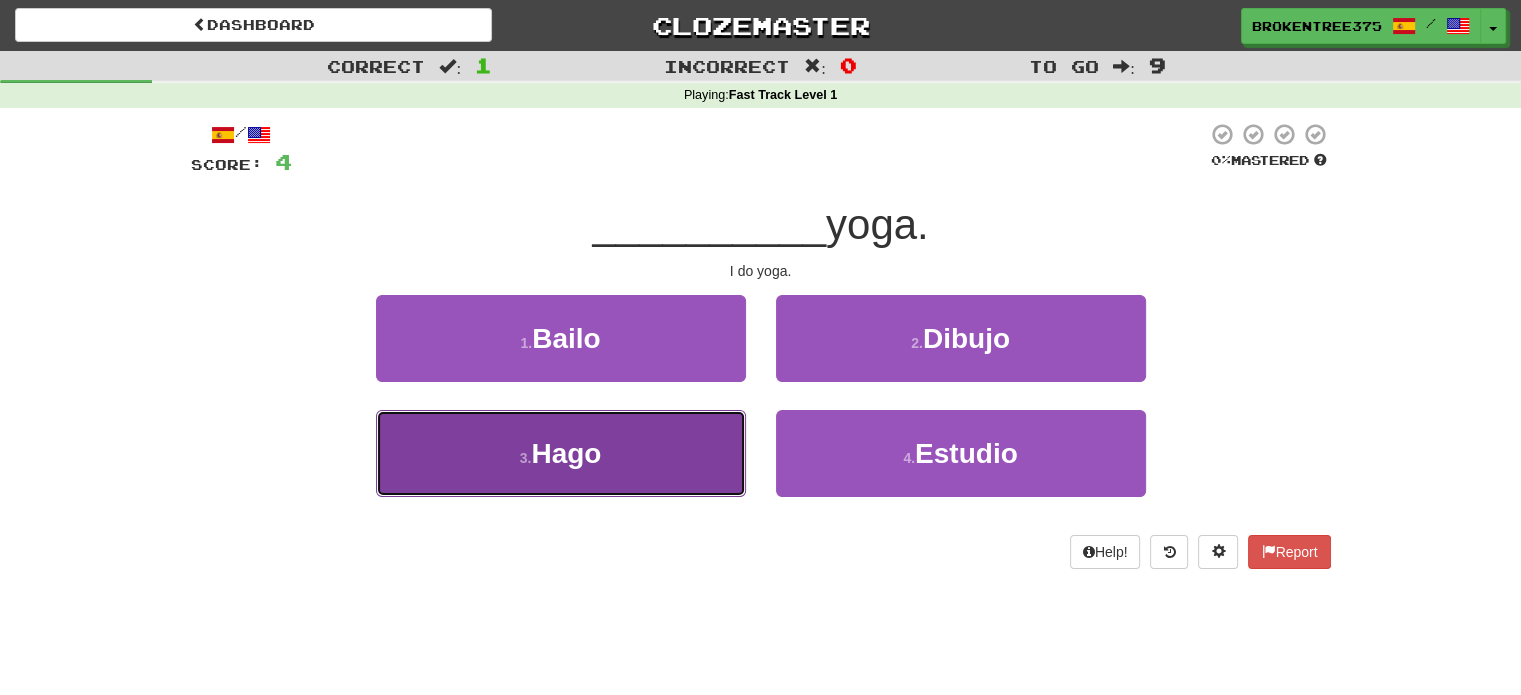 click on "3 .  Hago" at bounding box center [561, 453] 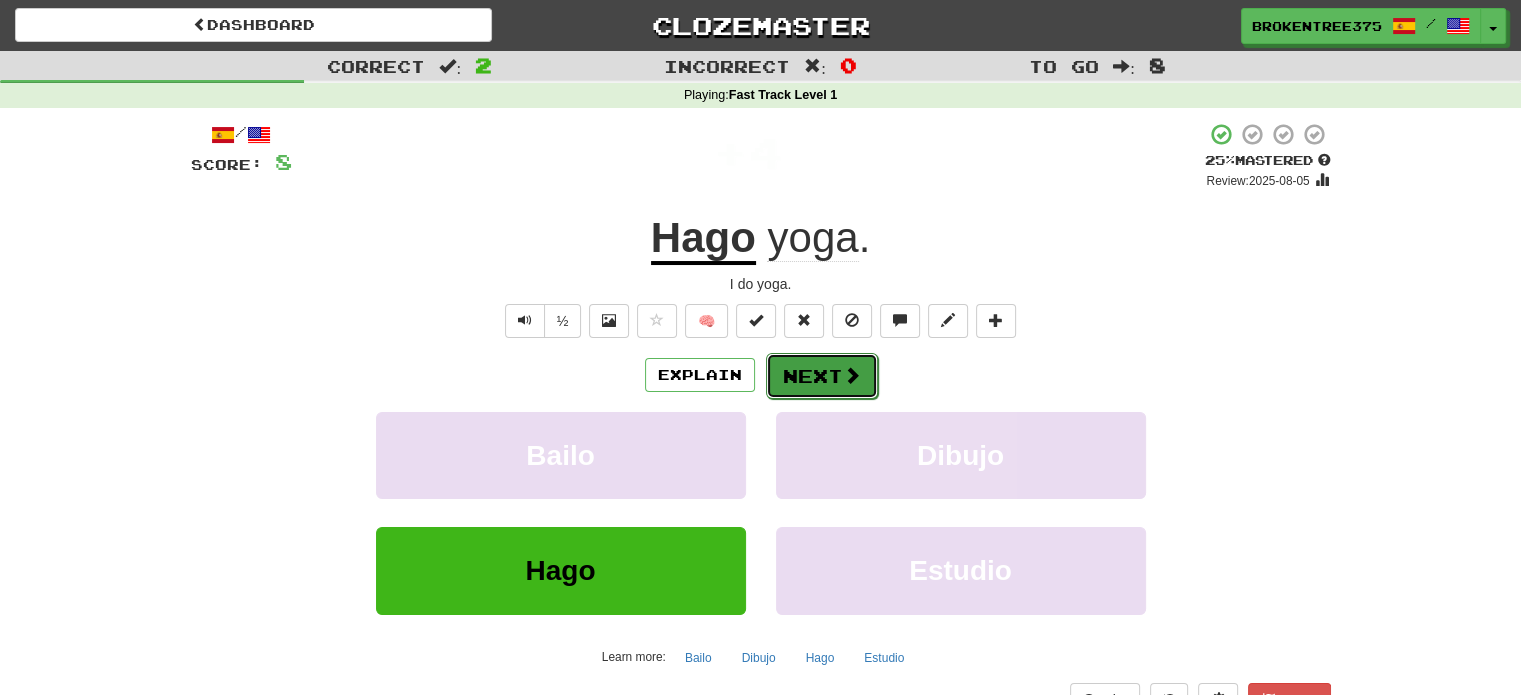 click on "Next" at bounding box center [822, 376] 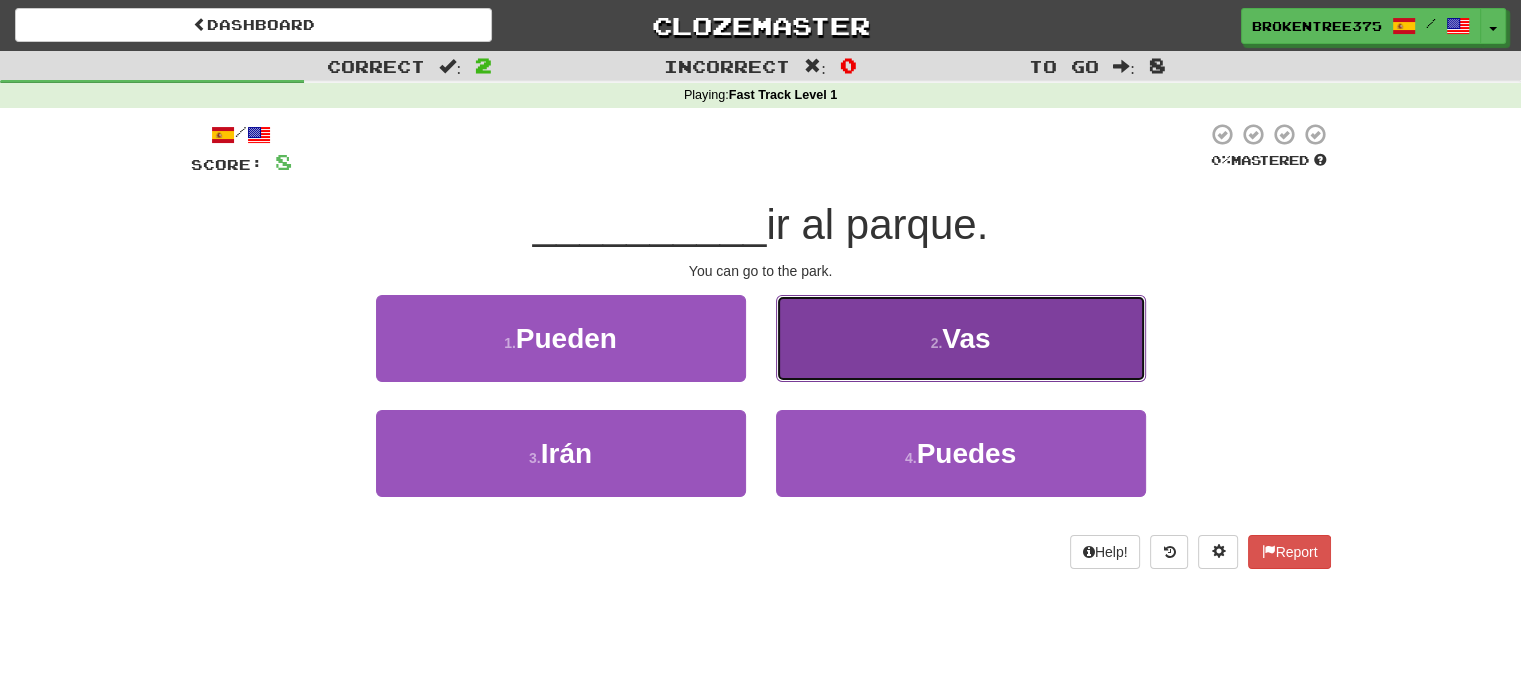 click on "2 .  Vas" at bounding box center [961, 338] 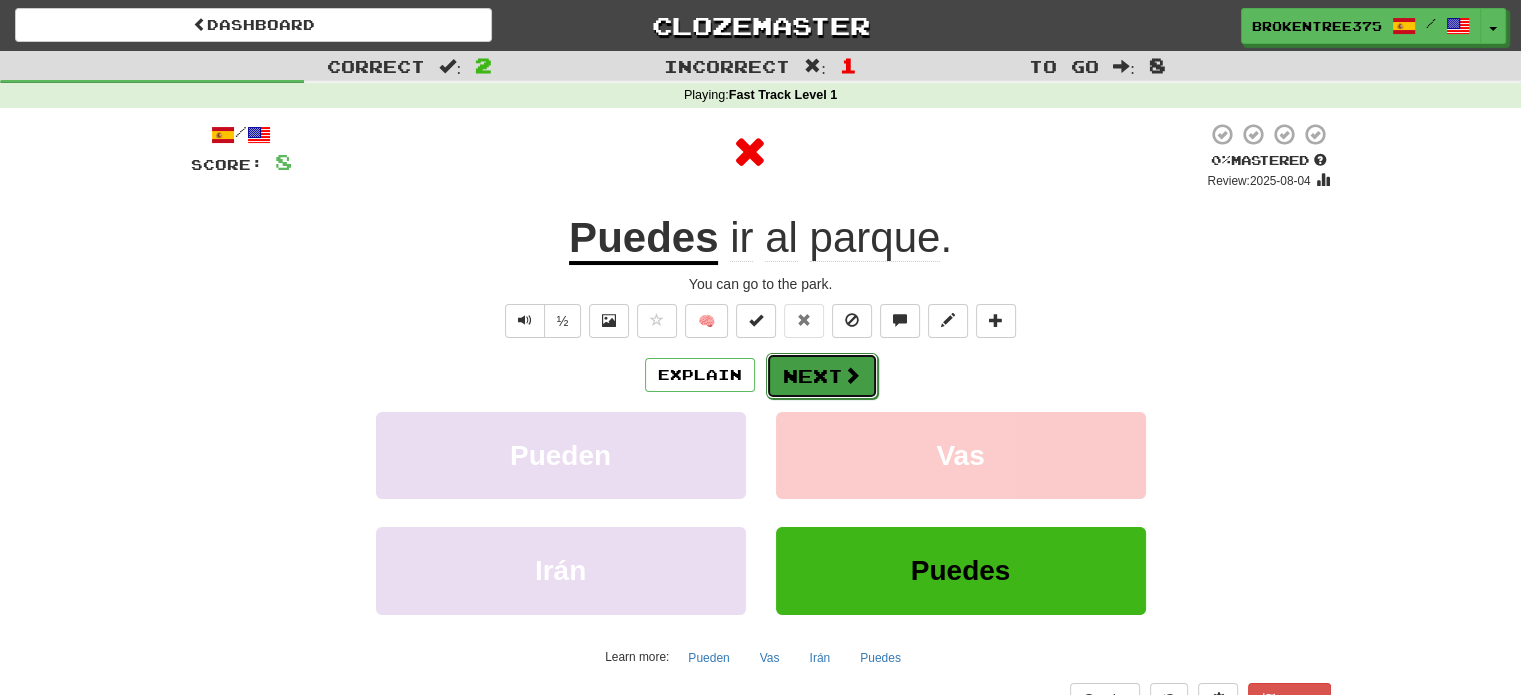 click on "Next" at bounding box center [822, 376] 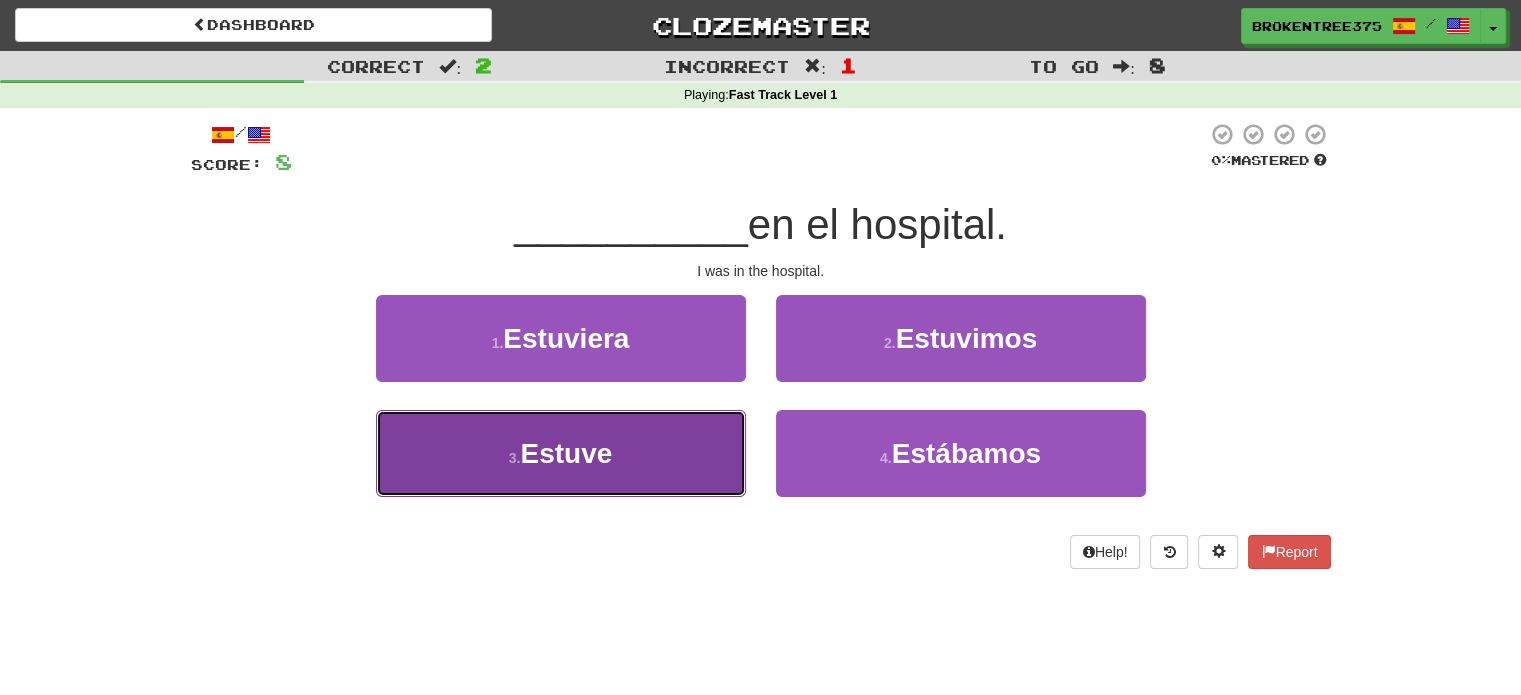 click on "3 .  Estuve" at bounding box center (561, 453) 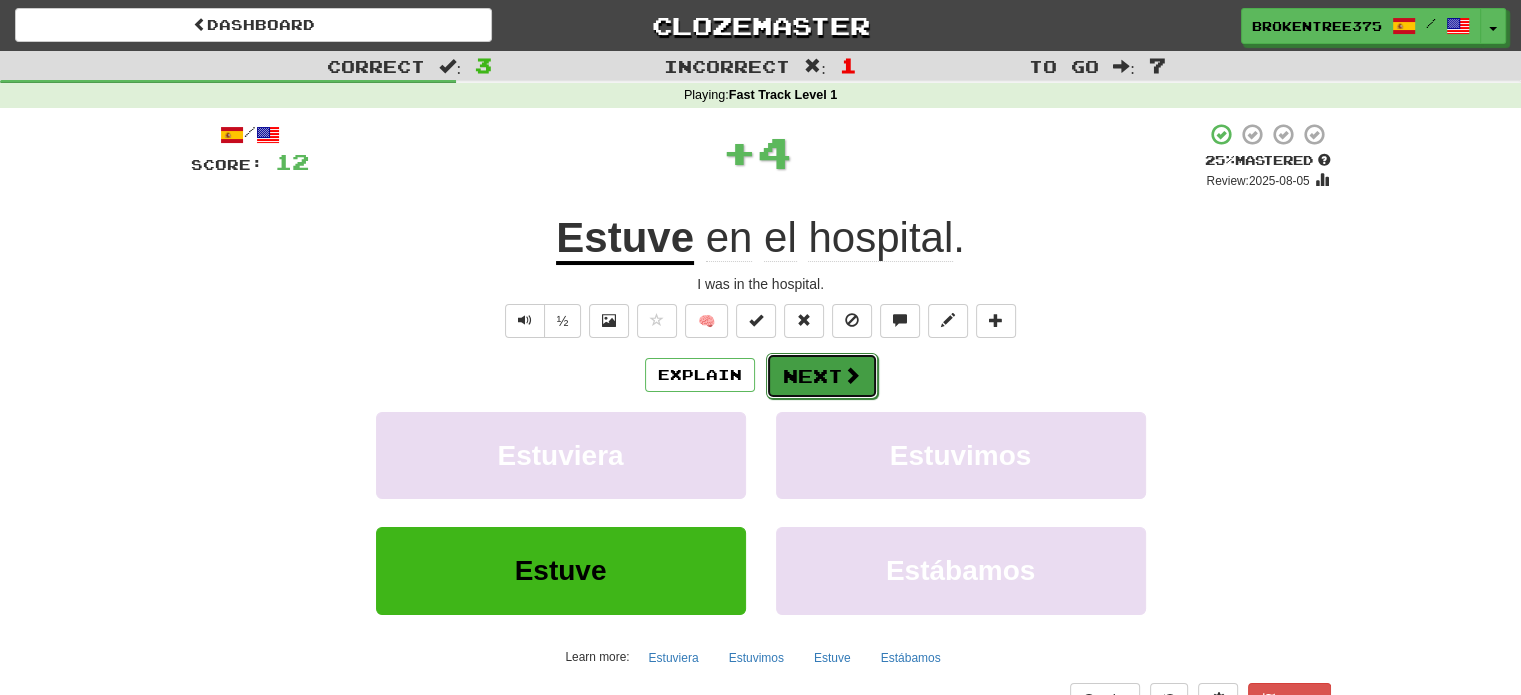 click on "Next" at bounding box center [822, 376] 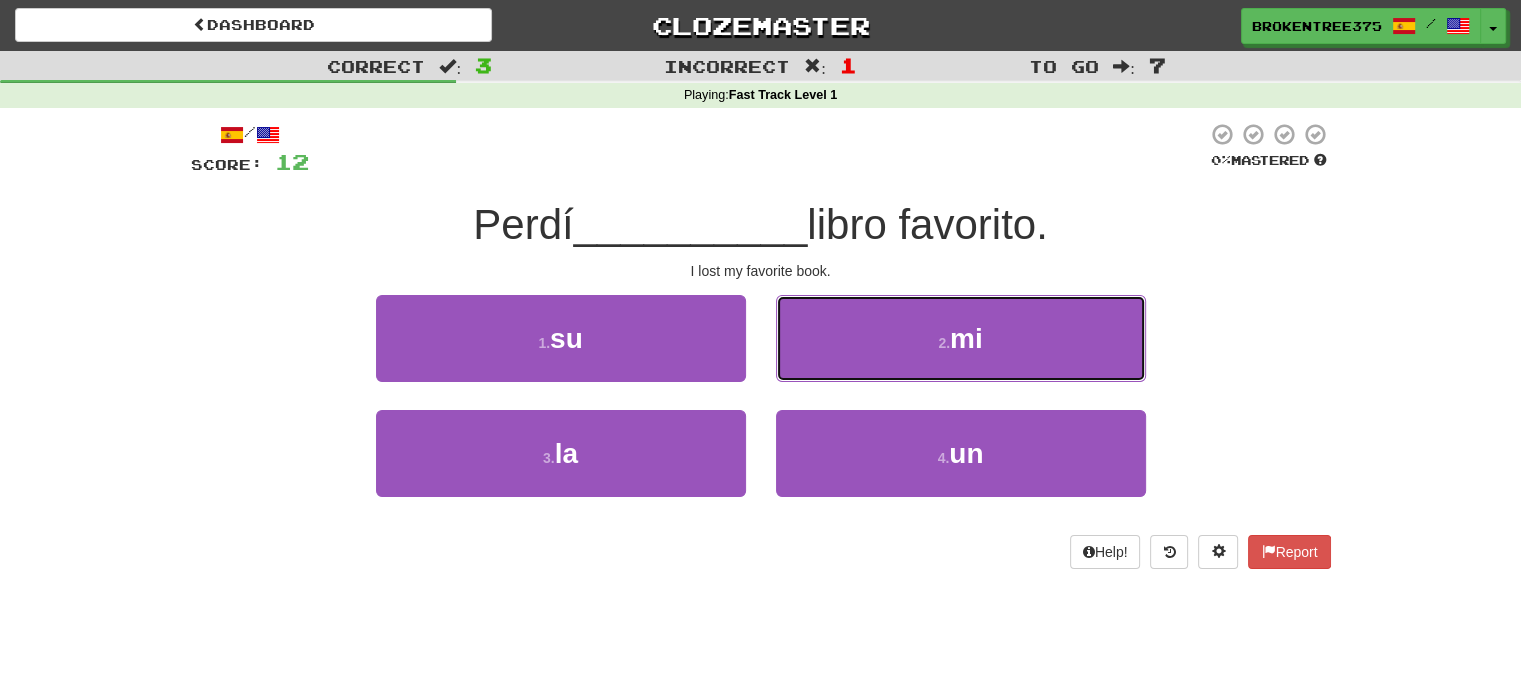 click on "2 .  mi" at bounding box center (961, 338) 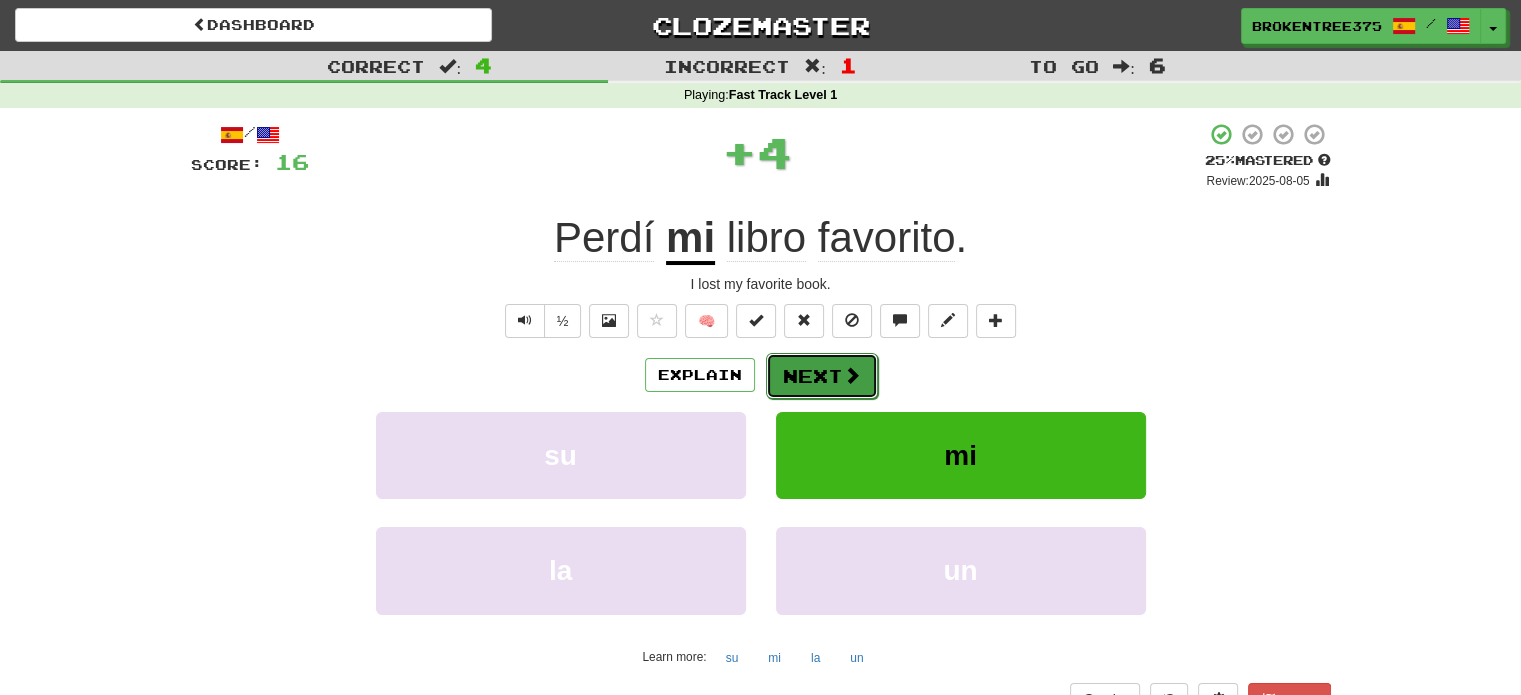 click on "Next" at bounding box center (822, 376) 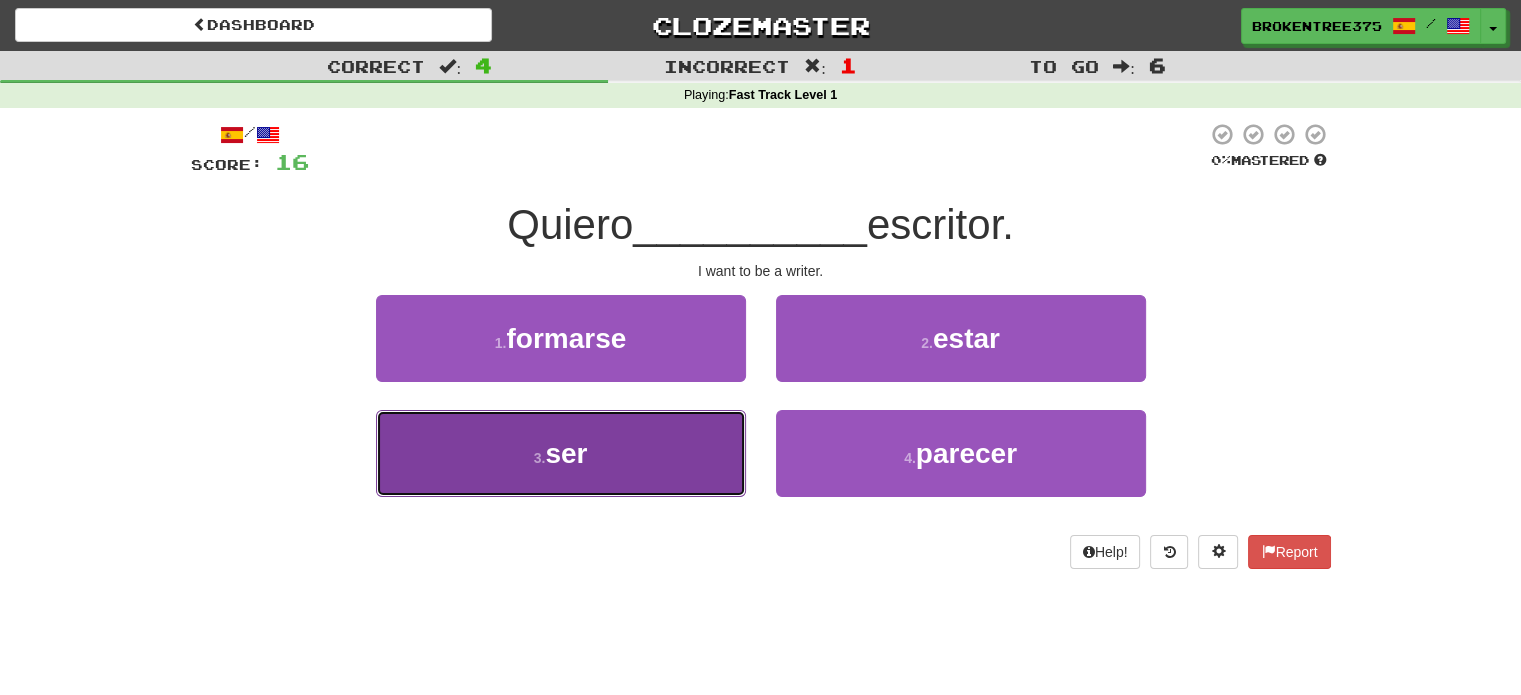 click on "3 .  ser" at bounding box center [561, 453] 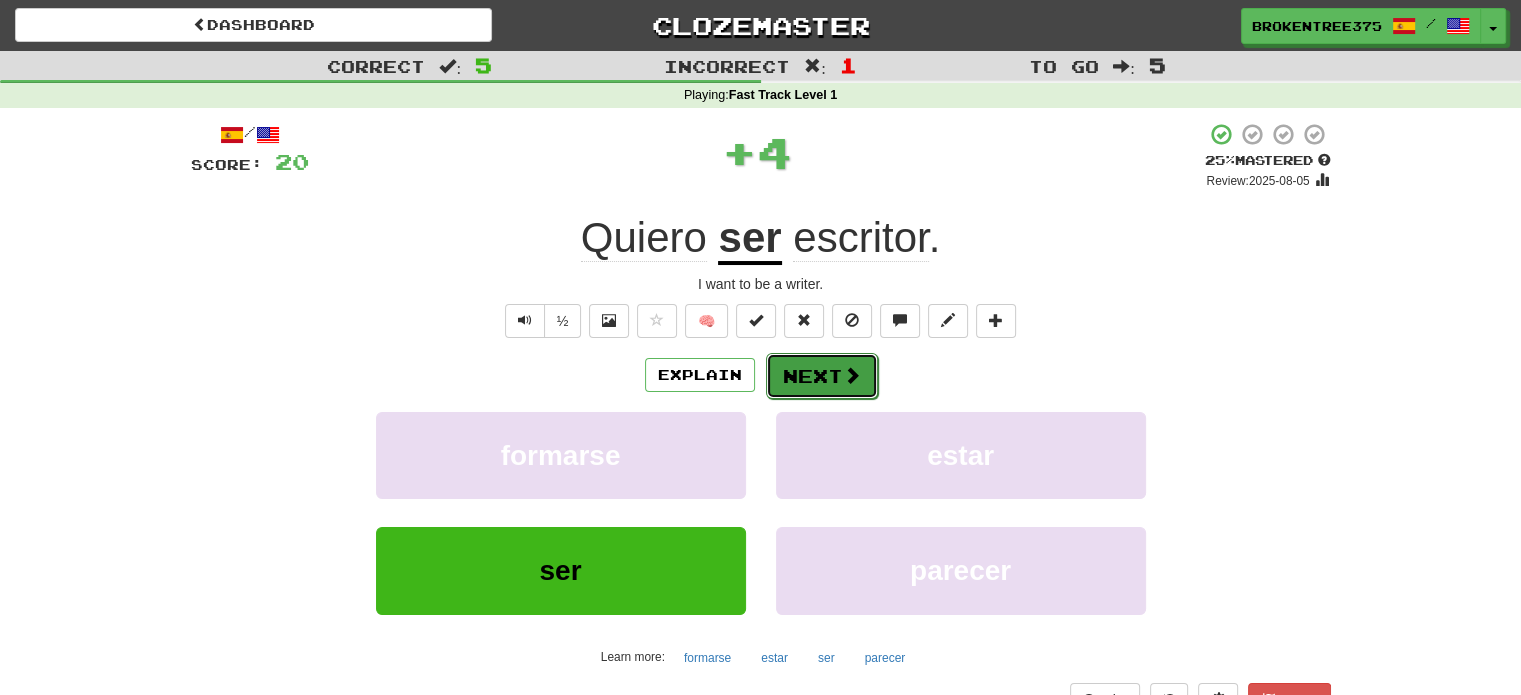 click on "Next" at bounding box center (822, 376) 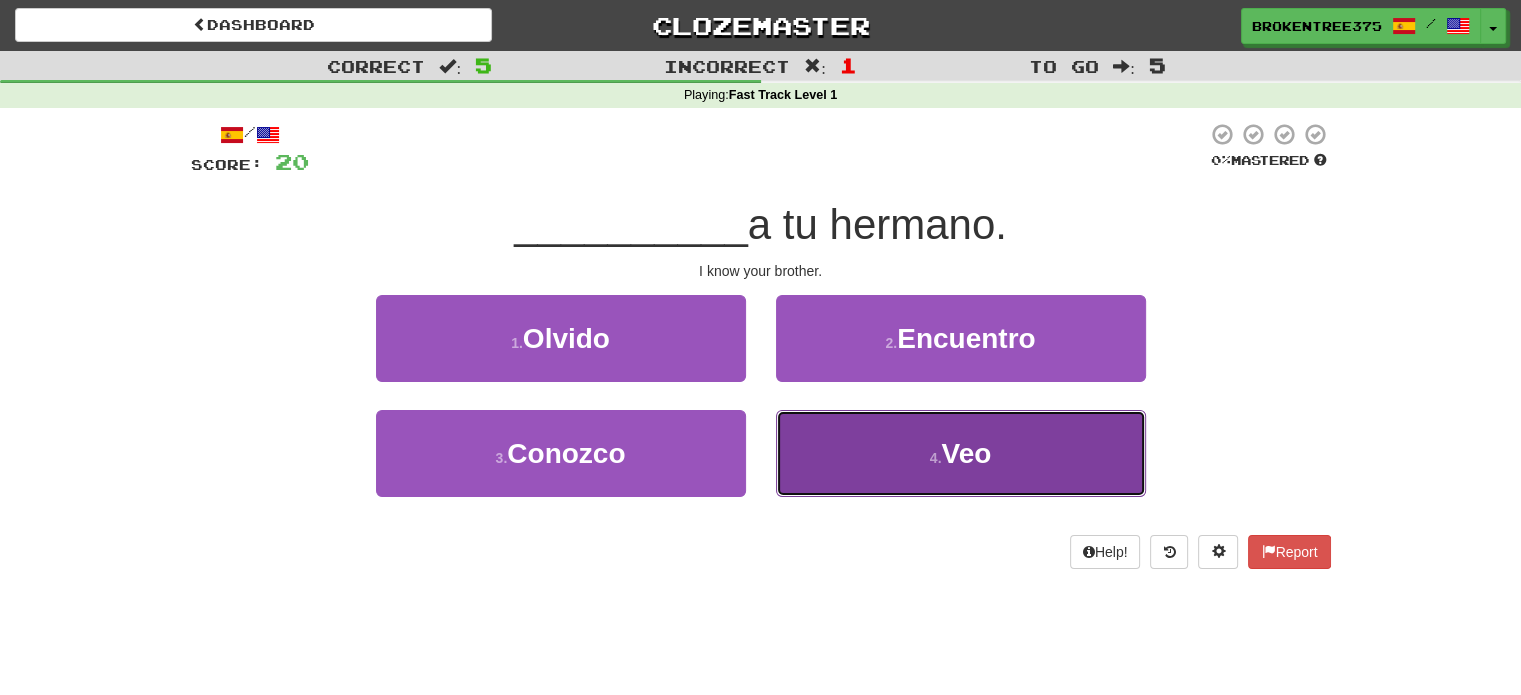 click on "4 .  Veo" at bounding box center (961, 453) 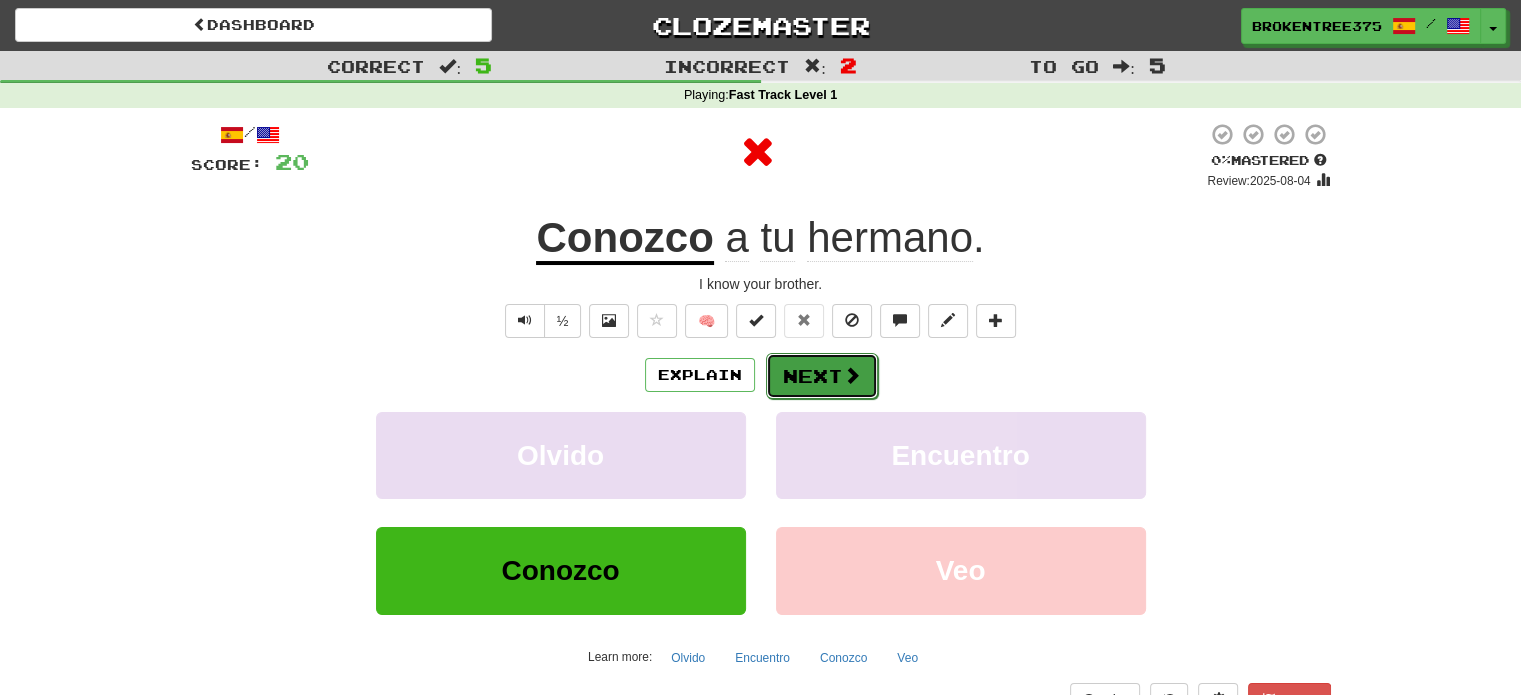 click on "Next" at bounding box center (822, 376) 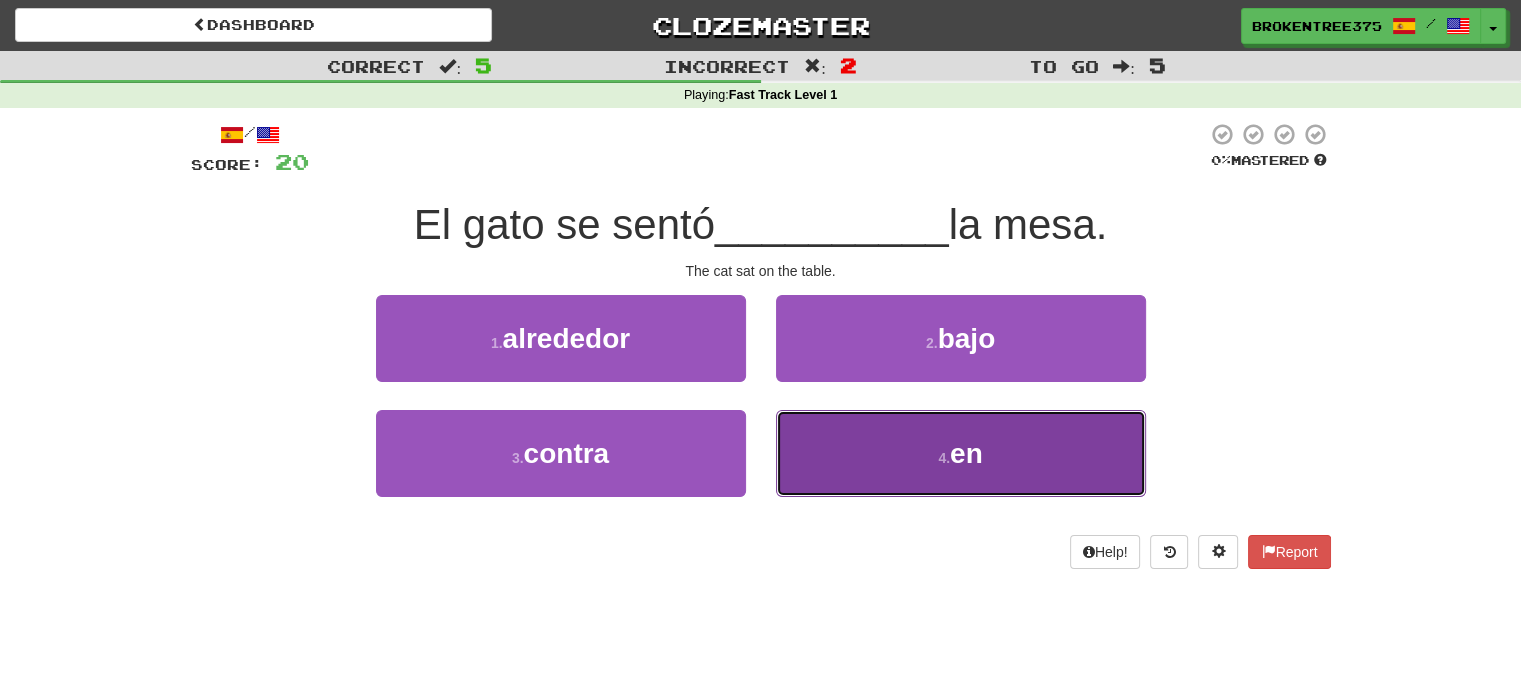 click on "4 .  en" at bounding box center [961, 453] 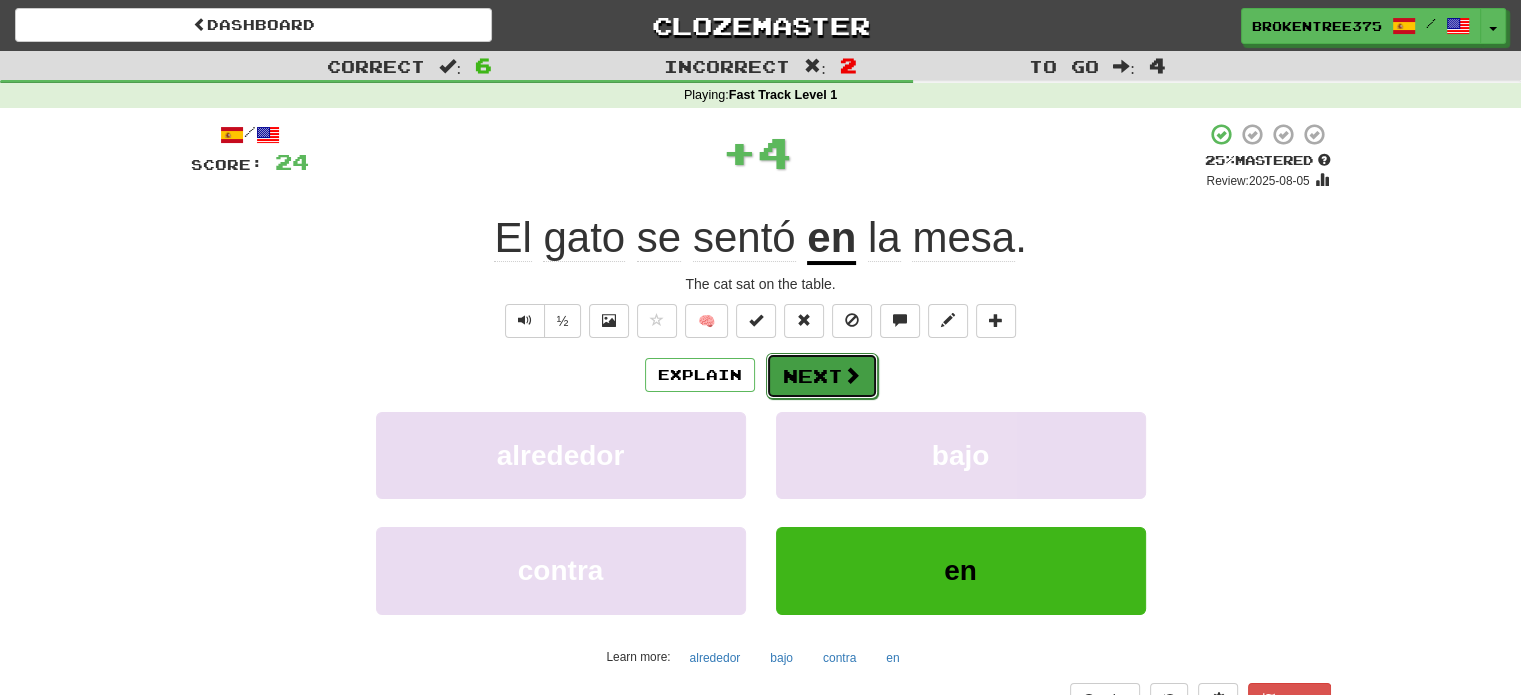 click on "Next" at bounding box center [822, 376] 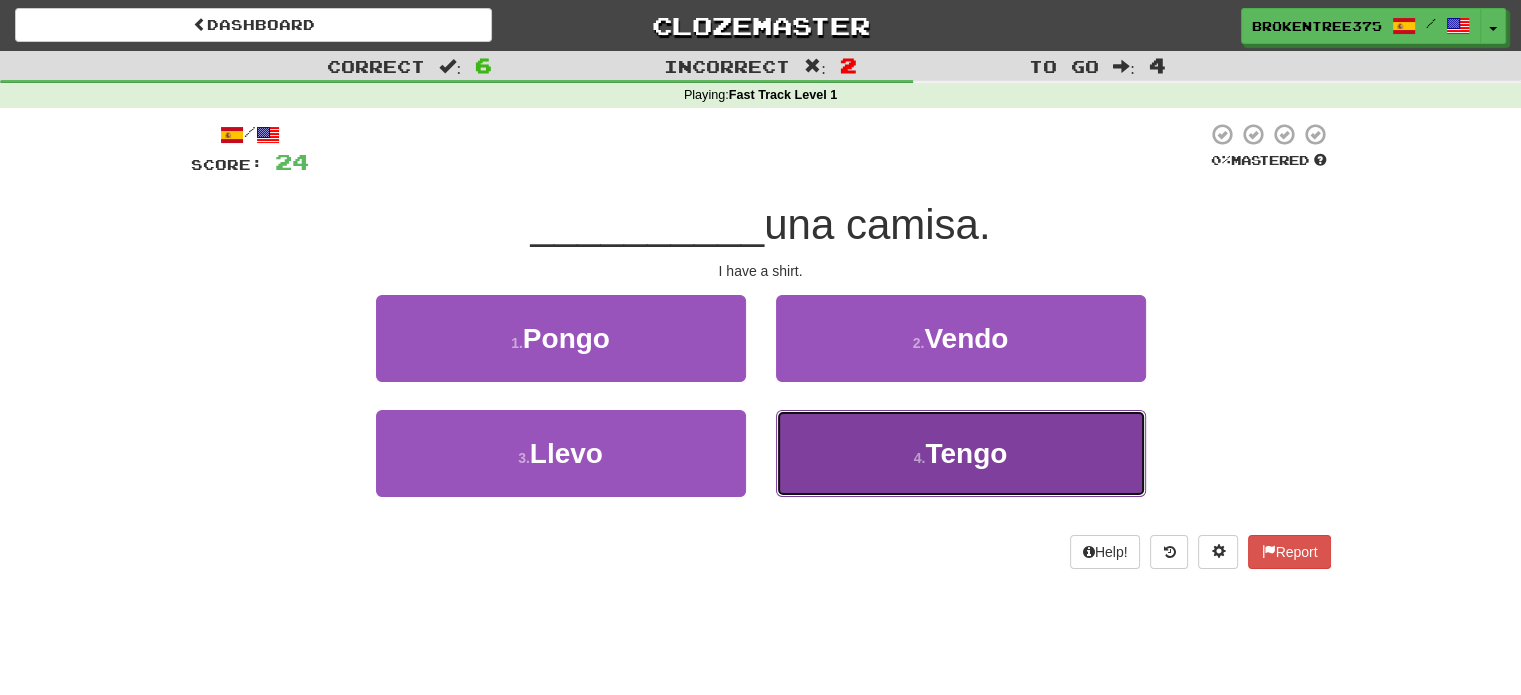 click on "4 .  Tengo" at bounding box center (961, 453) 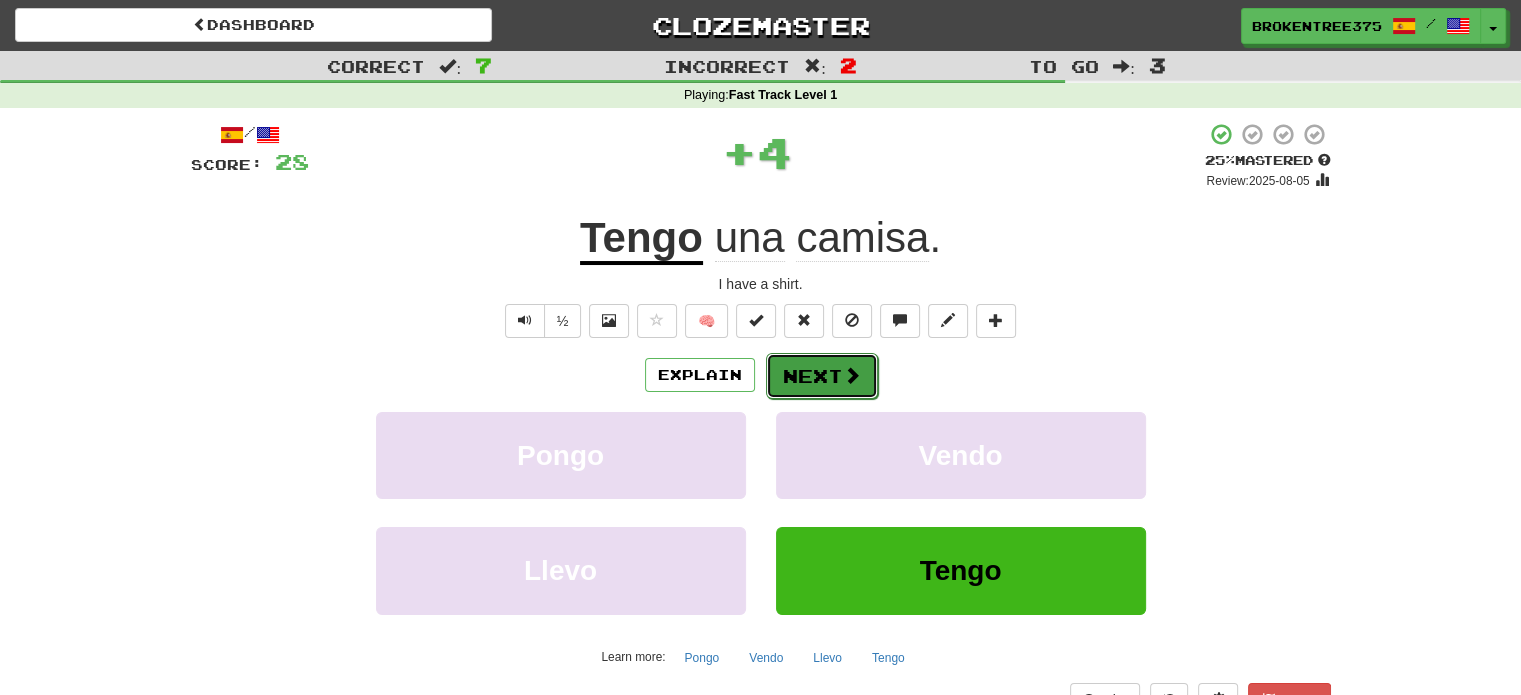 click on "Next" at bounding box center (822, 376) 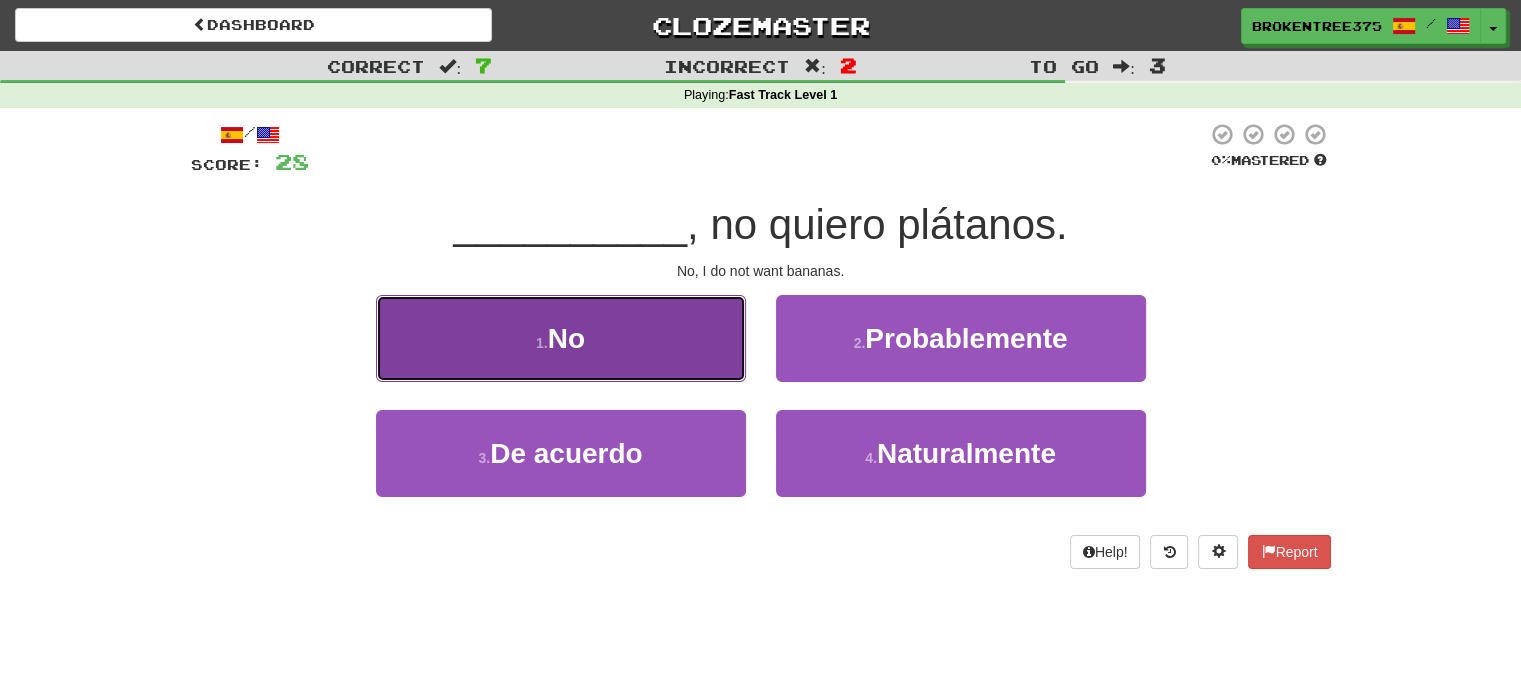 click on "1 .  No" at bounding box center (561, 338) 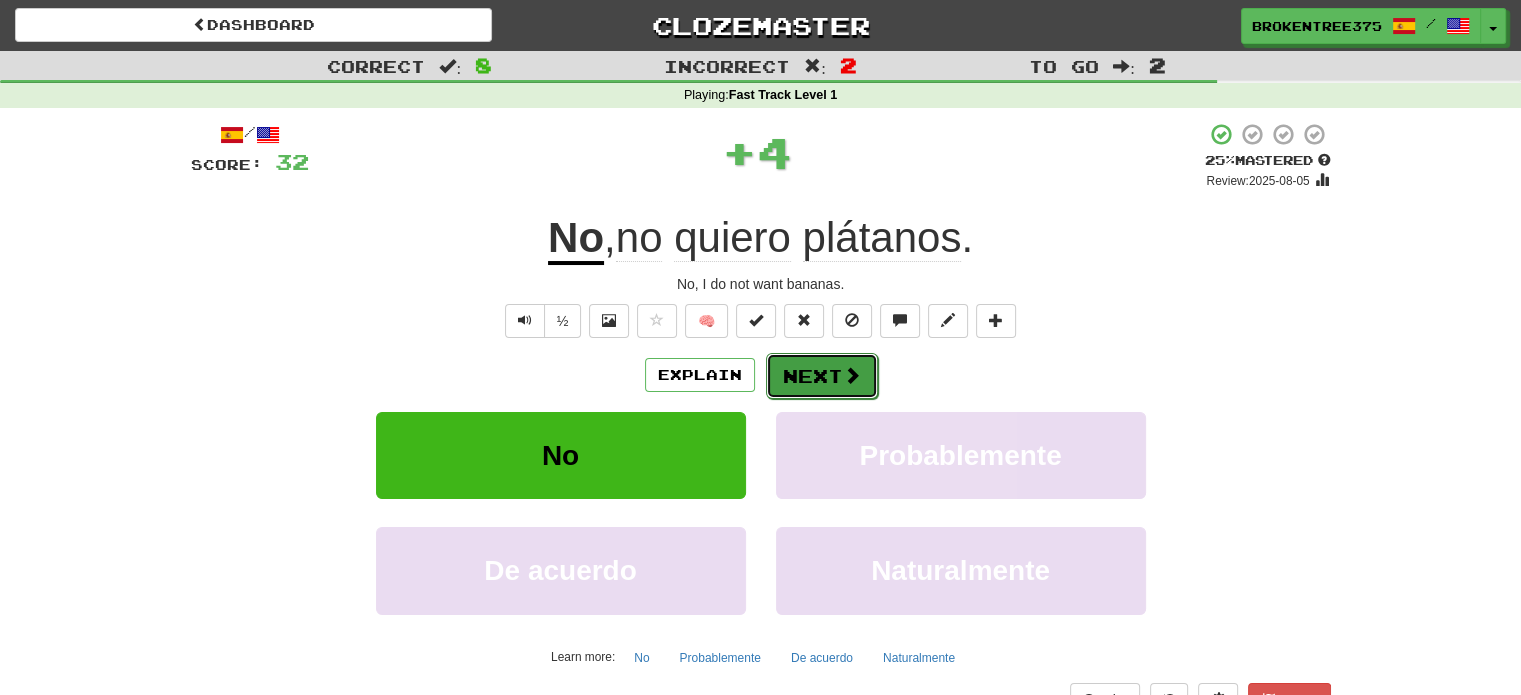 click on "Next" at bounding box center [822, 376] 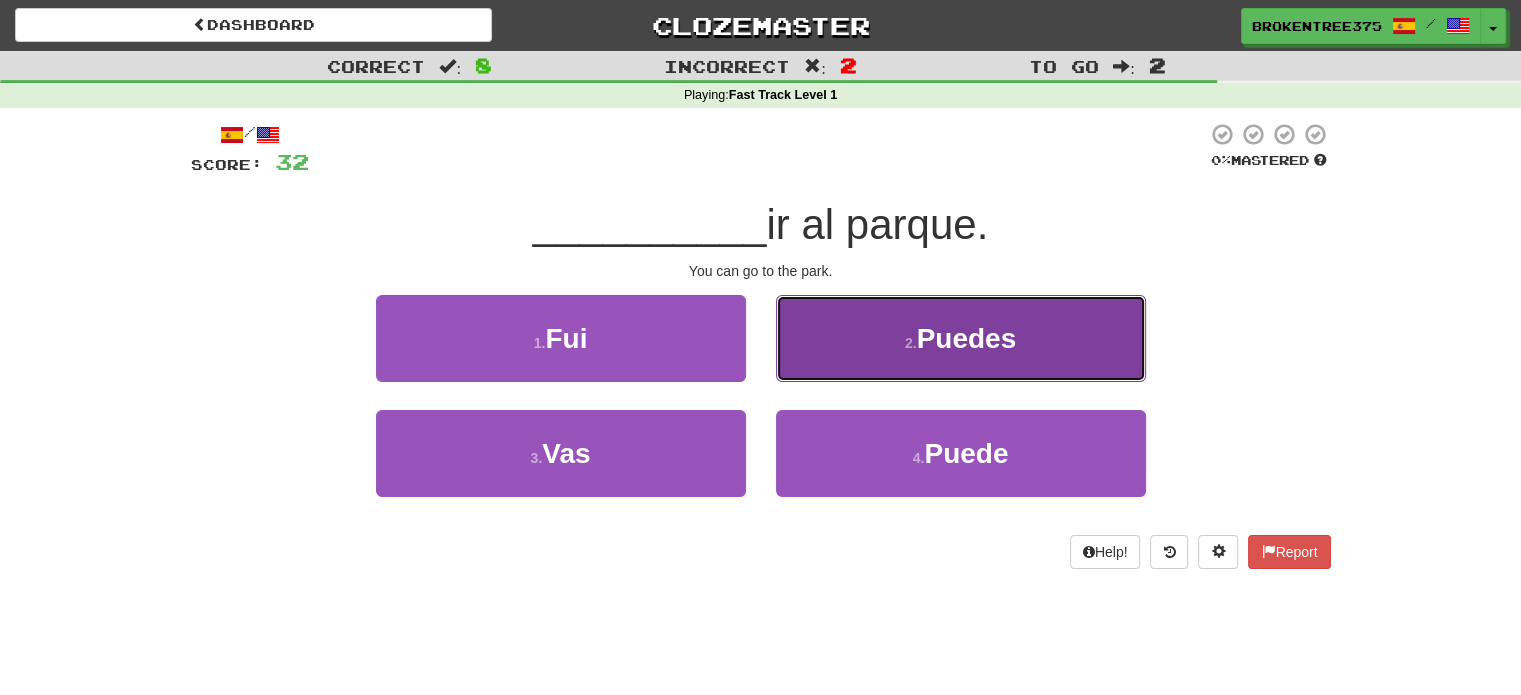 click on "2 .  Puedes" at bounding box center (961, 338) 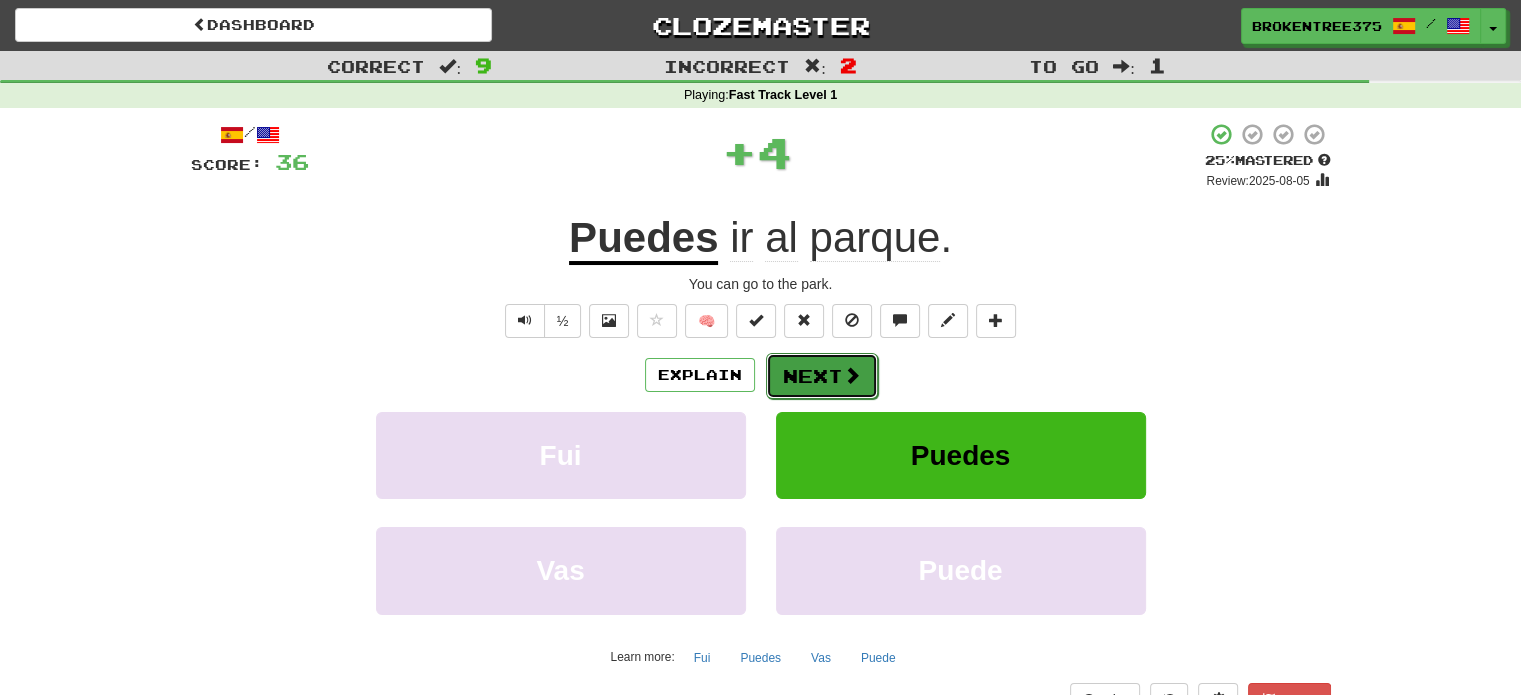 click on "Next" at bounding box center [822, 376] 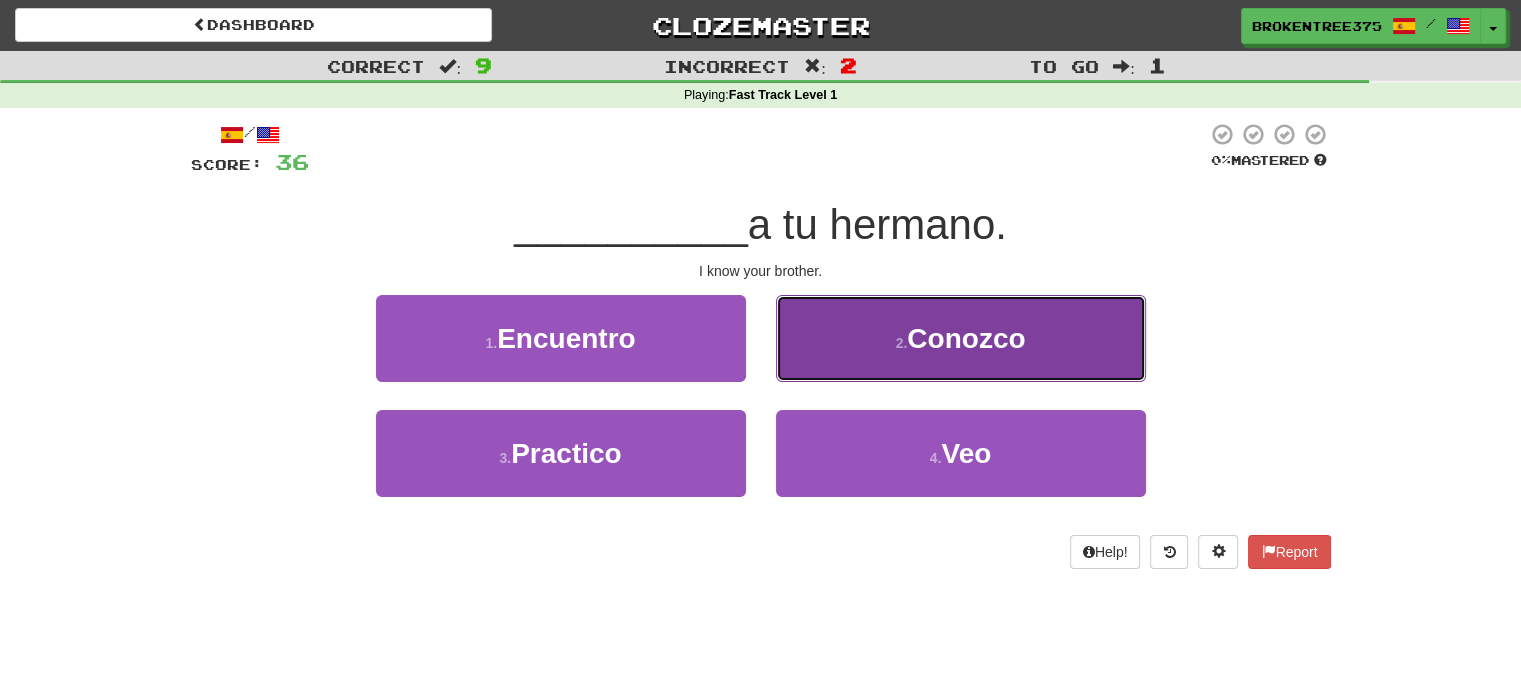 drag, startPoint x: 826, startPoint y: 395, endPoint x: 819, endPoint y: 342, distance: 53.460266 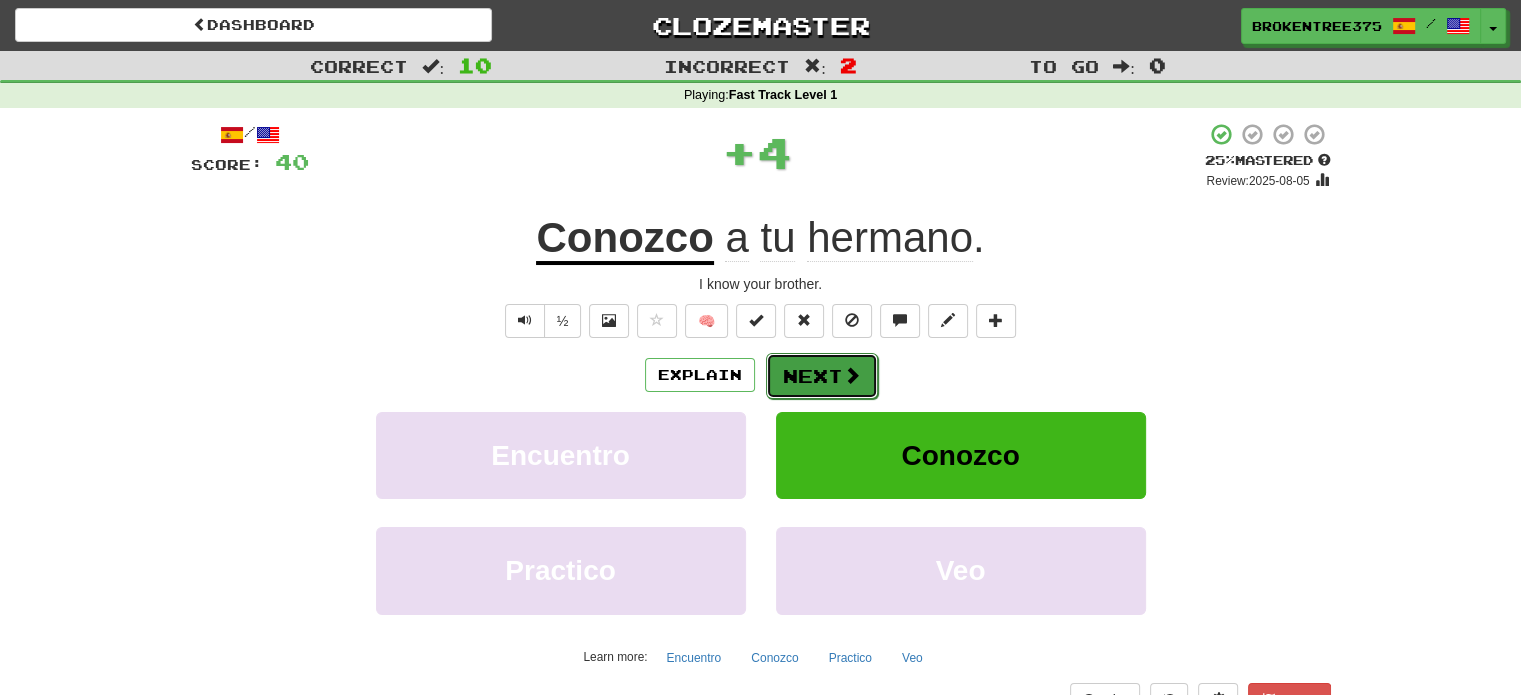click on "Next" at bounding box center [822, 376] 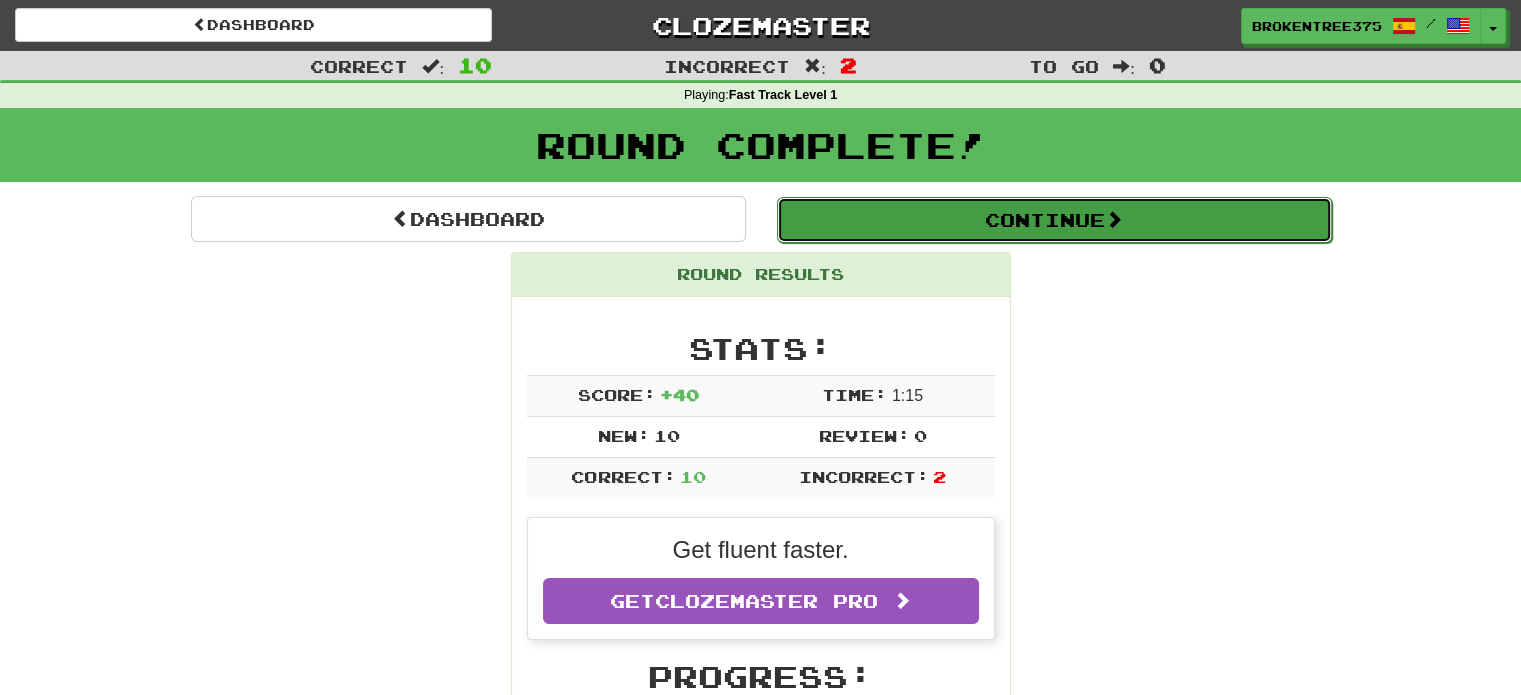 click on "Continue" at bounding box center [1054, 220] 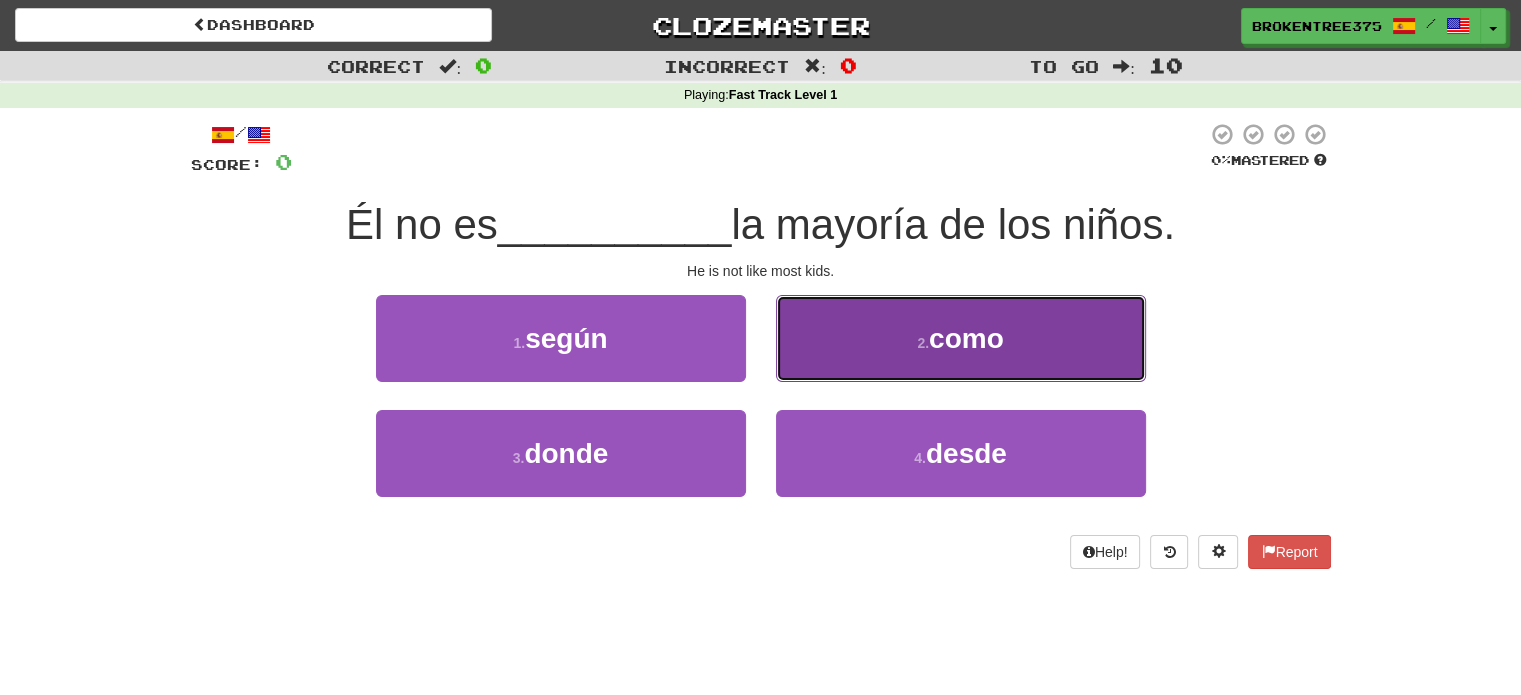 click on "2 .  como" at bounding box center (961, 338) 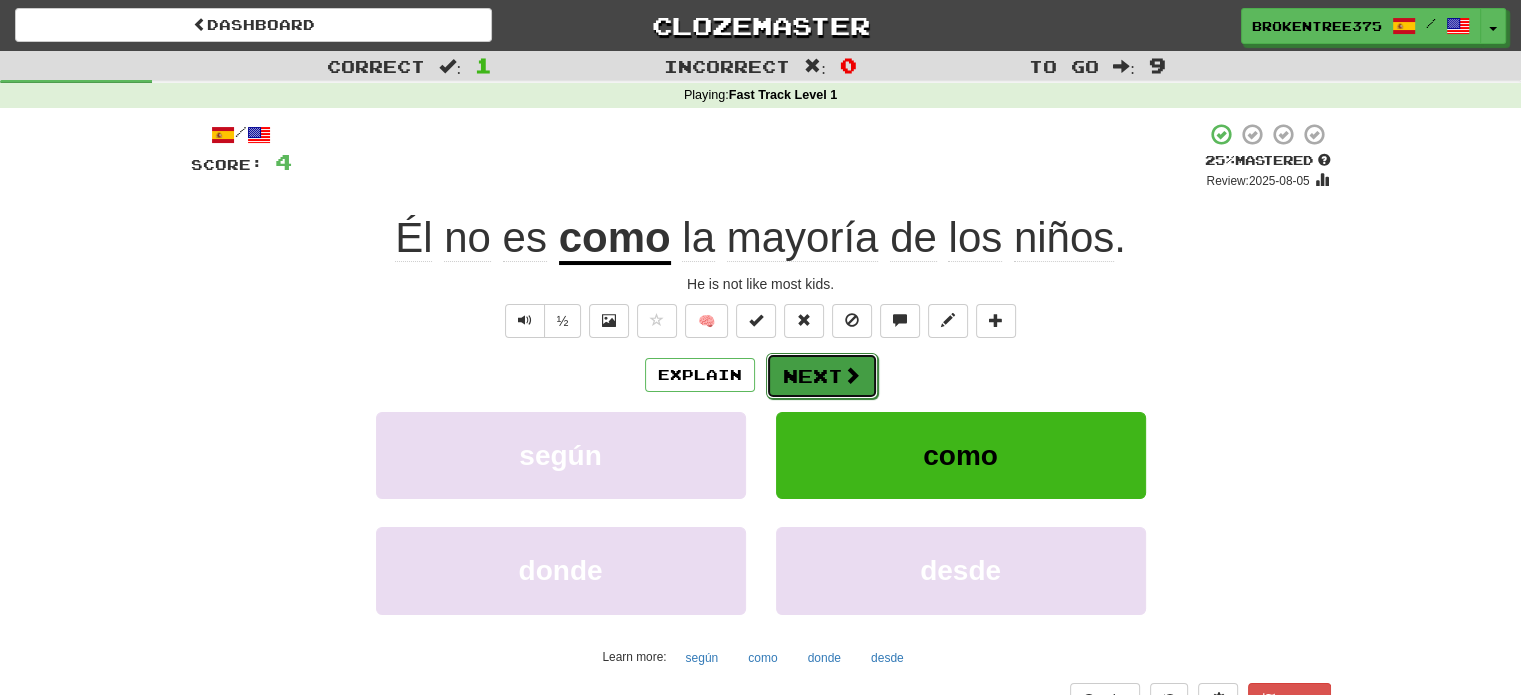click on "Next" at bounding box center (822, 376) 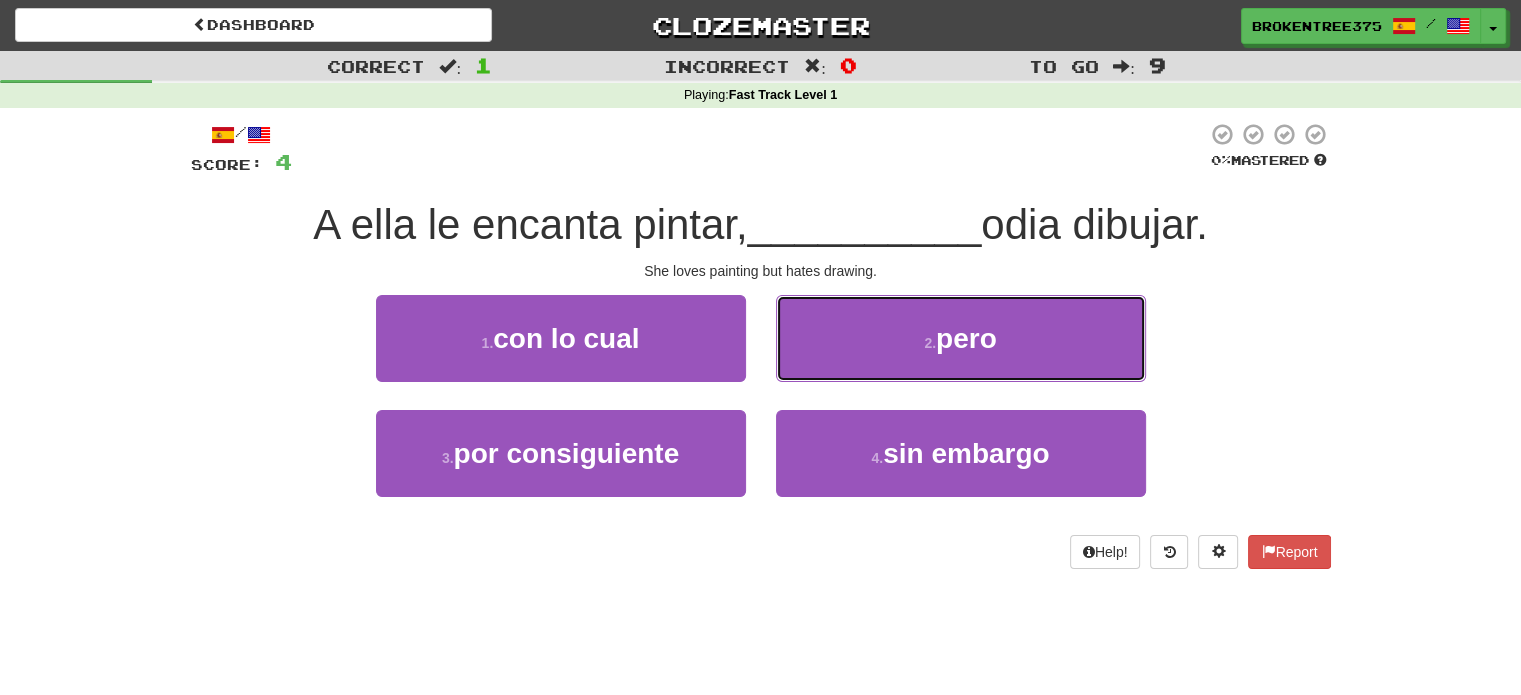 click on "2 .  pero" at bounding box center (961, 338) 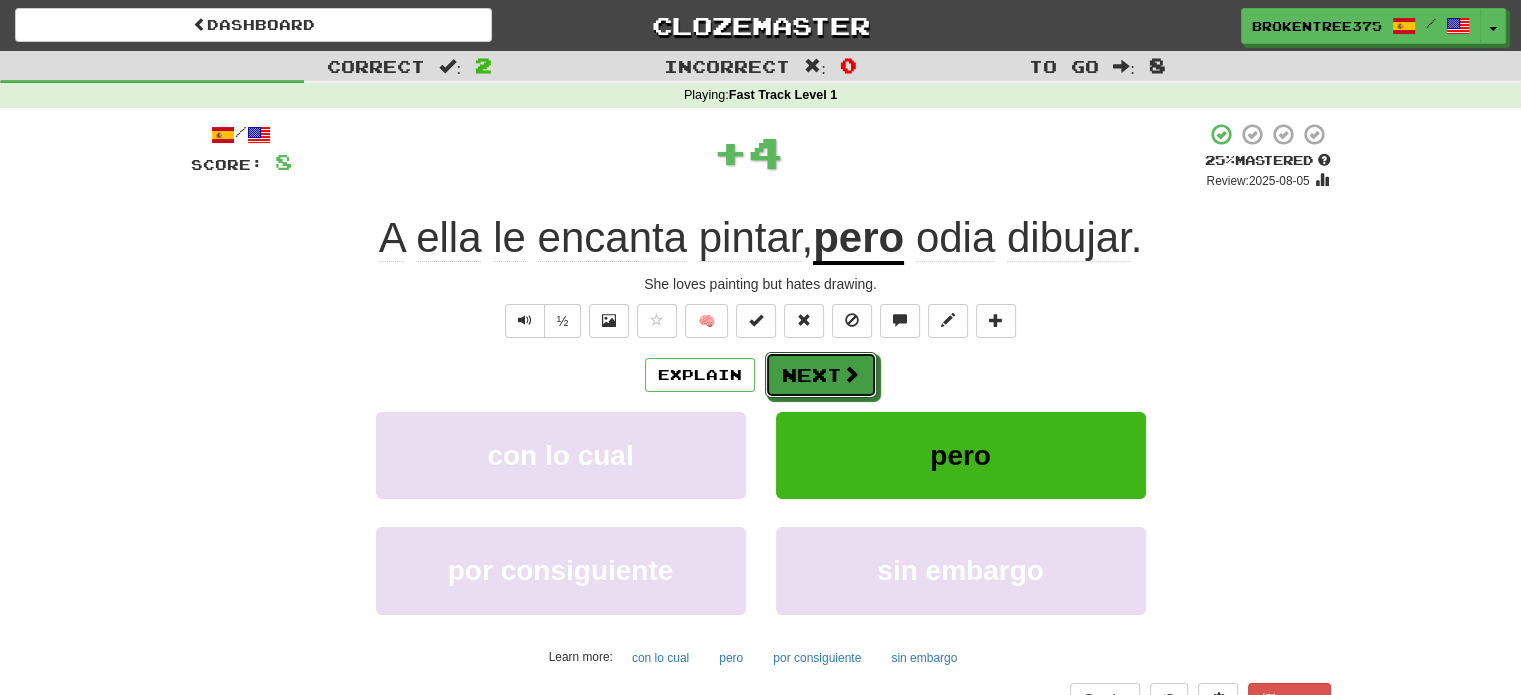 click on "Next" at bounding box center [821, 375] 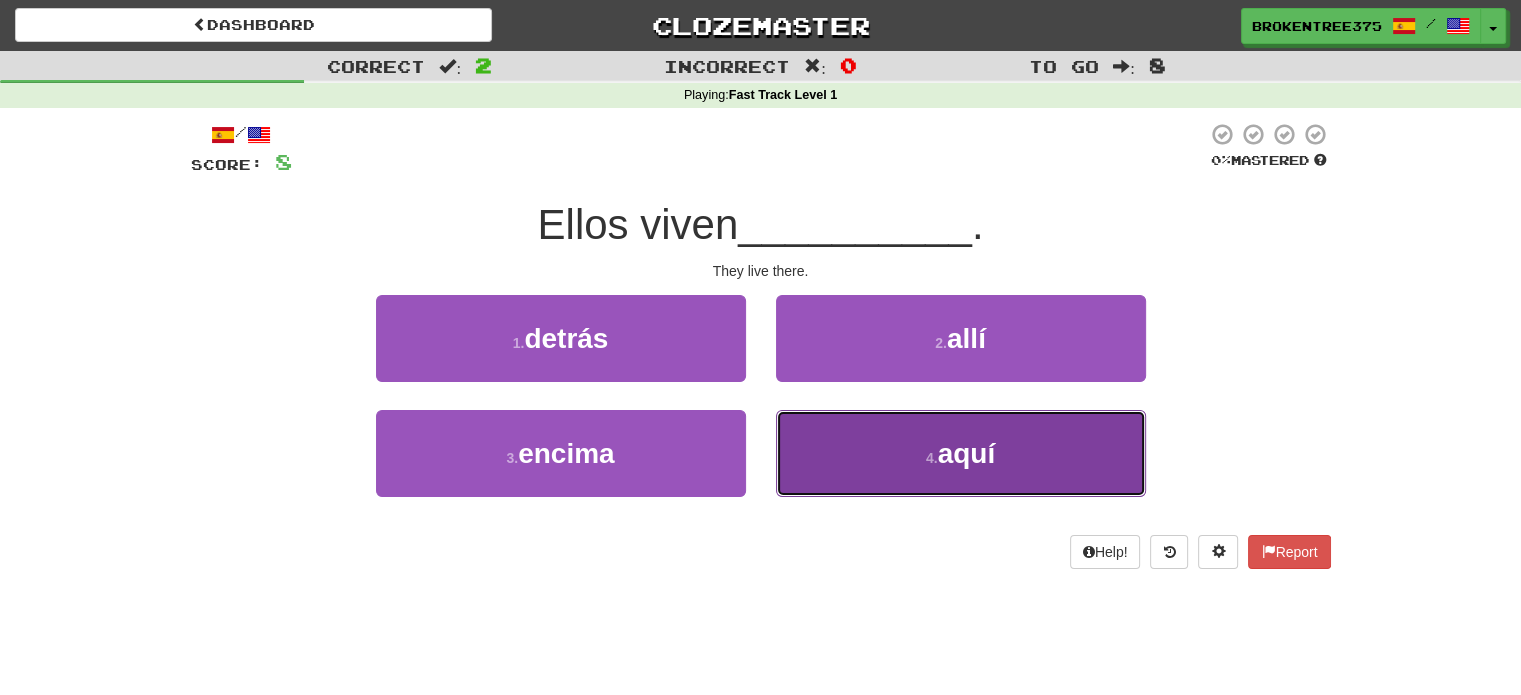 click on "4 .  aquí" at bounding box center [961, 453] 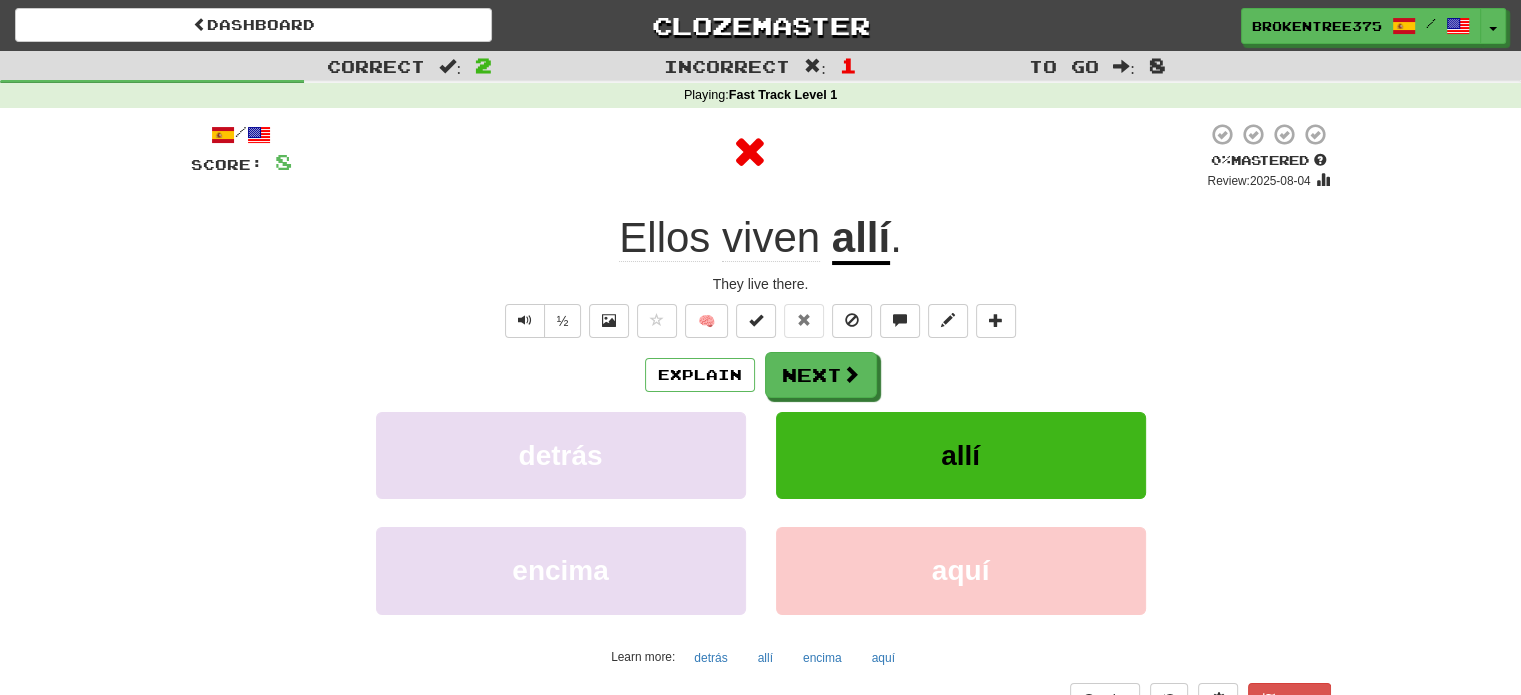 click on "Explain Next" at bounding box center (761, 375) 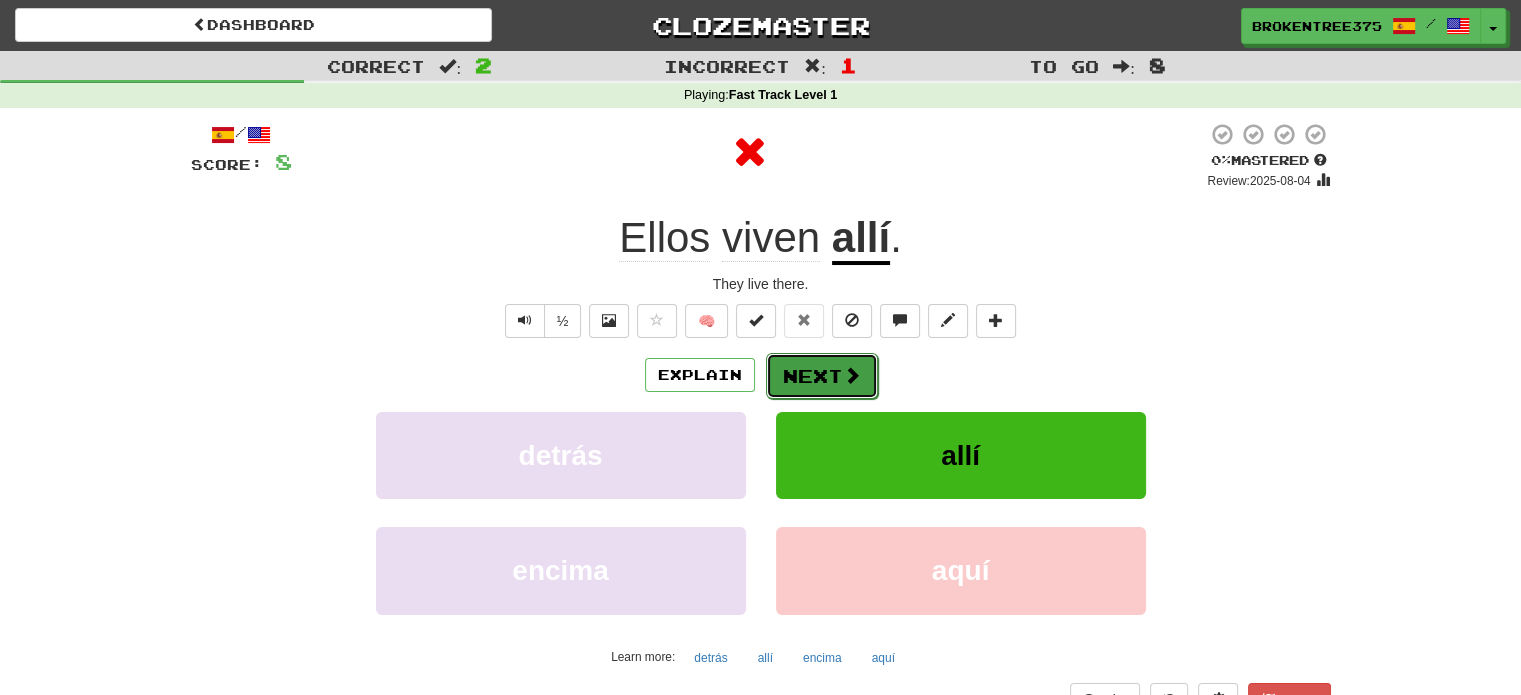 click on "Next" at bounding box center (822, 376) 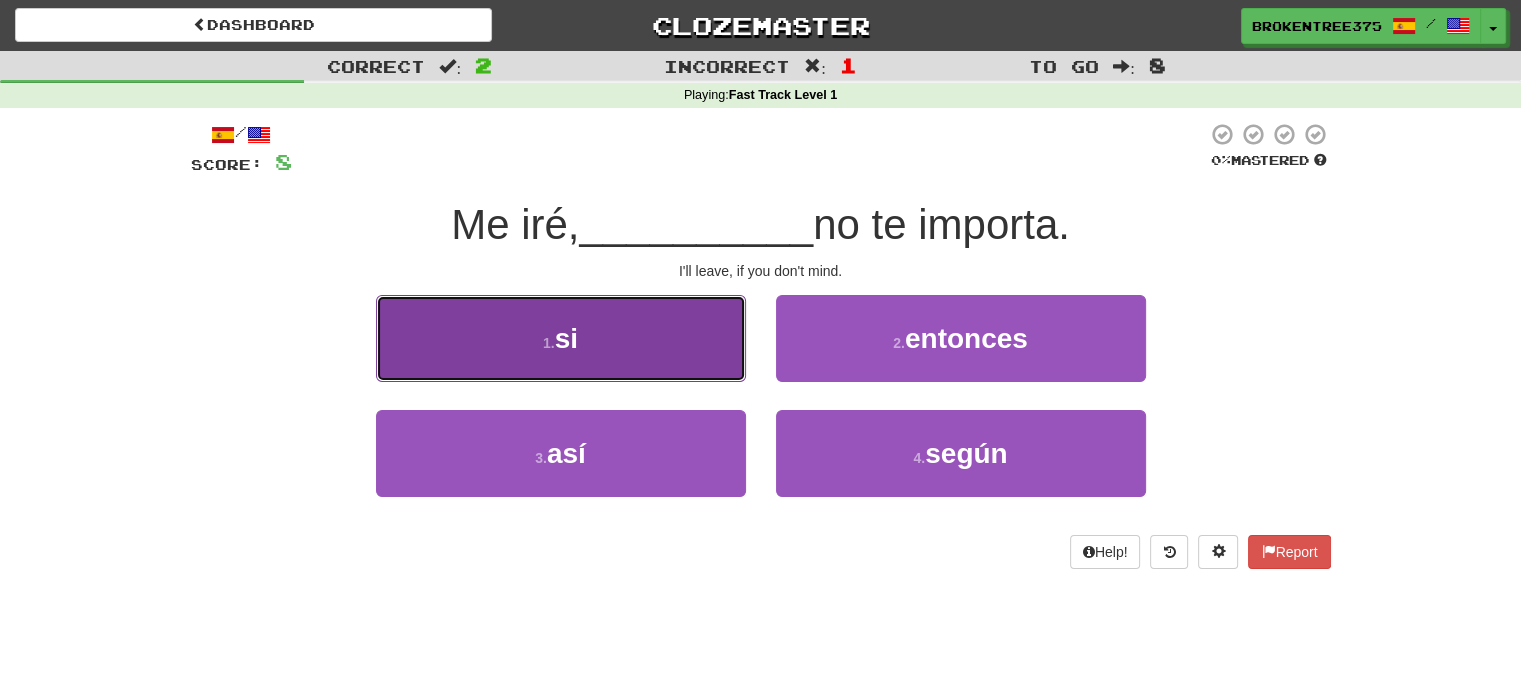 click on "1 .  si" at bounding box center [561, 338] 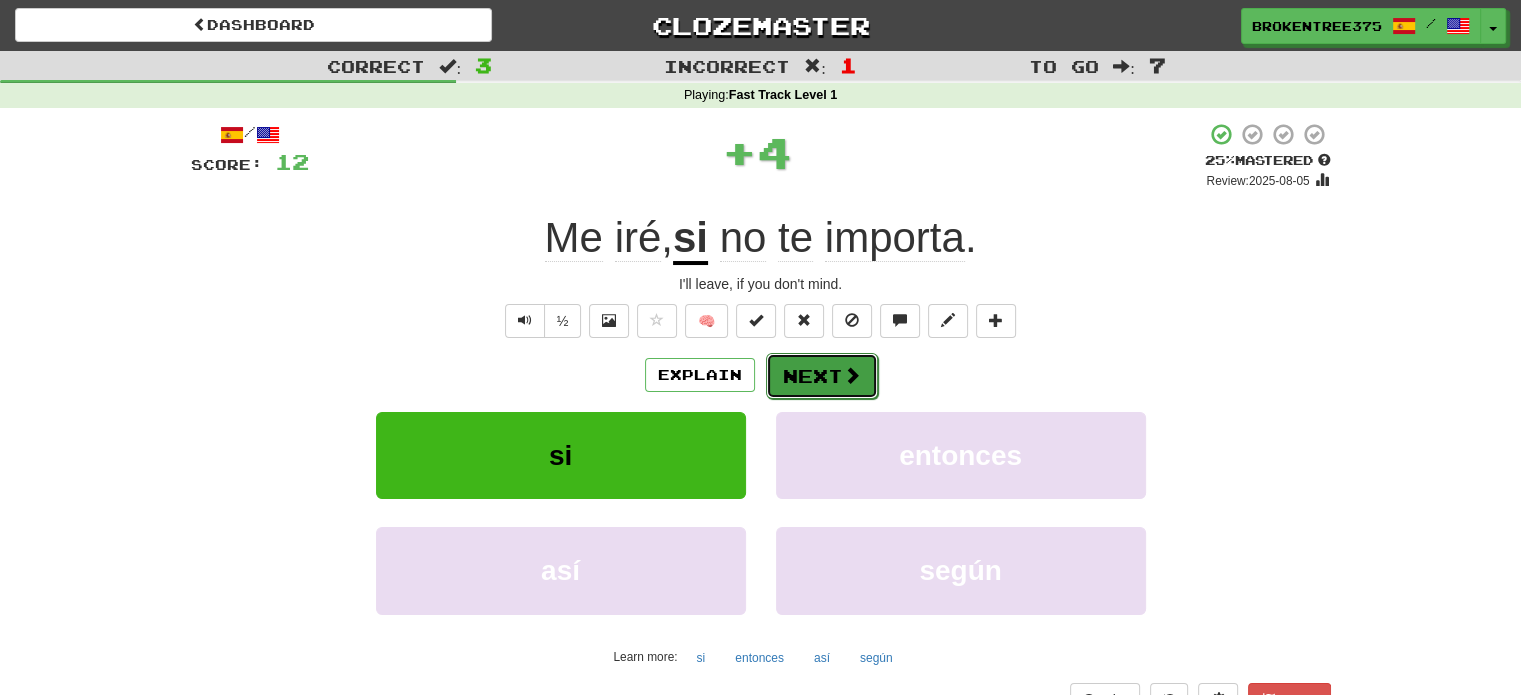 click on "Next" at bounding box center (822, 376) 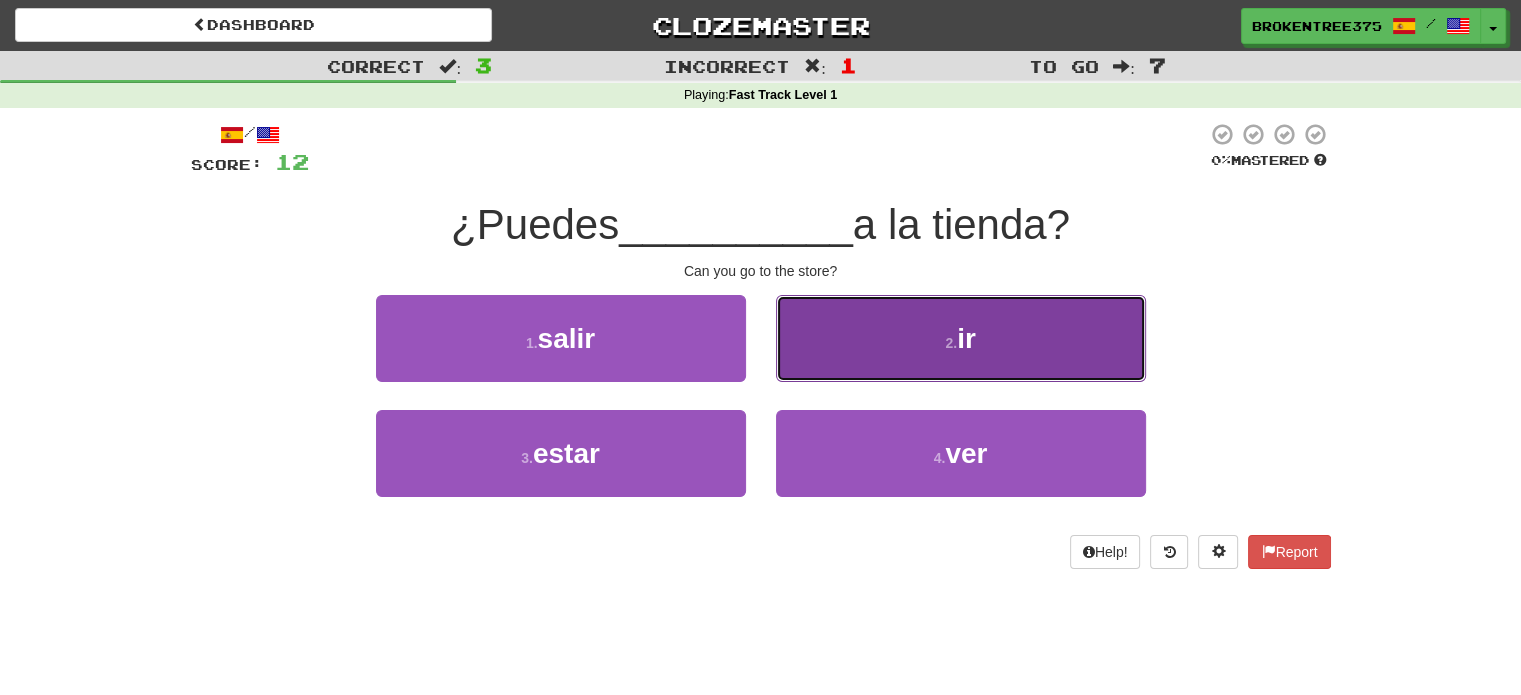 click on "2 .  ir" at bounding box center (961, 338) 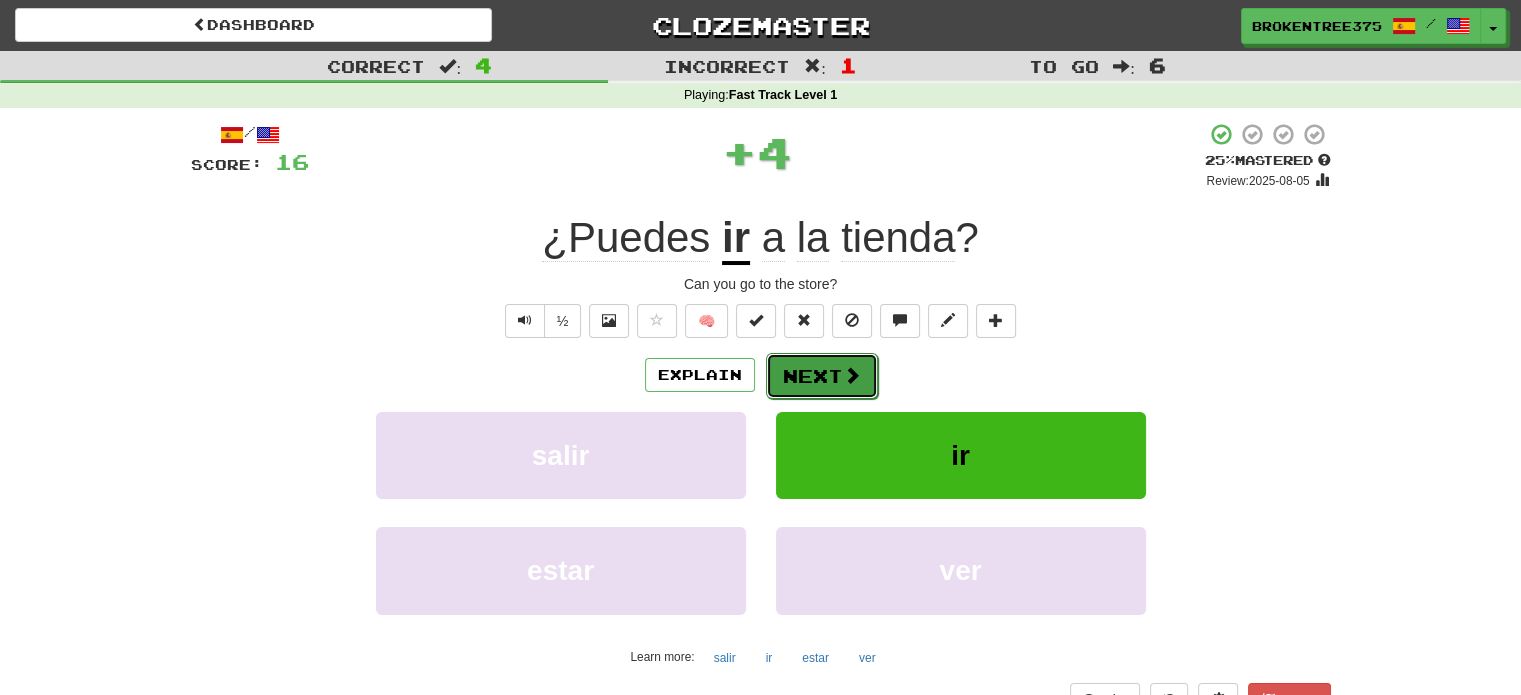 click on "Next" at bounding box center (822, 376) 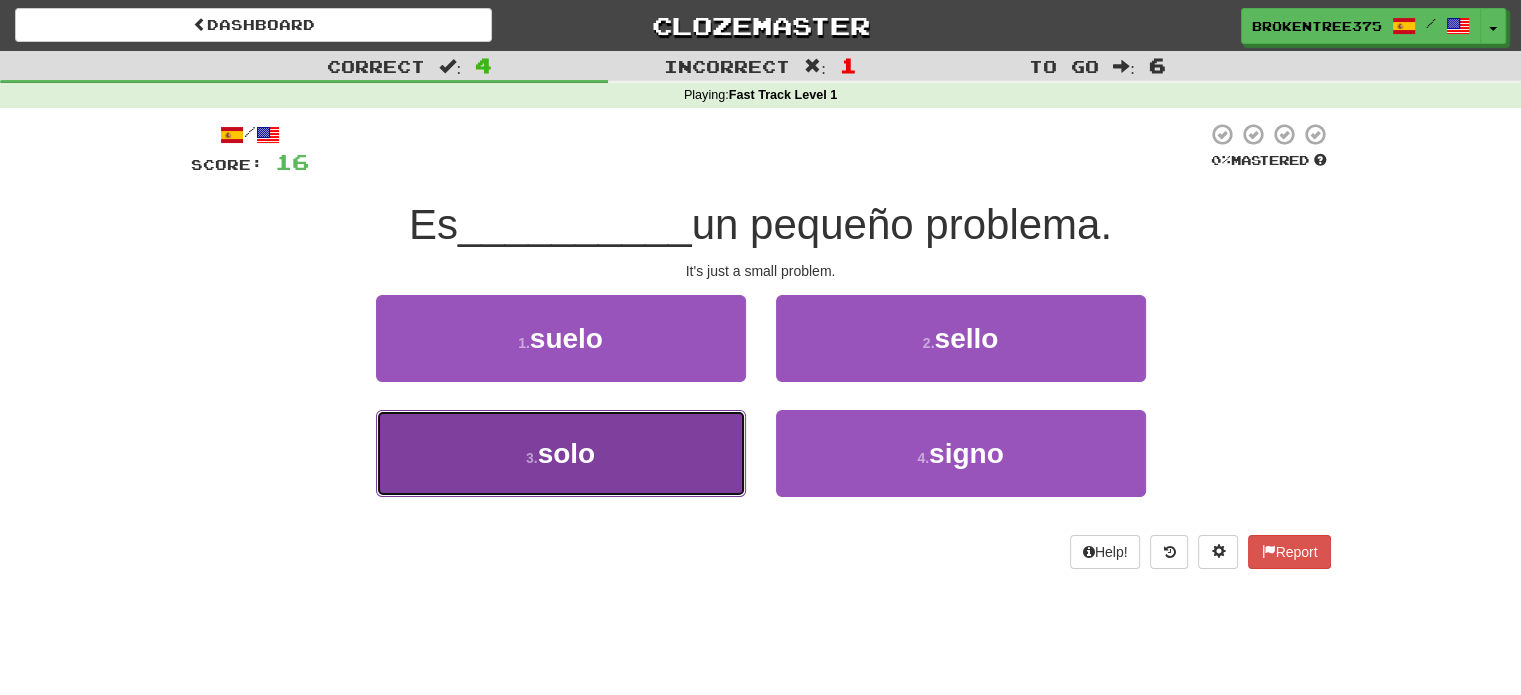 click on "3 .  solo" at bounding box center (561, 453) 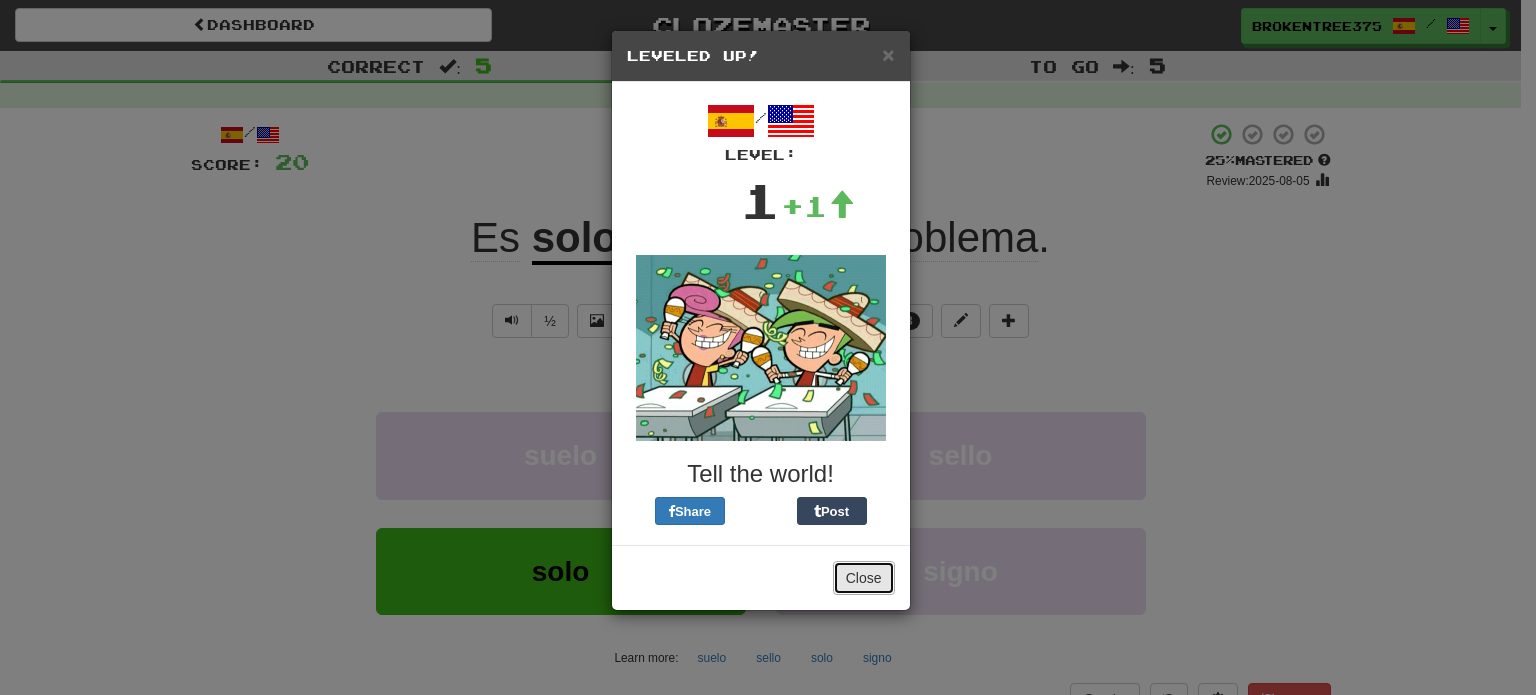 click on "Close" at bounding box center [864, 578] 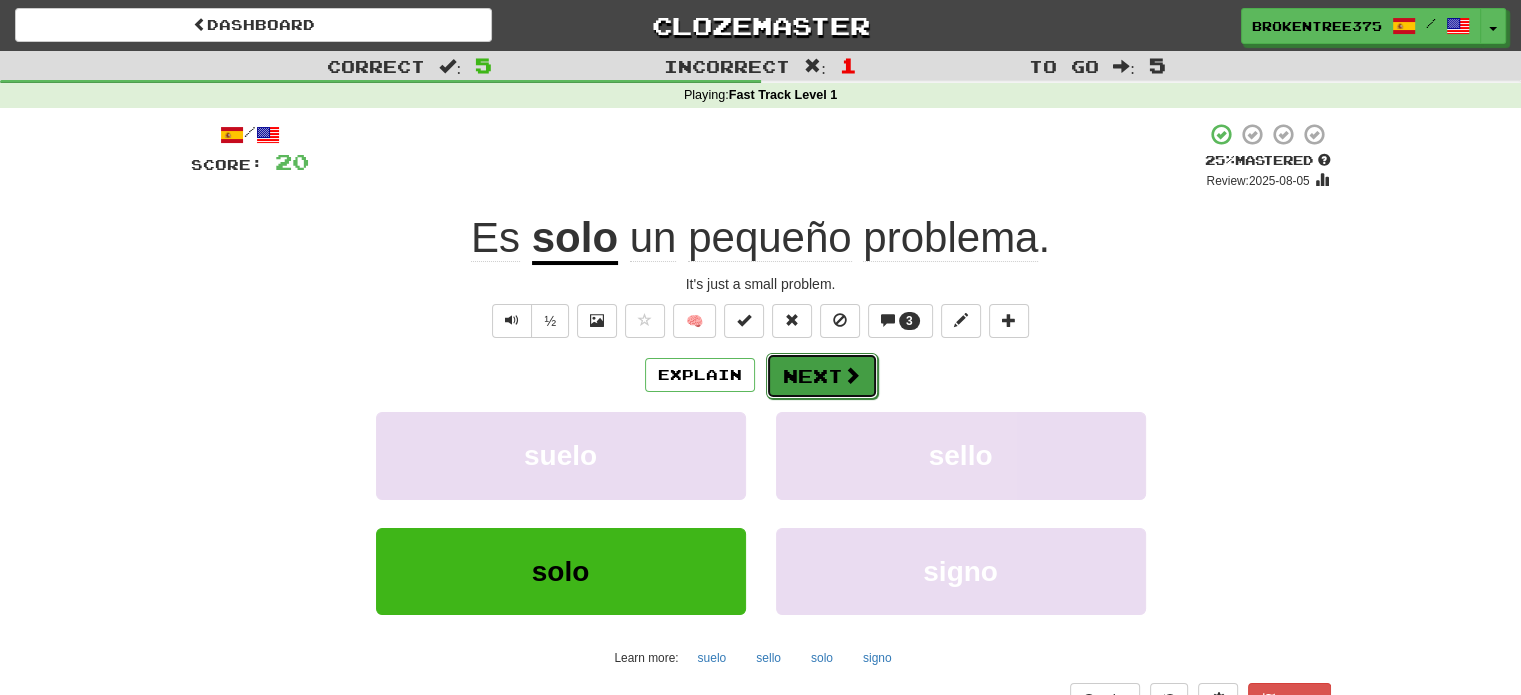 click on "Next" at bounding box center [822, 376] 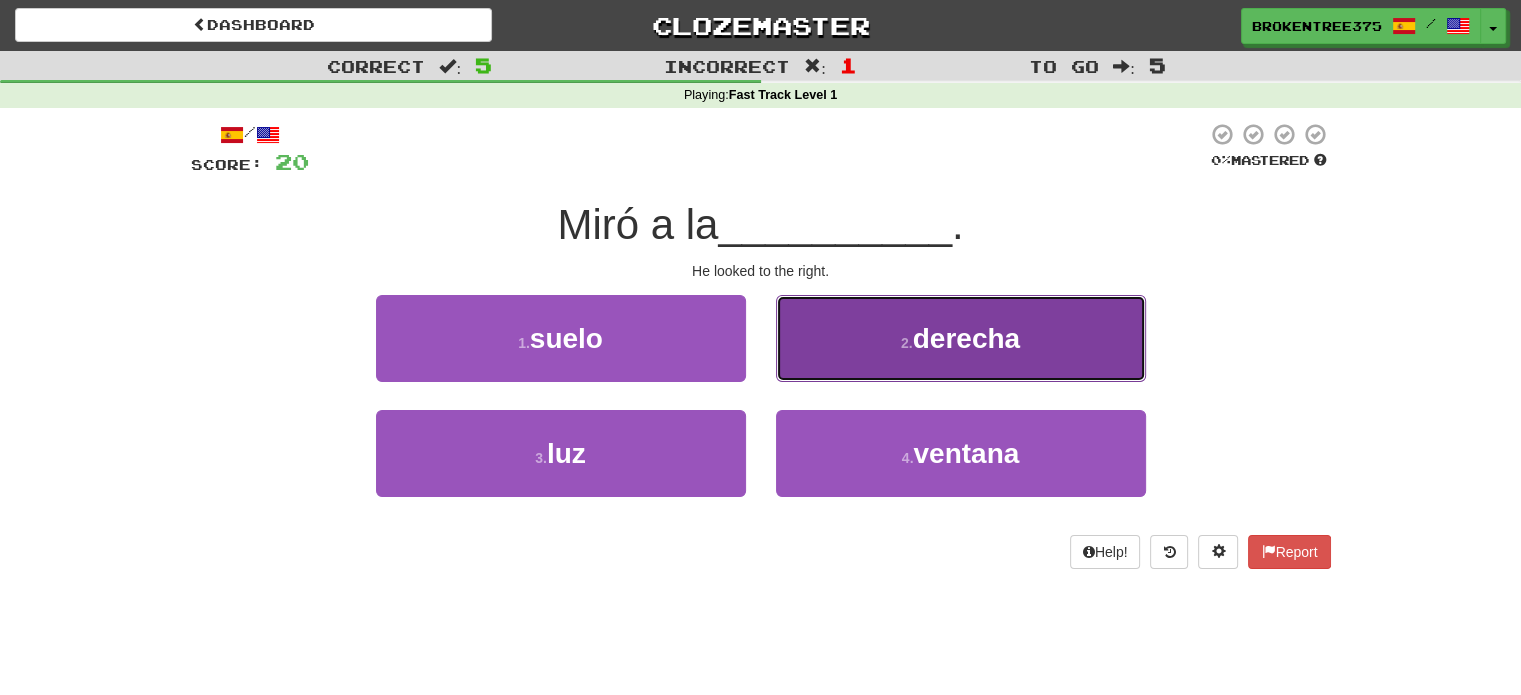 click on "2 .  derecha" at bounding box center (961, 338) 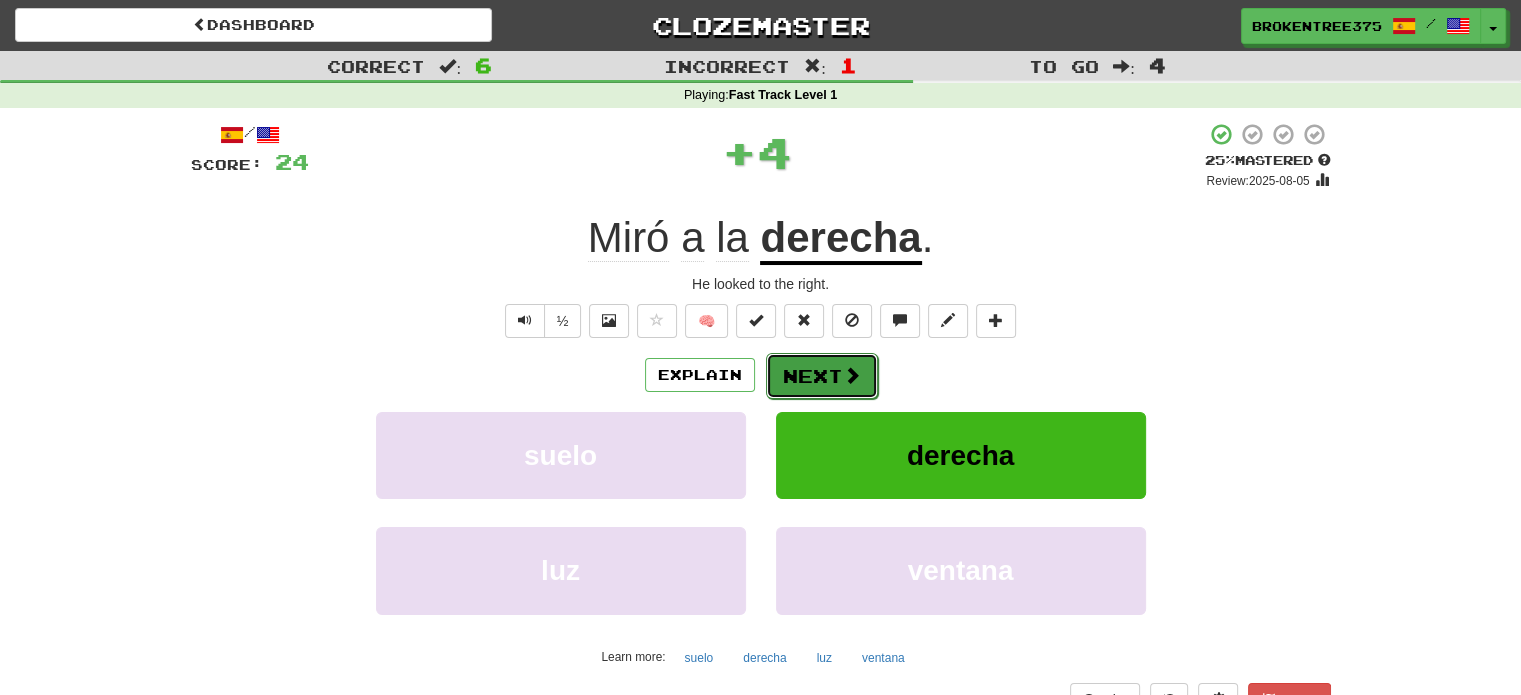 click on "Next" at bounding box center (822, 376) 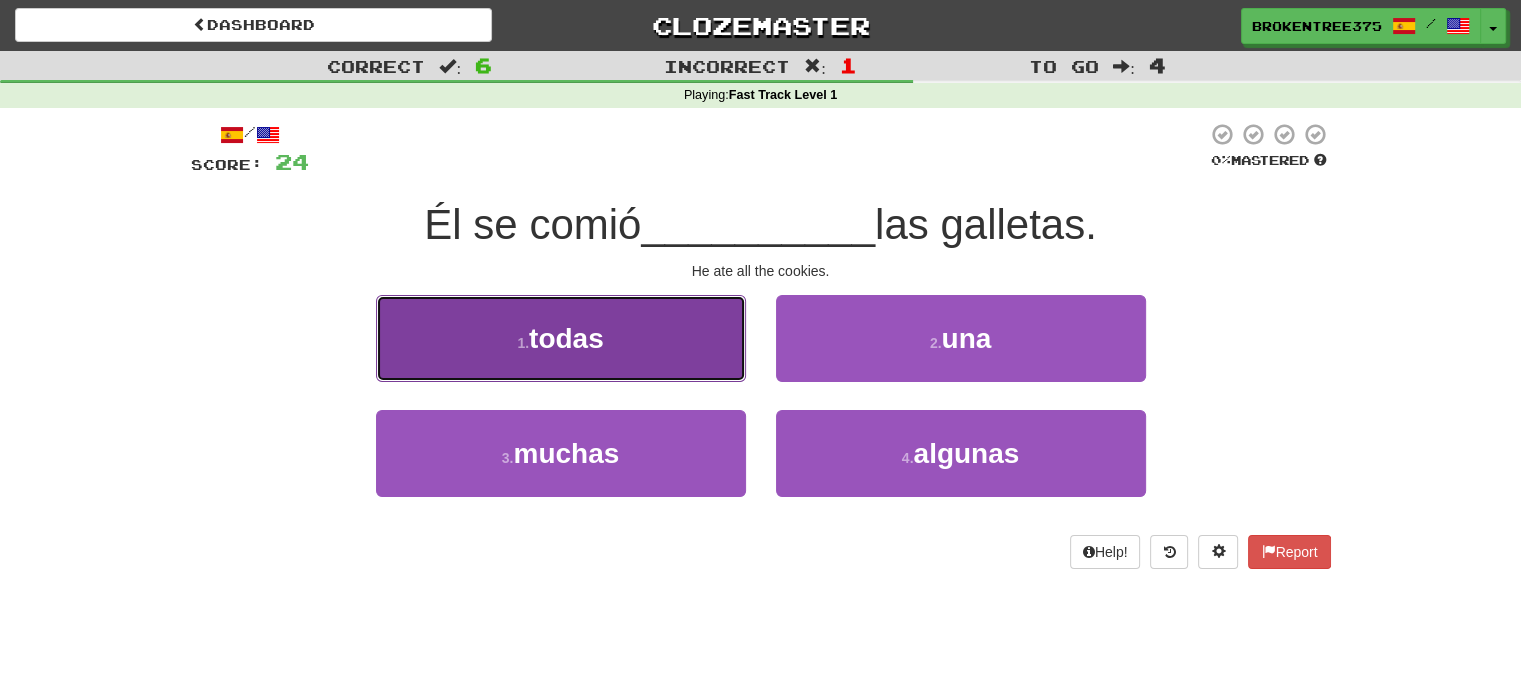 click on "1 .  todas" at bounding box center (561, 338) 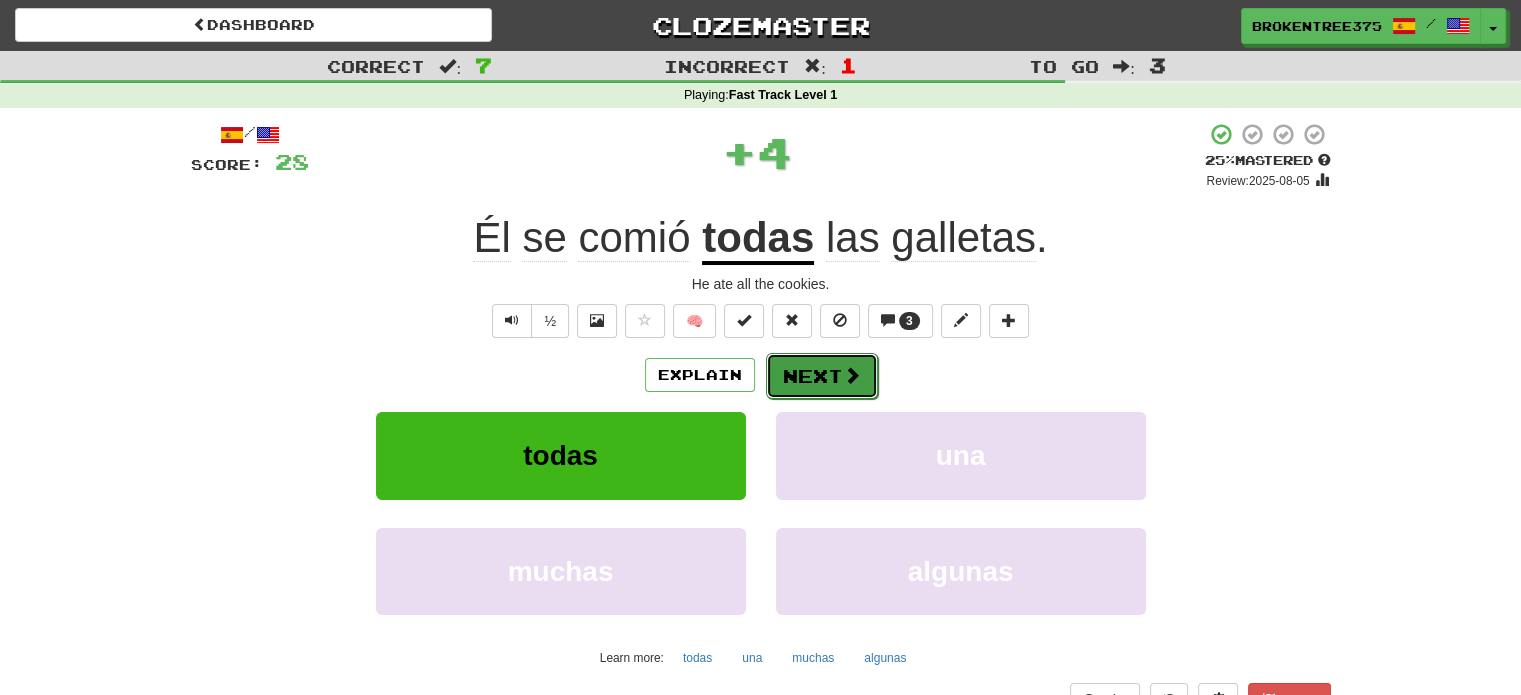 click on "Next" at bounding box center [822, 376] 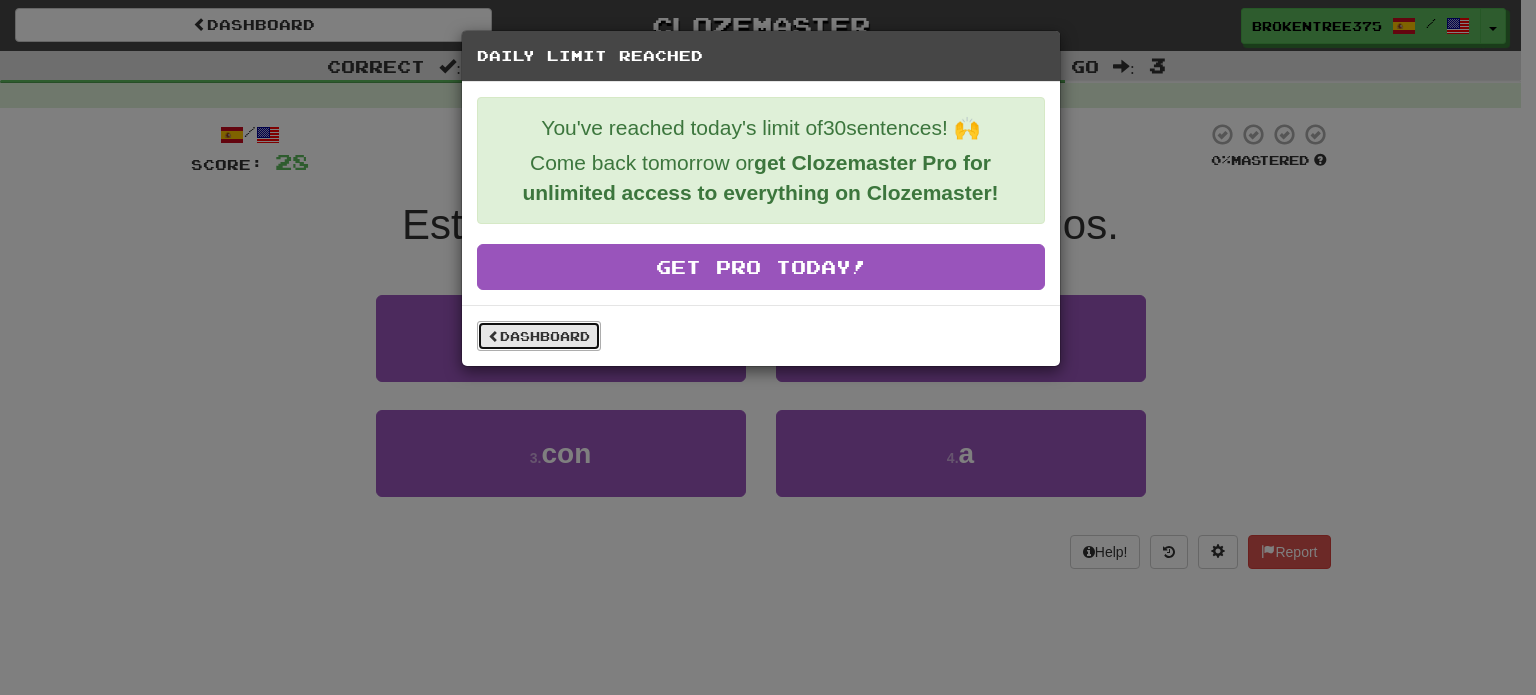 click on "Dashboard" at bounding box center (539, 336) 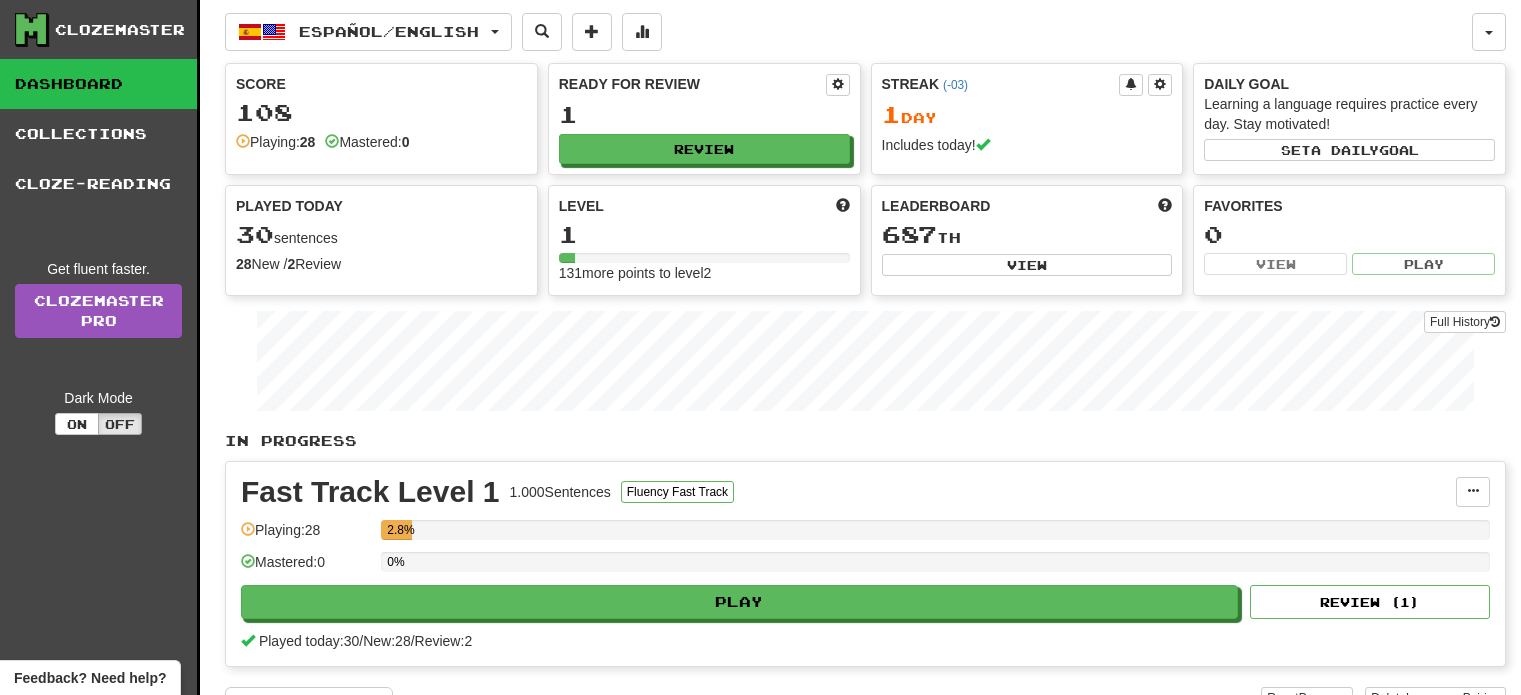 scroll, scrollTop: 0, scrollLeft: 0, axis: both 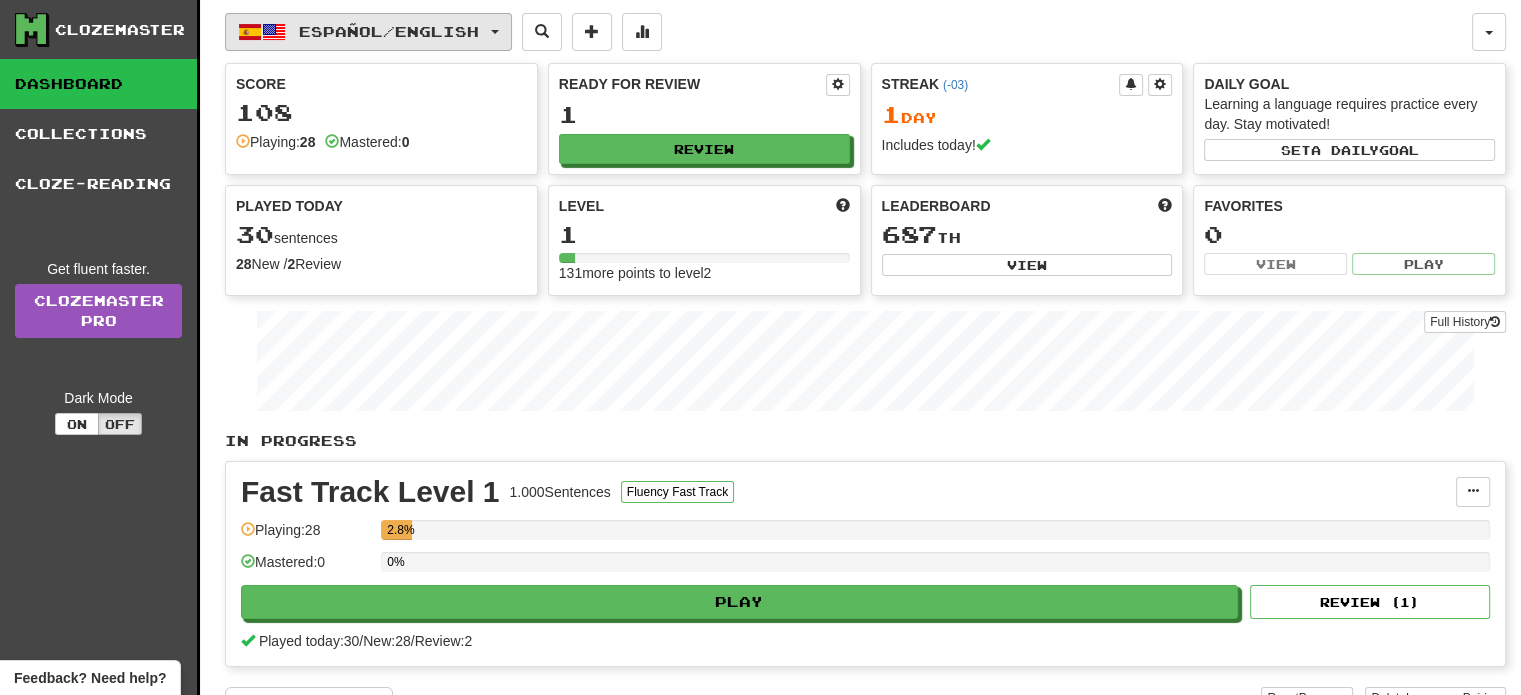 click on "Español  /  English" at bounding box center (389, 31) 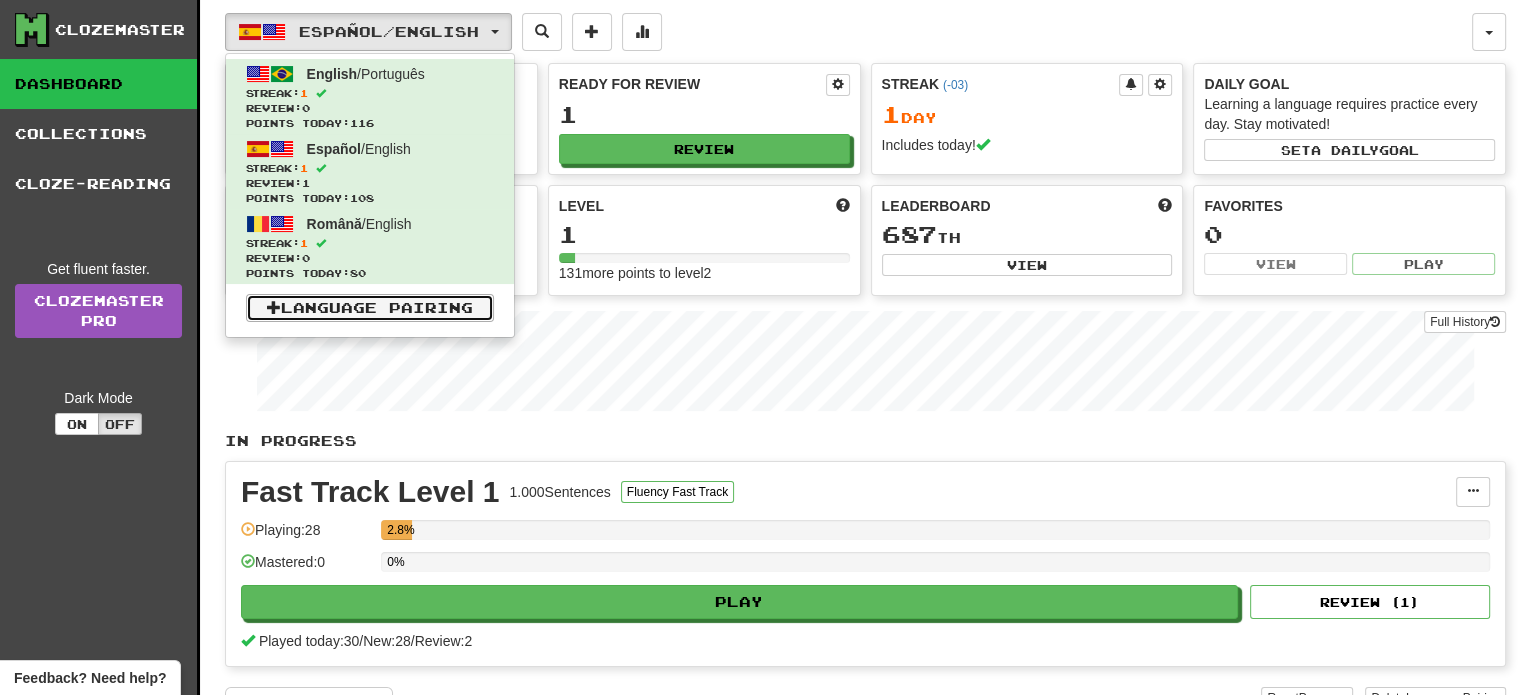 click on "Language Pairing" at bounding box center [370, 308] 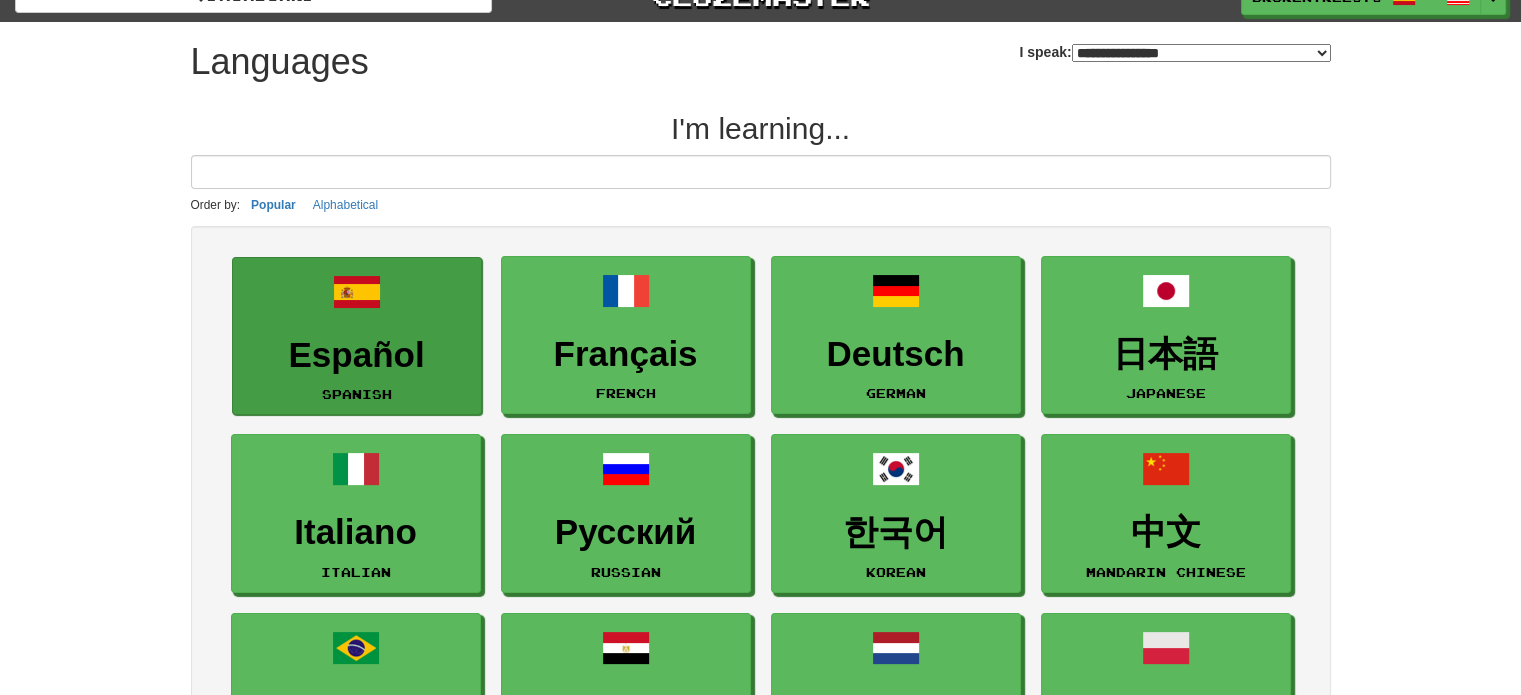 scroll, scrollTop: 0, scrollLeft: 0, axis: both 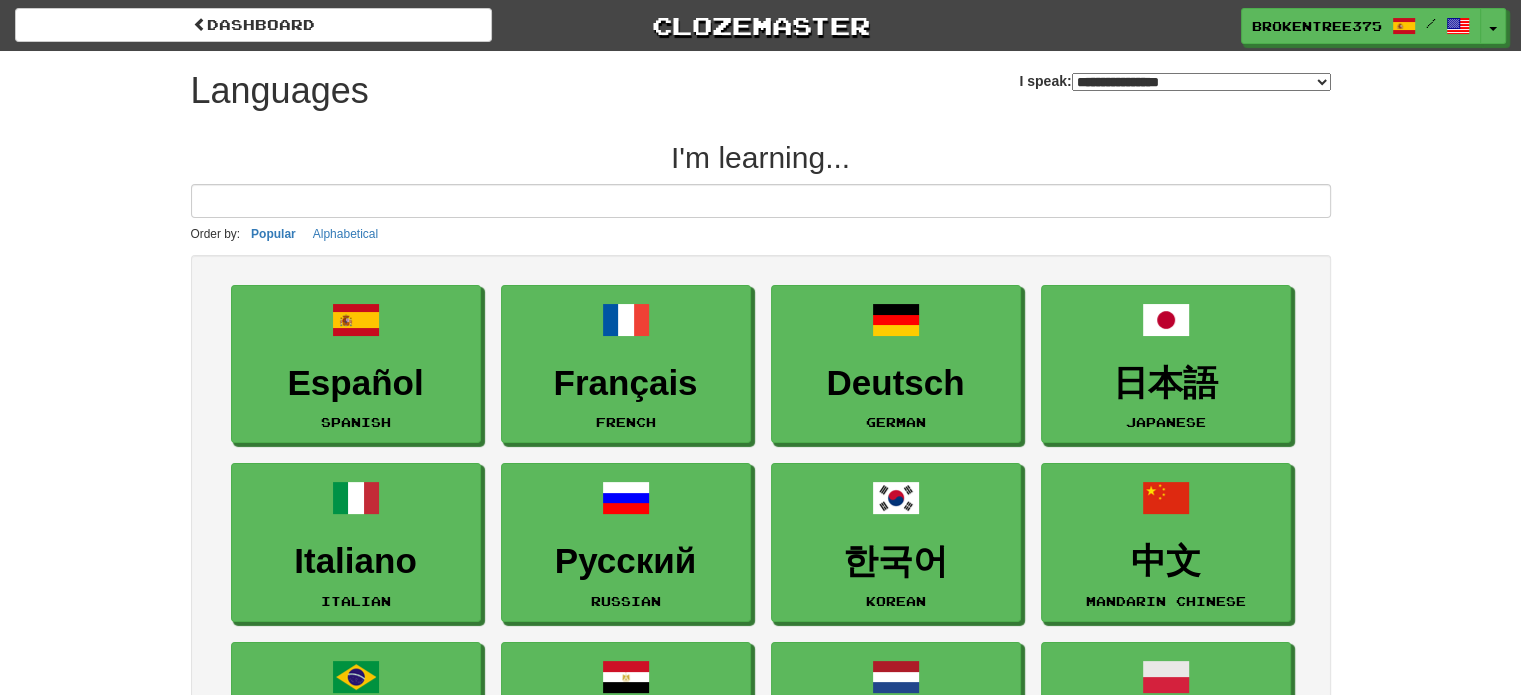 click on "**********" at bounding box center (1201, 82) 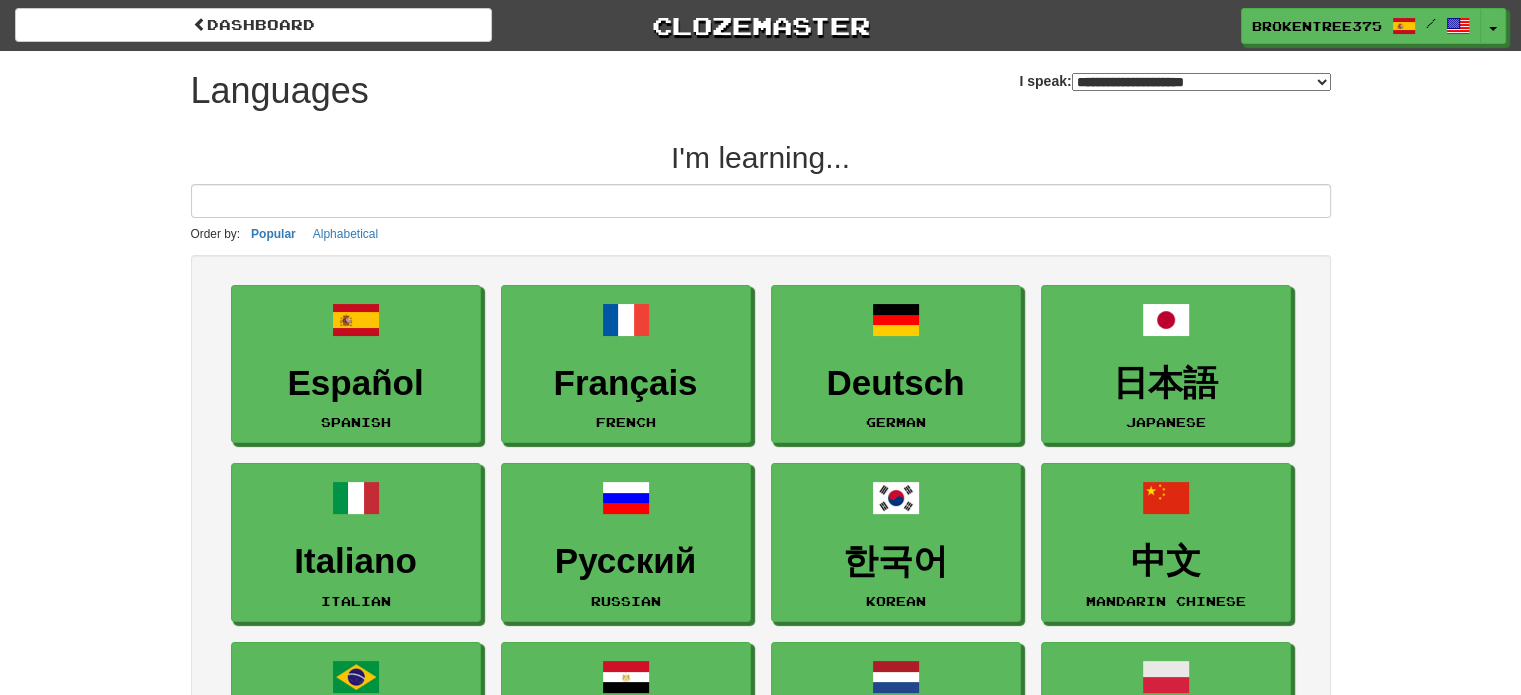 click on "**********" at bounding box center (1201, 82) 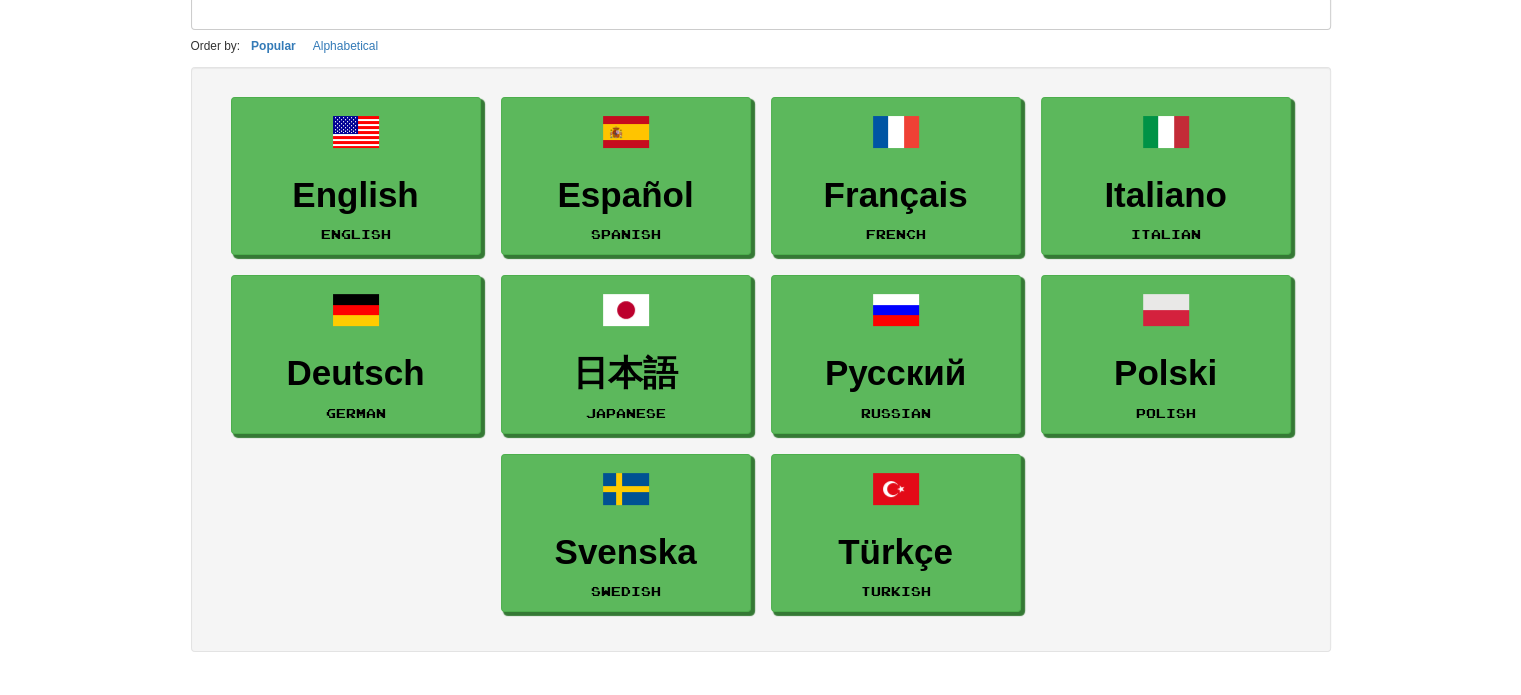 scroll, scrollTop: 200, scrollLeft: 0, axis: vertical 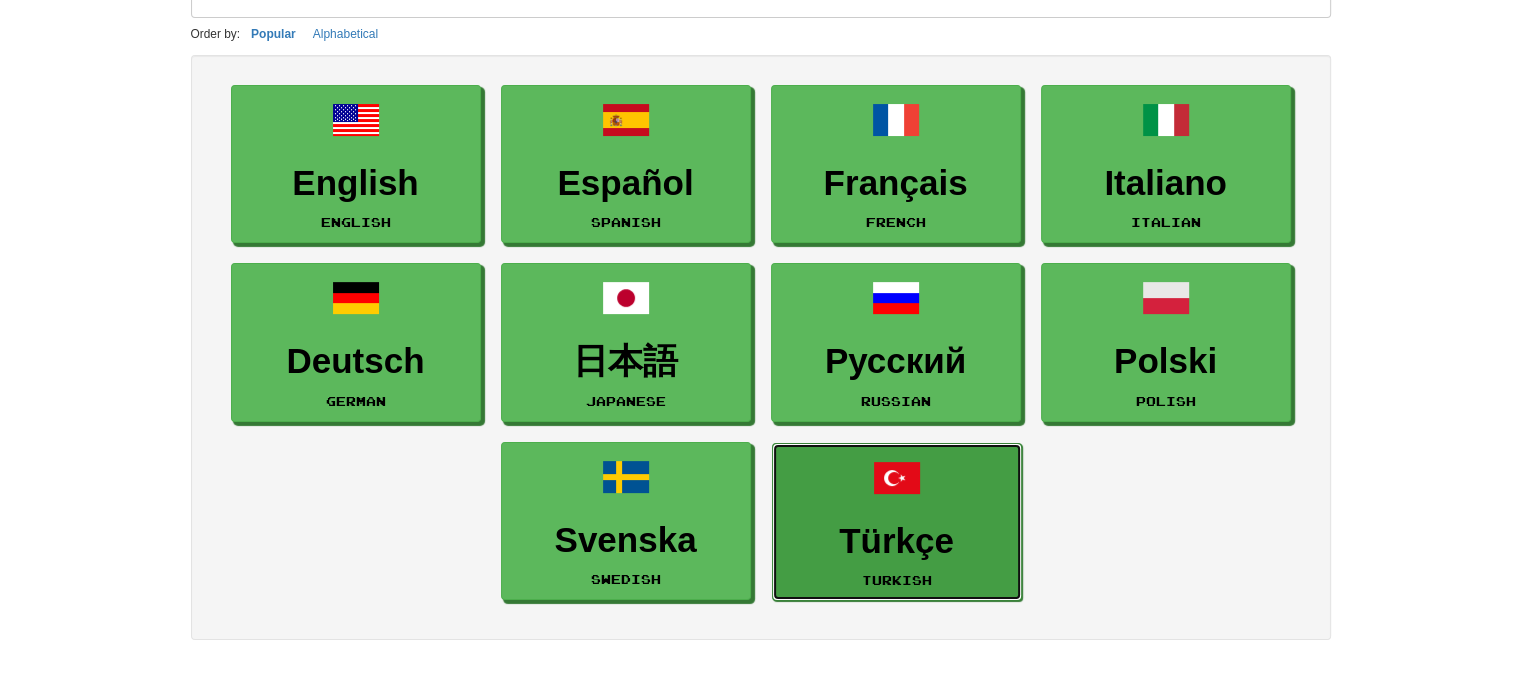 click on "Türkçe Turkish" at bounding box center (897, 522) 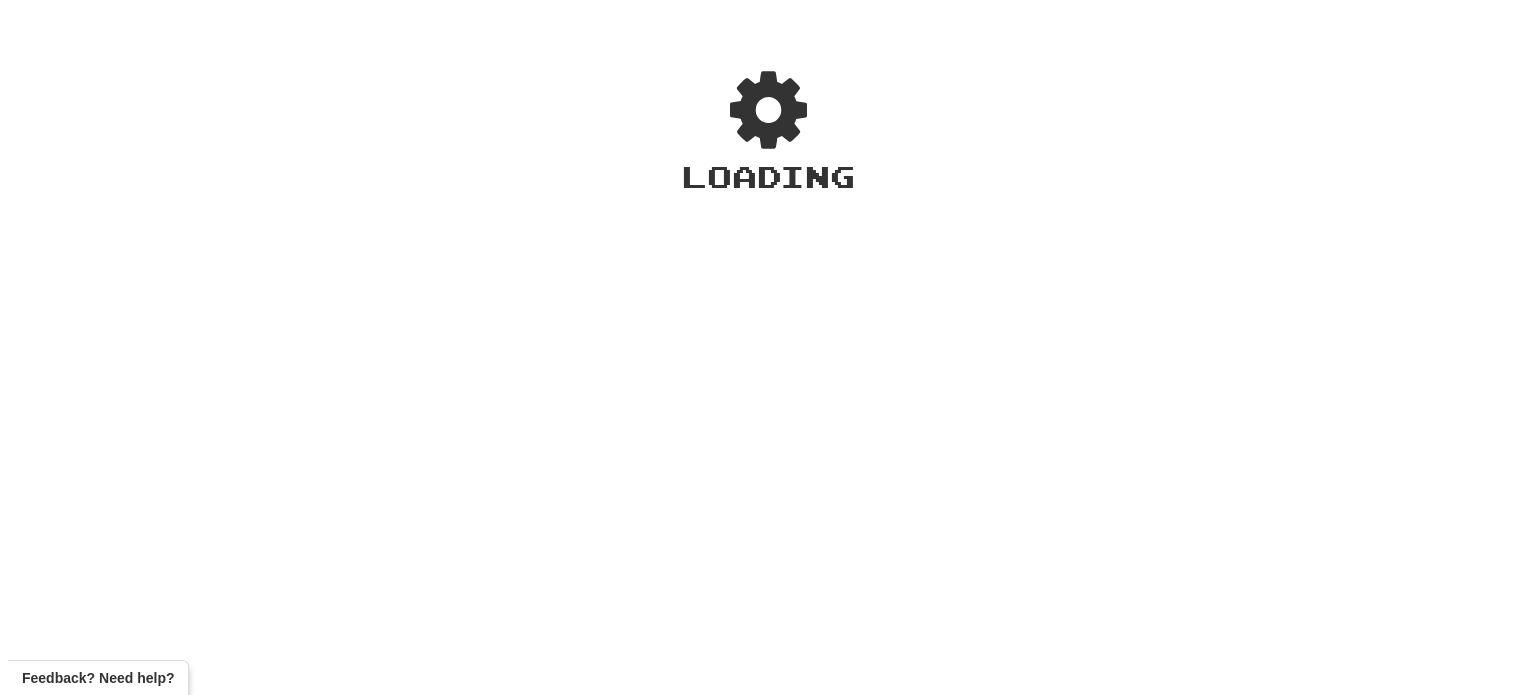 scroll, scrollTop: 0, scrollLeft: 0, axis: both 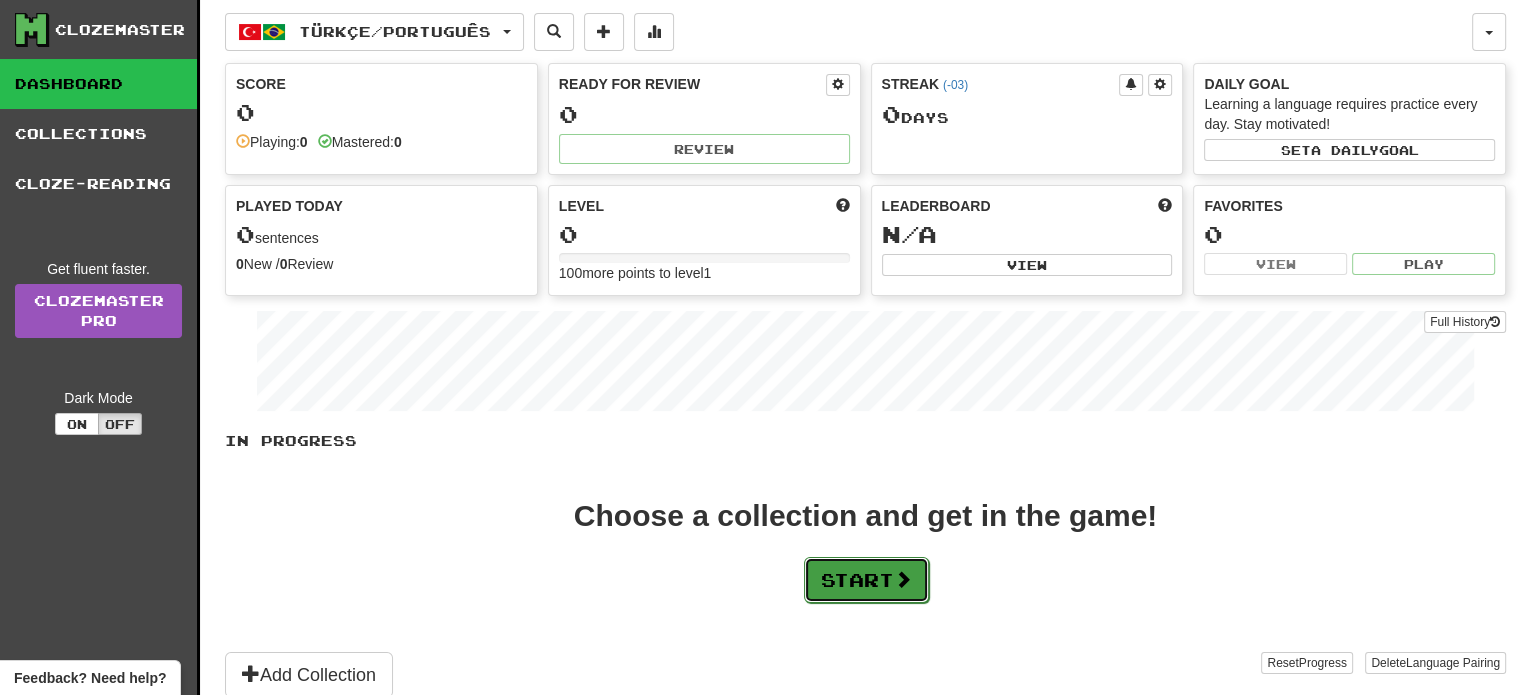 click on "Start" at bounding box center [866, 580] 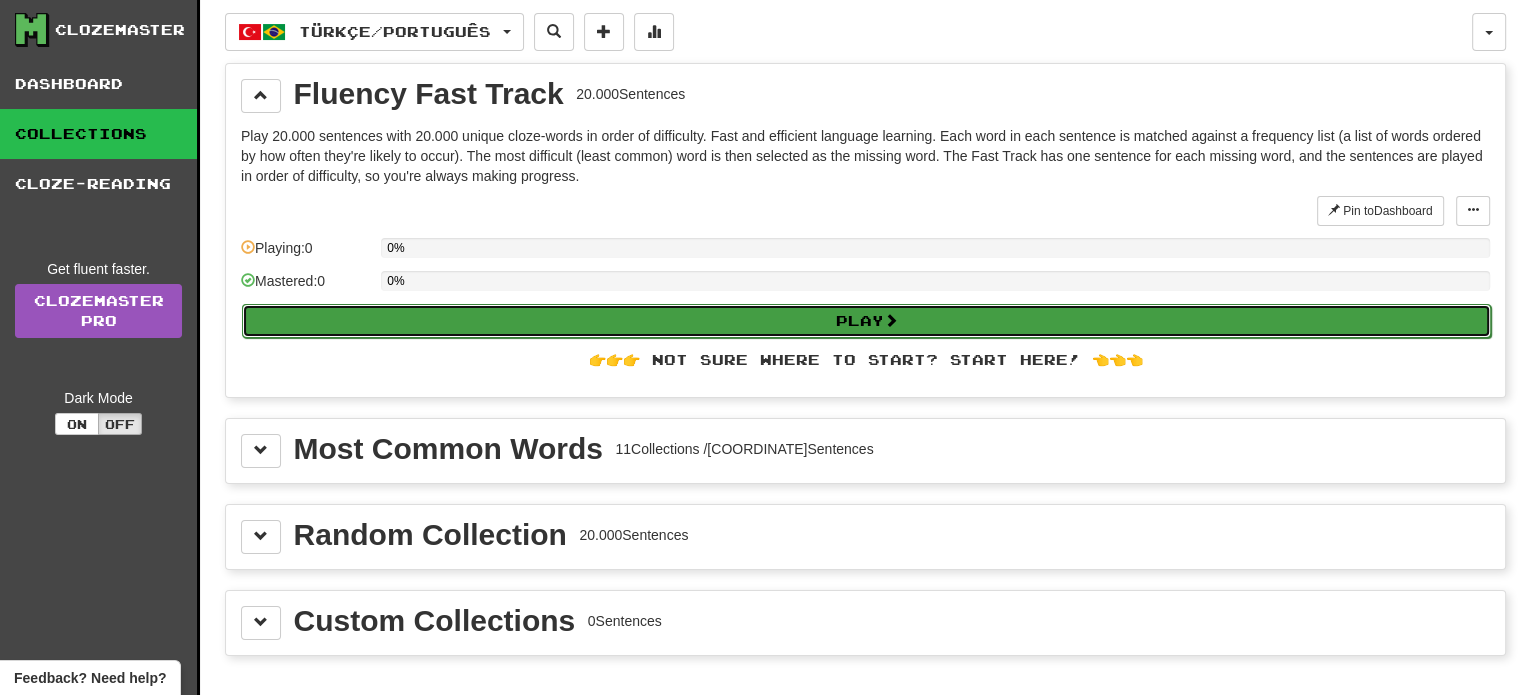 click on "Play" at bounding box center [866, 321] 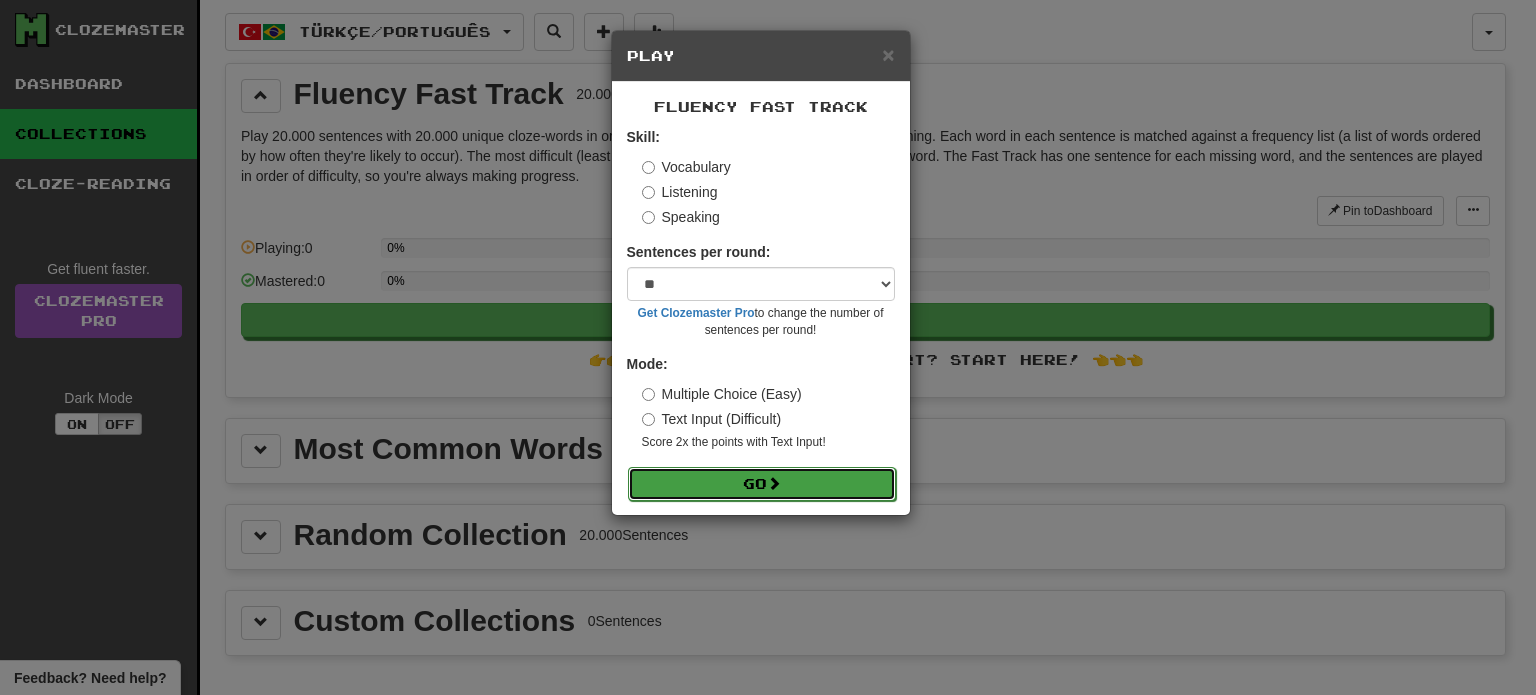 click on "Go" at bounding box center [762, 484] 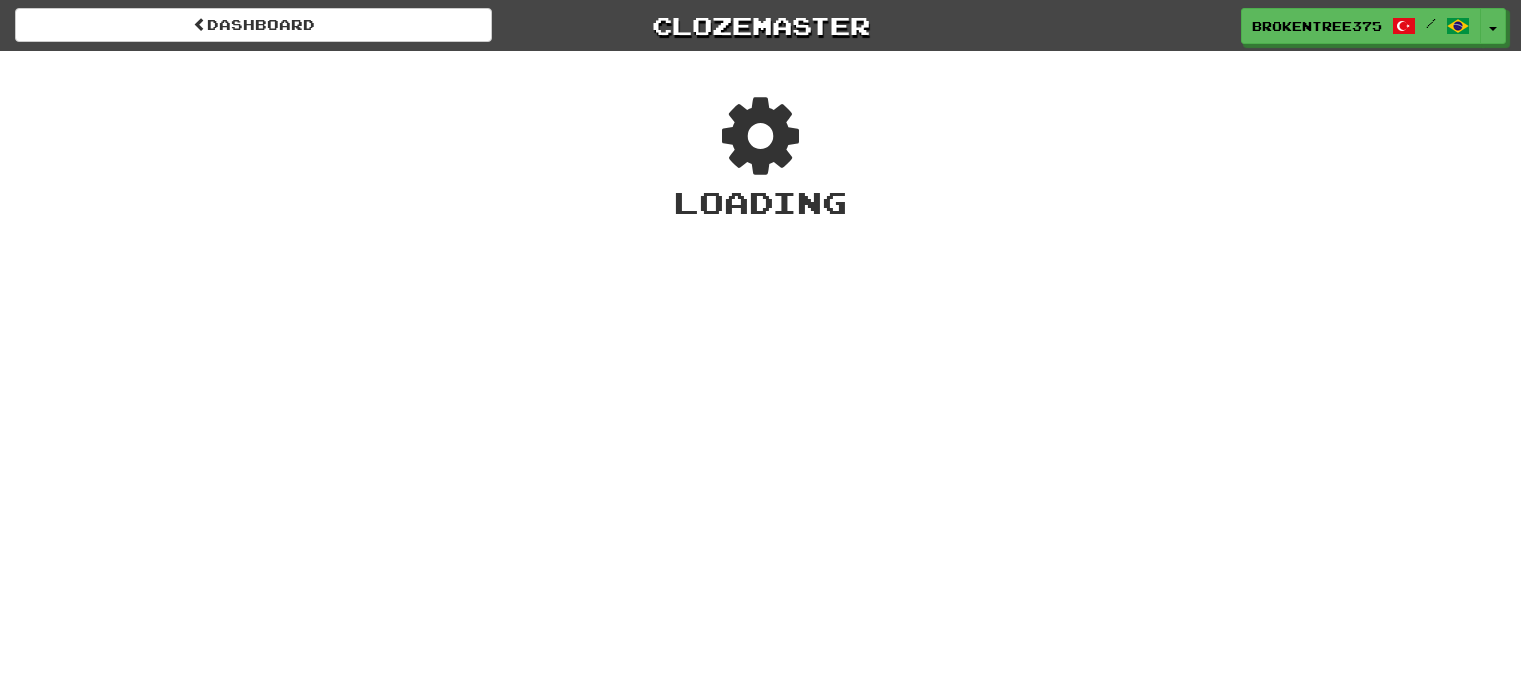 scroll, scrollTop: 0, scrollLeft: 0, axis: both 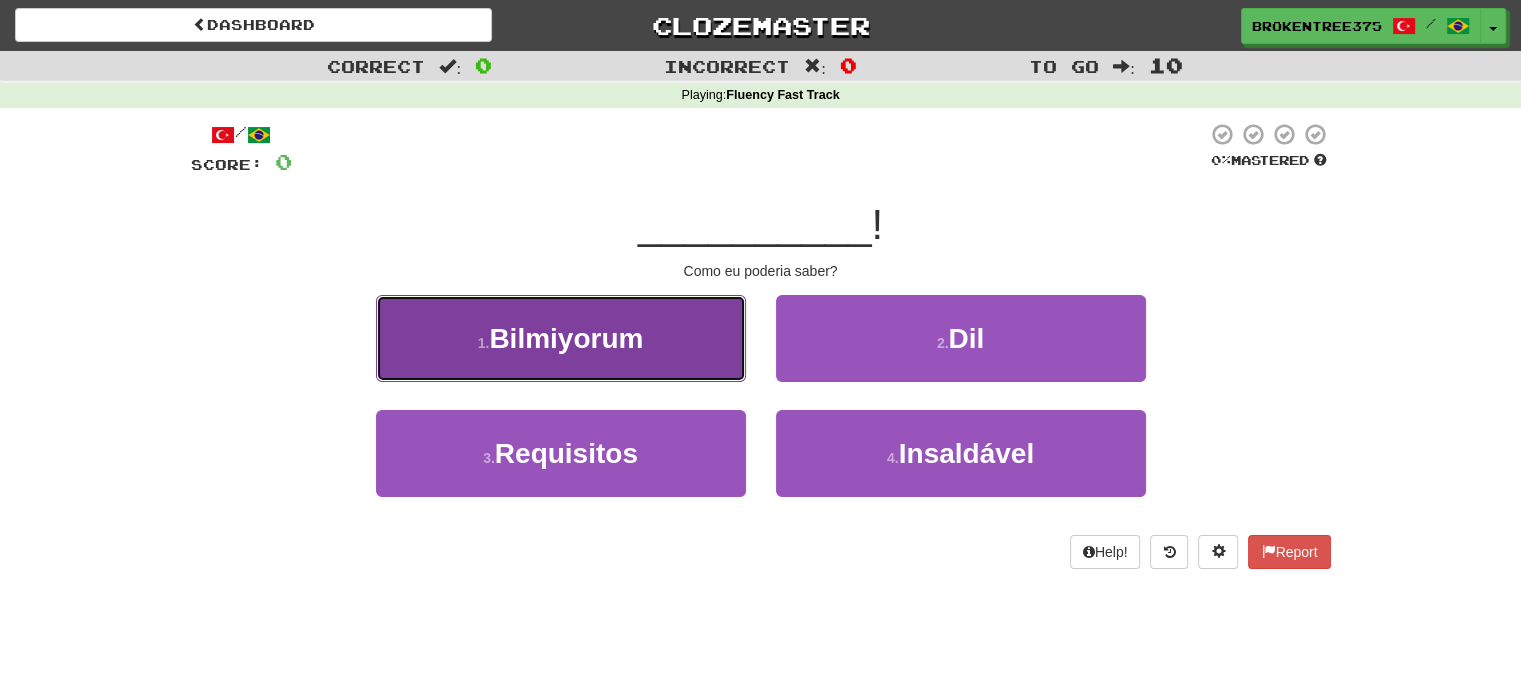 click on "Bilmiyorum" at bounding box center [566, 338] 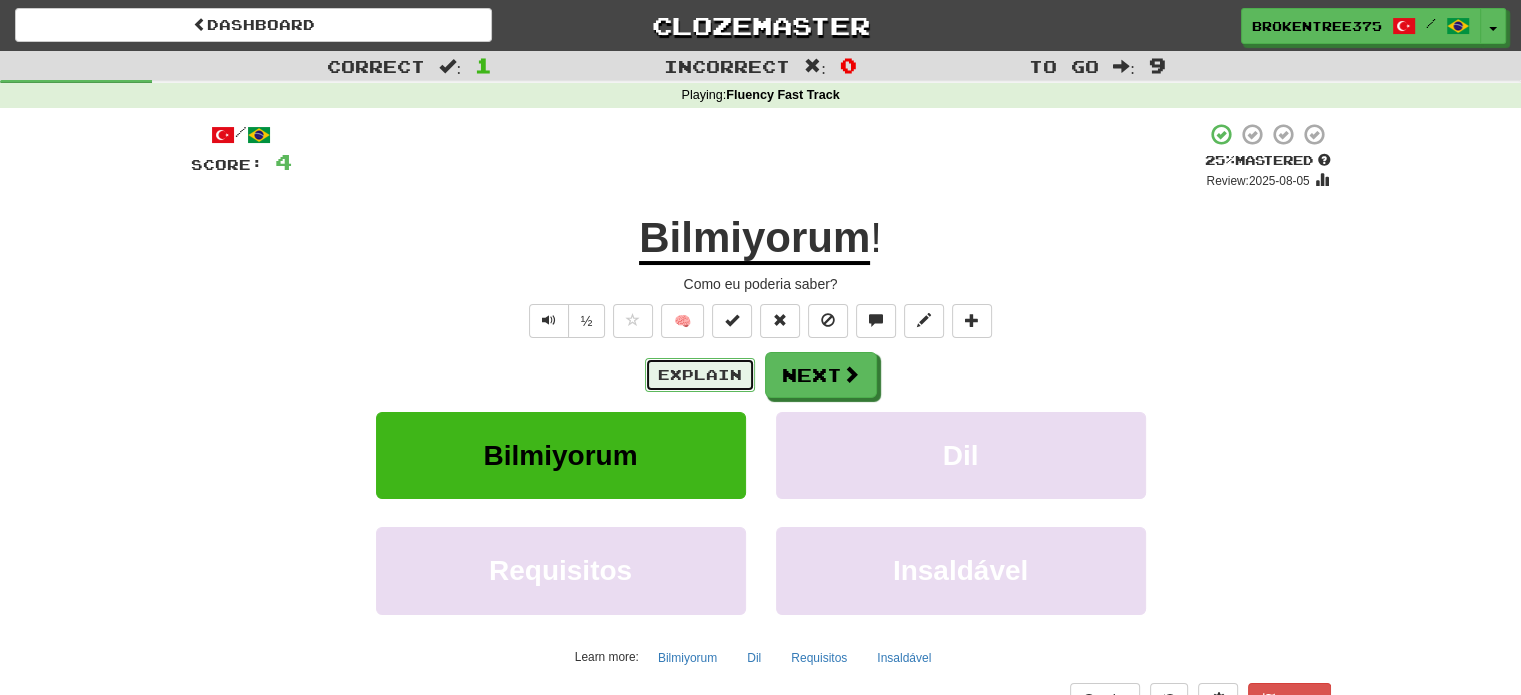 click on "Explain" at bounding box center [700, 375] 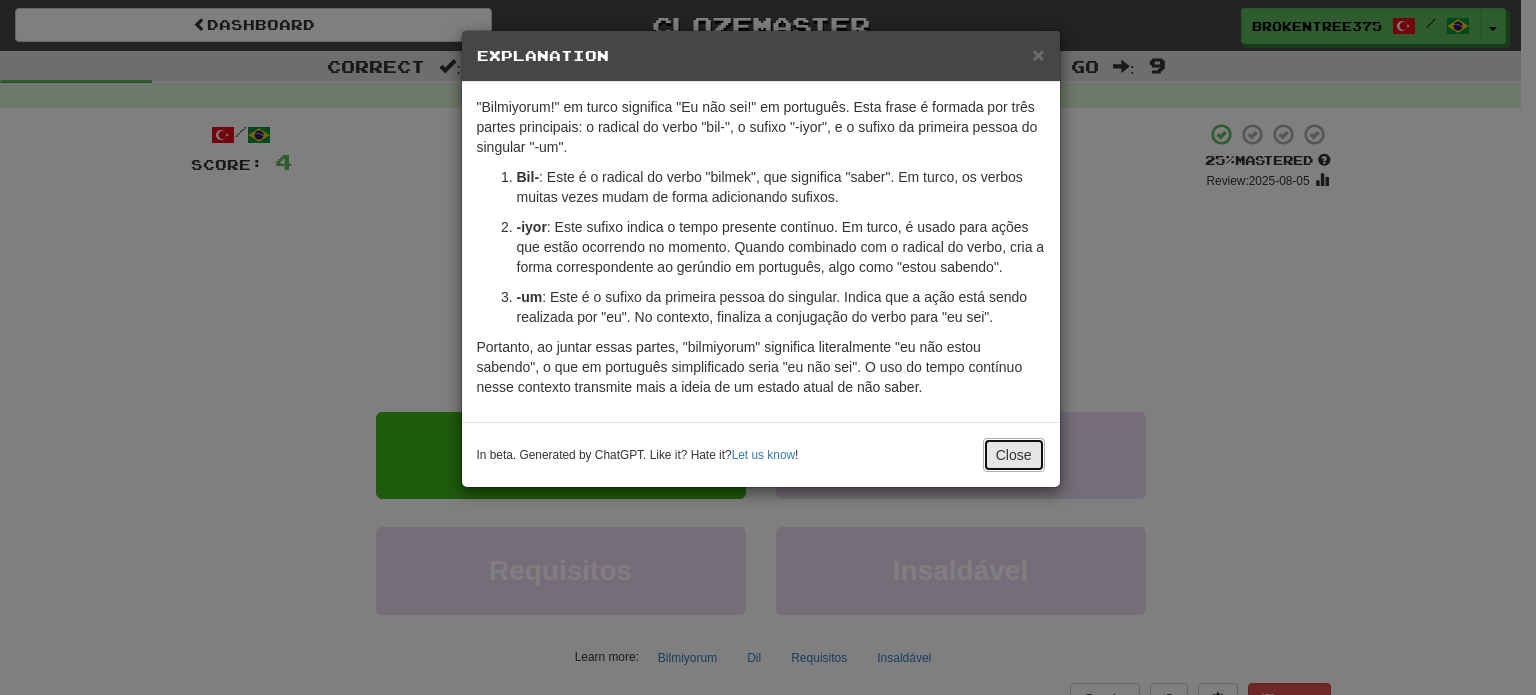 click on "Close" at bounding box center (1014, 455) 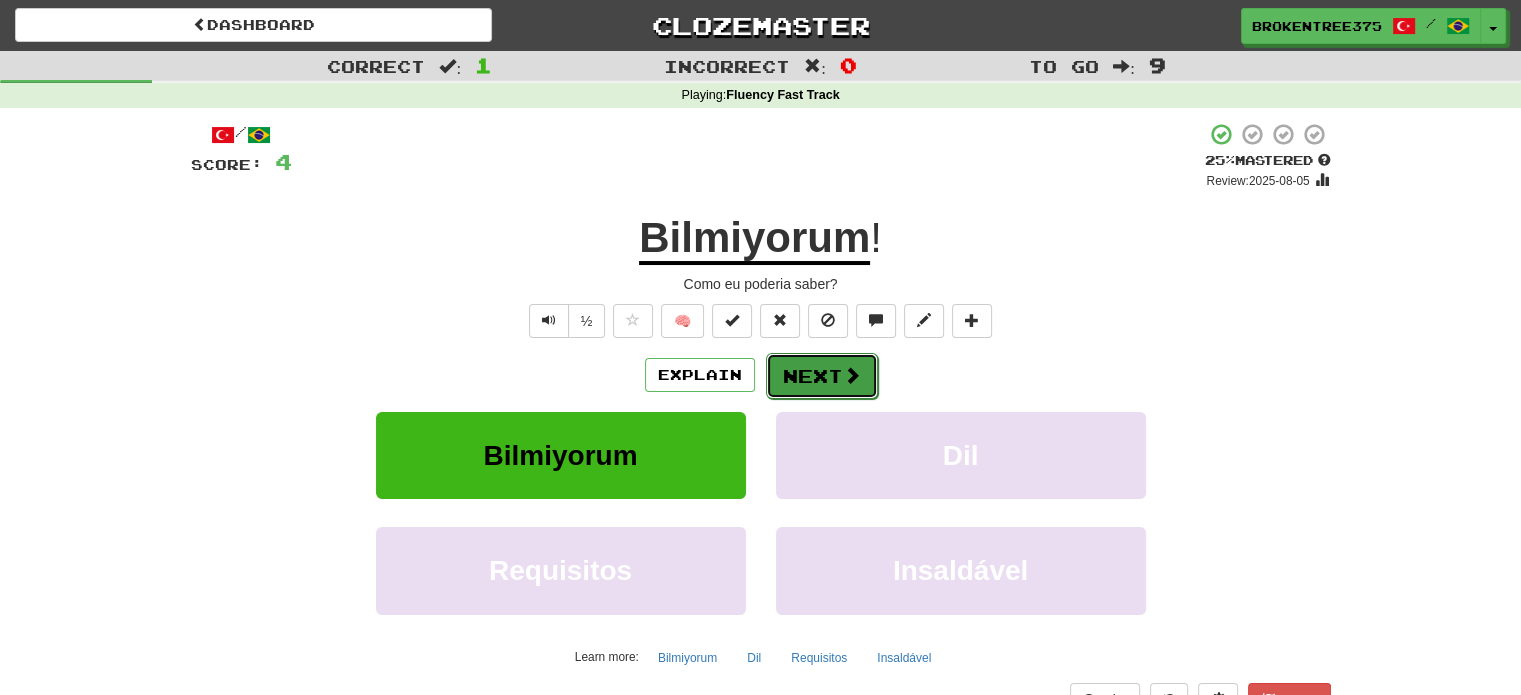 click on "Next" at bounding box center (822, 376) 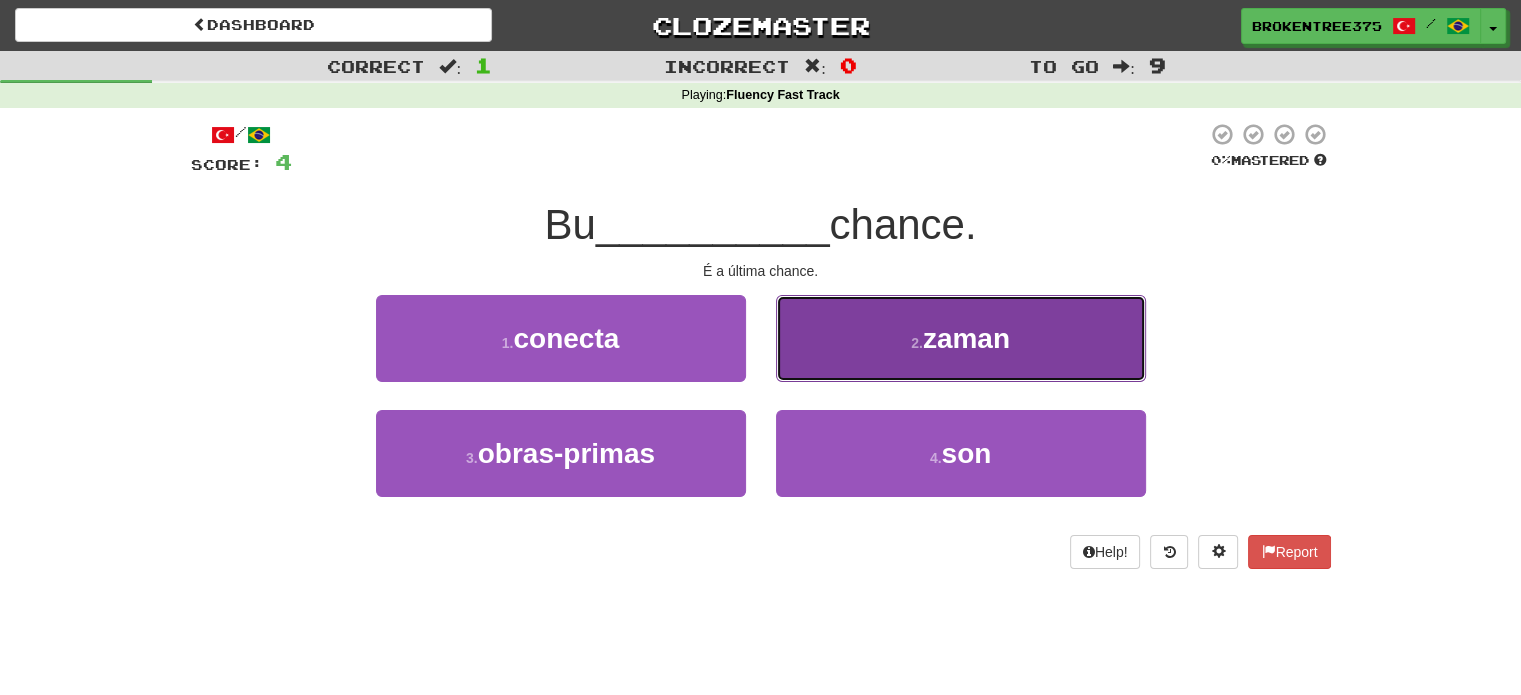 click on "2 .  zaman" at bounding box center (961, 338) 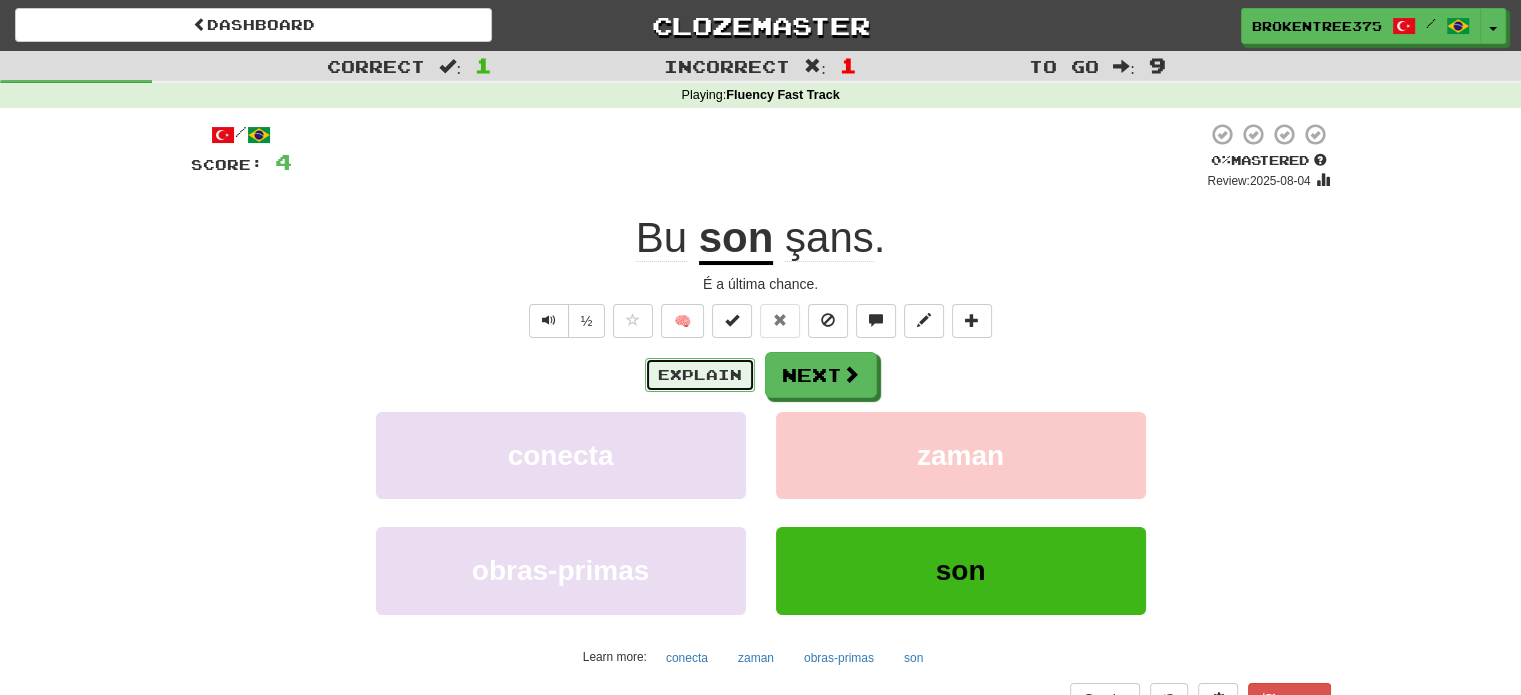 click on "Explain" at bounding box center (700, 375) 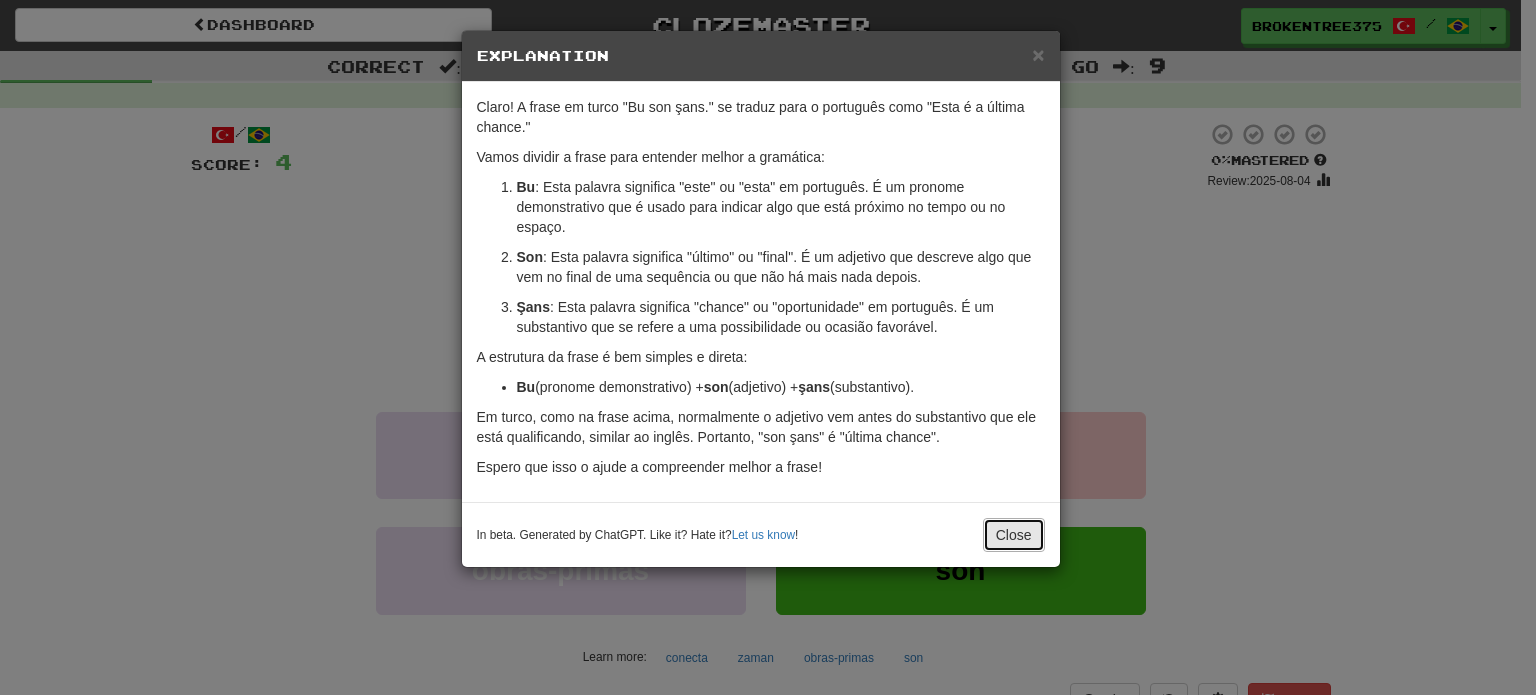 click on "Close" at bounding box center [1014, 535] 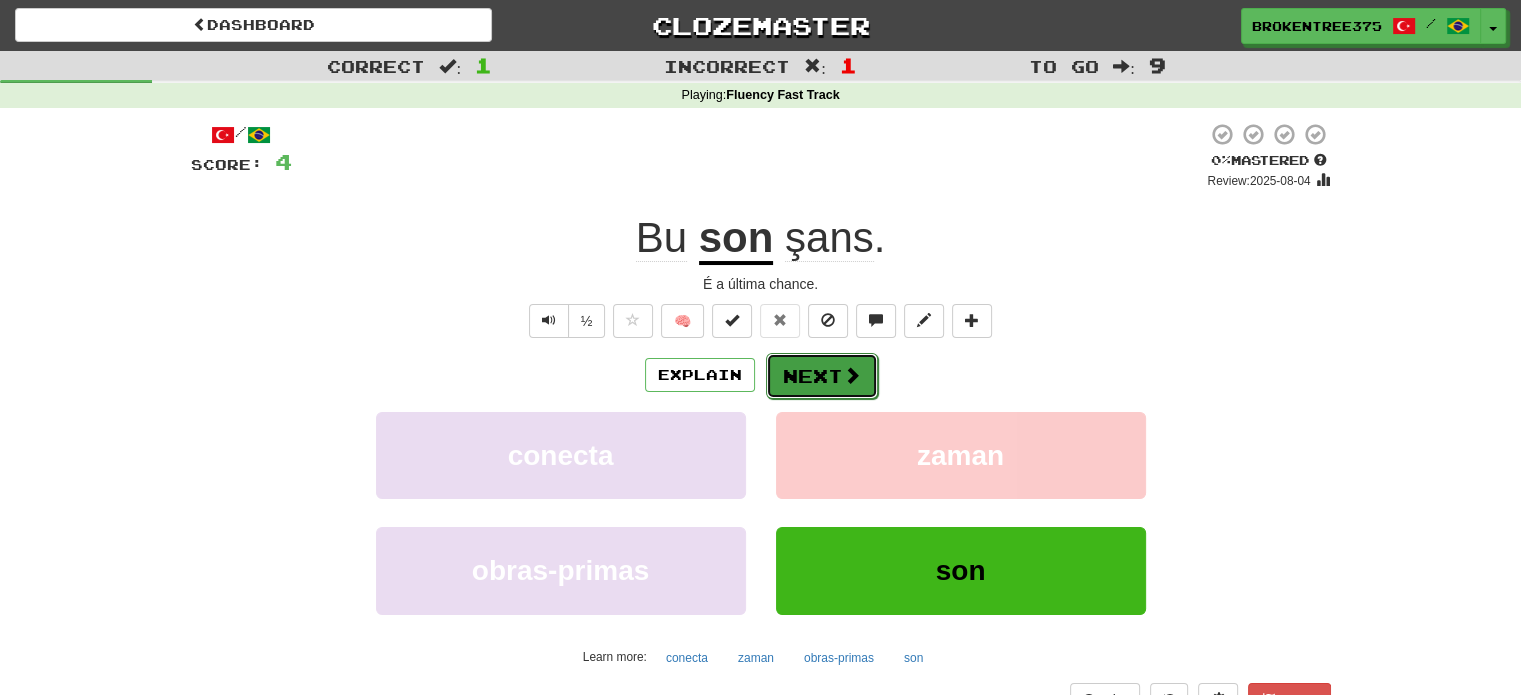 click on "Next" at bounding box center (822, 376) 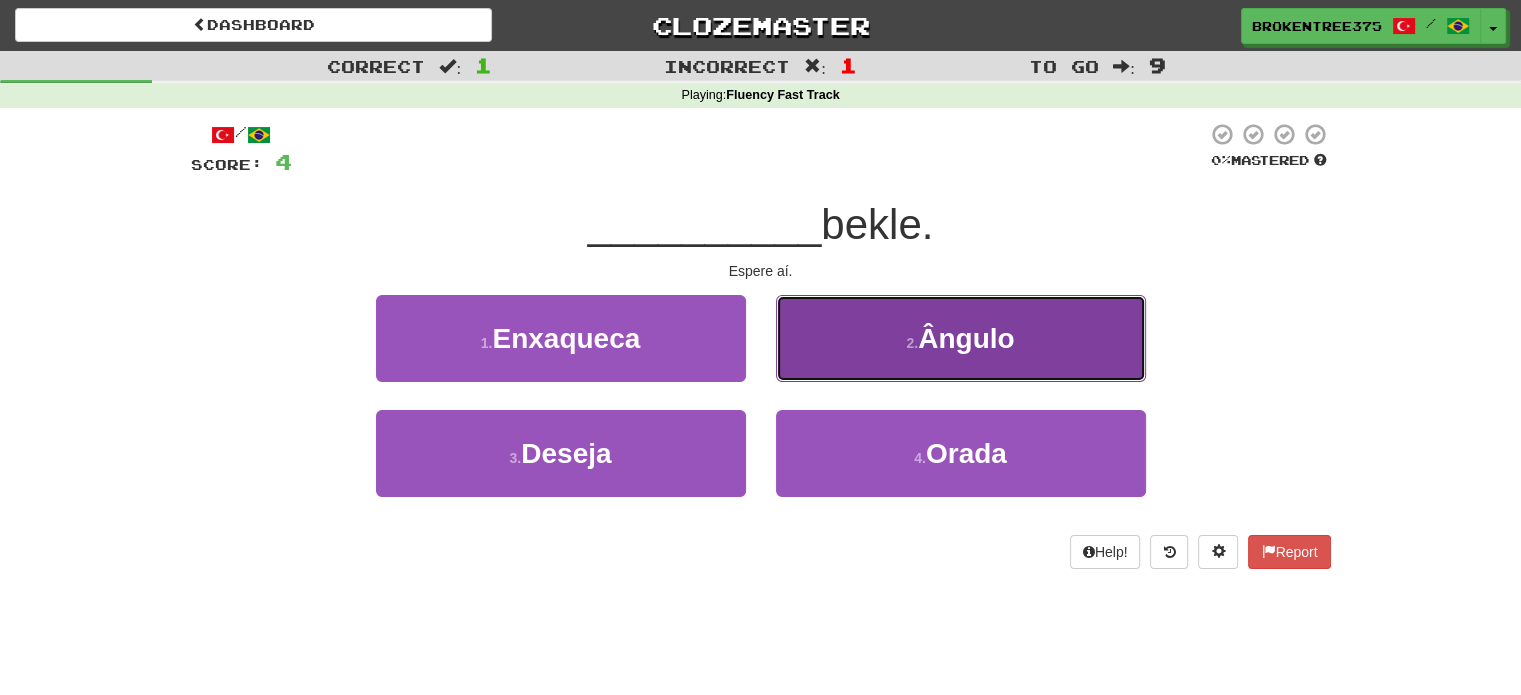 click on "2 . Ângulo" at bounding box center [961, 338] 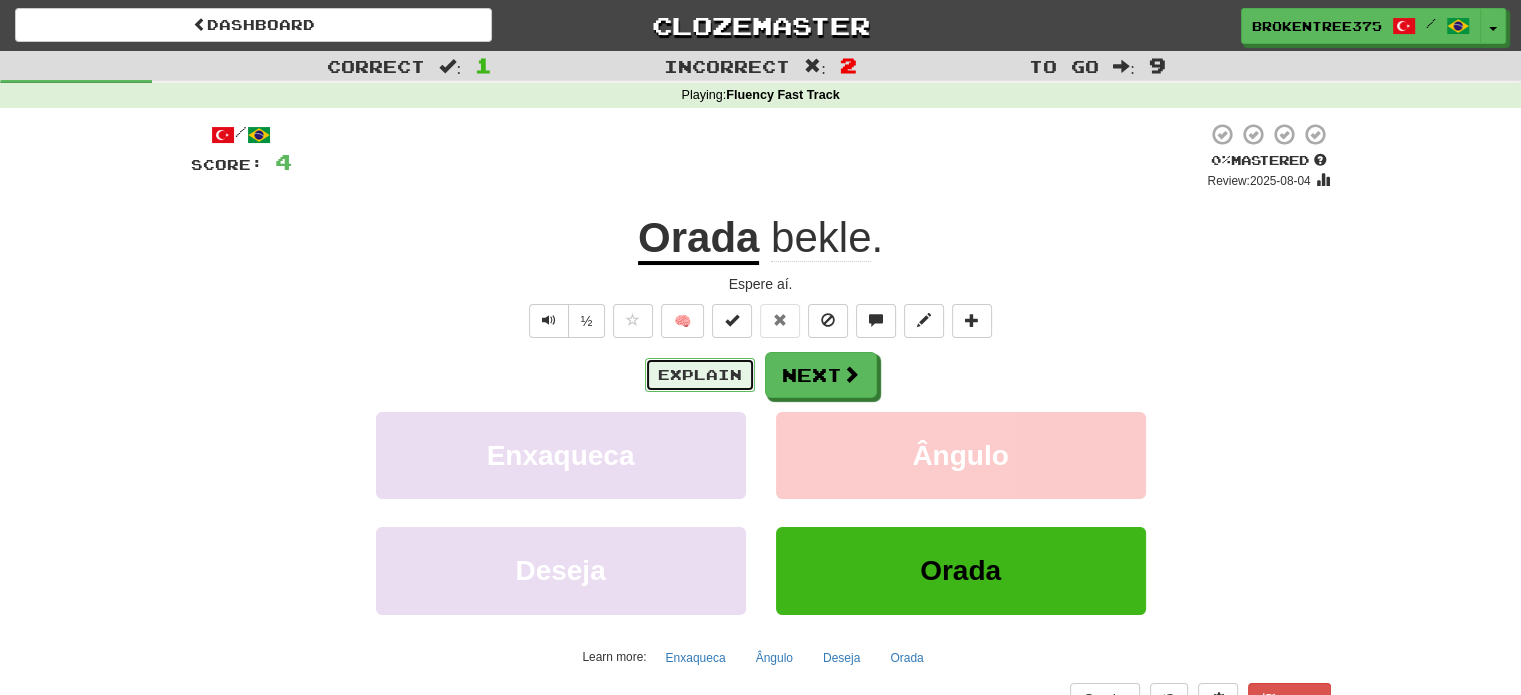 click on "Explain" at bounding box center [700, 375] 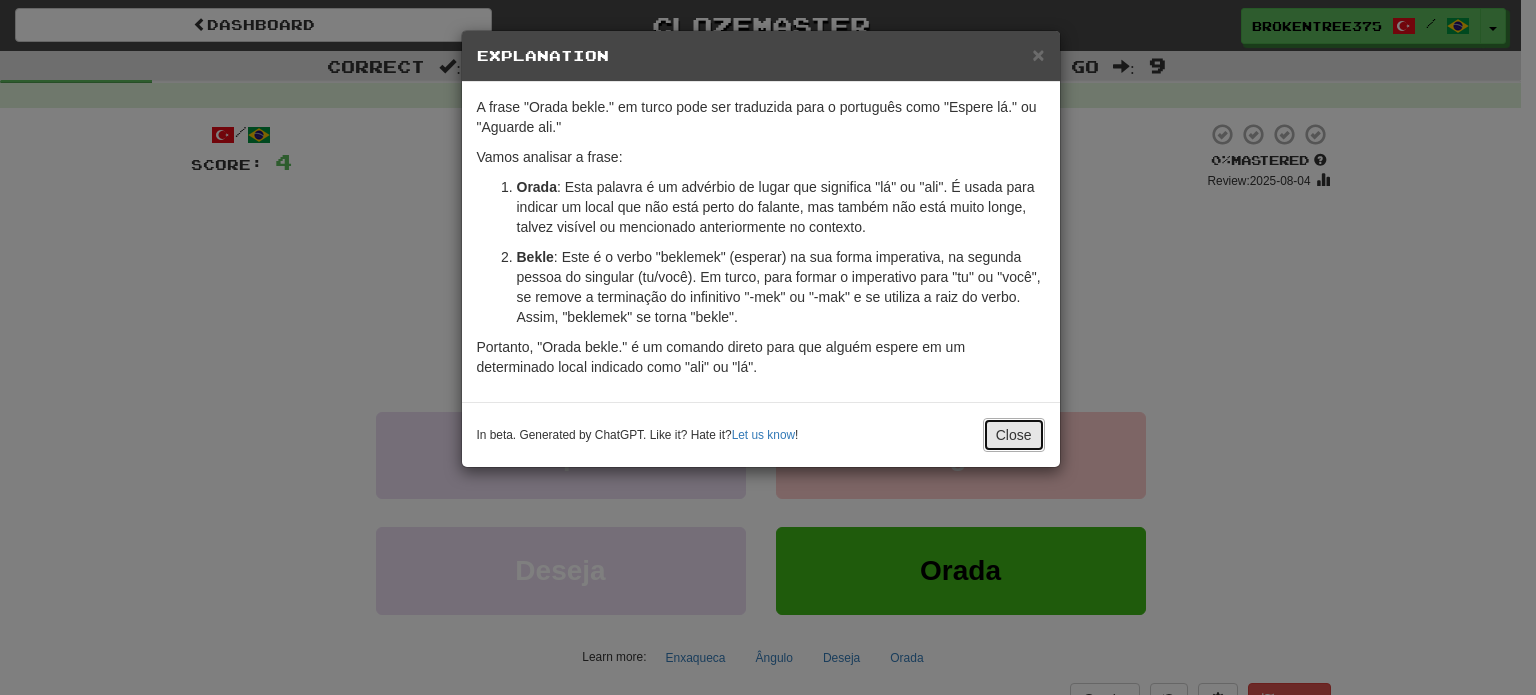 click on "Close" at bounding box center (1014, 435) 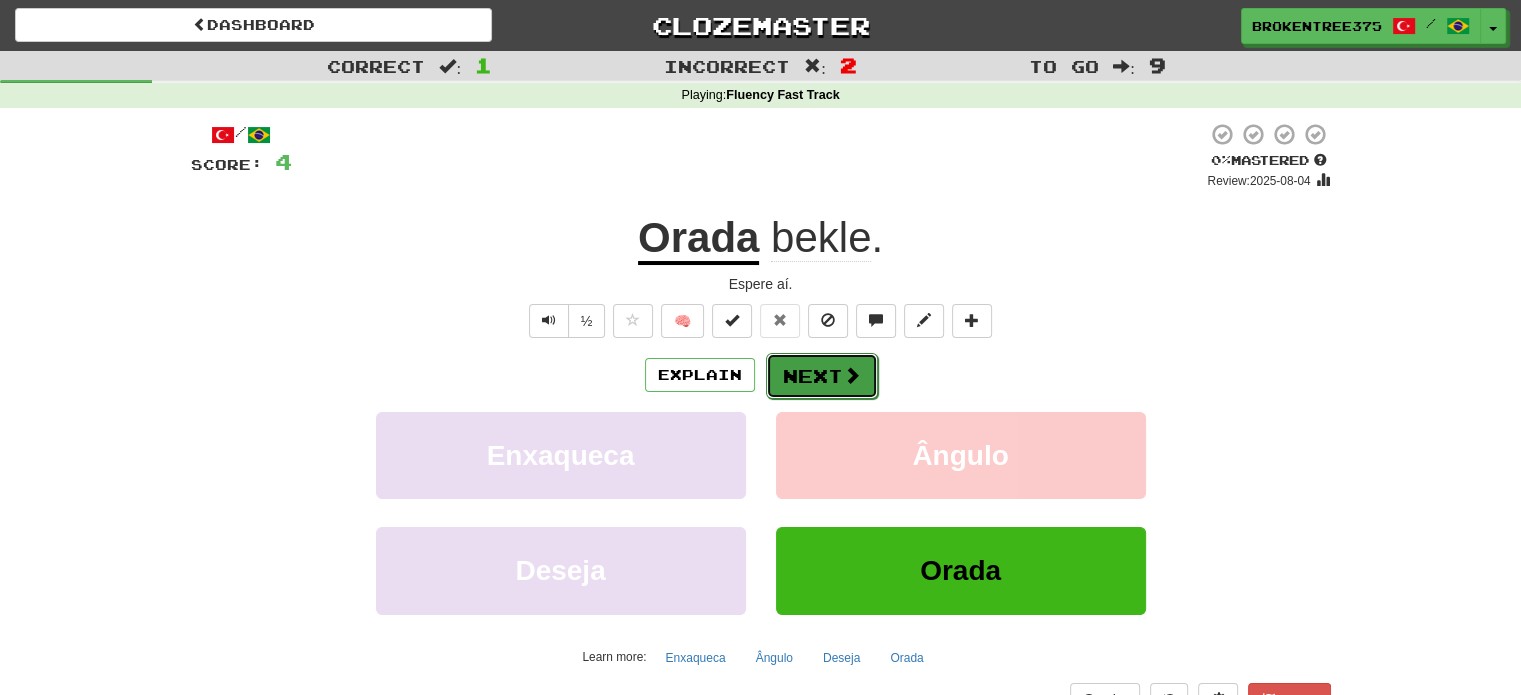 click at bounding box center (852, 375) 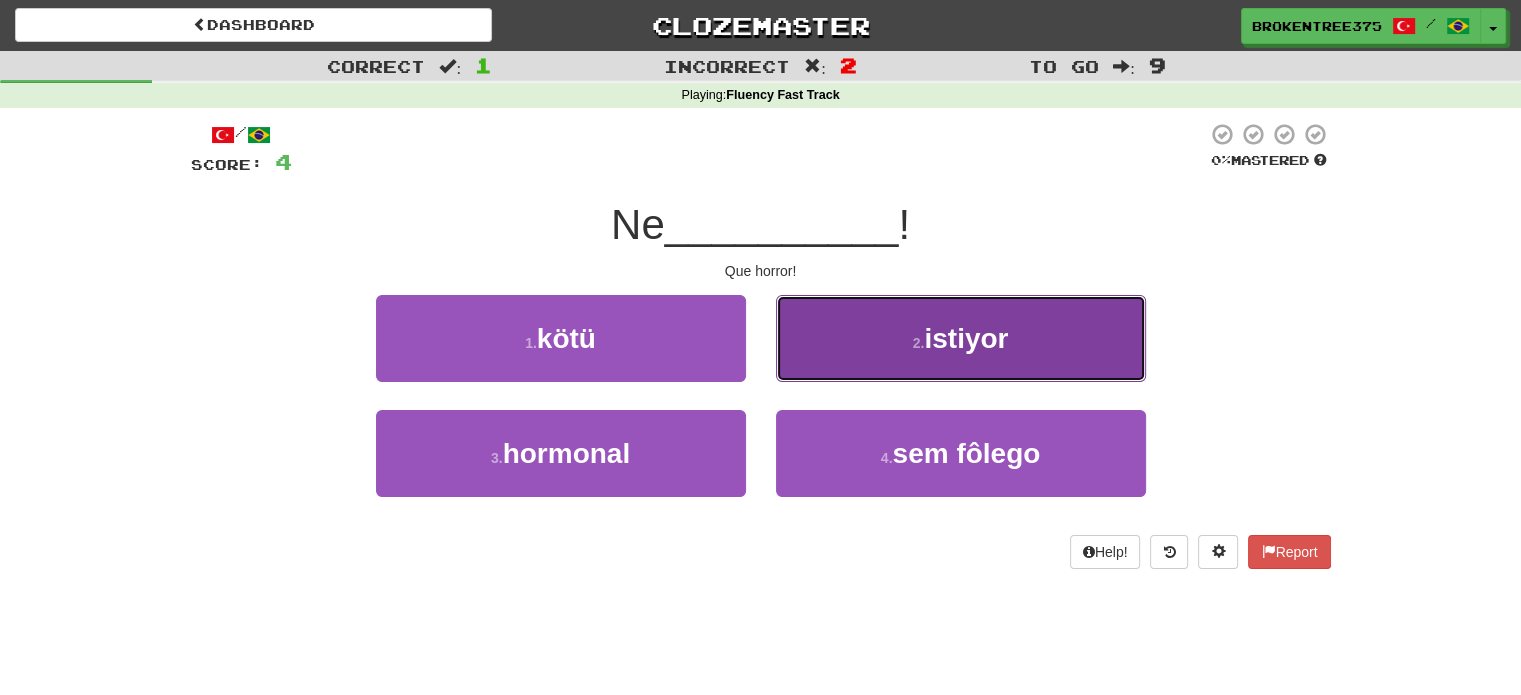 click on "2 .  istiyor" at bounding box center (961, 338) 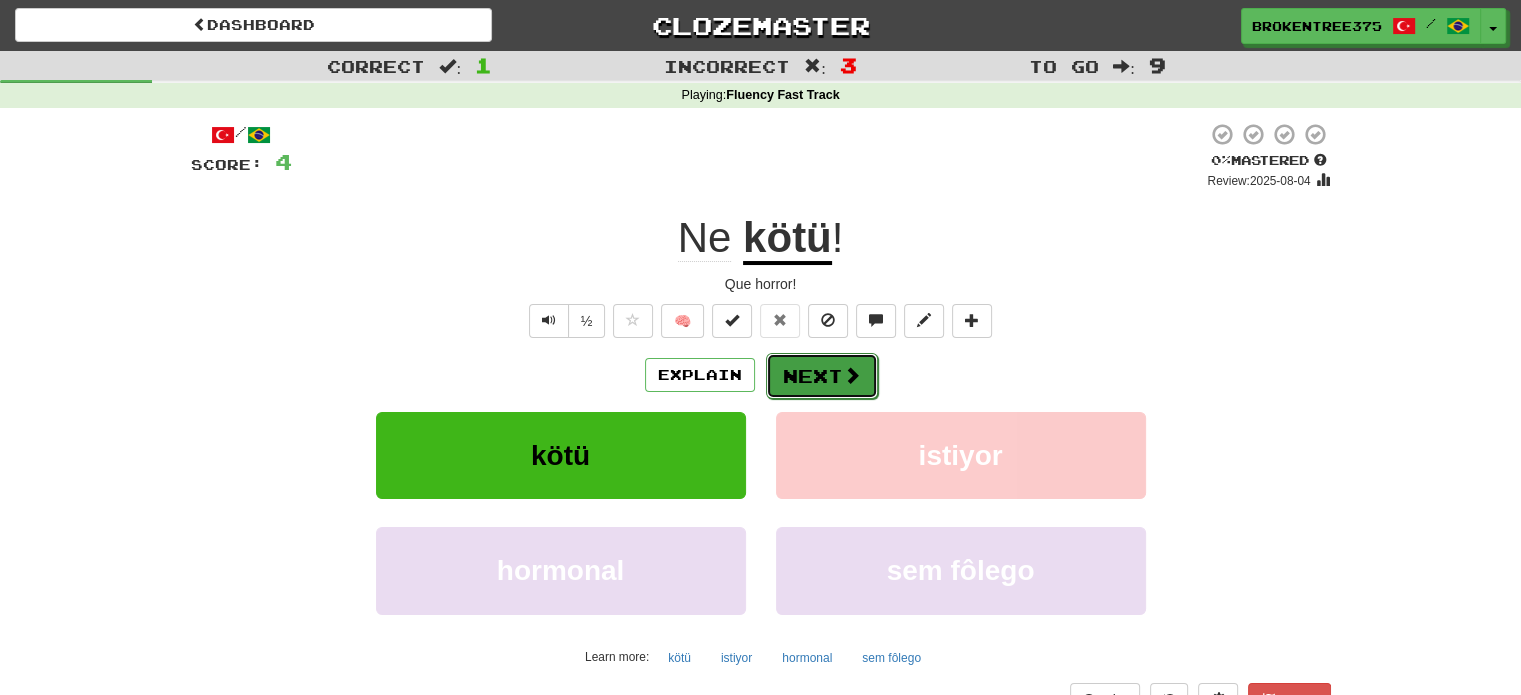 click on "Next" at bounding box center (822, 376) 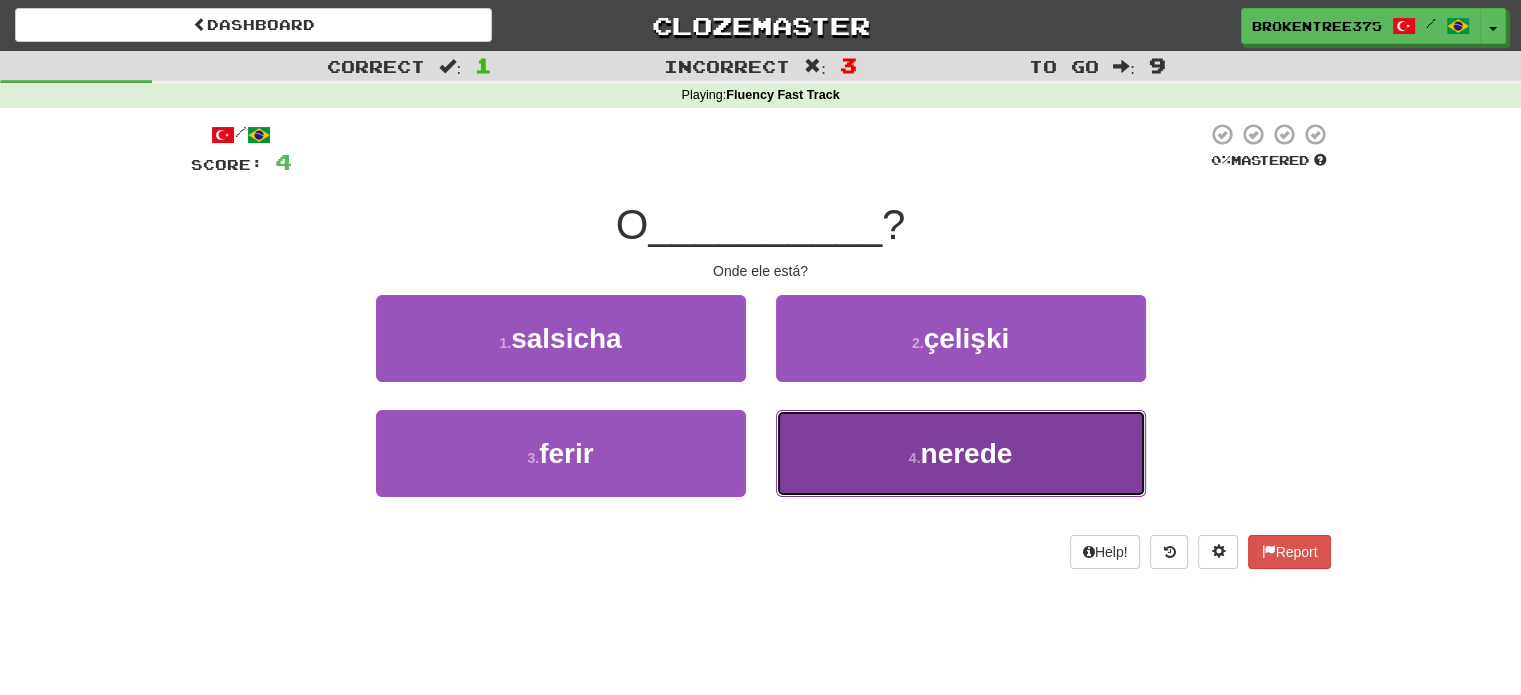 click on "4 .  nerede" at bounding box center [961, 453] 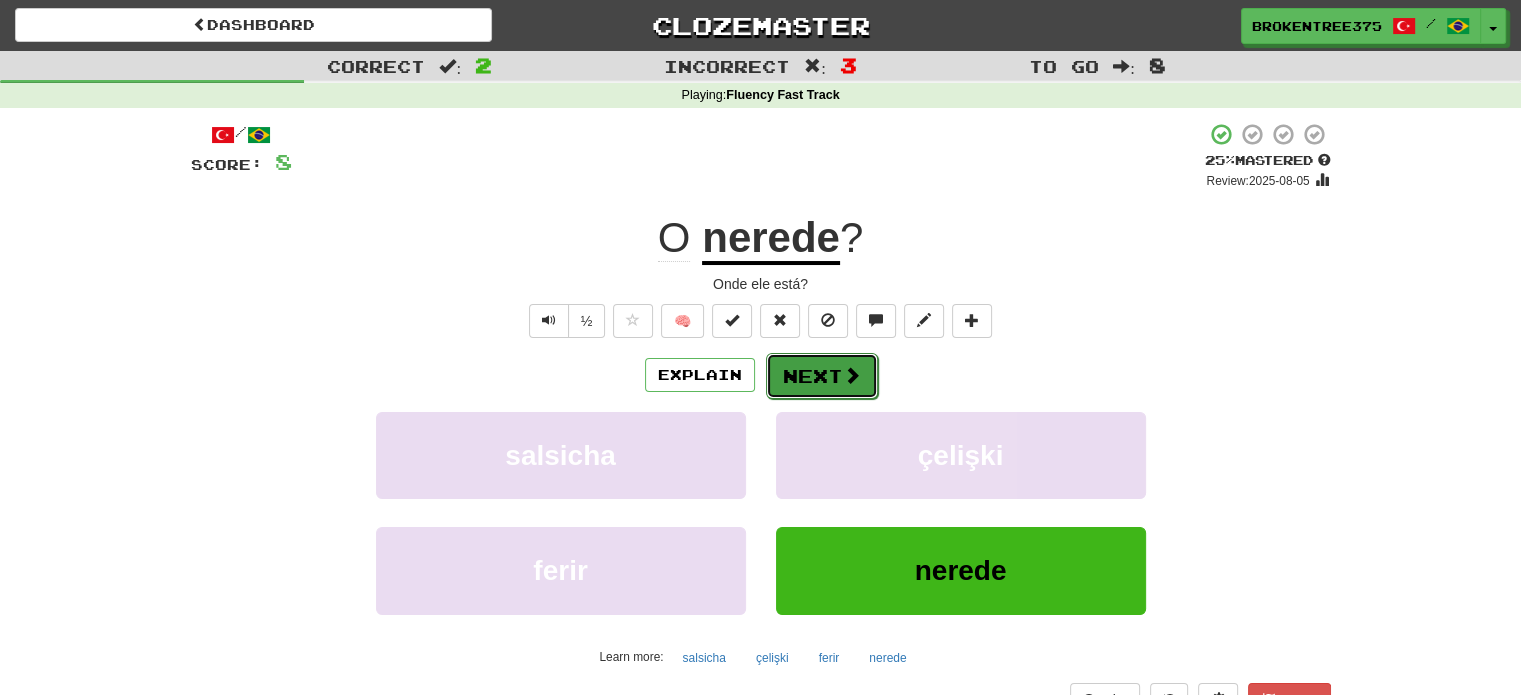 click on "Next" at bounding box center [822, 376] 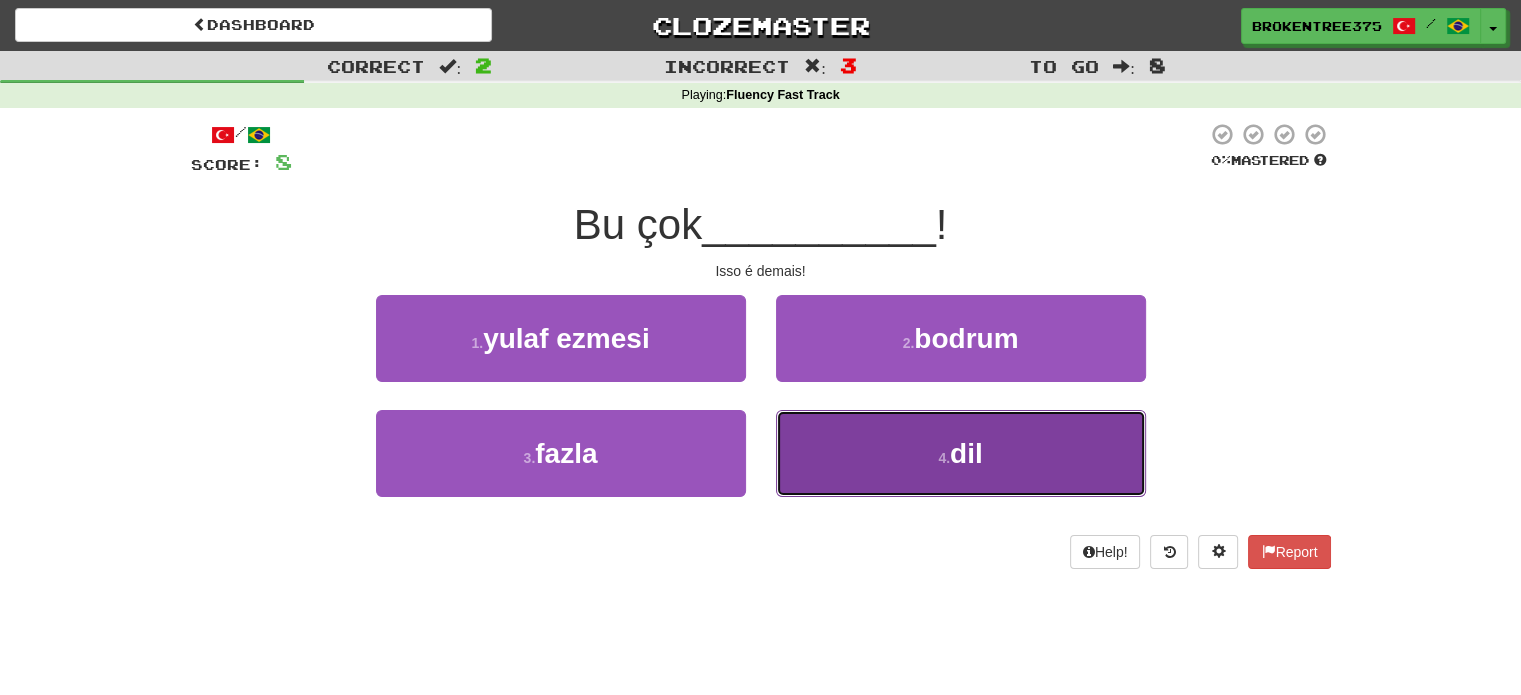 click on "4 . língua" at bounding box center (961, 453) 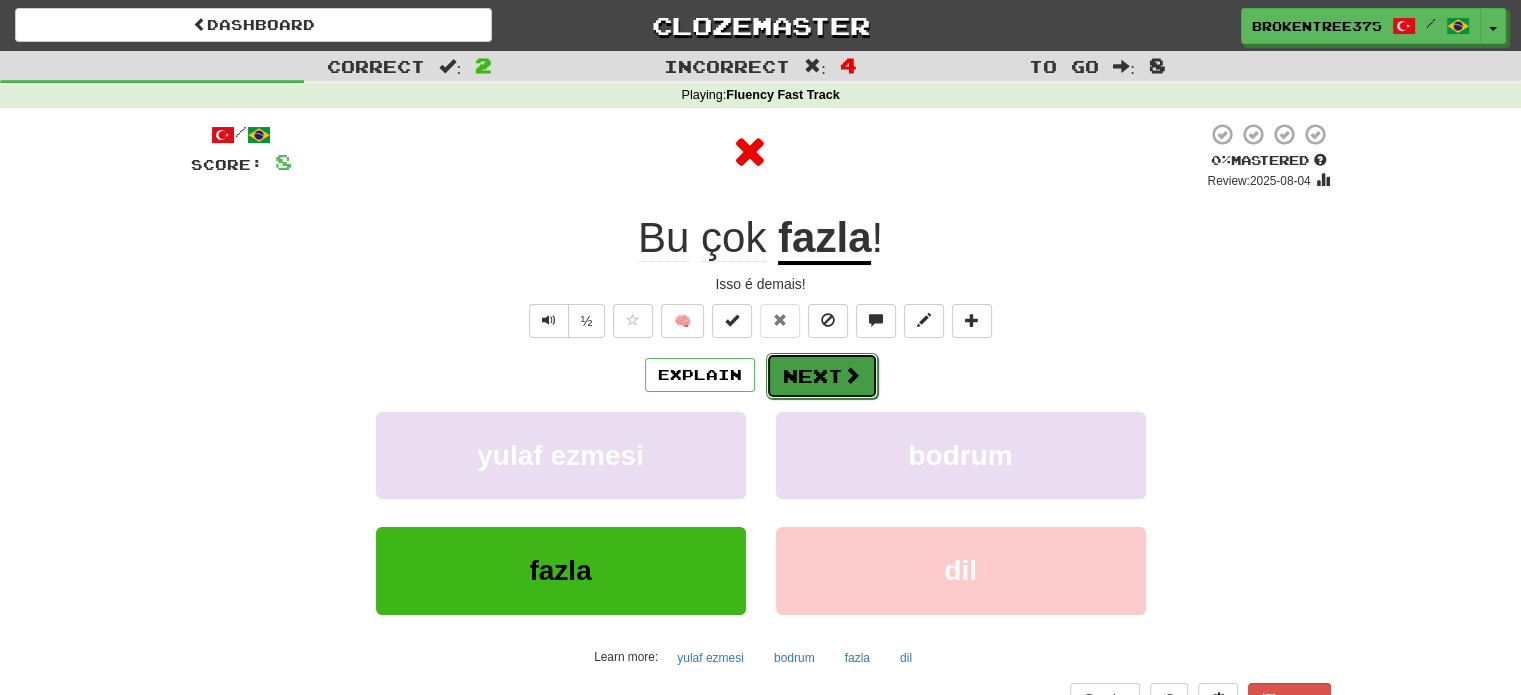click at bounding box center (852, 375) 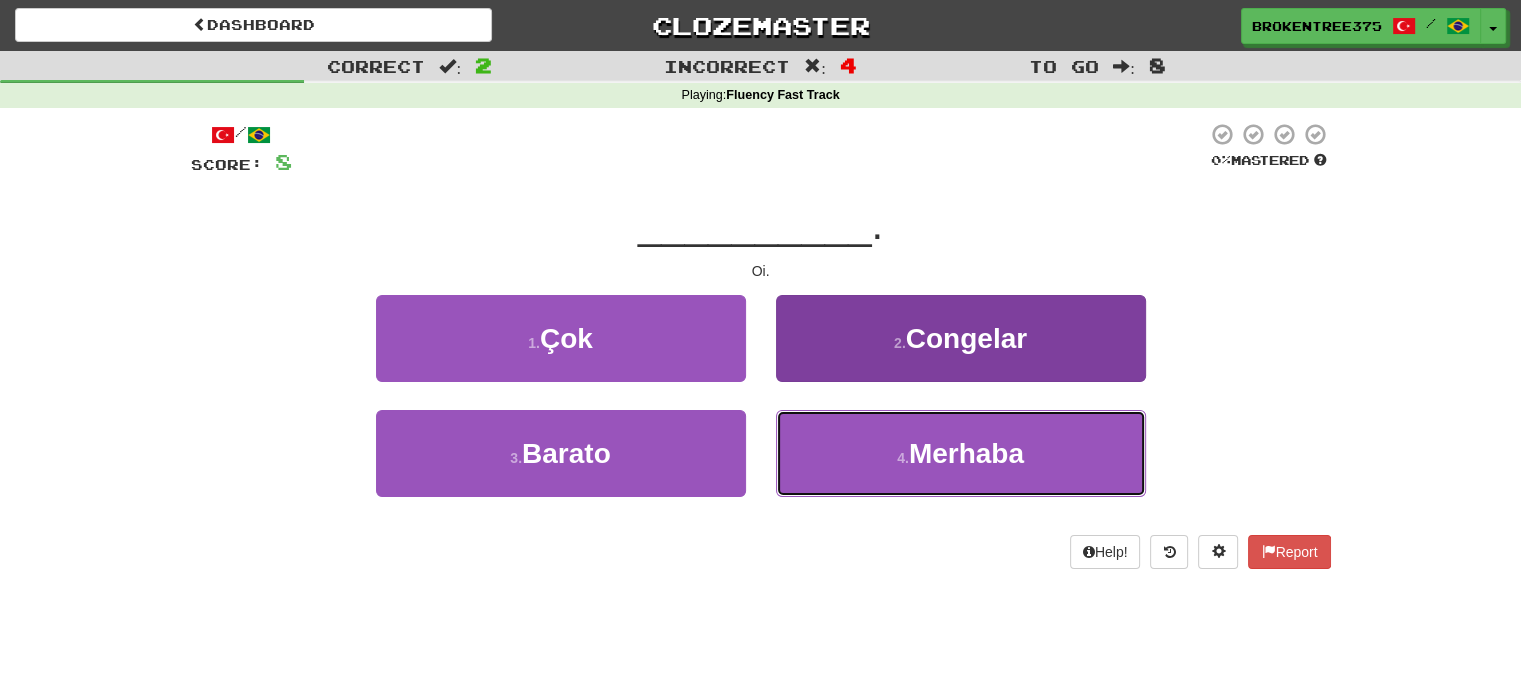 click on "4 .  Merhaba" at bounding box center [961, 453] 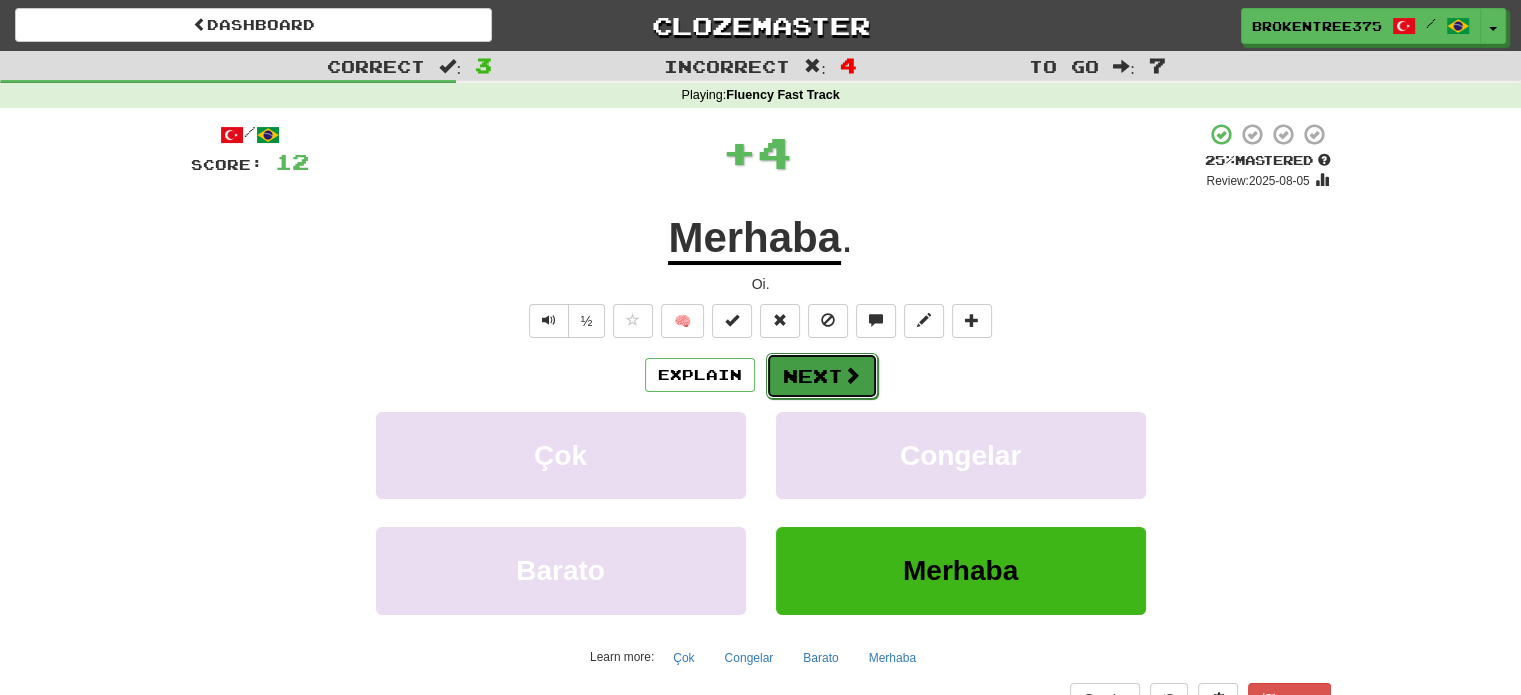 click on "Next" at bounding box center (822, 376) 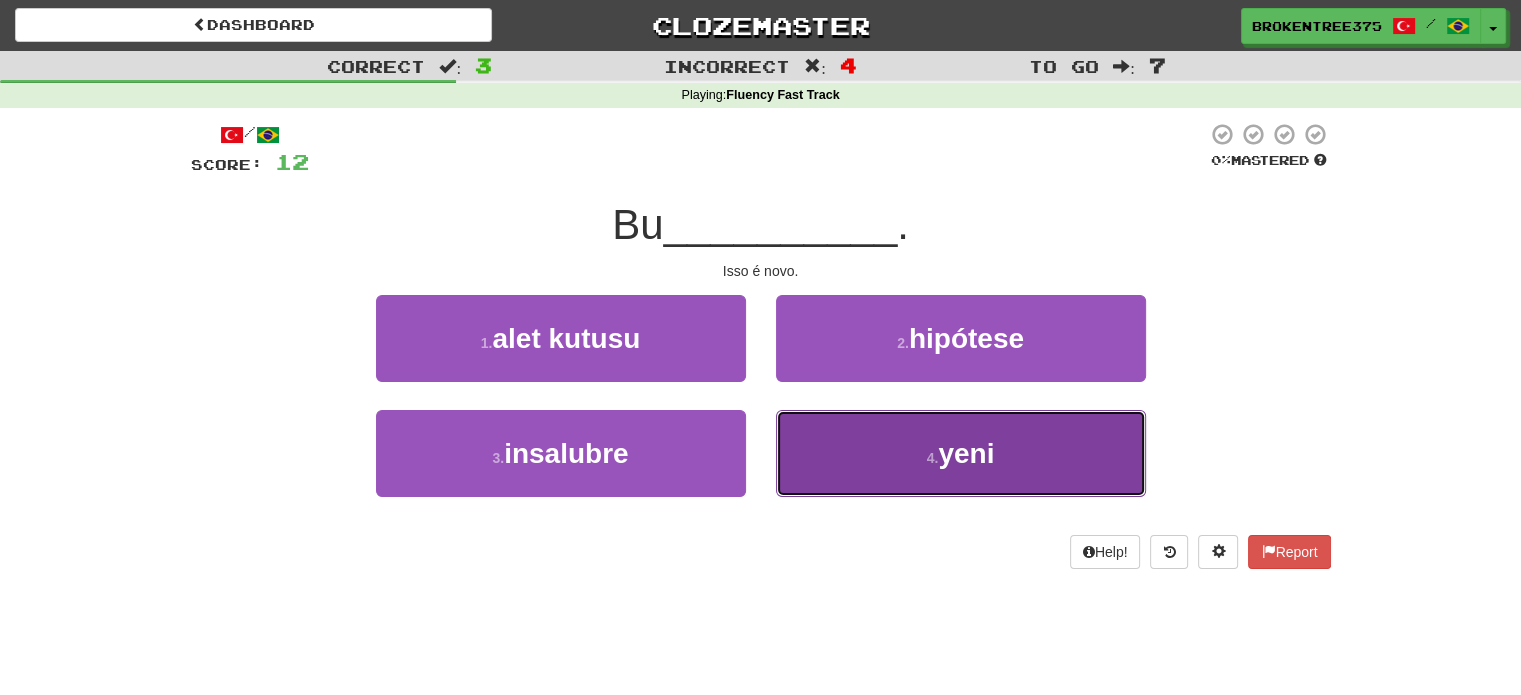 click on "4 ." at bounding box center [933, 458] 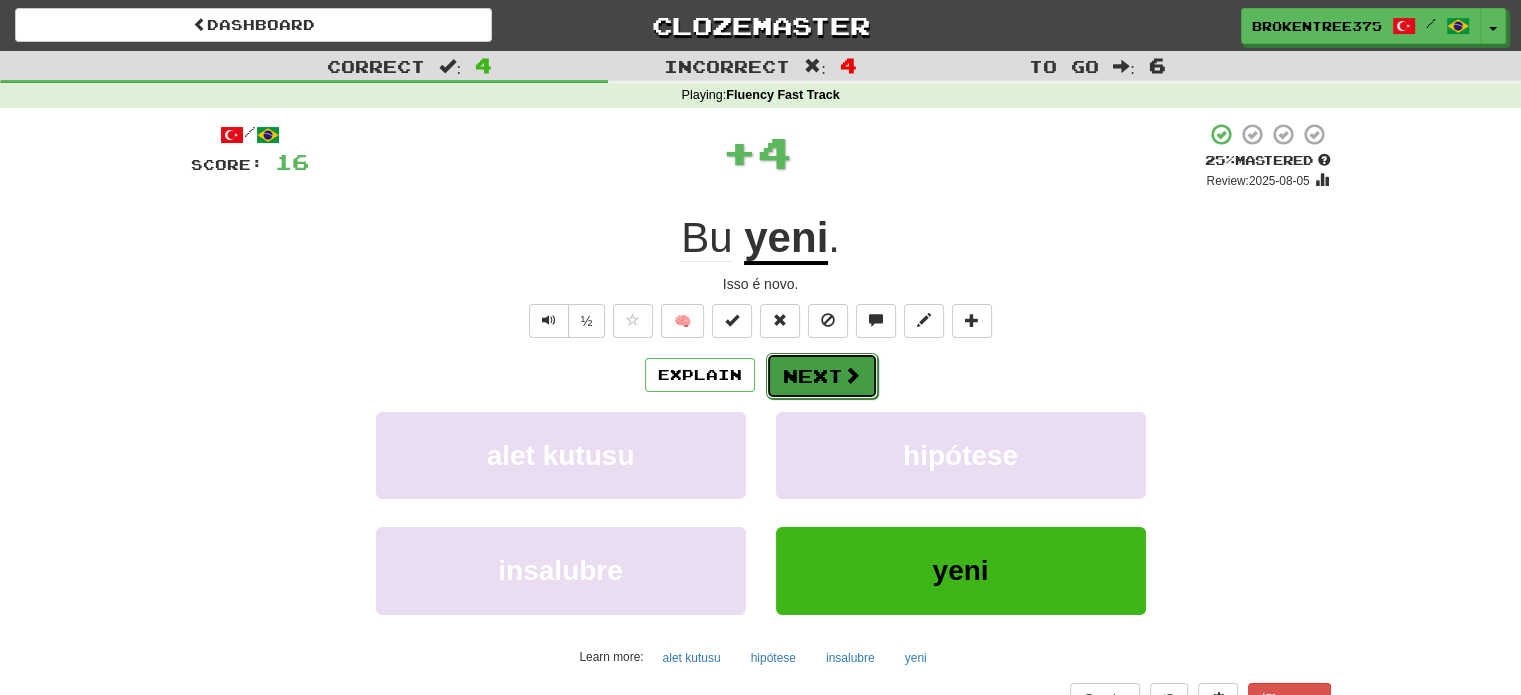 click on "Next" at bounding box center [822, 376] 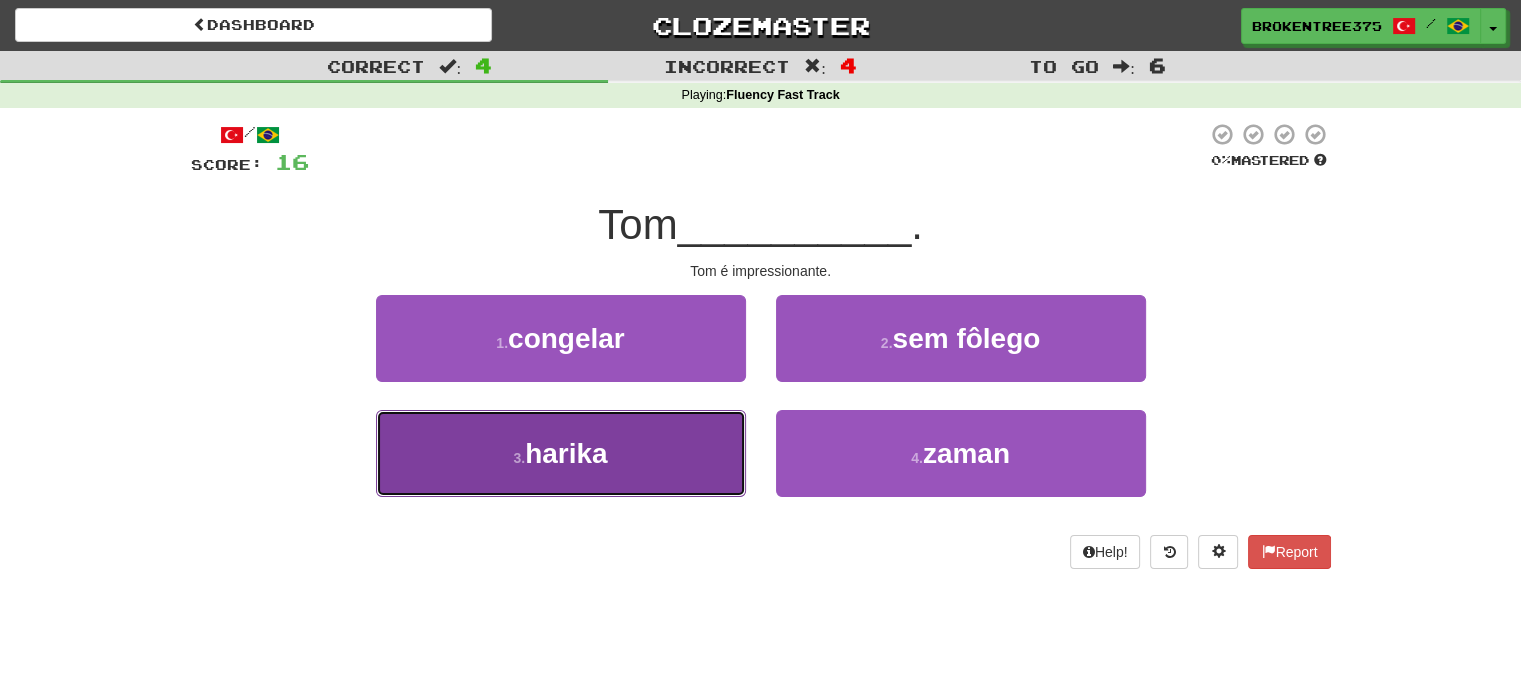 click on "3 . harika" at bounding box center [561, 453] 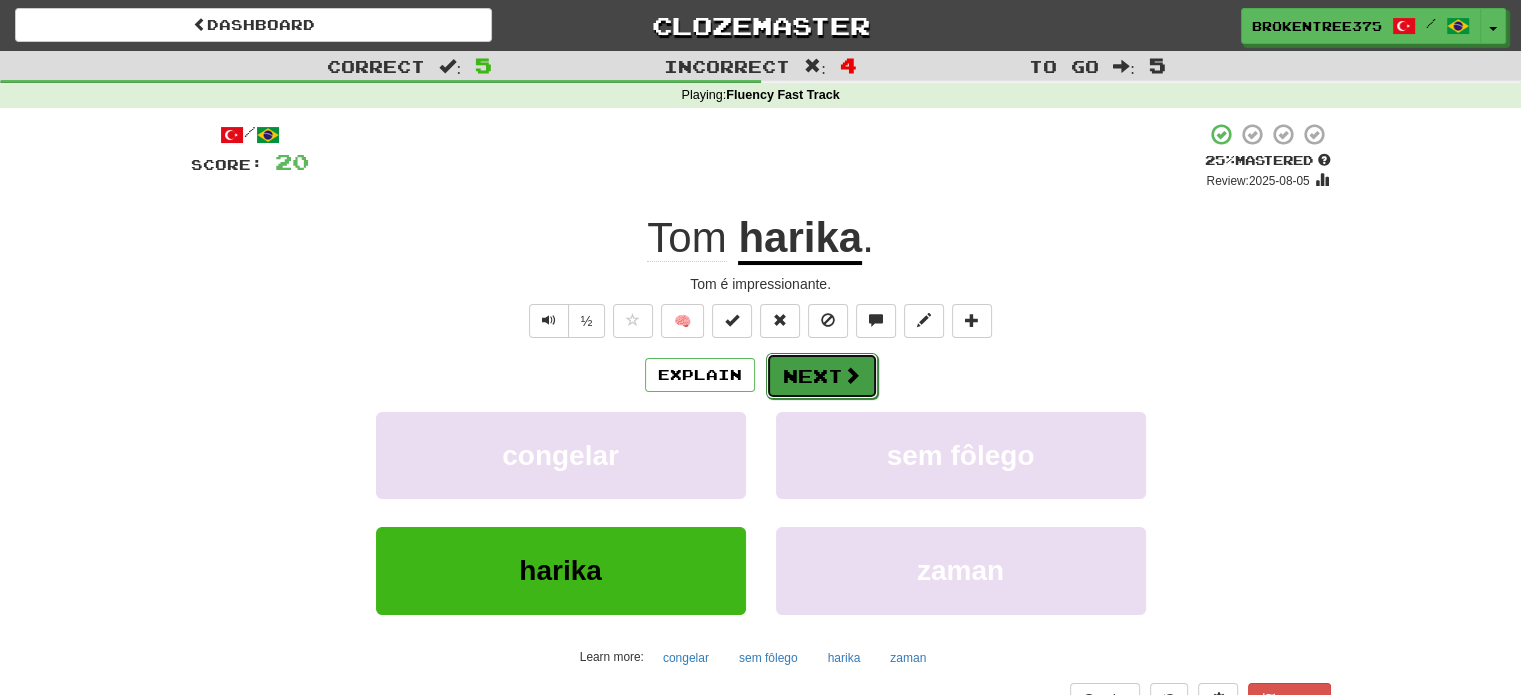 click at bounding box center [852, 375] 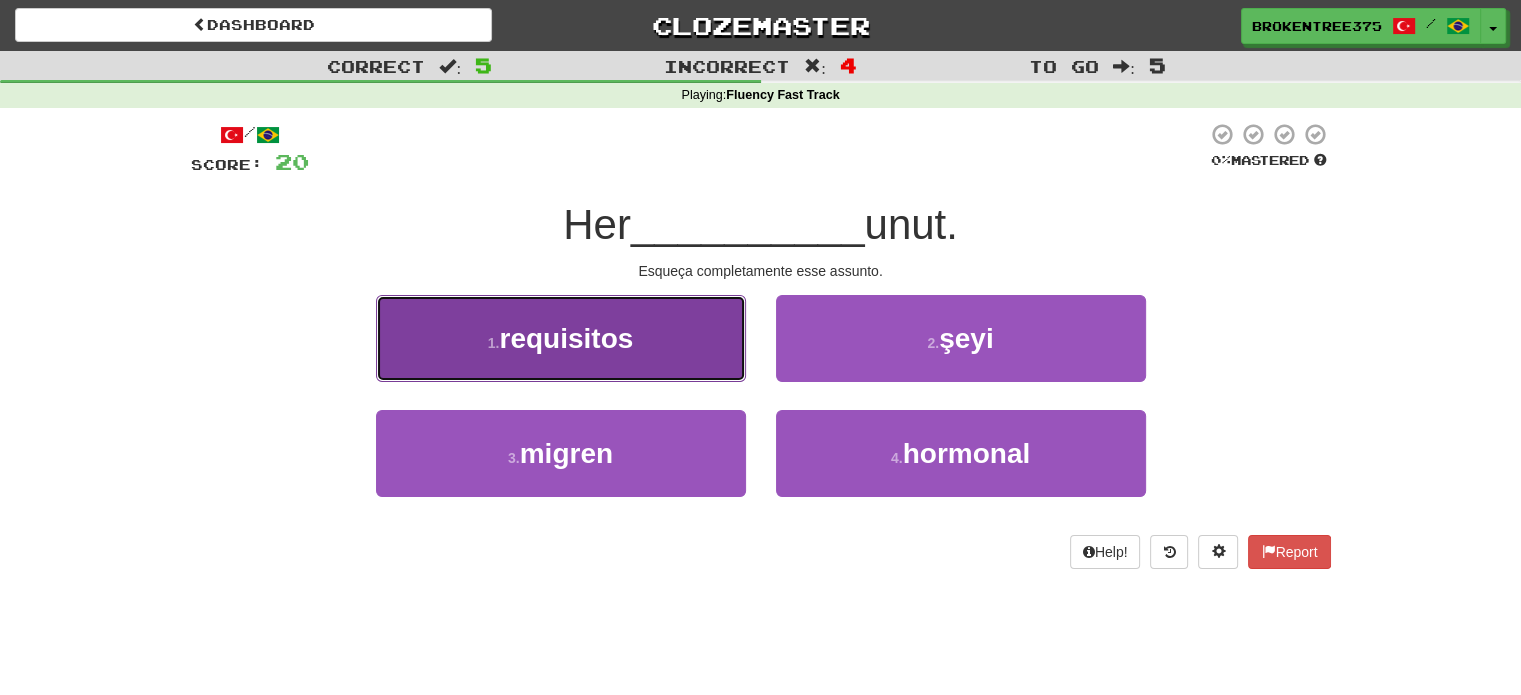 click on "1 . requisitos" at bounding box center [561, 338] 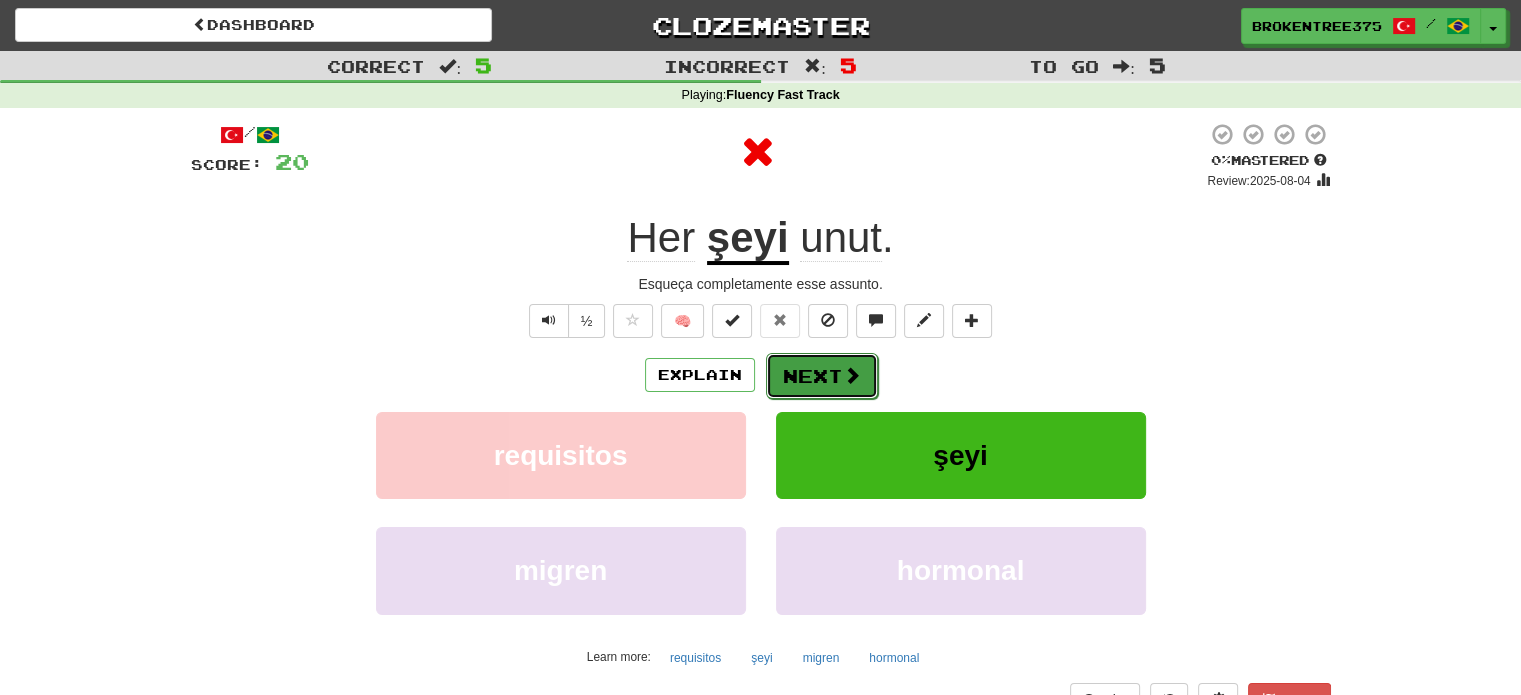 click on "Next" at bounding box center [822, 376] 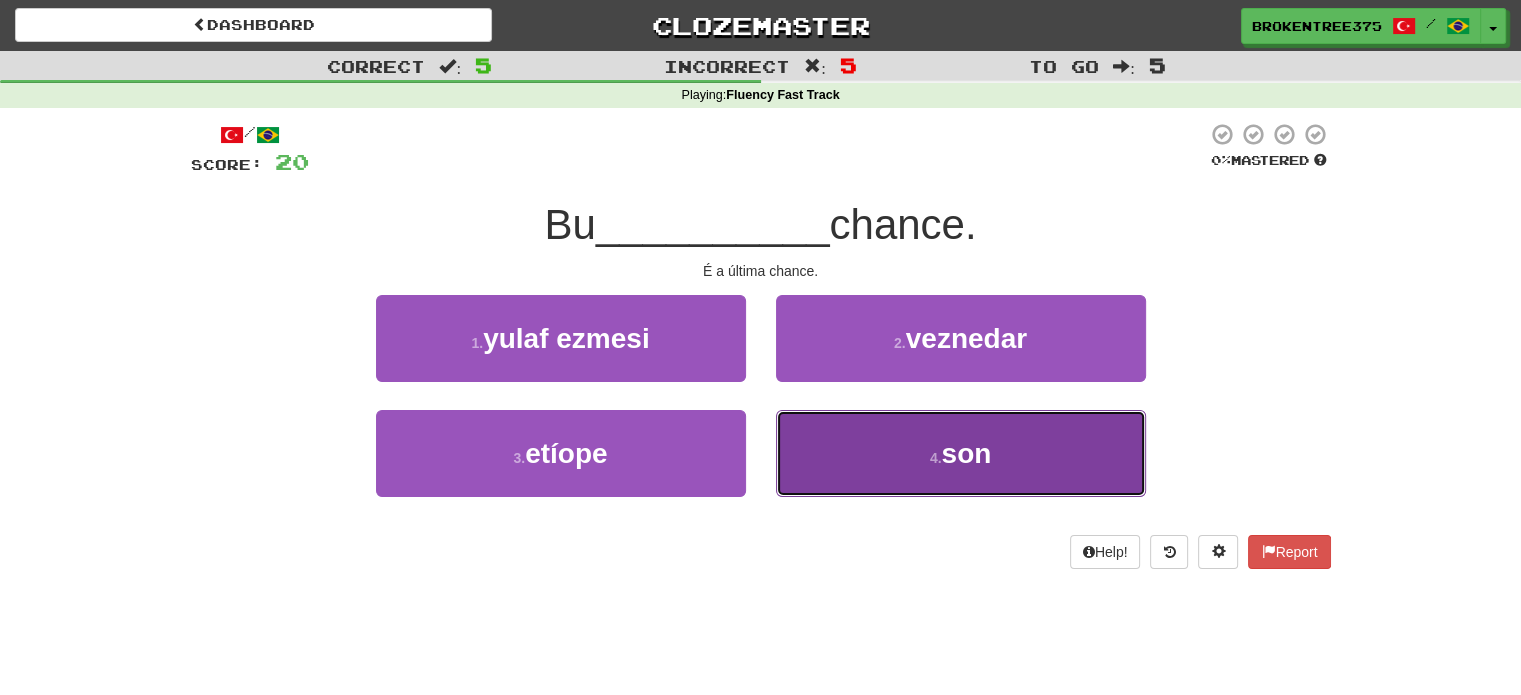 click on "4 .  son" at bounding box center [961, 453] 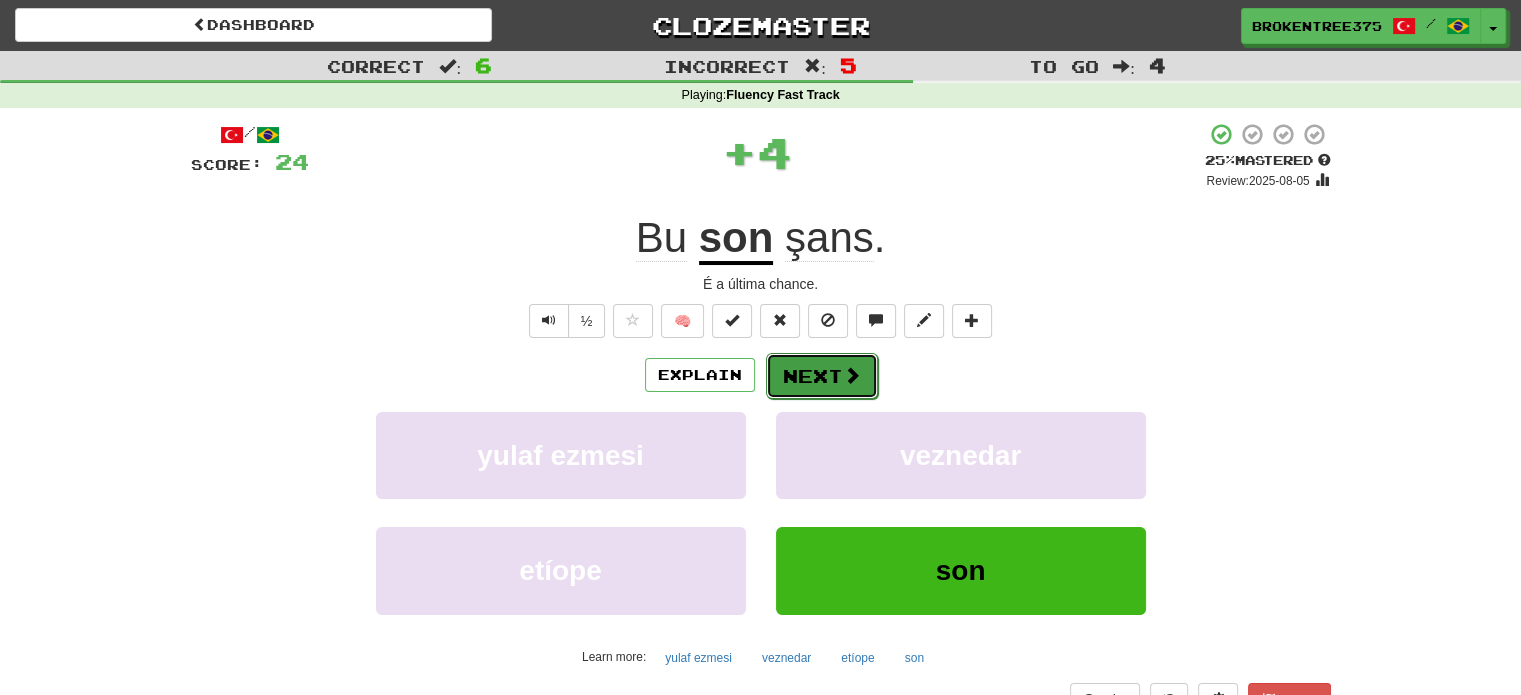 click on "Next" at bounding box center [822, 376] 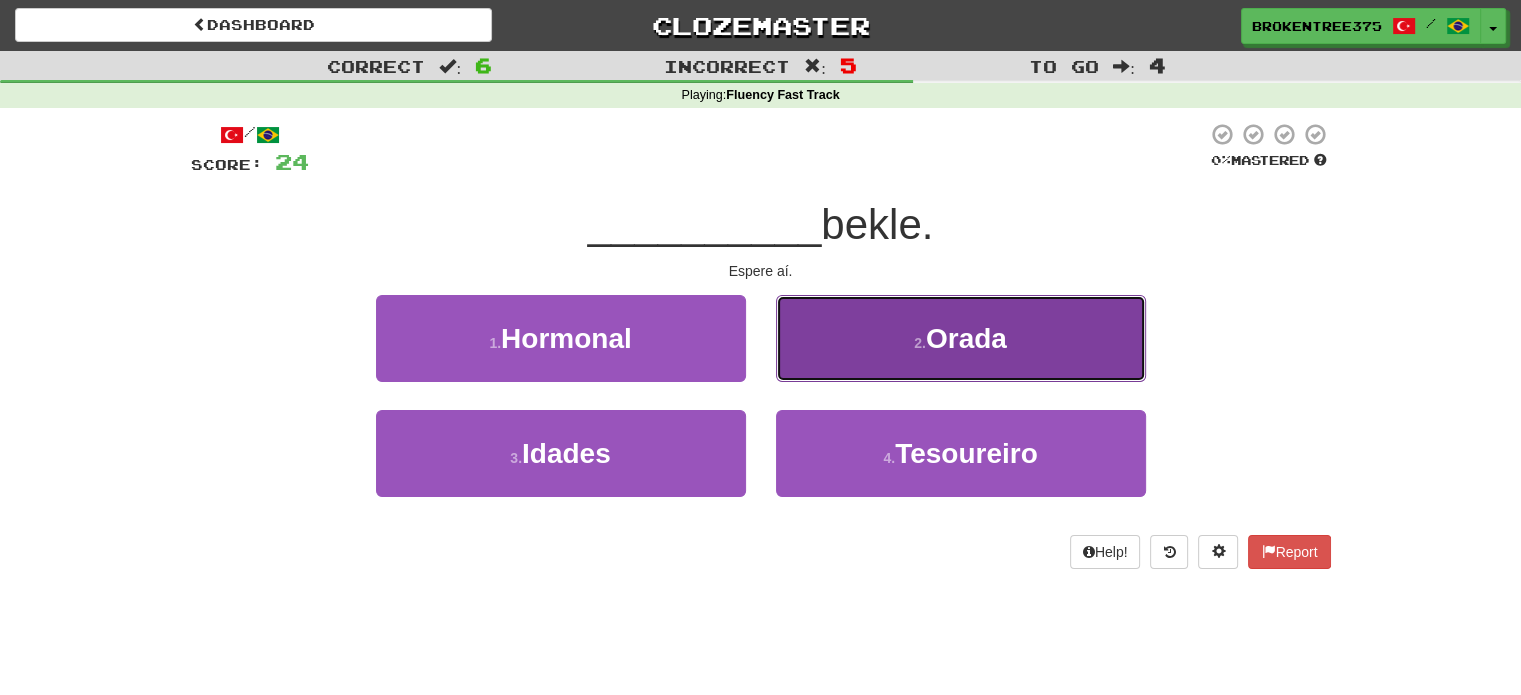click on "2 . Lá" at bounding box center [961, 338] 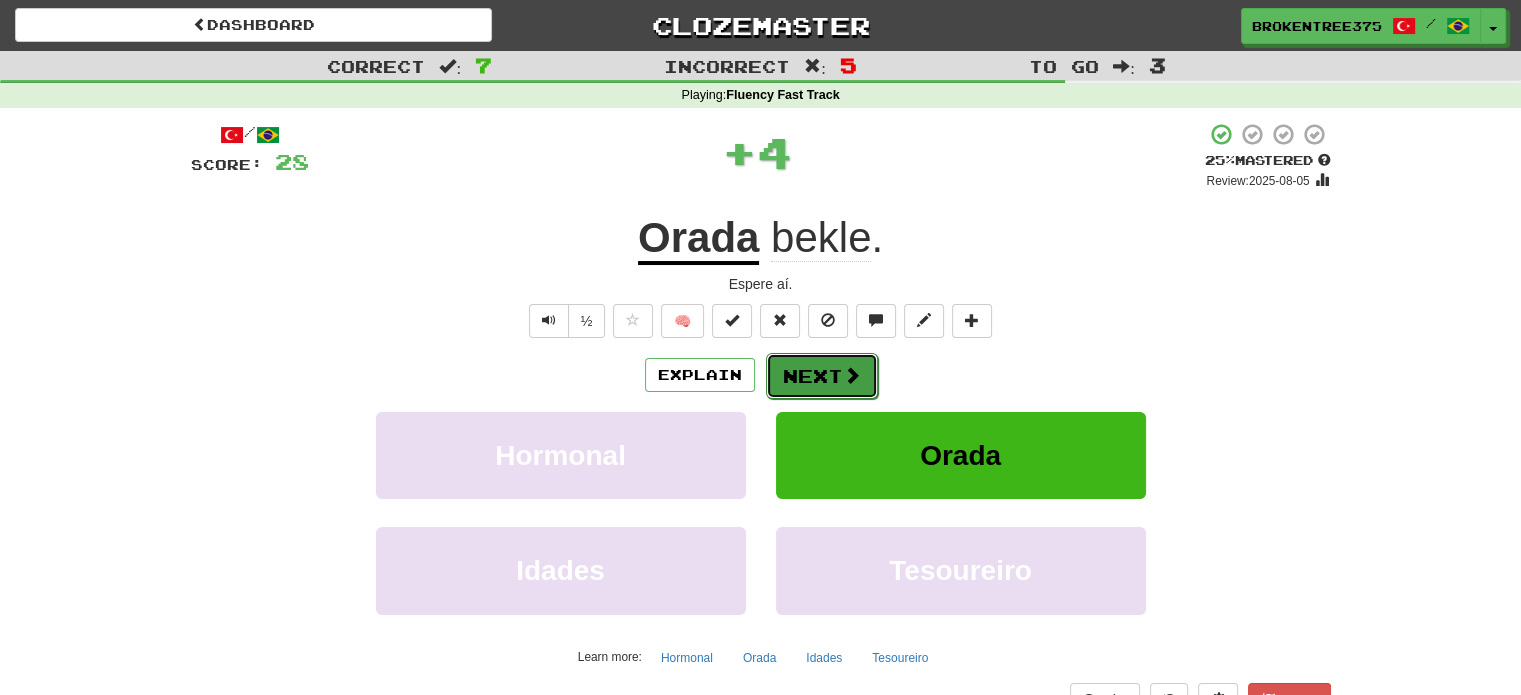 click at bounding box center [852, 375] 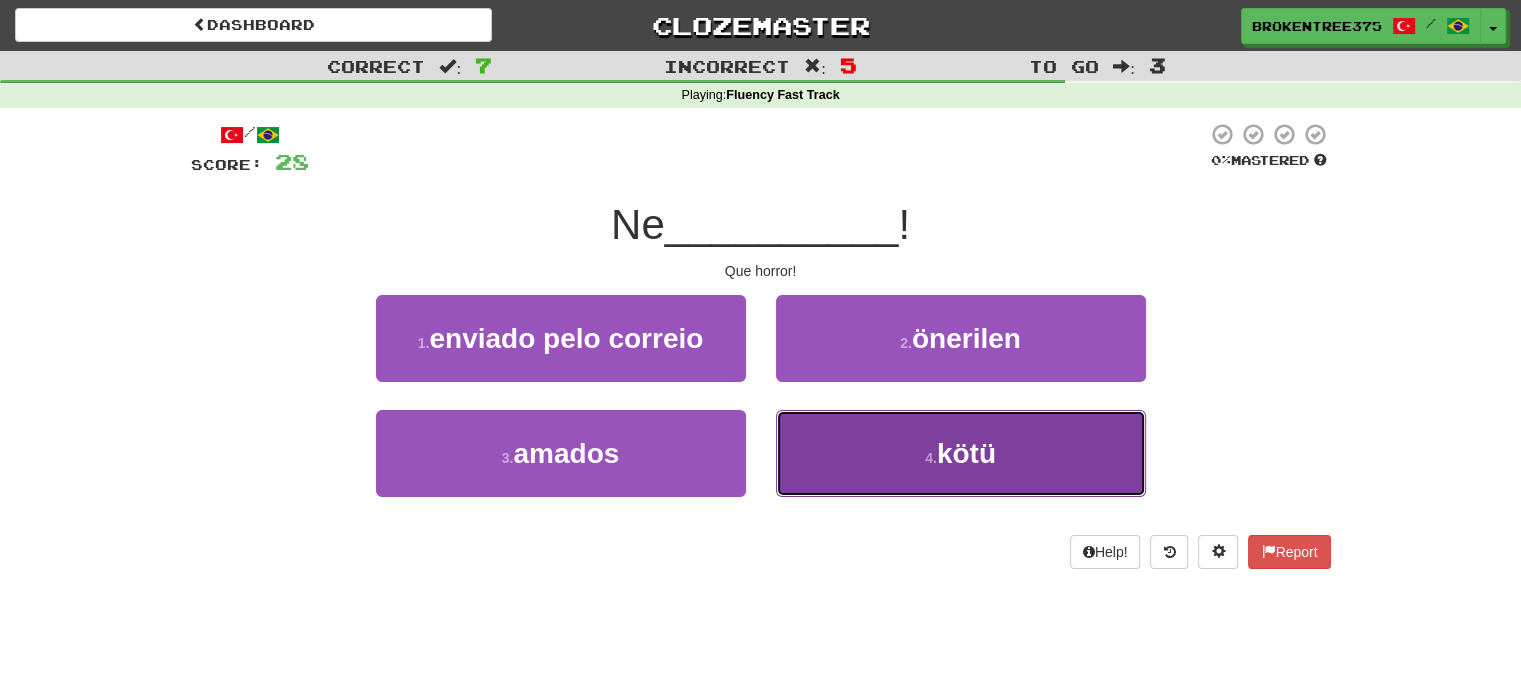 click on "4 .  kötü" at bounding box center (961, 453) 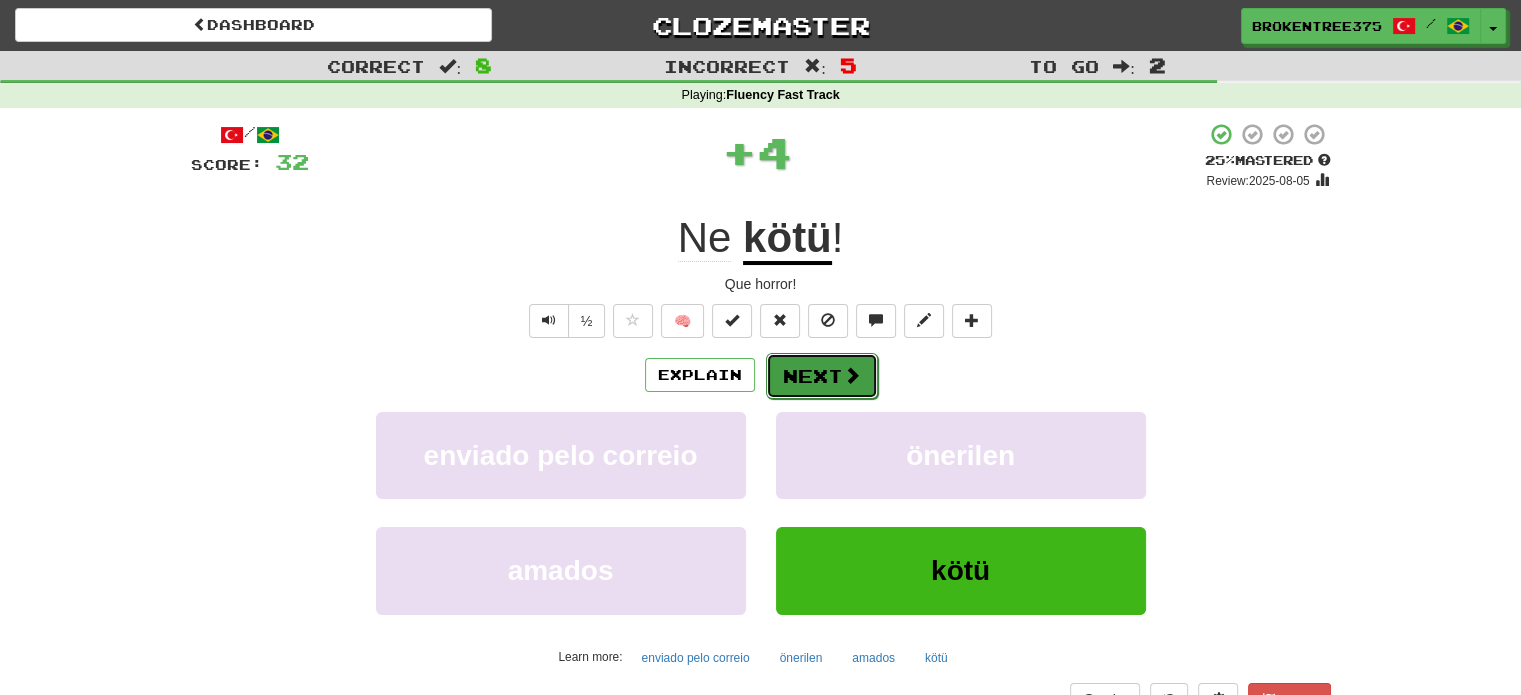 click at bounding box center (852, 375) 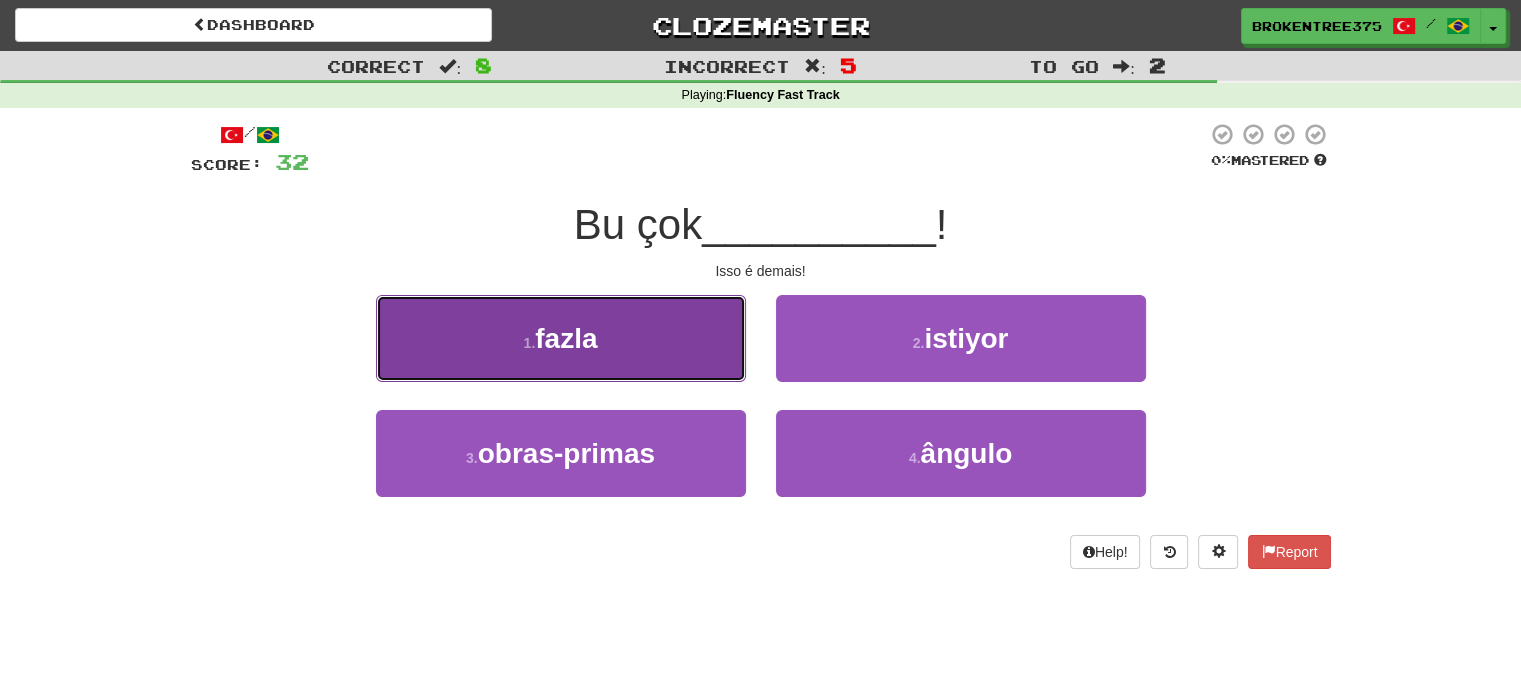 click on "1 .  fazla" at bounding box center [561, 338] 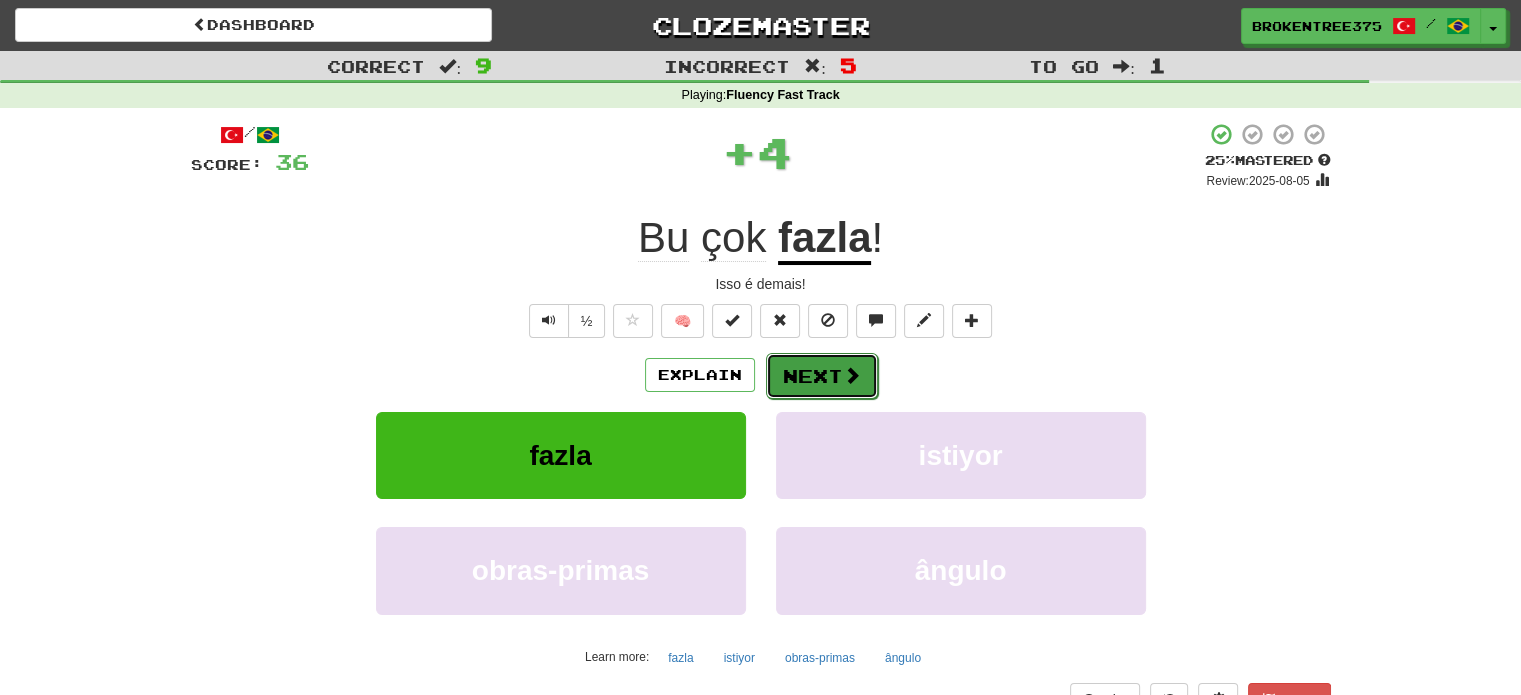 click on "Next" at bounding box center (822, 376) 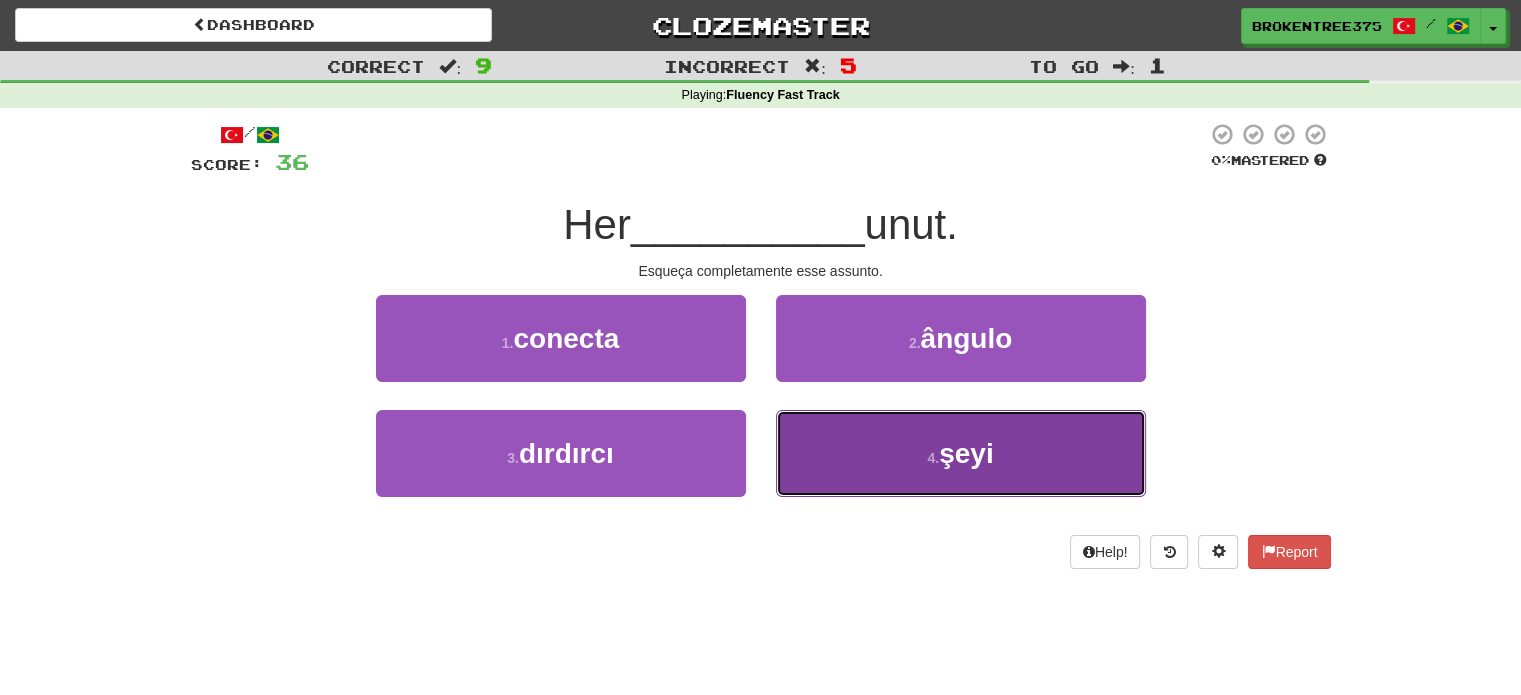 click on "şeyi" at bounding box center (966, 453) 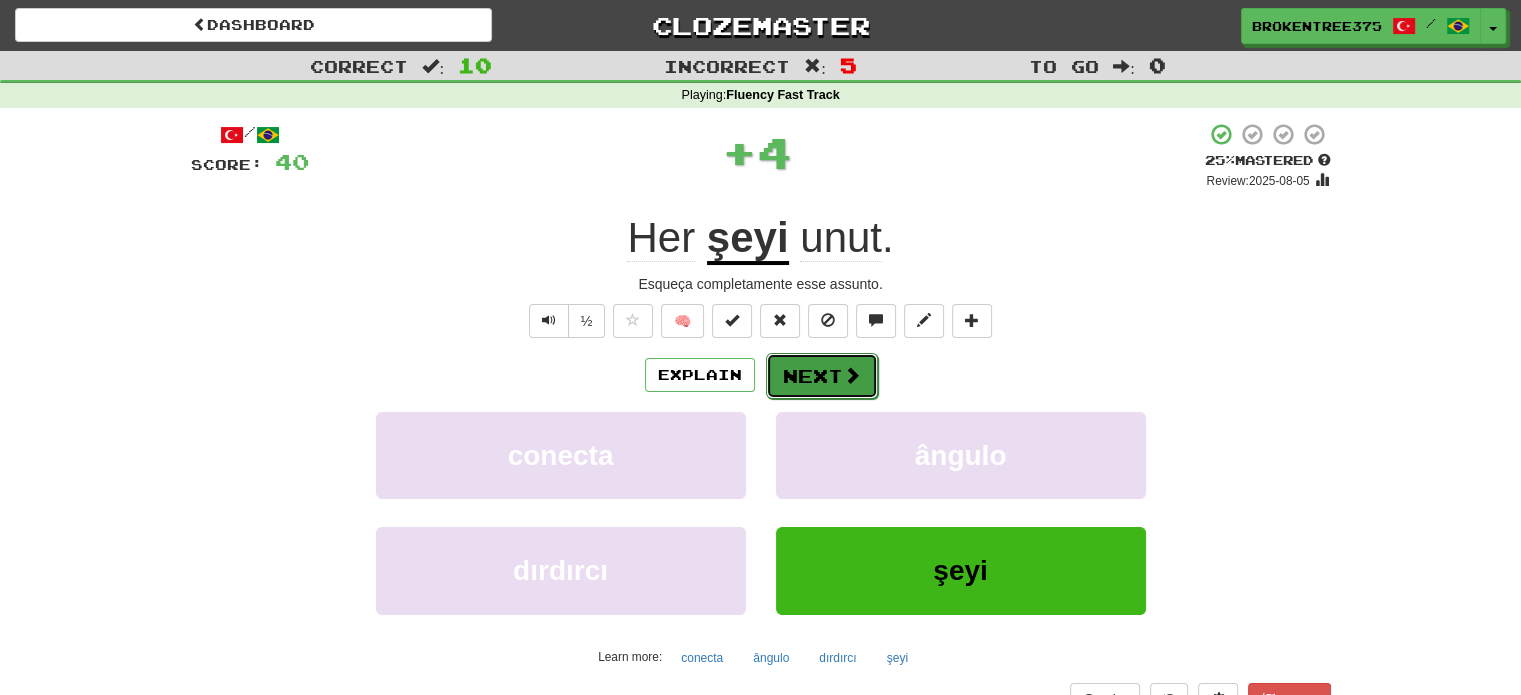 click on "Next" at bounding box center [822, 376] 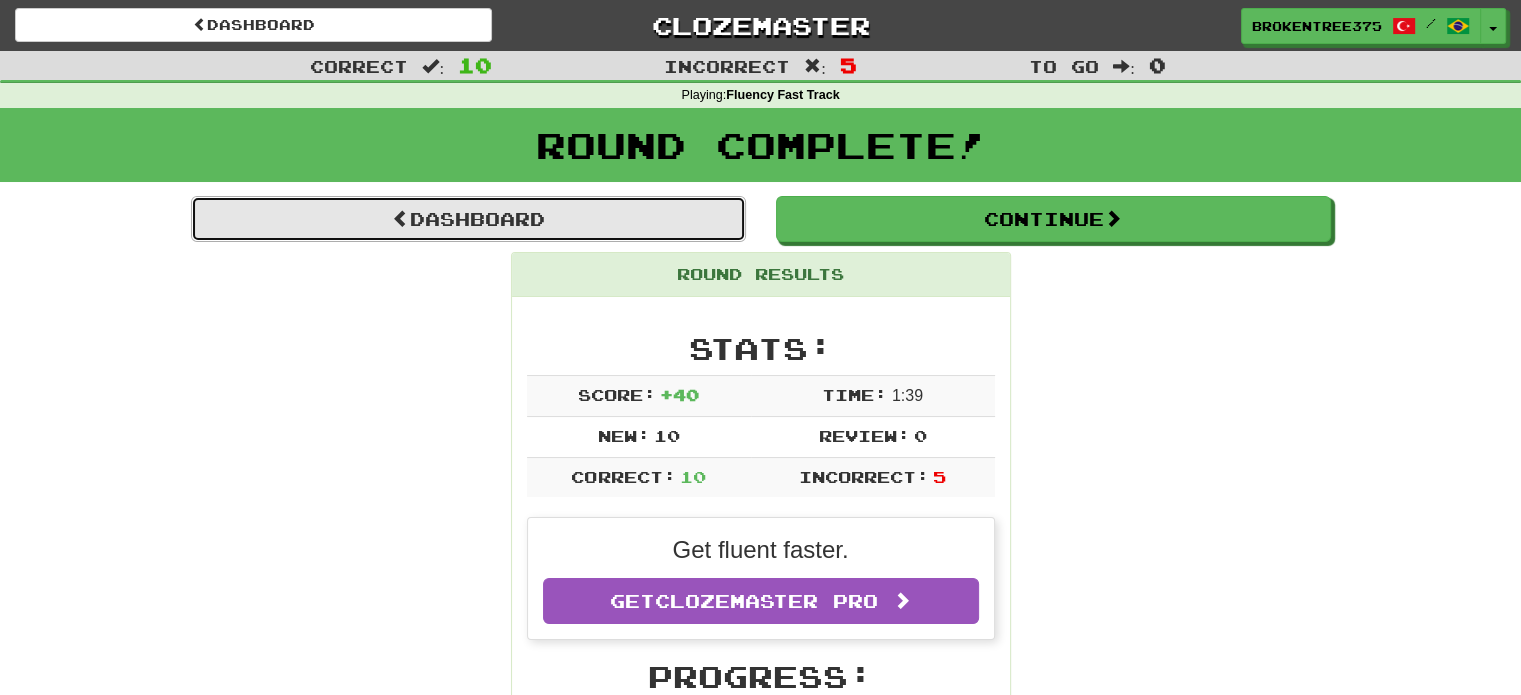 click on "Dashboard" at bounding box center (468, 219) 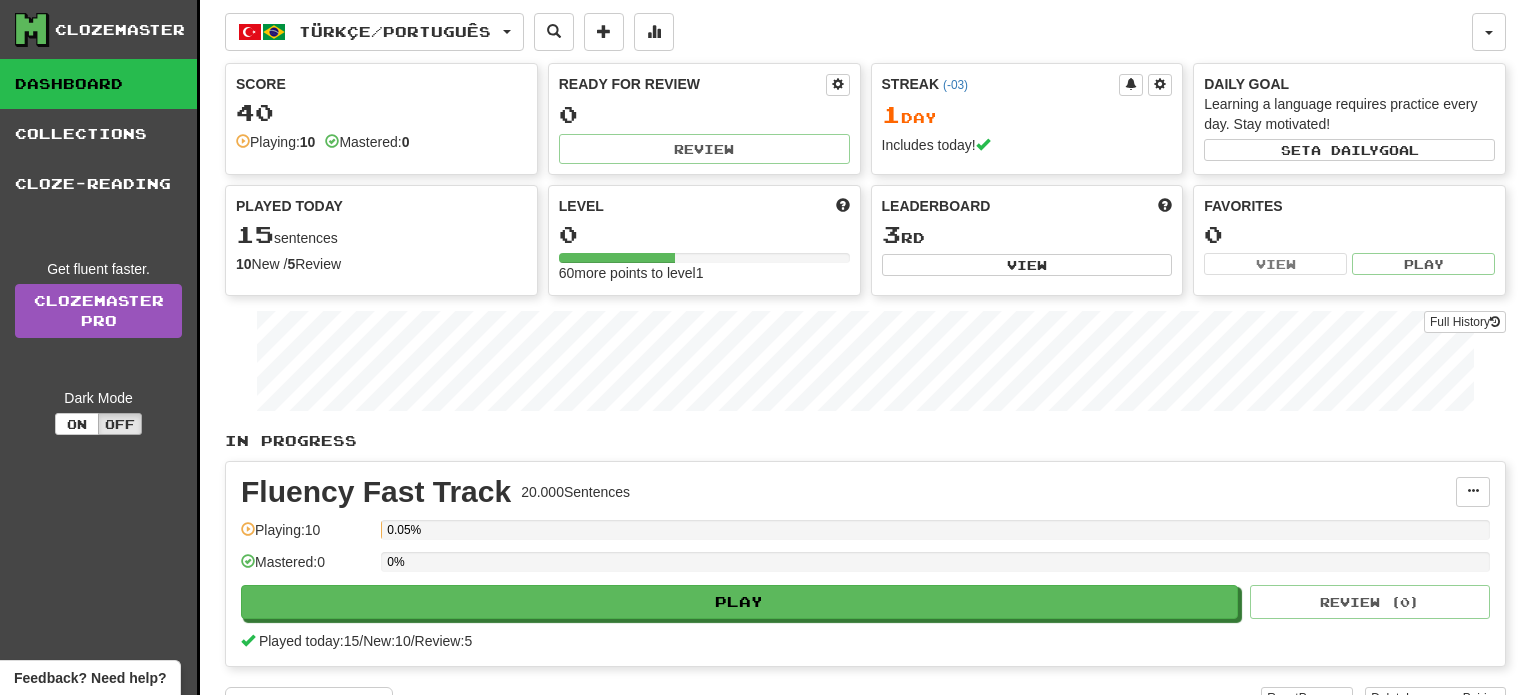 scroll, scrollTop: 0, scrollLeft: 0, axis: both 